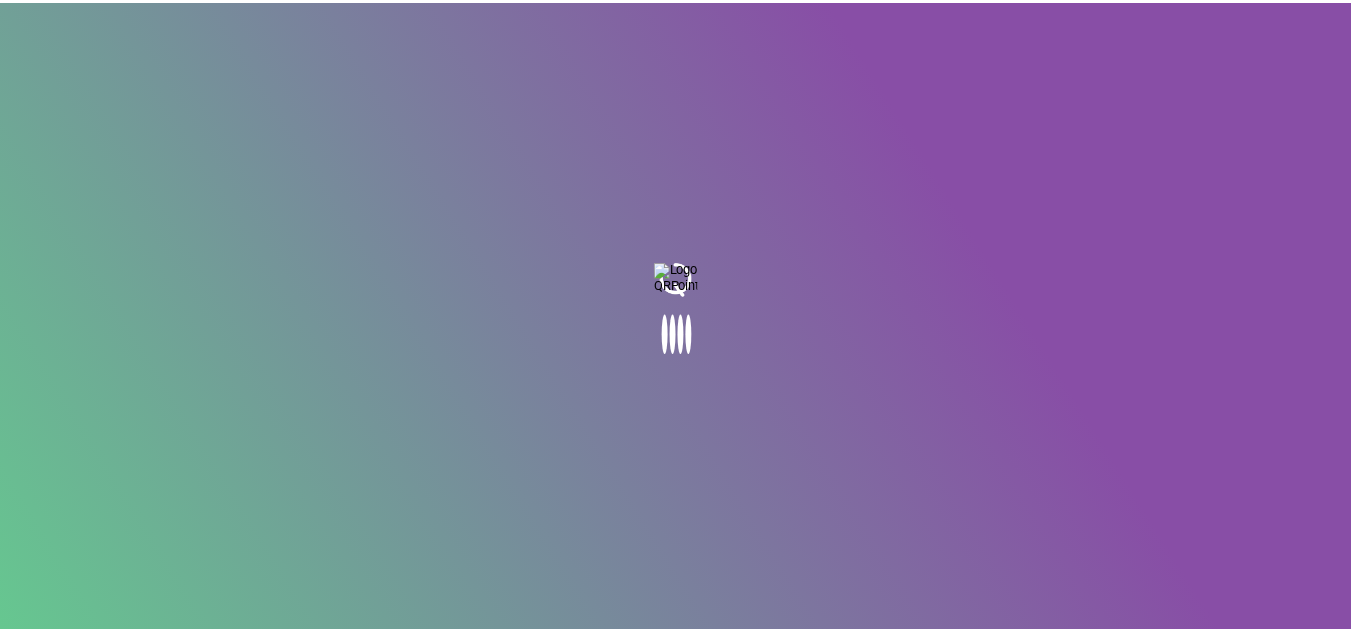 scroll, scrollTop: 0, scrollLeft: 0, axis: both 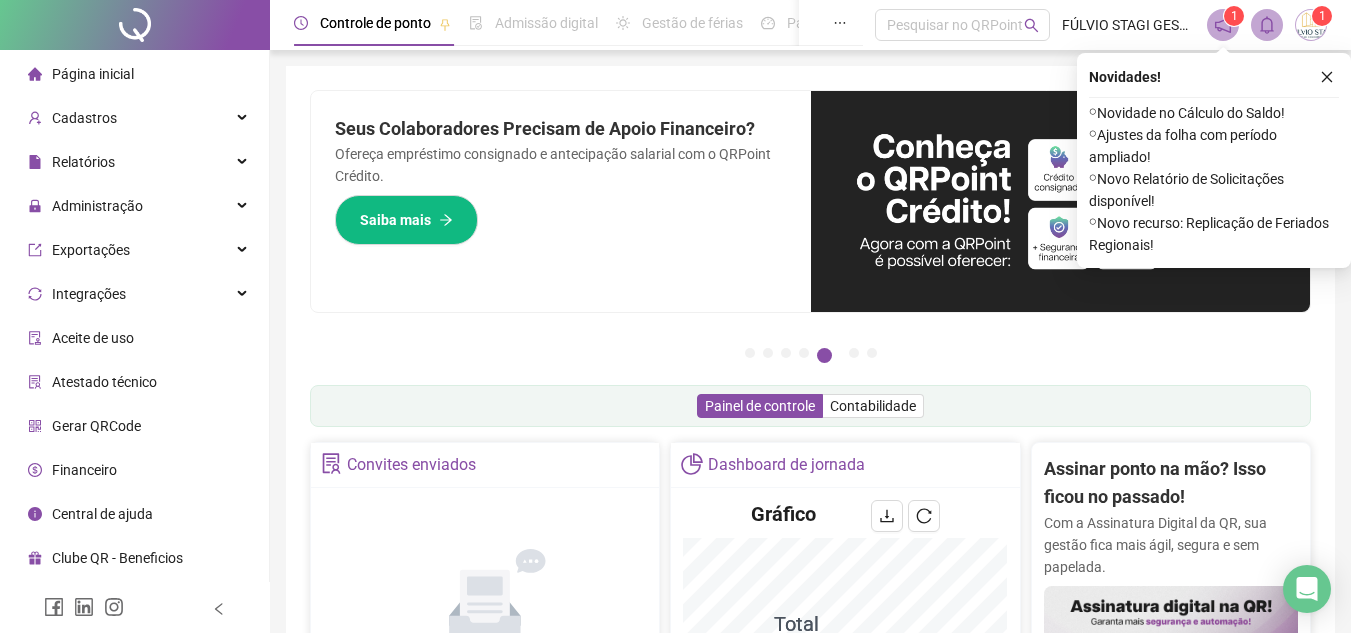 click on "Seus Colaboradores Precisam de Apoio Financeiro? Ofereça empréstimo consignado e antecipação salarial com o QRPoint Crédito. Saiba mais" at bounding box center [561, 201] 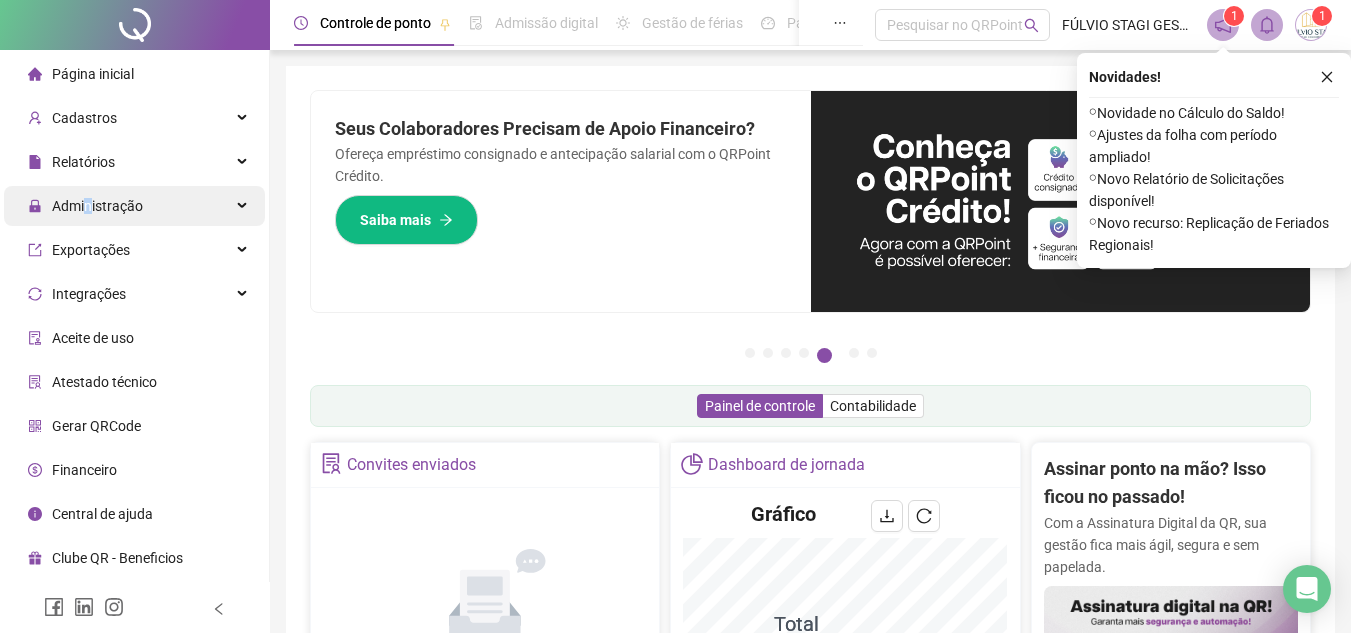 click on "Administração" at bounding box center (97, 206) 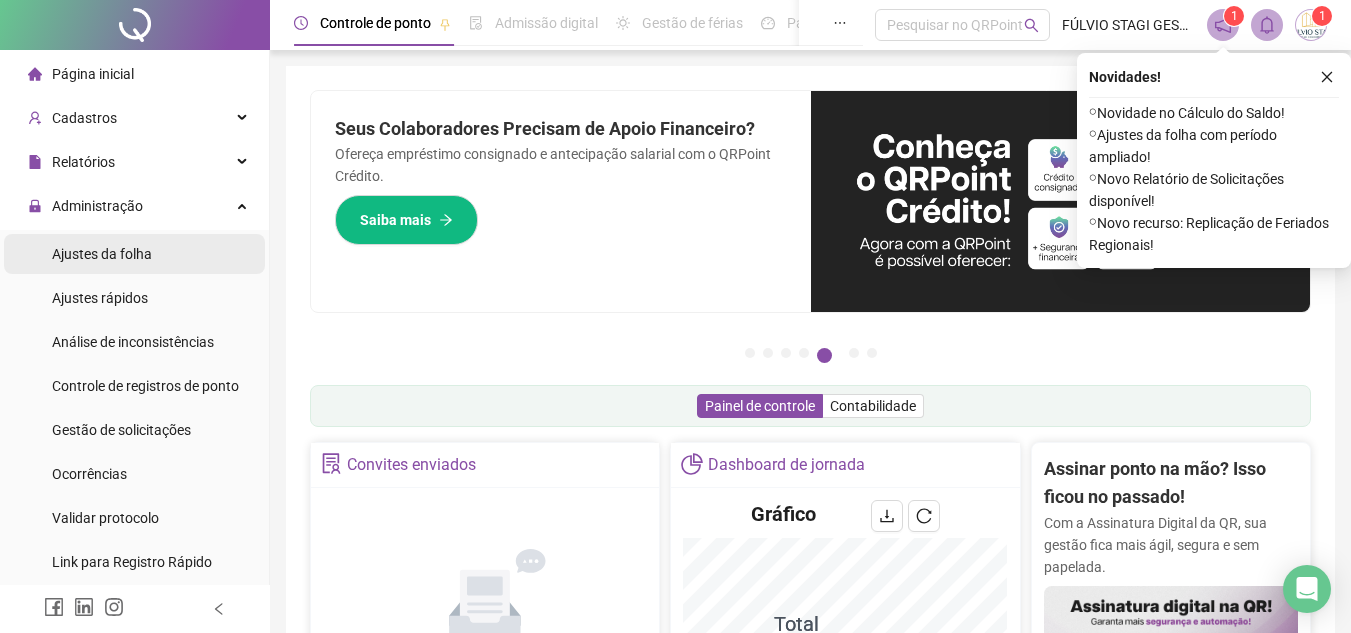 click on "Ajustes da folha" at bounding box center (102, 254) 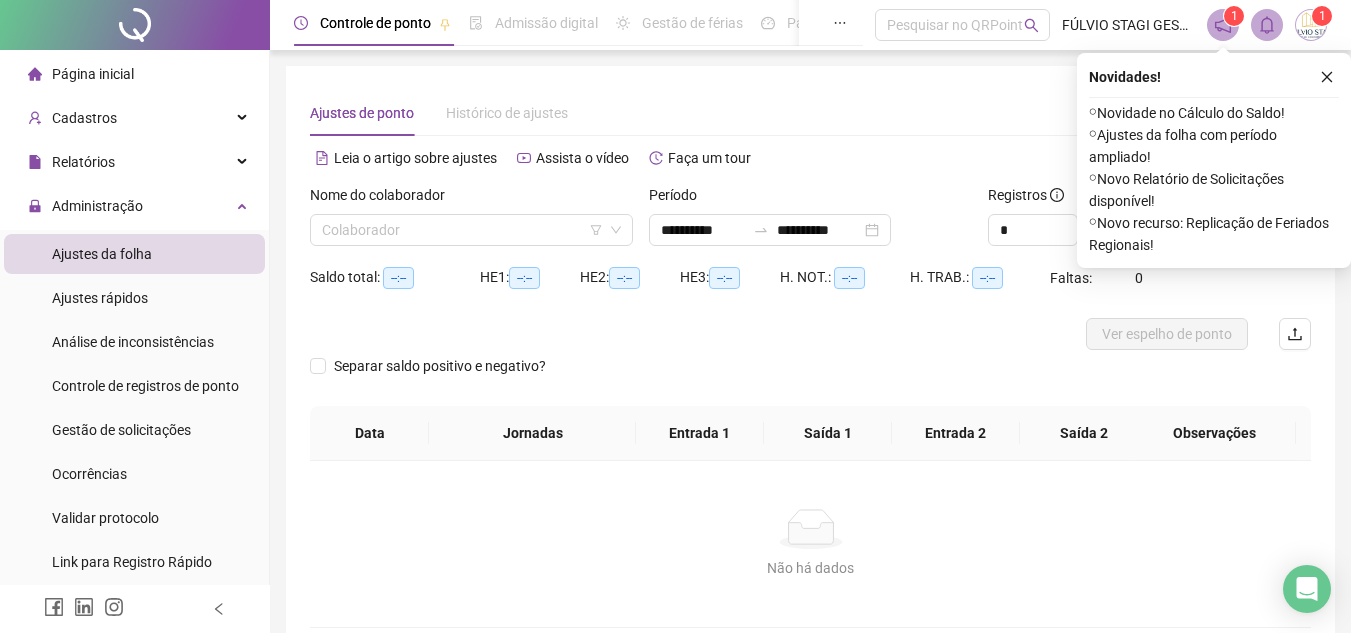 type on "**********" 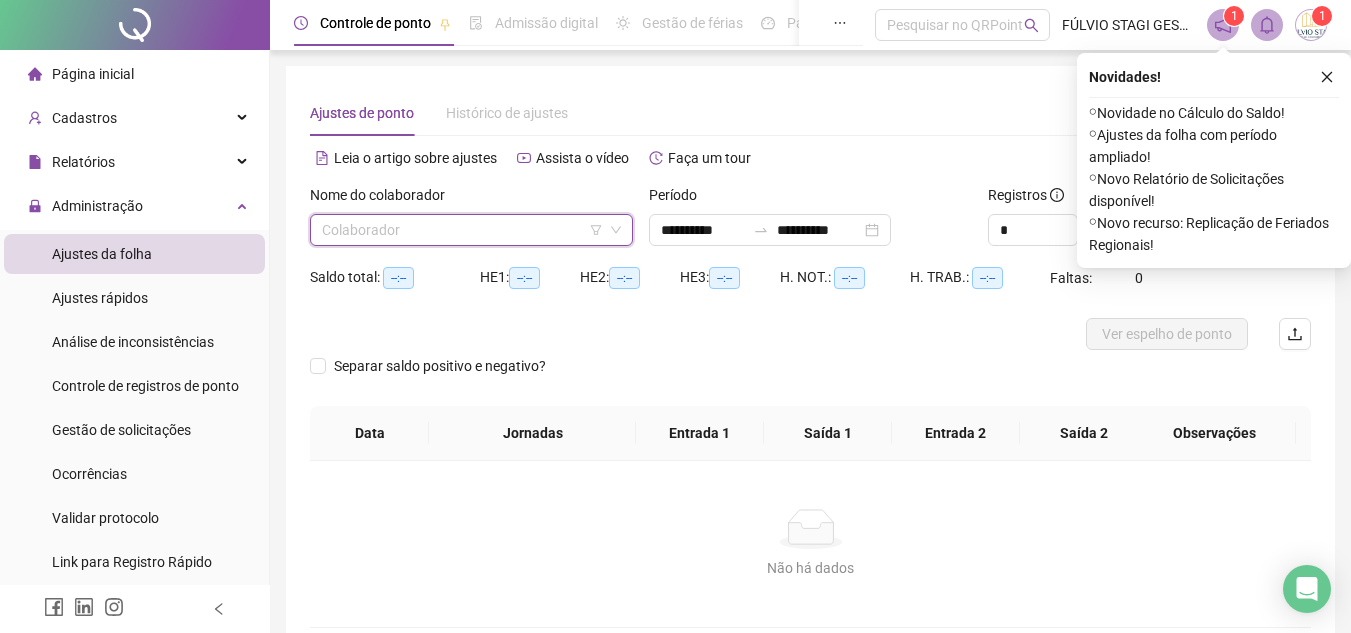 click at bounding box center (465, 230) 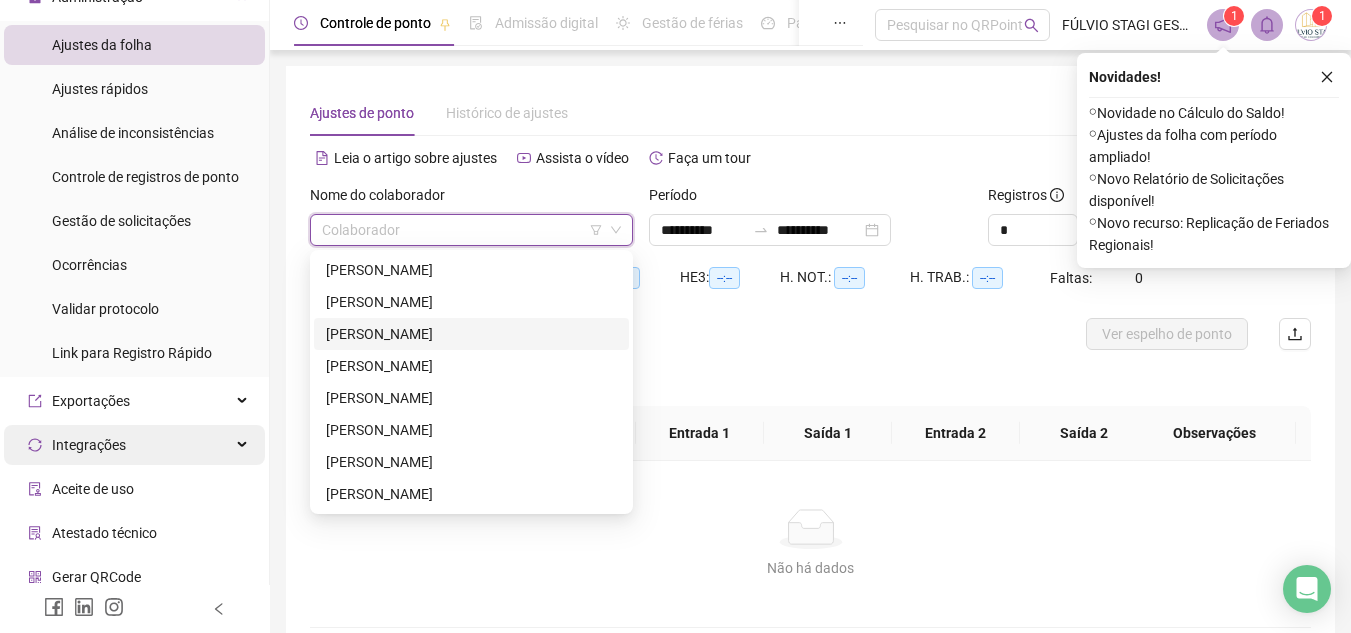 scroll, scrollTop: 109, scrollLeft: 0, axis: vertical 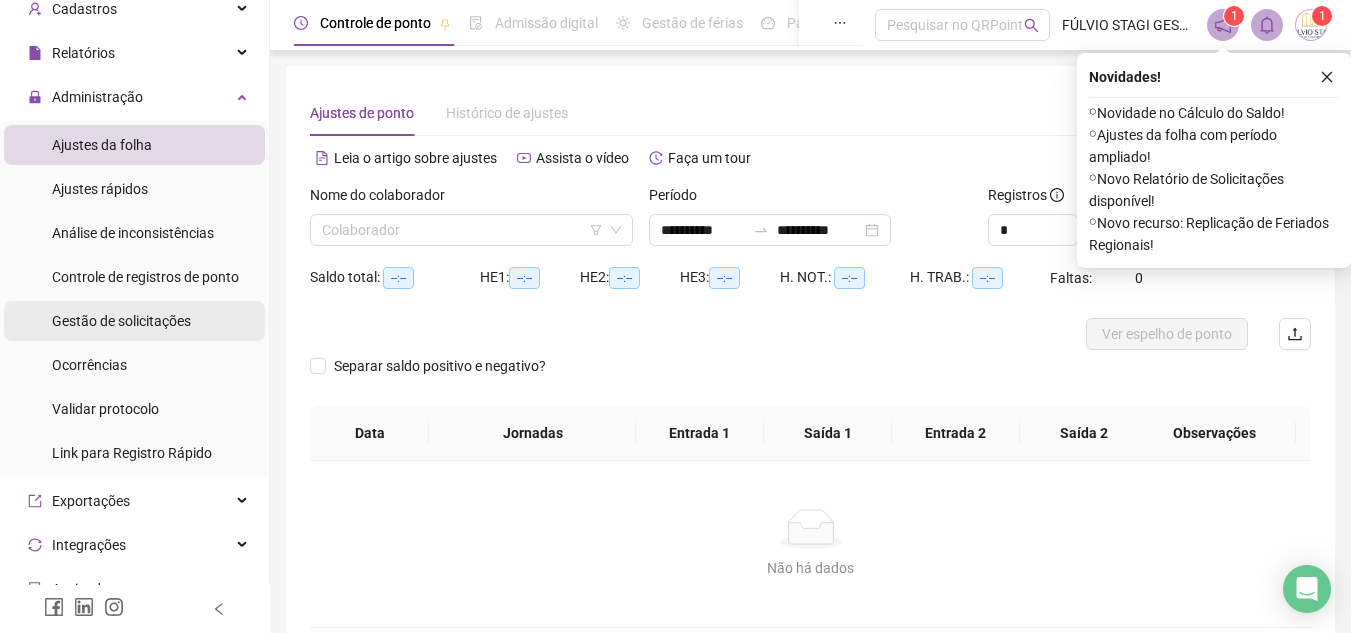 click on "Gestão de solicitações" at bounding box center (121, 321) 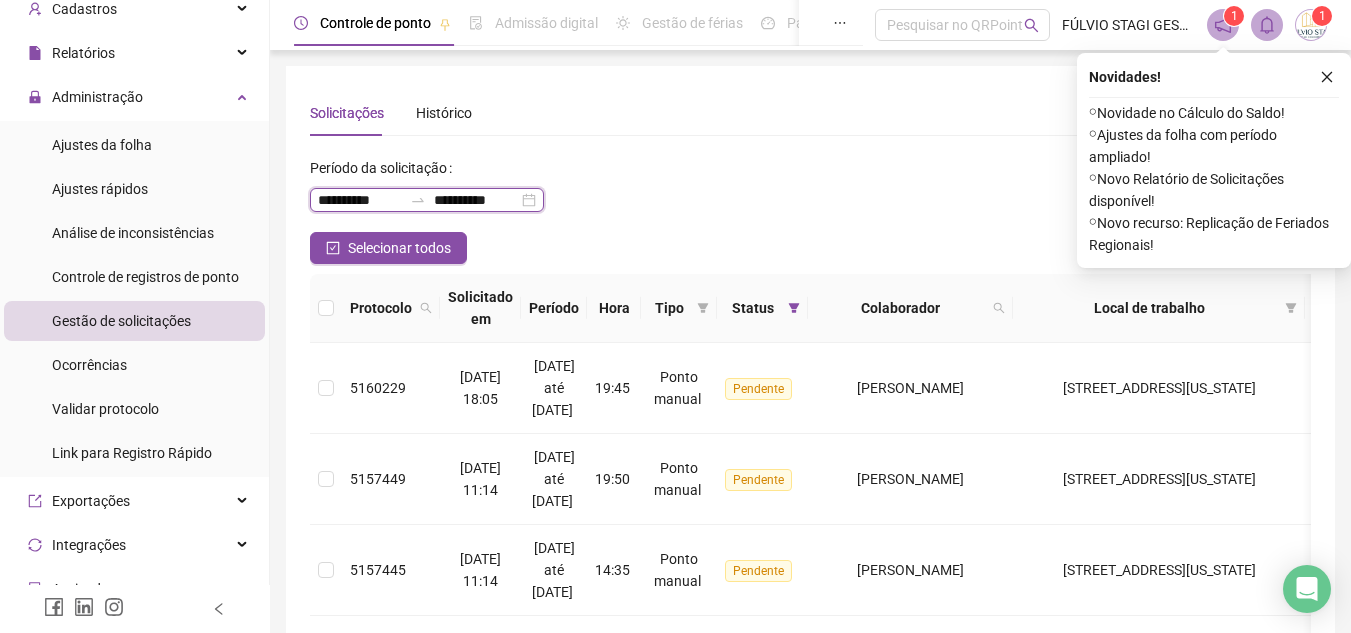 click on "**********" at bounding box center (360, 200) 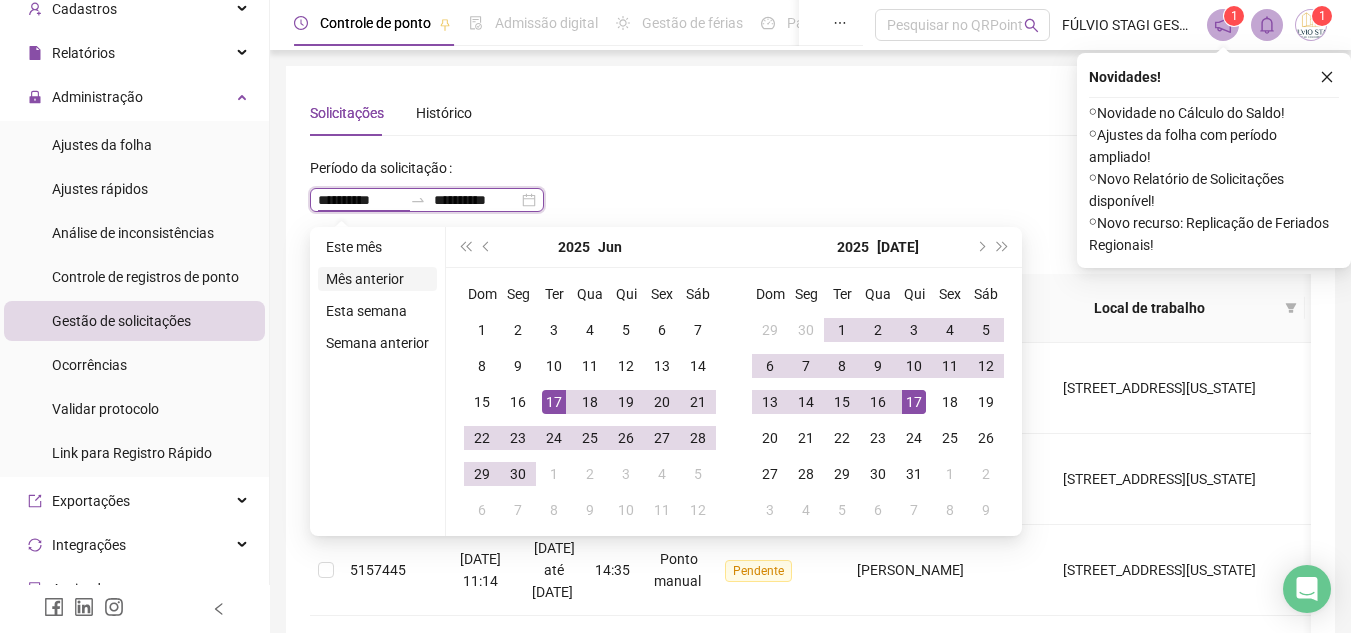 type on "**********" 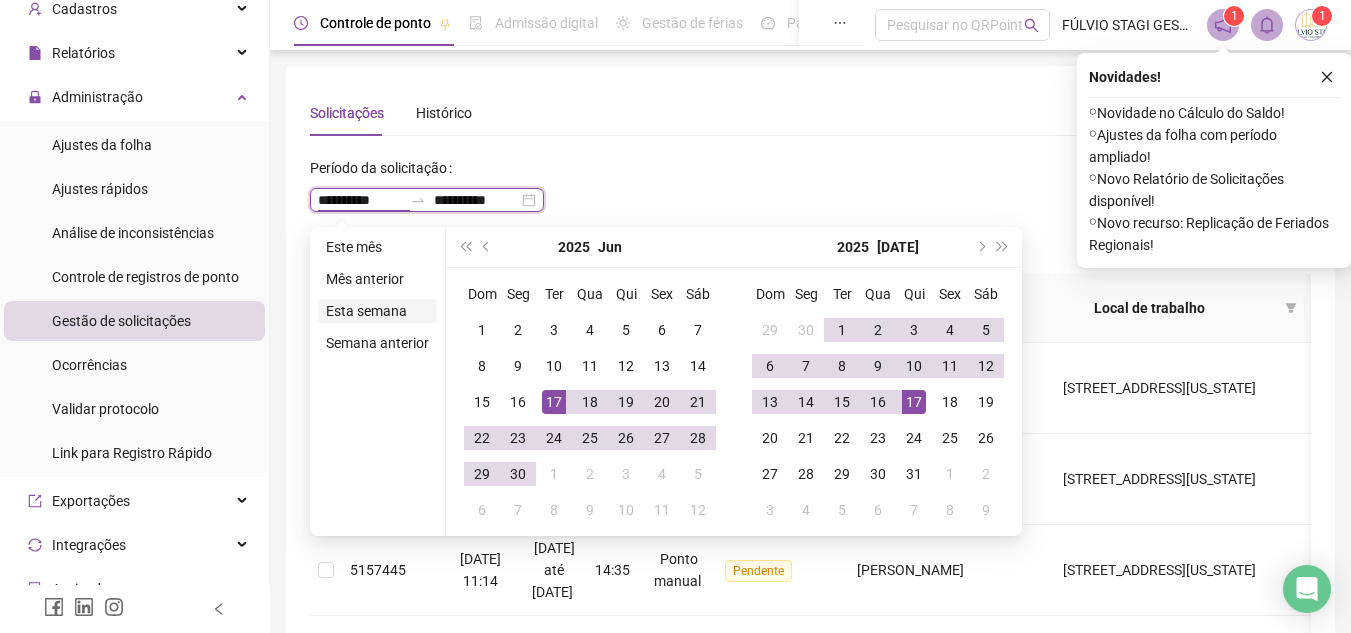 type on "**********" 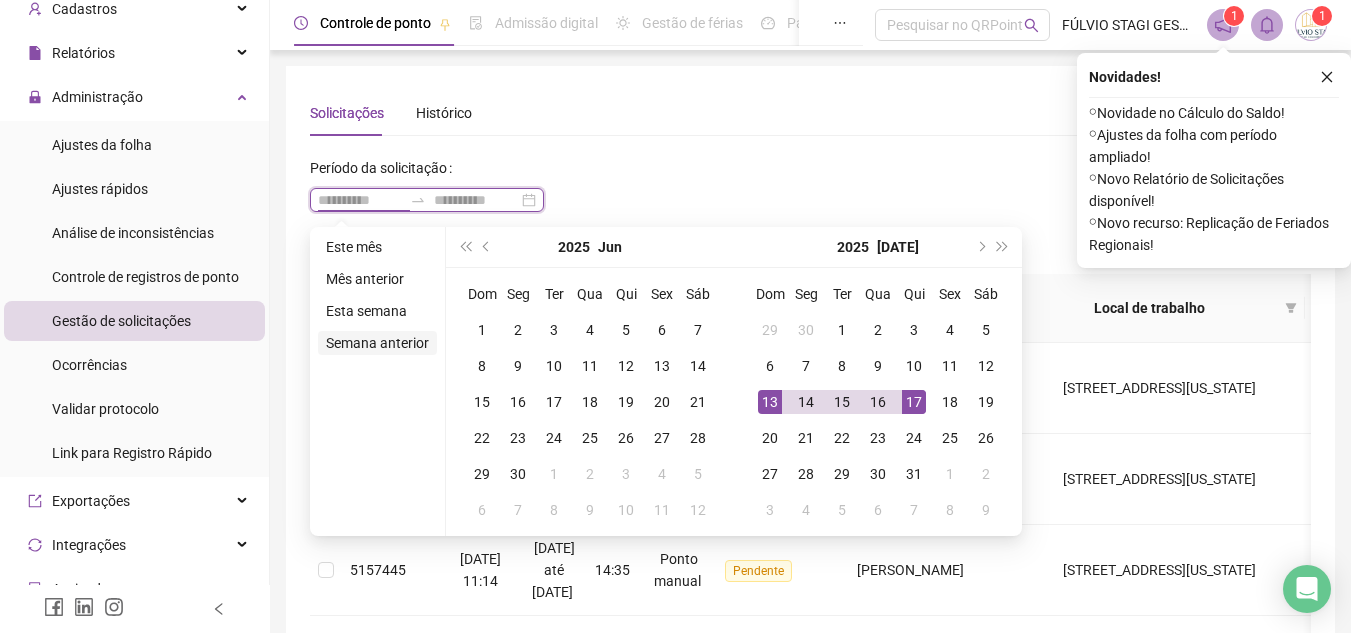 type on "**********" 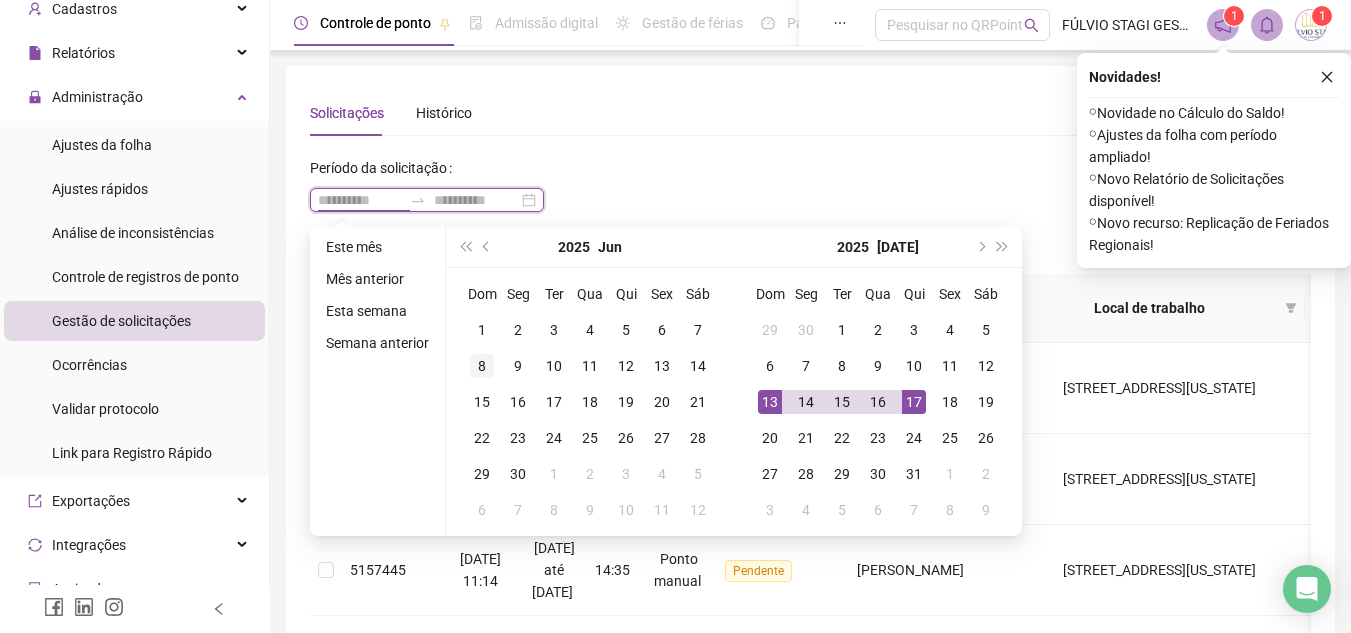 type on "**********" 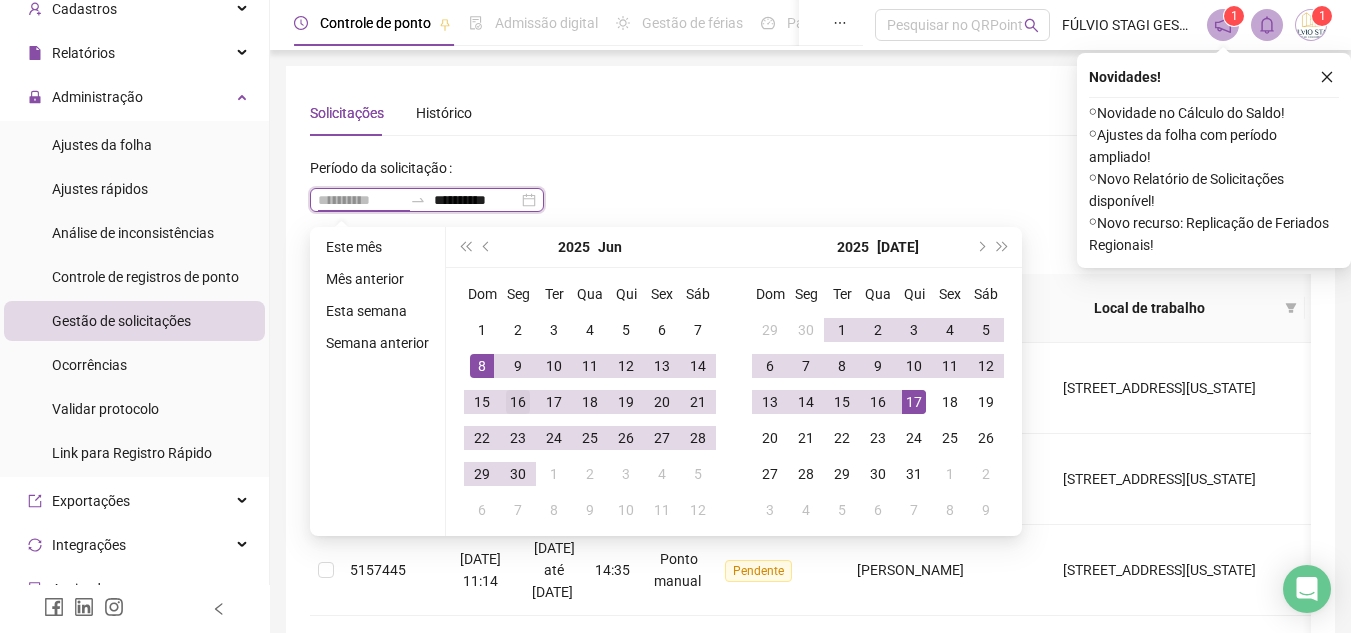 type on "**********" 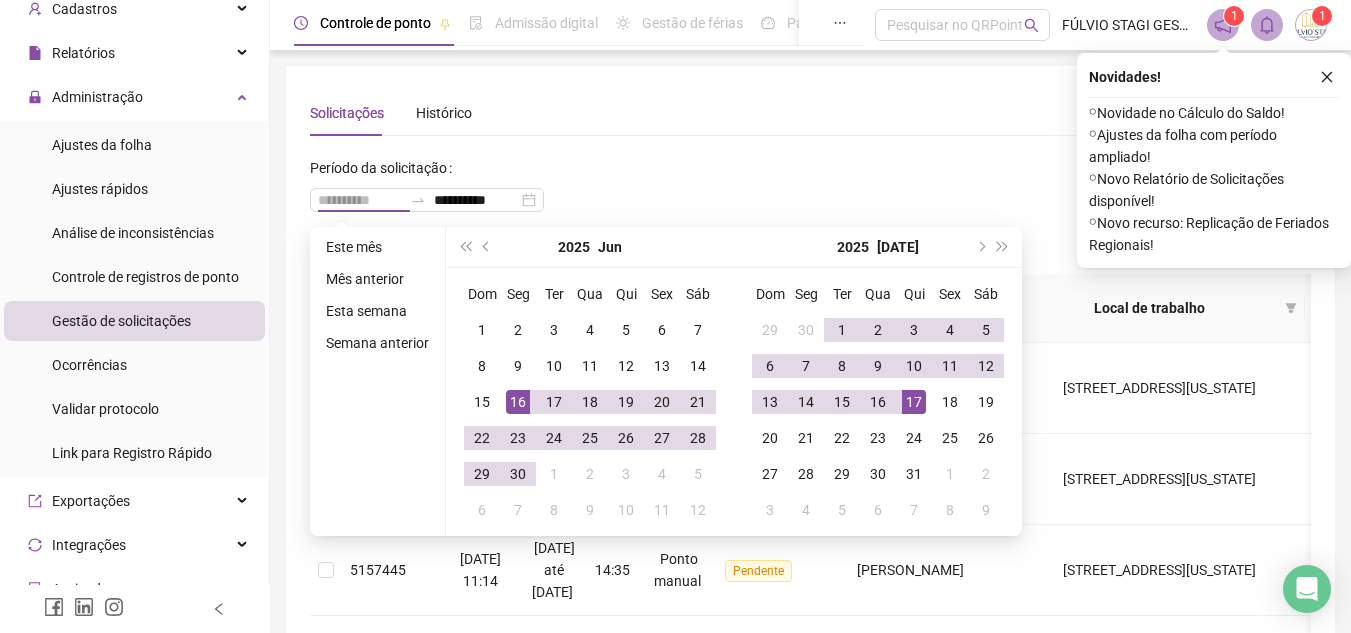 click on "16" at bounding box center (518, 402) 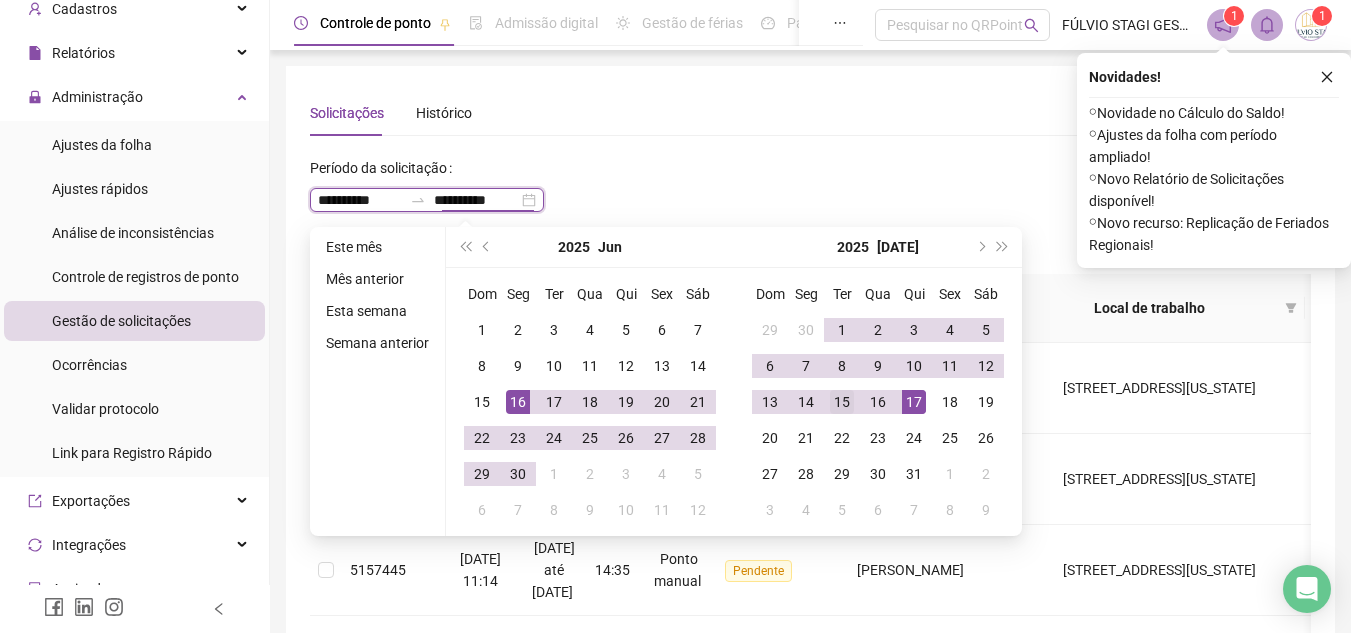 type on "**********" 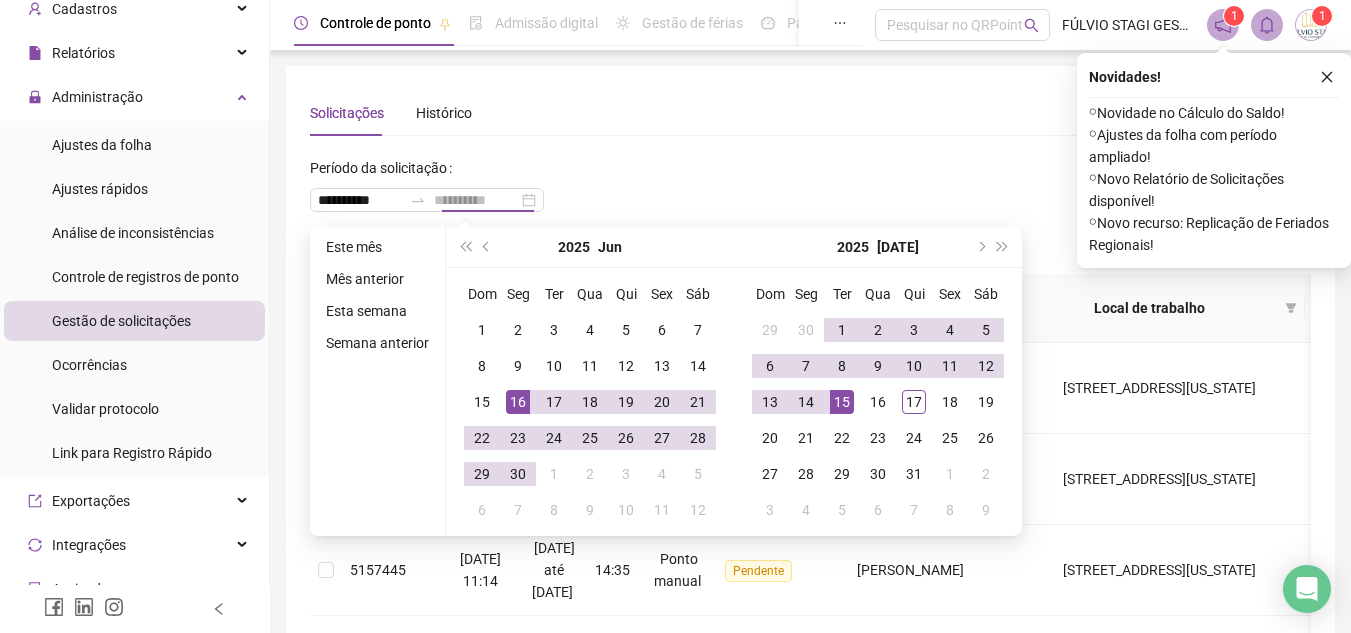 click on "15" at bounding box center (842, 402) 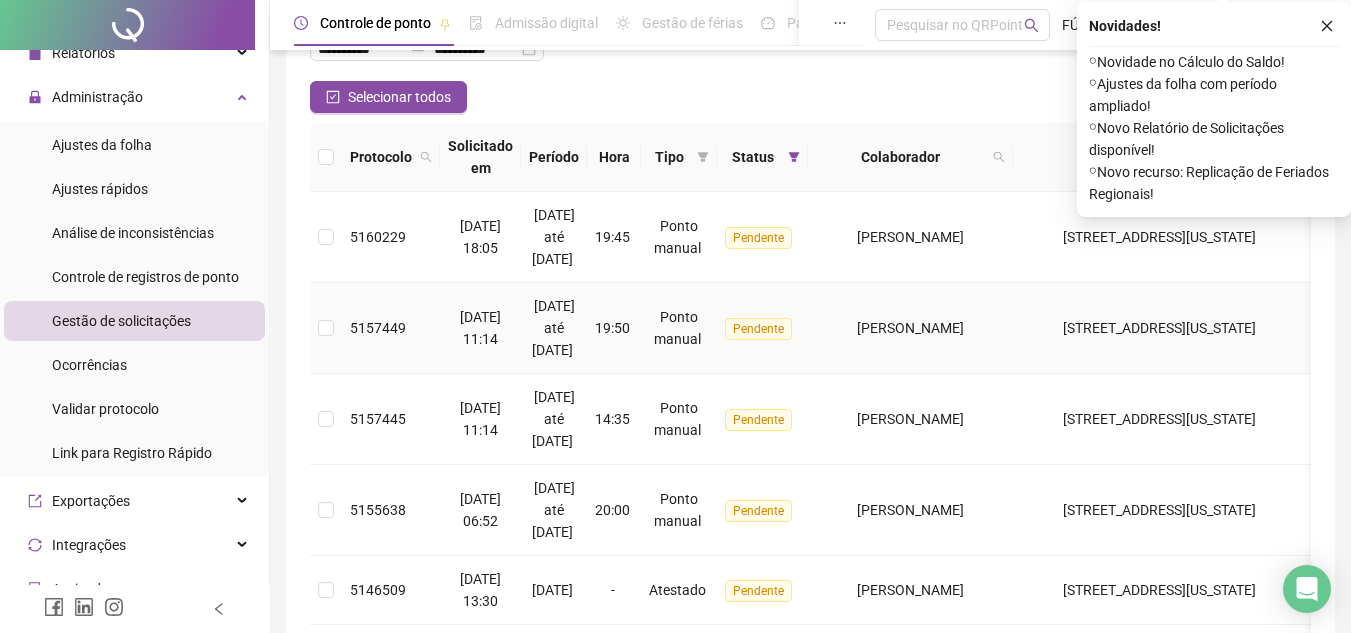scroll, scrollTop: 200, scrollLeft: 0, axis: vertical 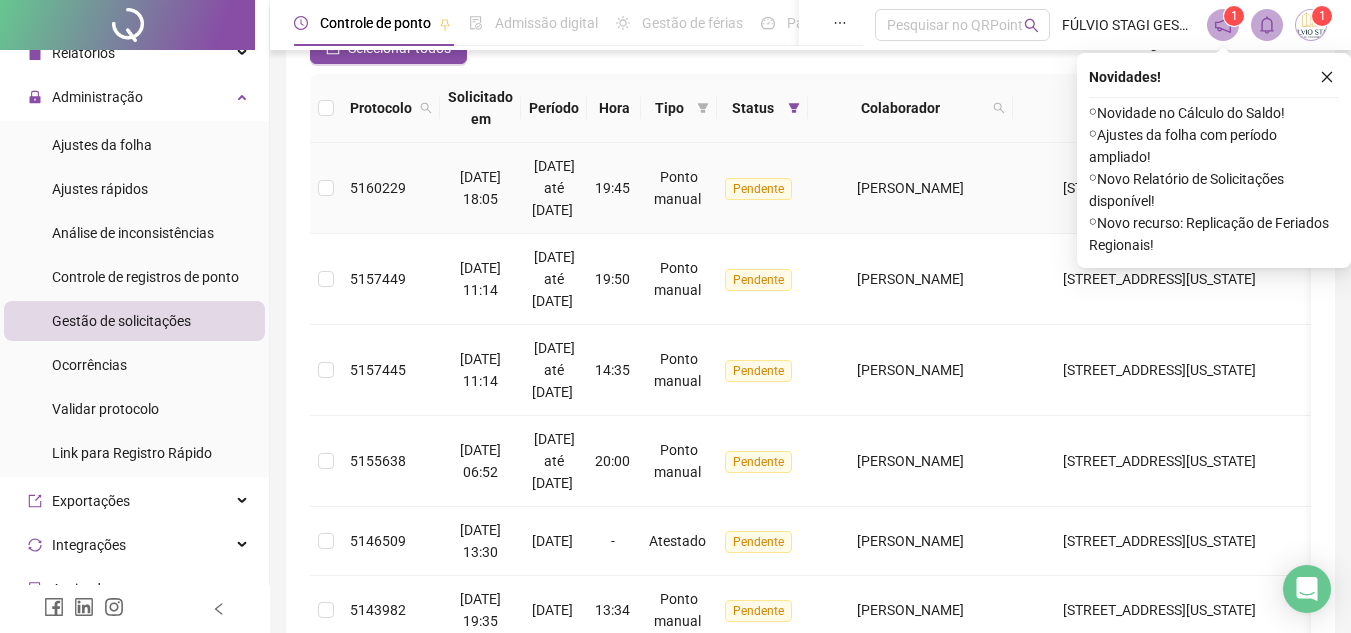 click on "[PERSON_NAME]" at bounding box center [910, 188] 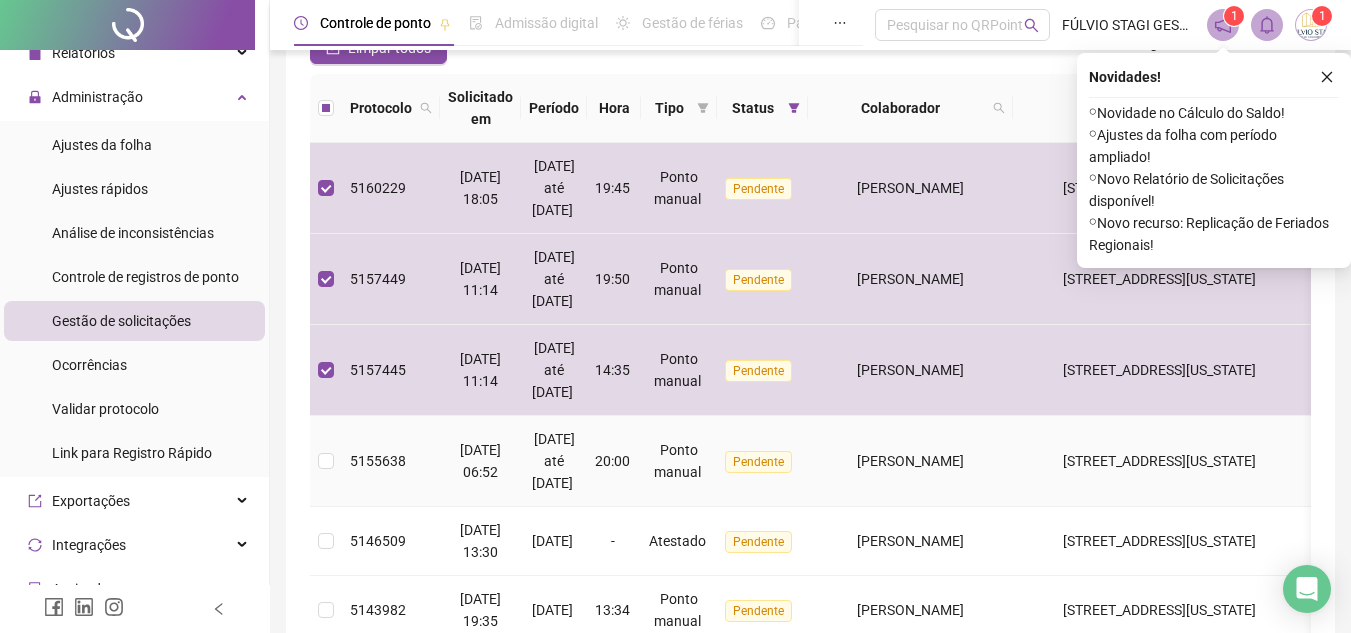 click at bounding box center [326, 461] 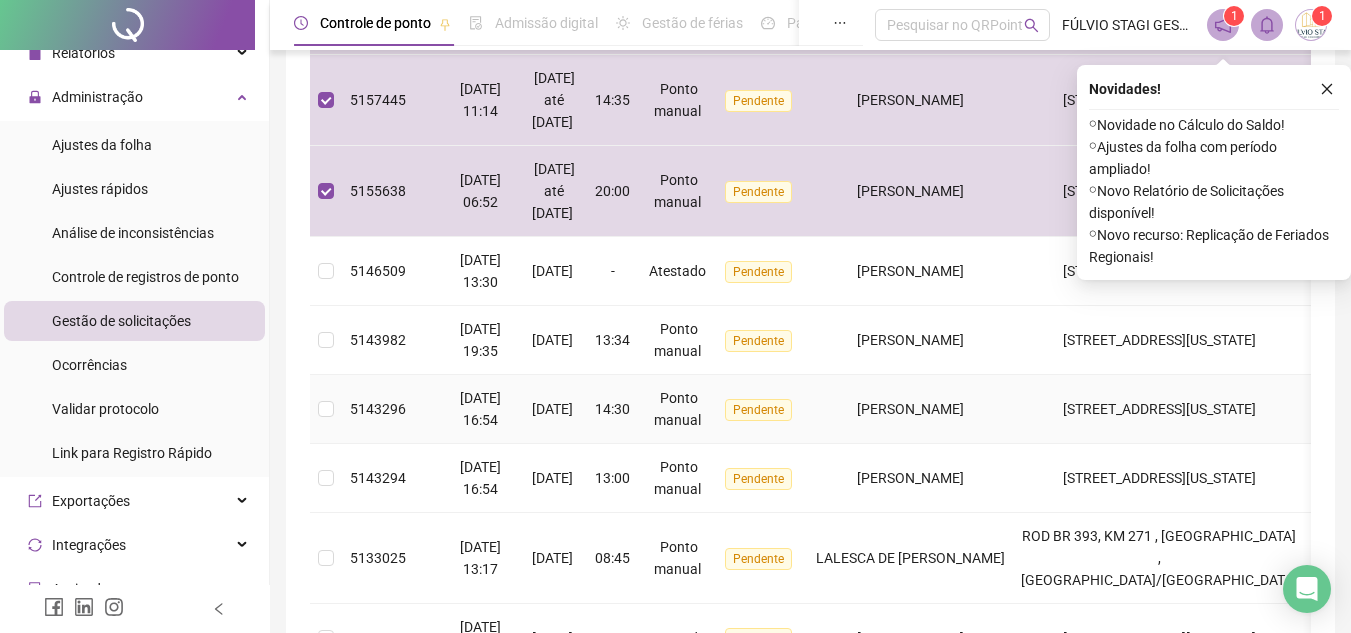 scroll, scrollTop: 500, scrollLeft: 0, axis: vertical 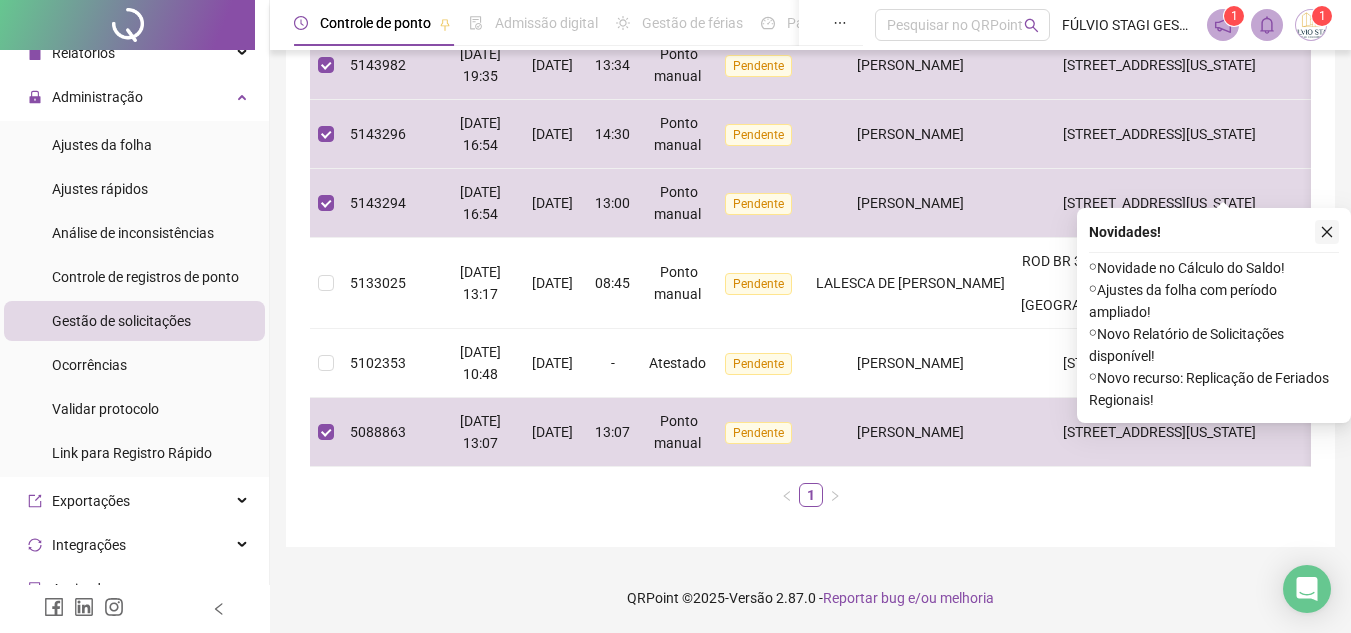 click at bounding box center [1327, 232] 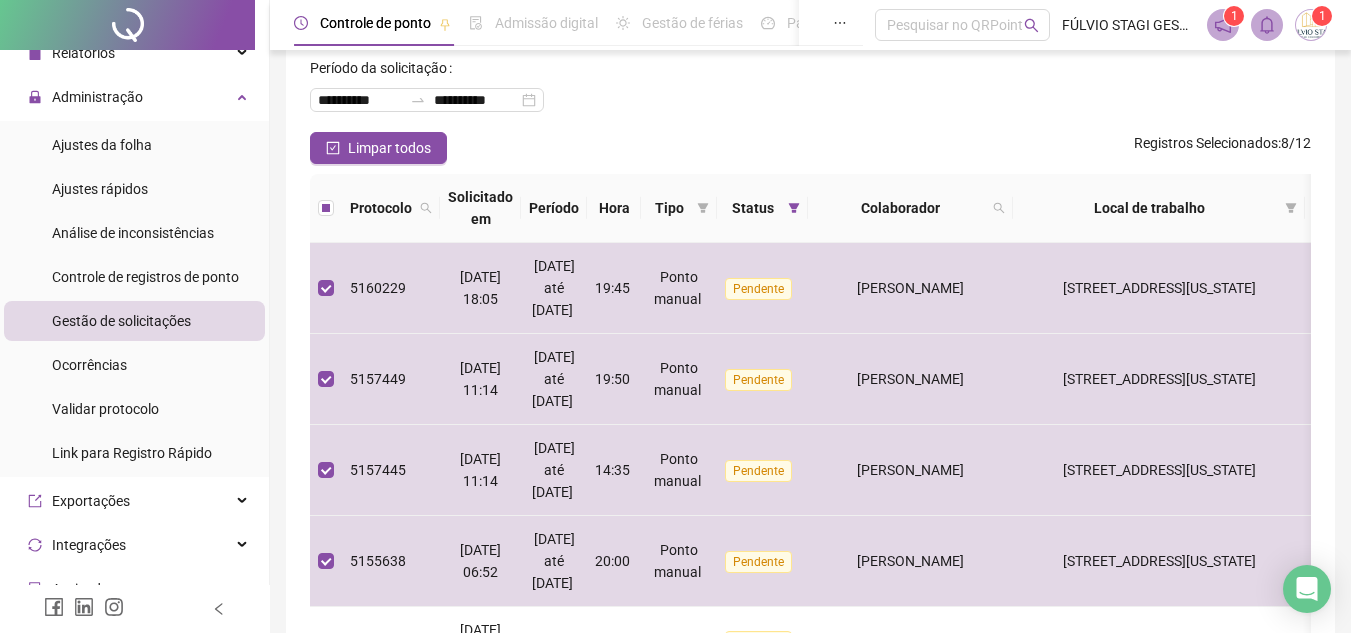 scroll, scrollTop: 0, scrollLeft: 0, axis: both 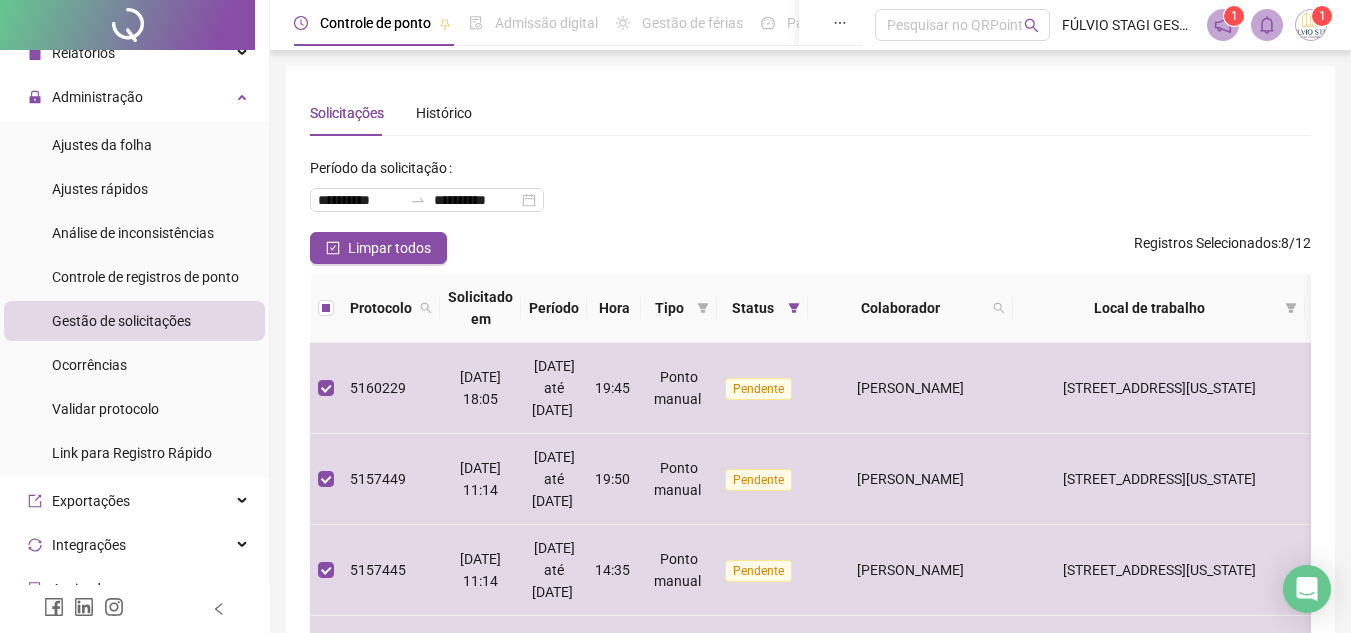 click 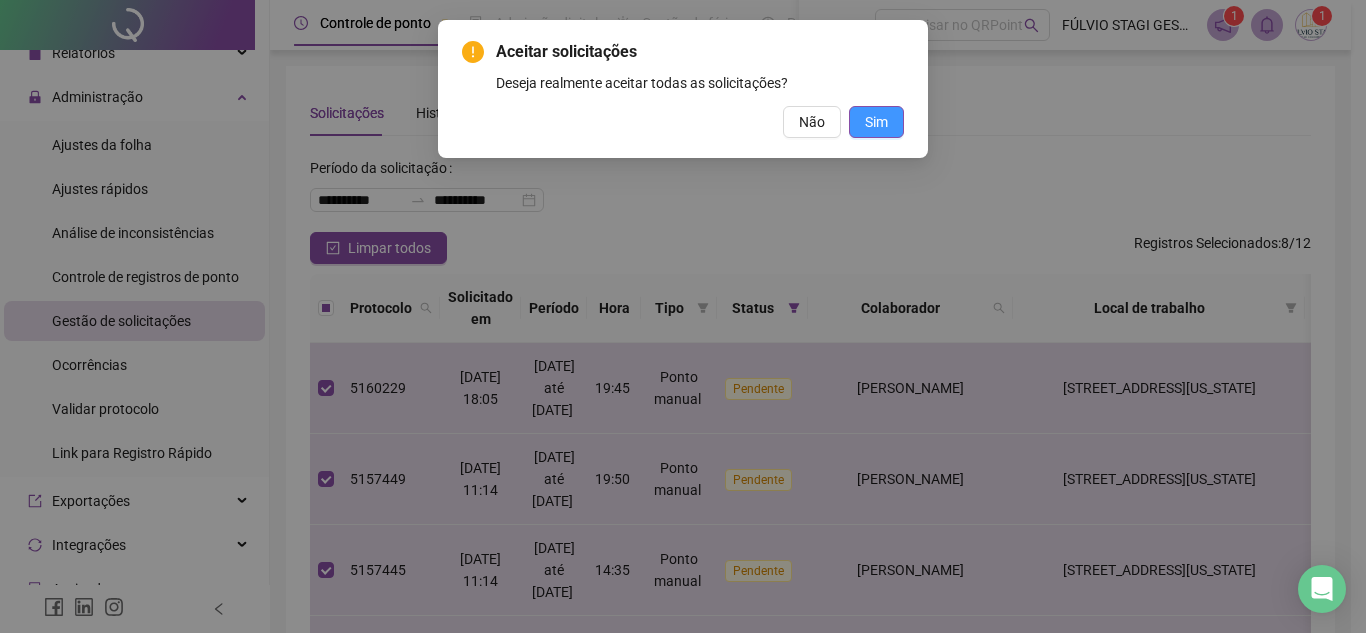 click on "Sim" at bounding box center (876, 122) 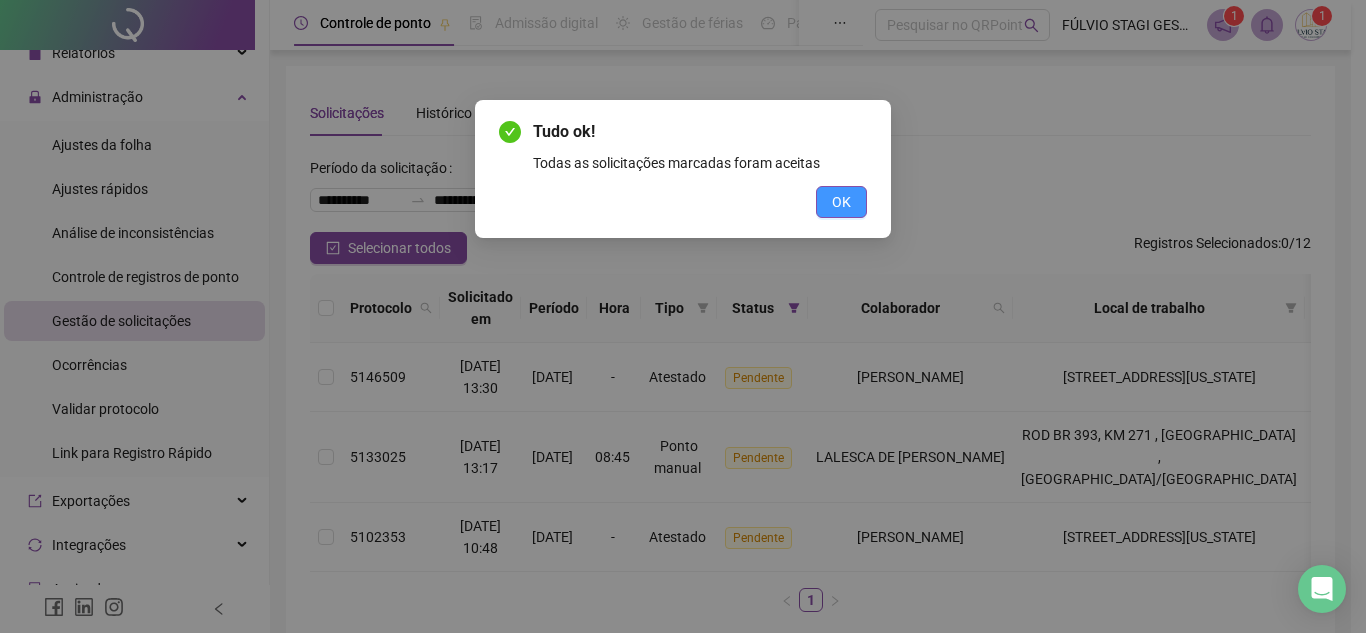 click on "OK" at bounding box center [841, 202] 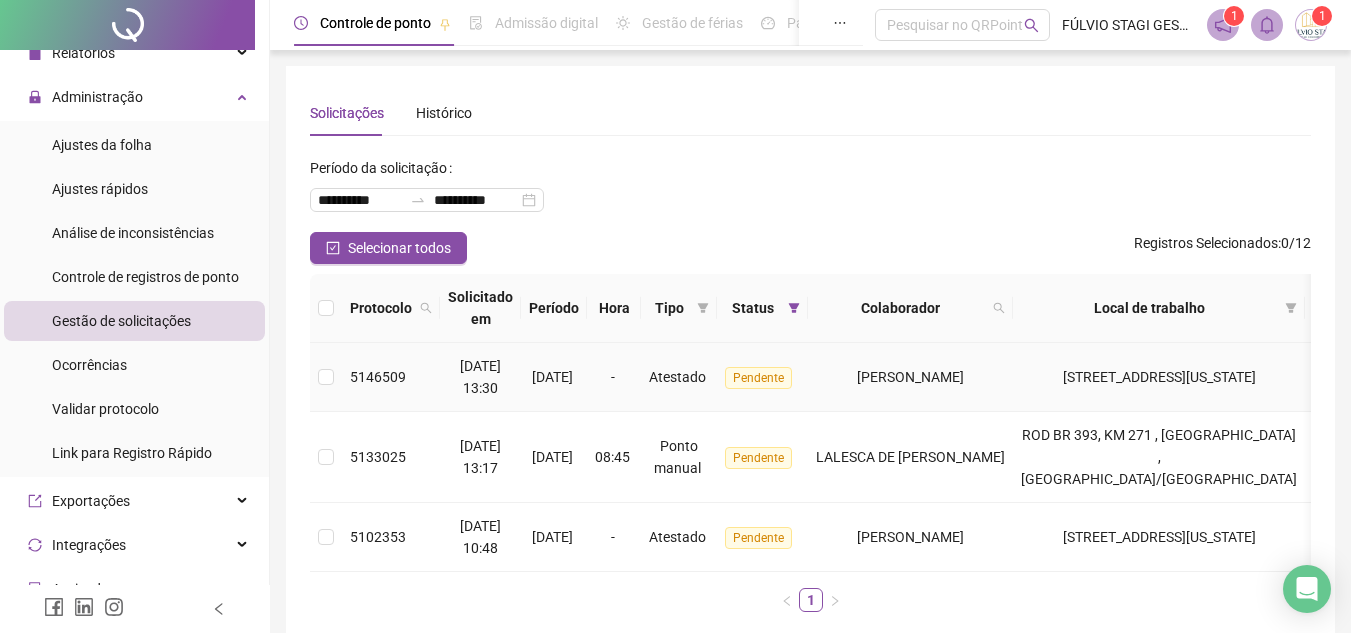 click 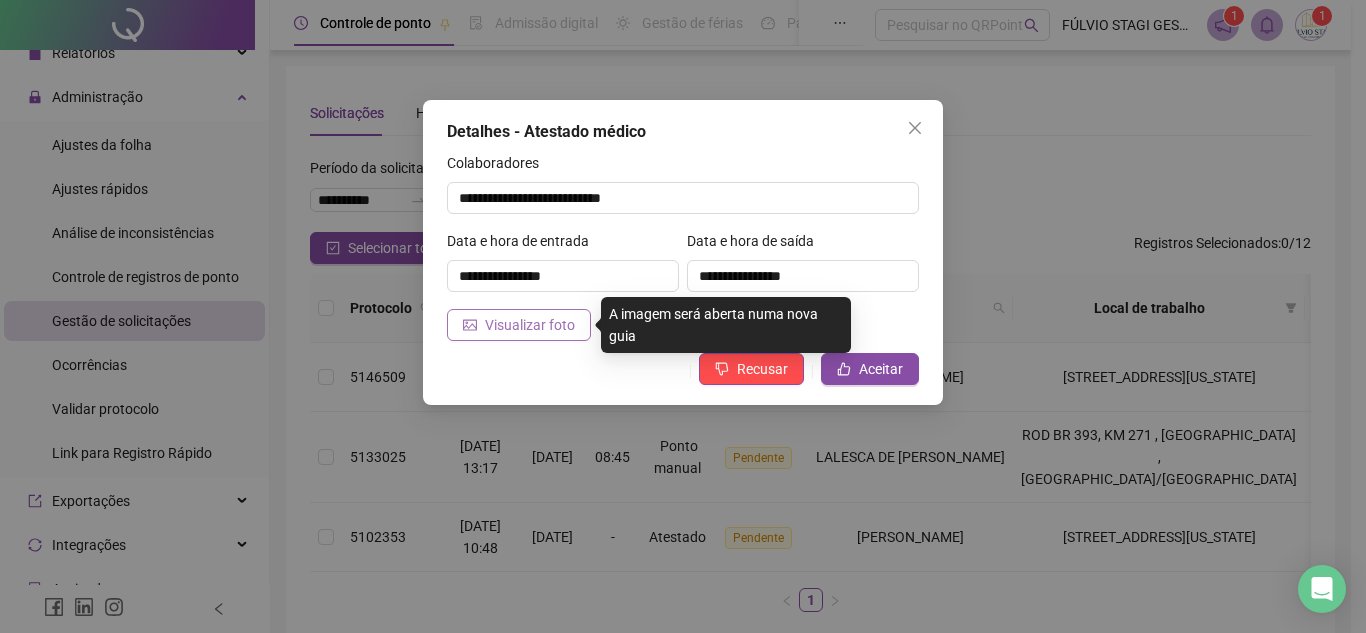 click on "Visualizar foto" at bounding box center (530, 325) 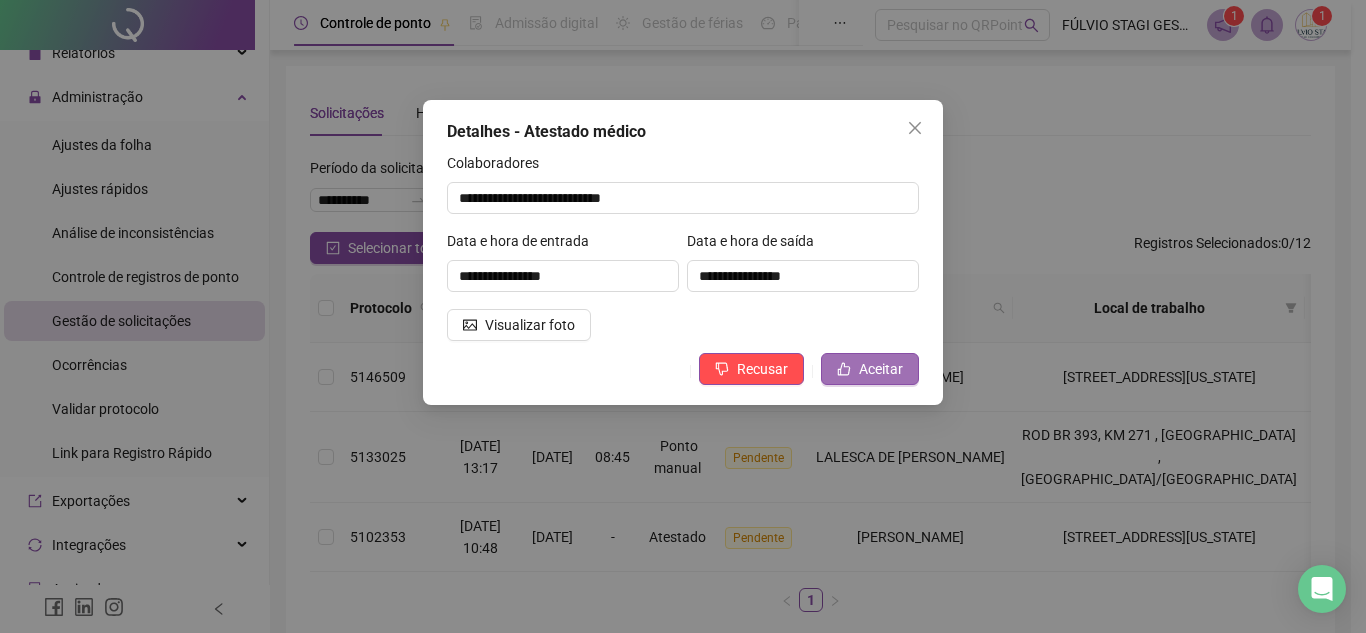 click on "Aceitar" at bounding box center (881, 369) 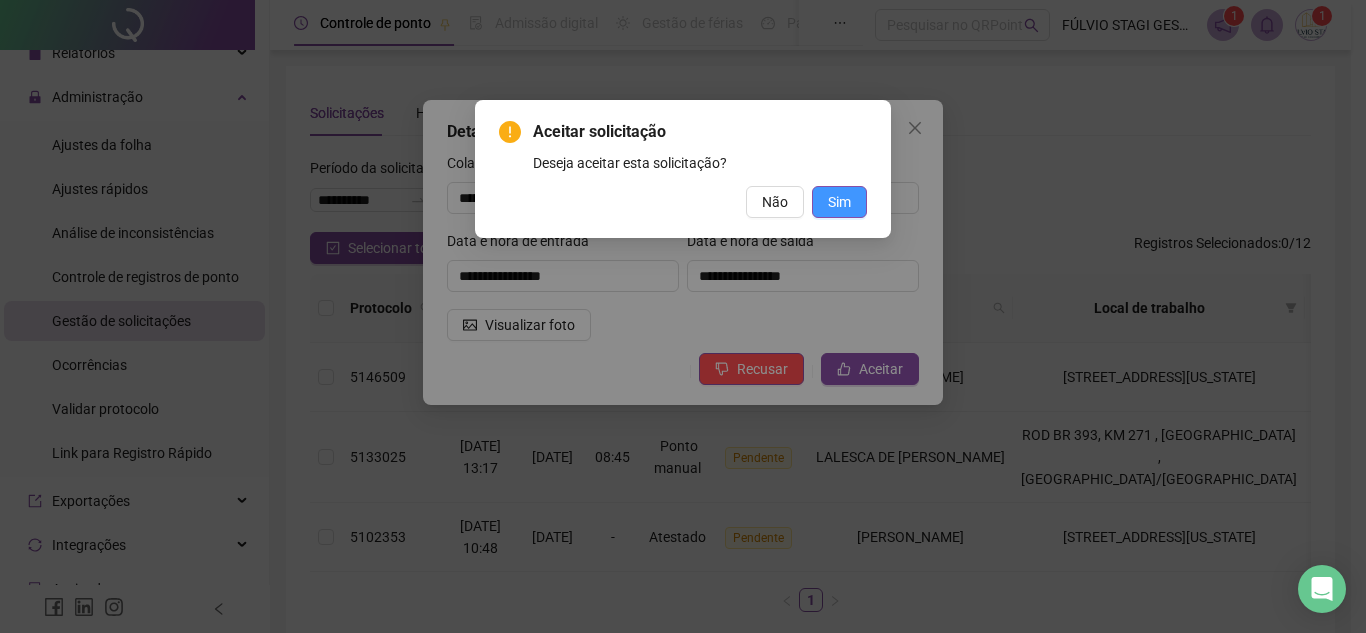 click on "Sim" at bounding box center [839, 202] 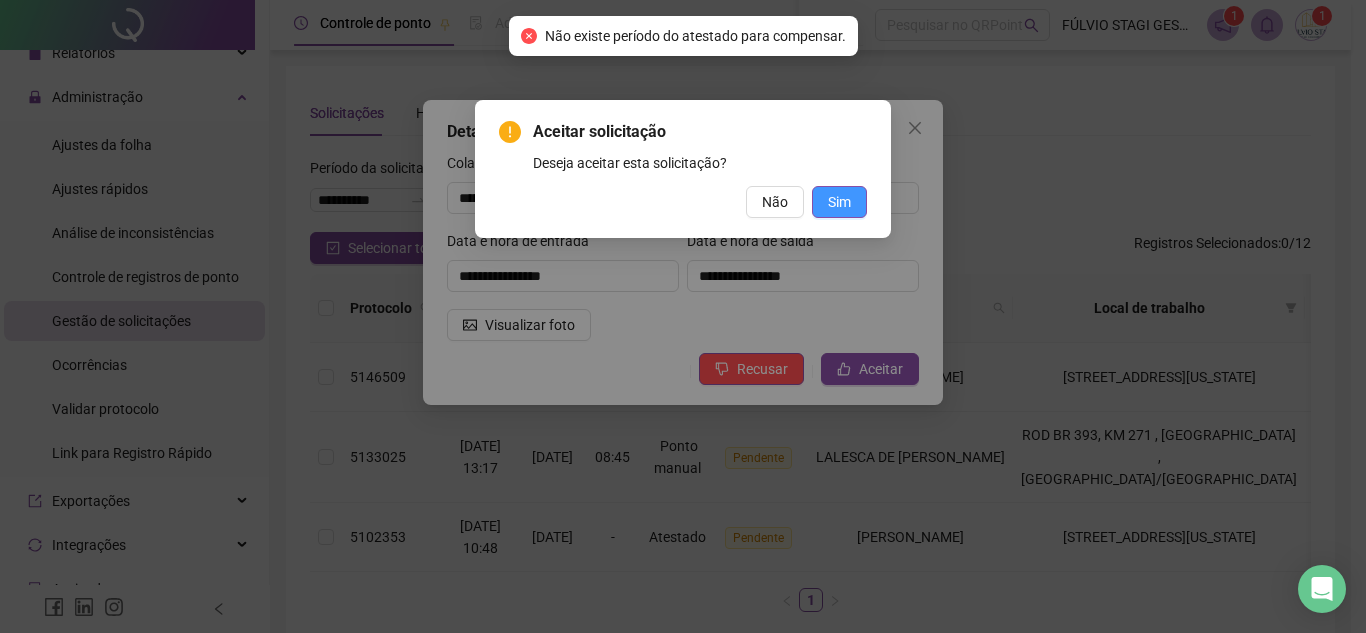 click on "Sim" at bounding box center (839, 202) 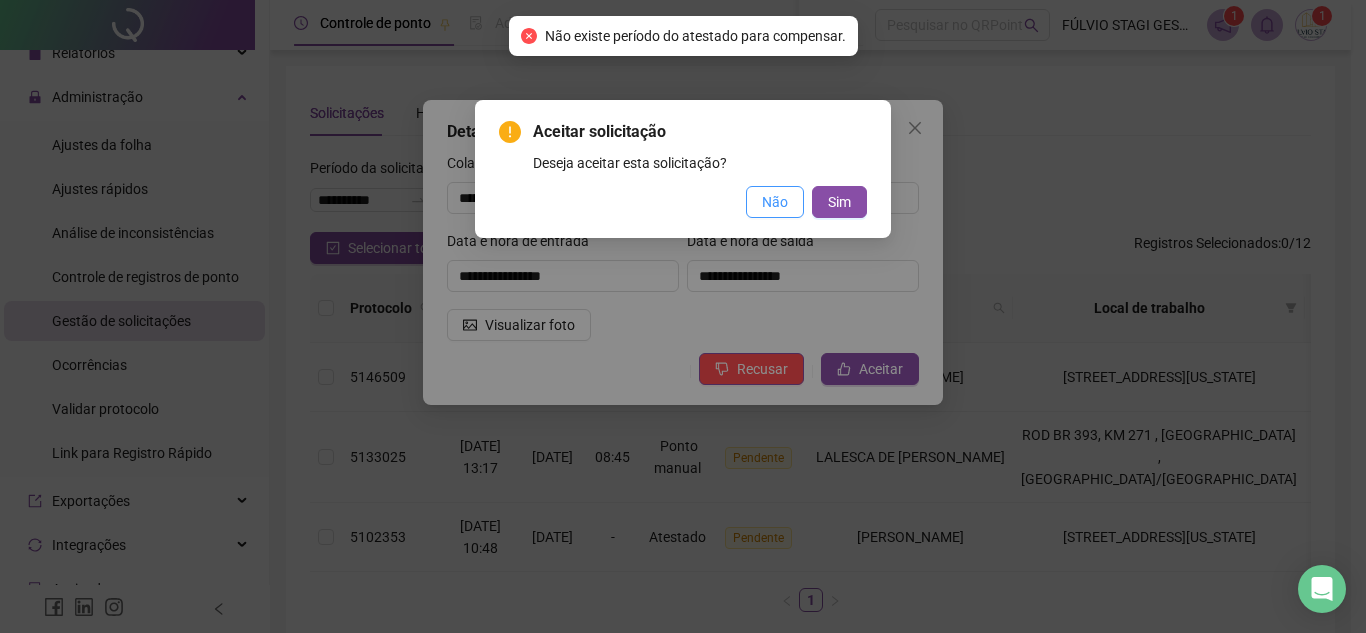 click on "Não" at bounding box center [775, 202] 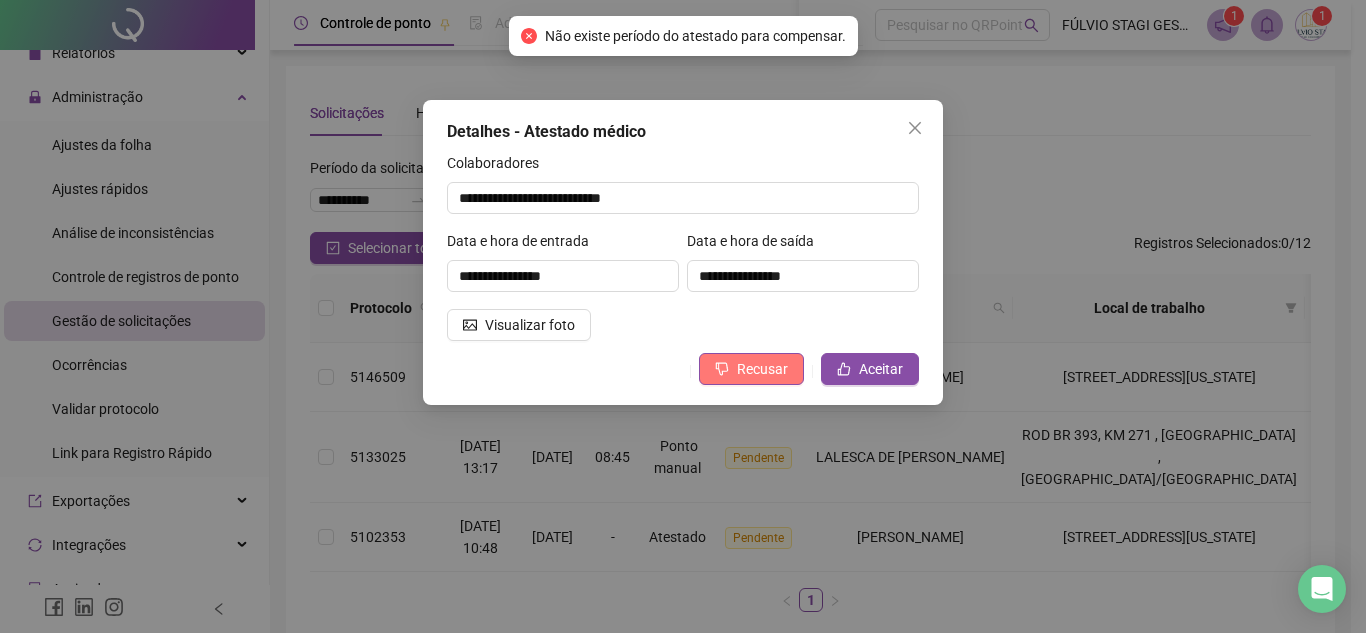 click on "Recusar" at bounding box center (762, 369) 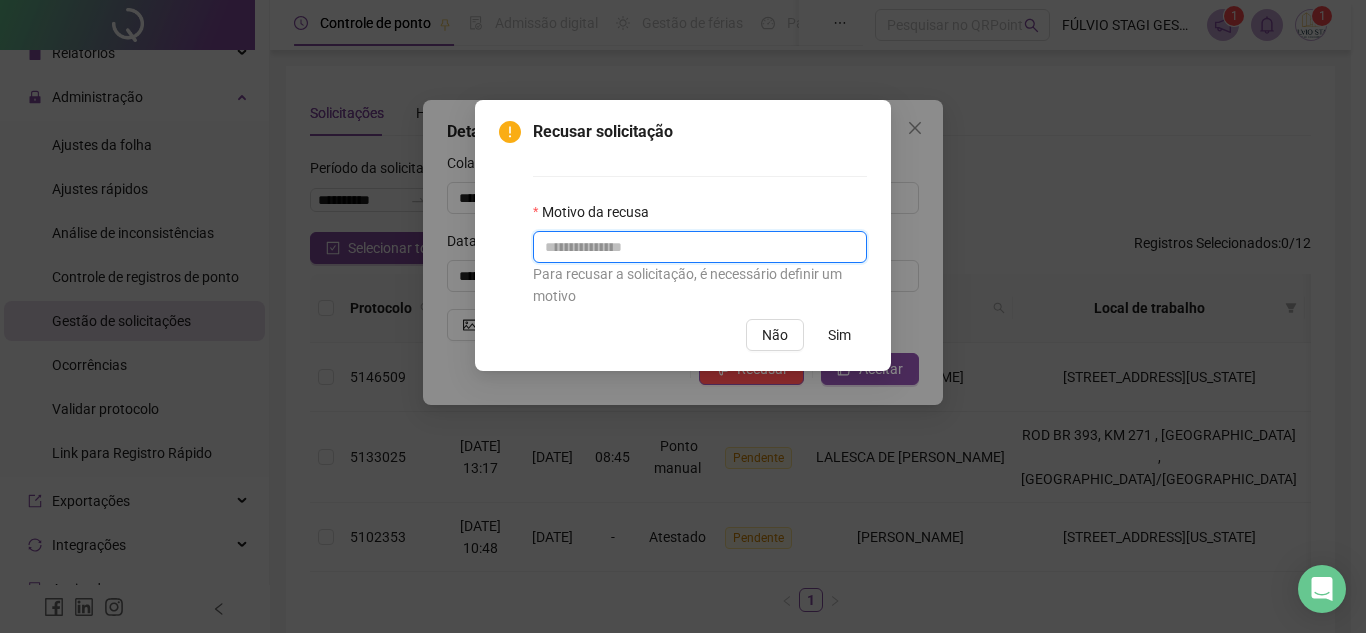 click at bounding box center [700, 247] 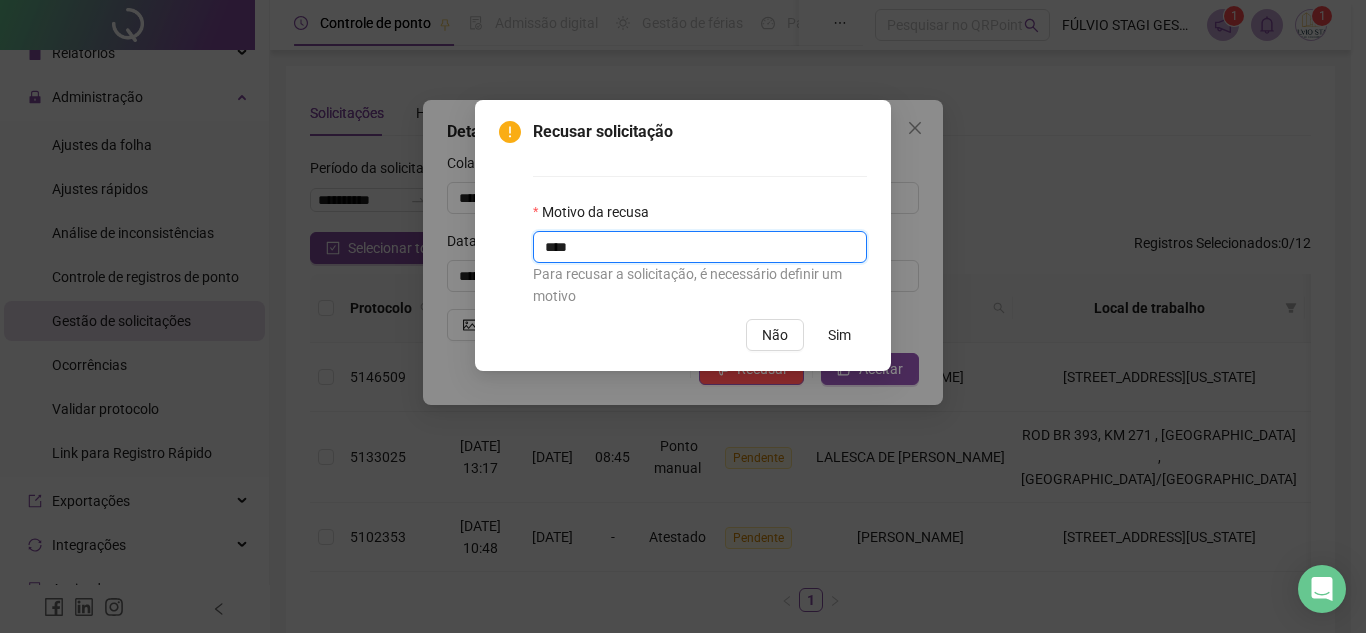 type on "****" 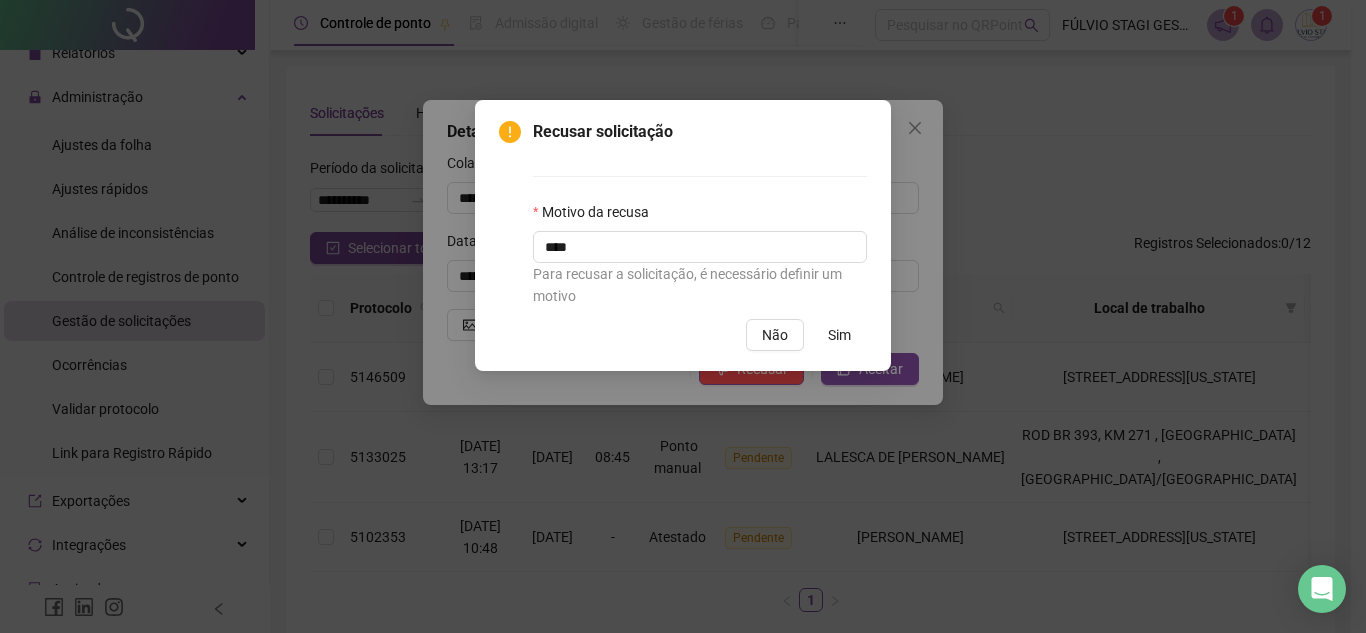 click on "Sim" at bounding box center [839, 335] 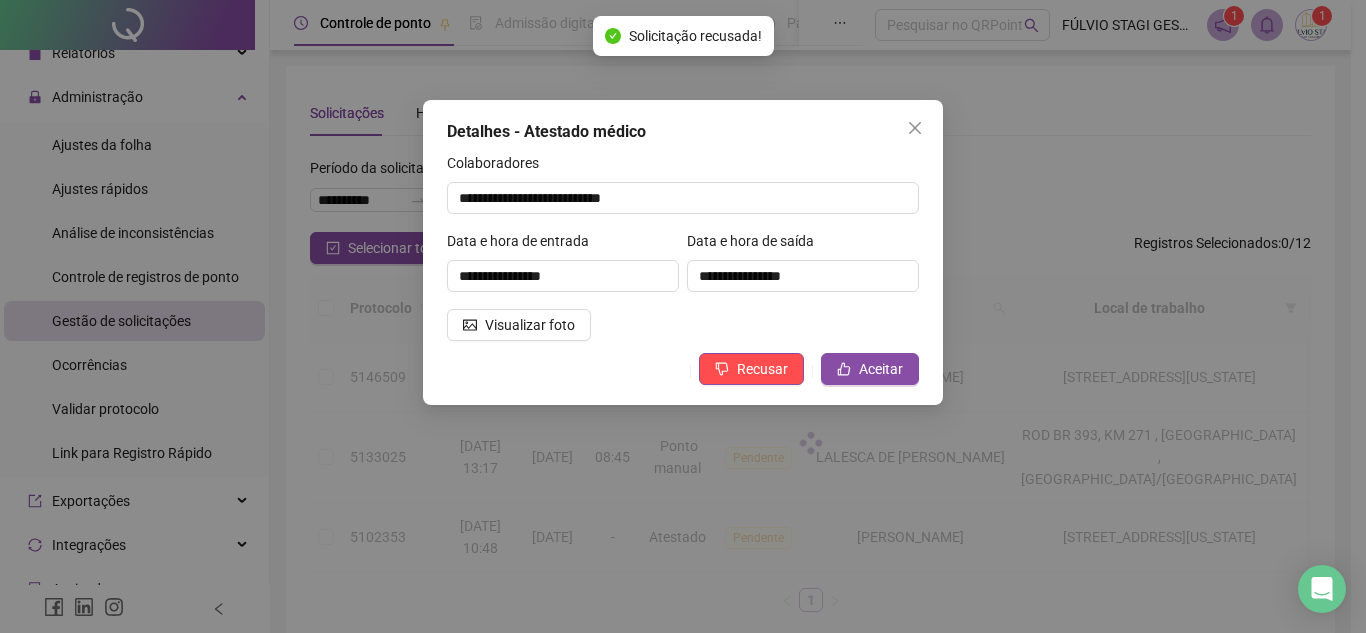 click on "Recusar solicitação Motivo da recusa **** Para recusar a solicitação, é necessário definir um motivo Não Sim" at bounding box center (683, 316) 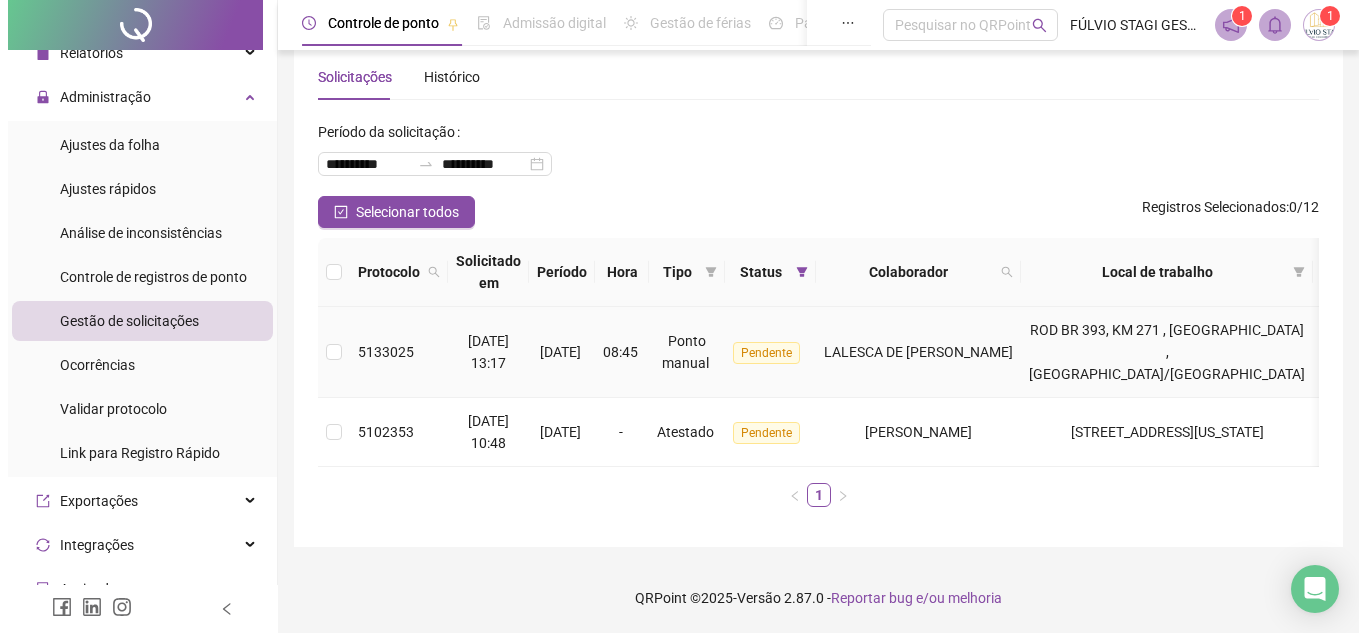 scroll, scrollTop: 102, scrollLeft: 0, axis: vertical 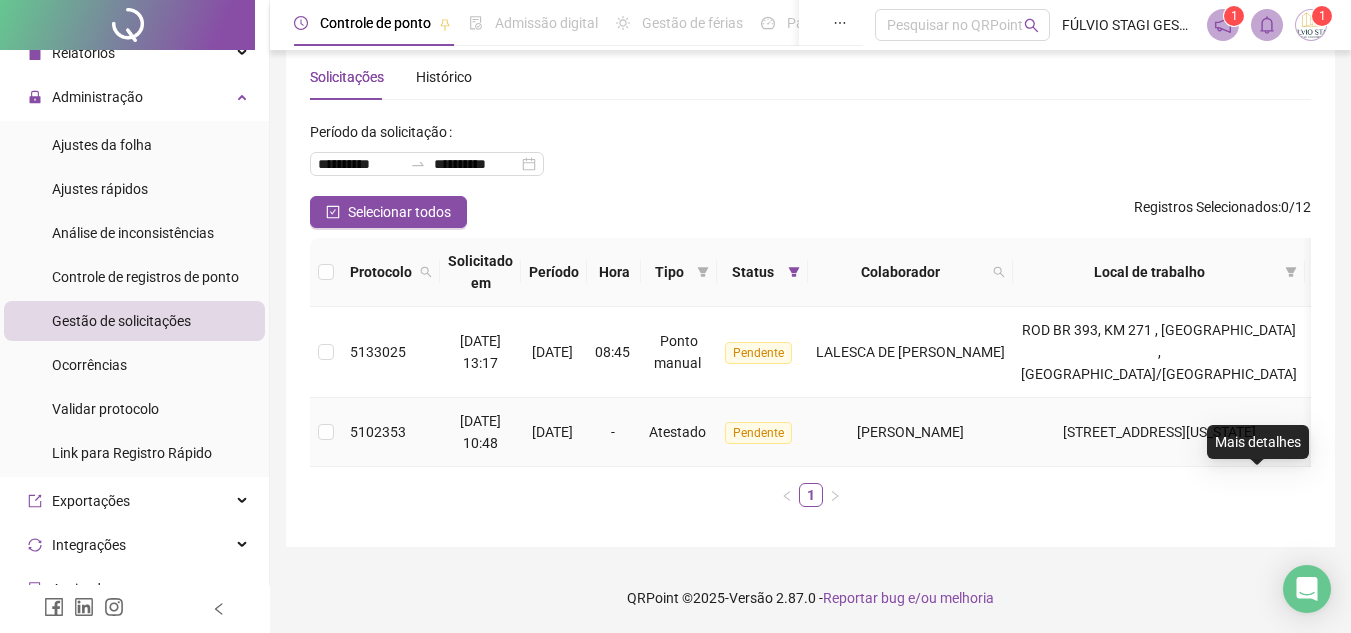click 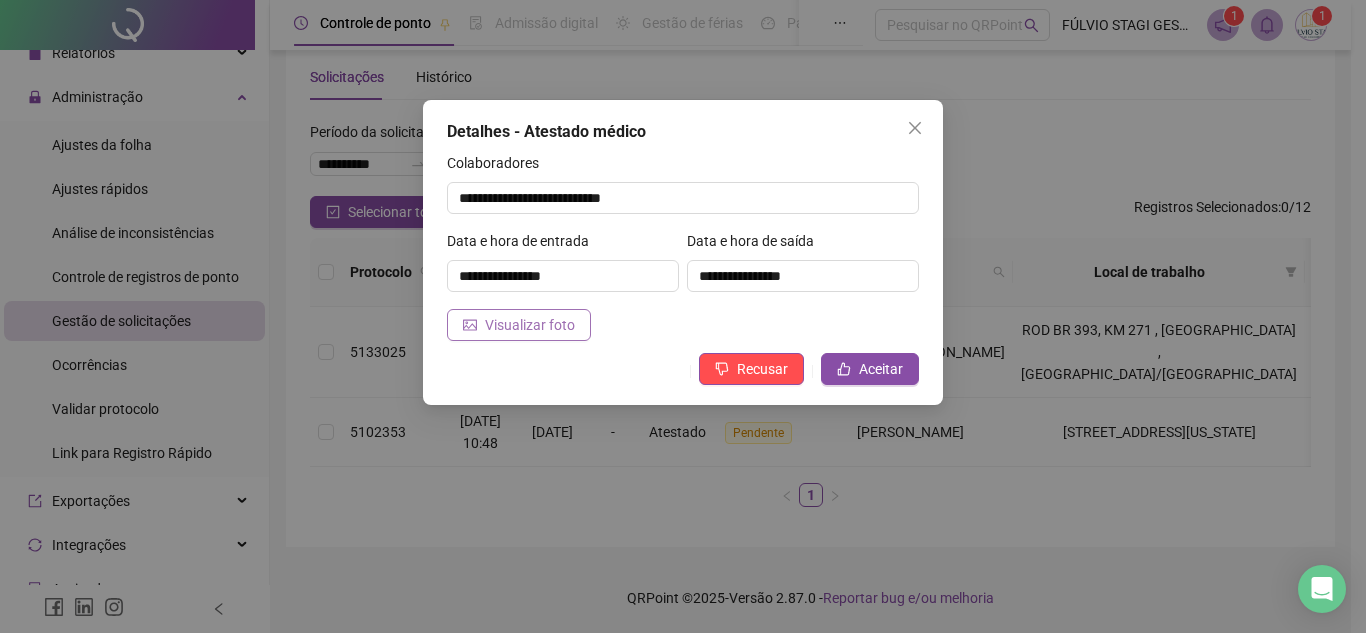 click on "Visualizar foto" at bounding box center [530, 325] 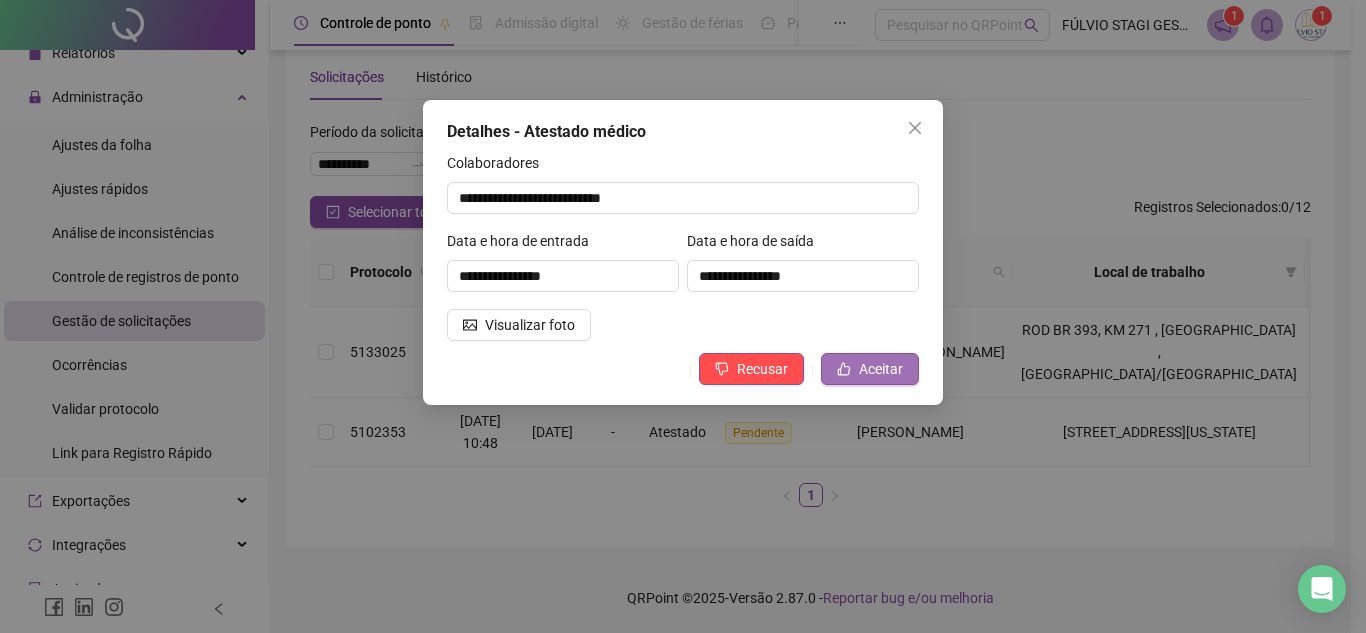 click on "Aceitar" at bounding box center [881, 369] 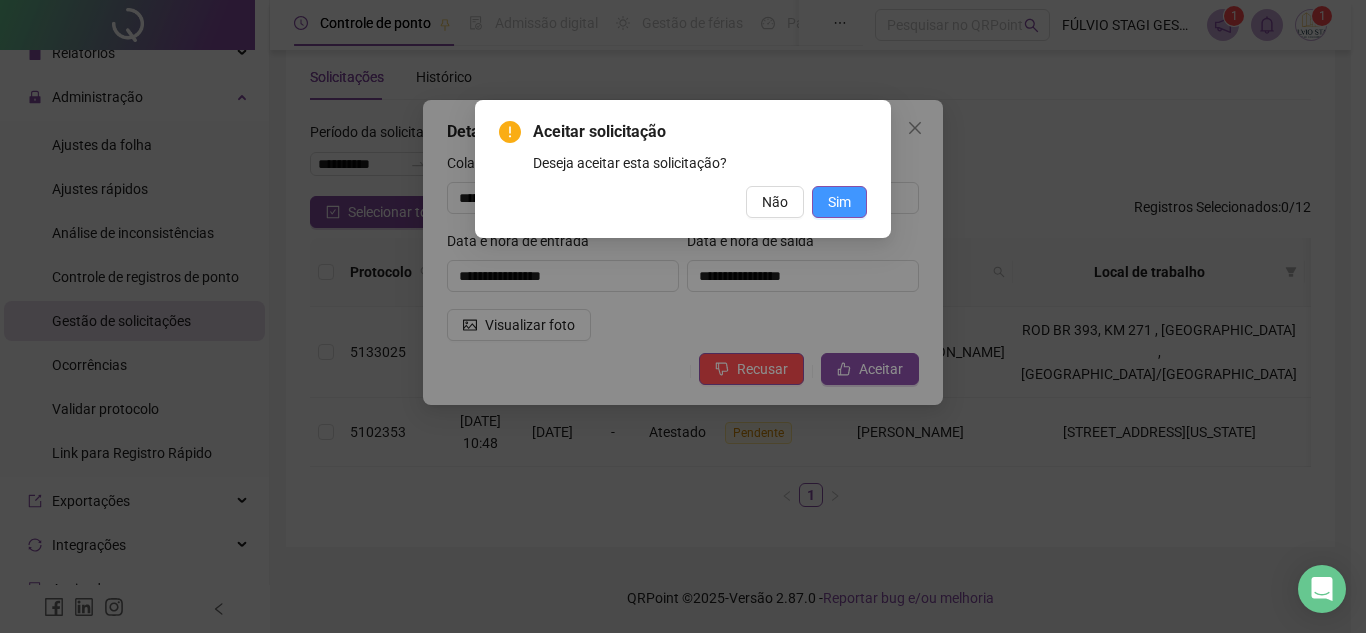 click on "Sim" at bounding box center [839, 202] 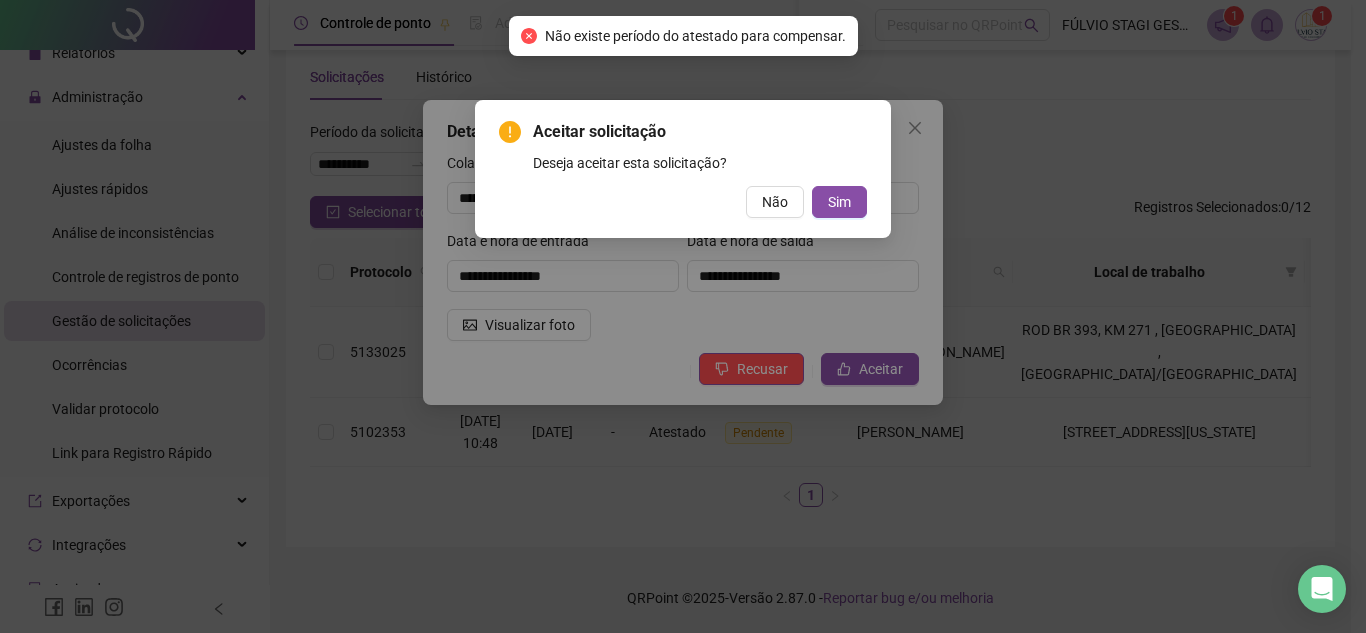 click on "Aceitar solicitação Deseja aceitar esta solicitação? Não Sim" at bounding box center [683, 316] 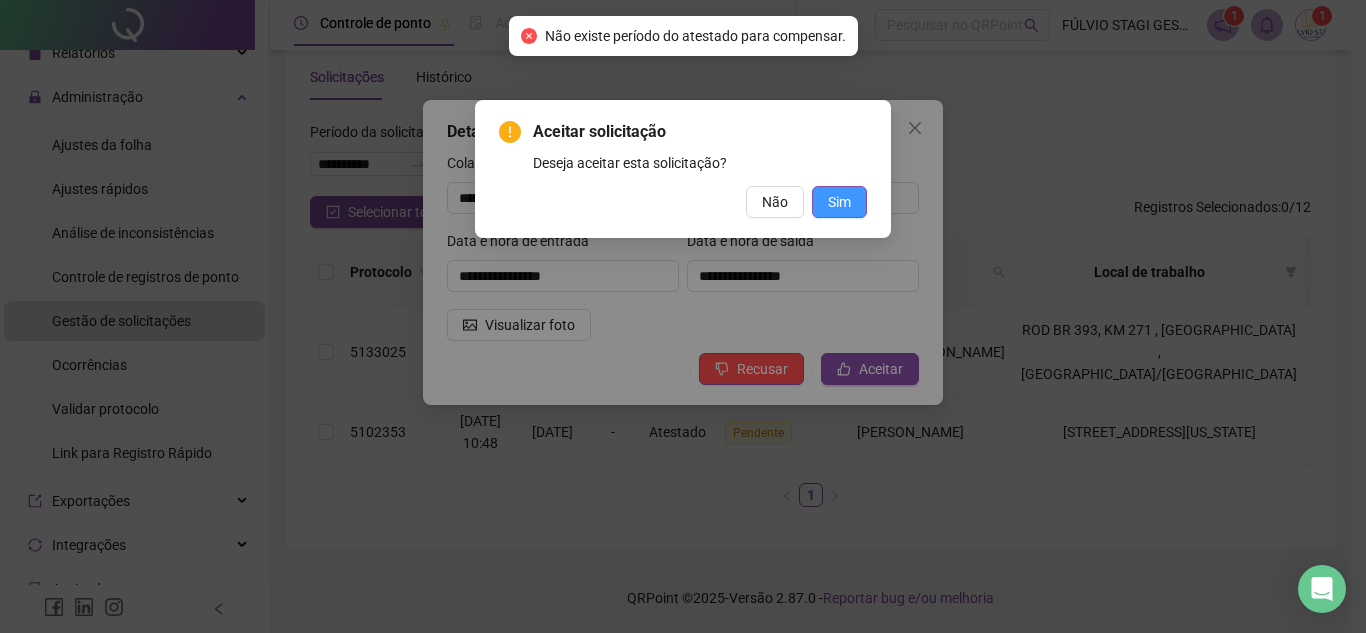 click on "Sim" at bounding box center [839, 202] 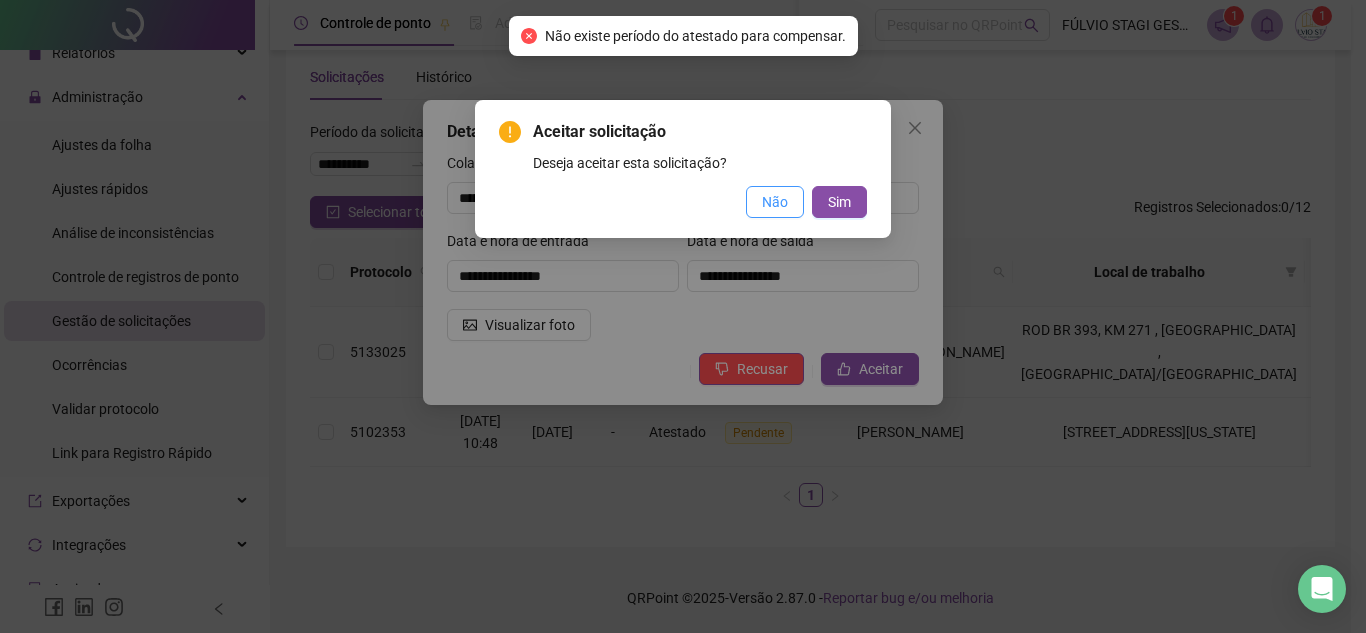 click on "Não" at bounding box center [775, 202] 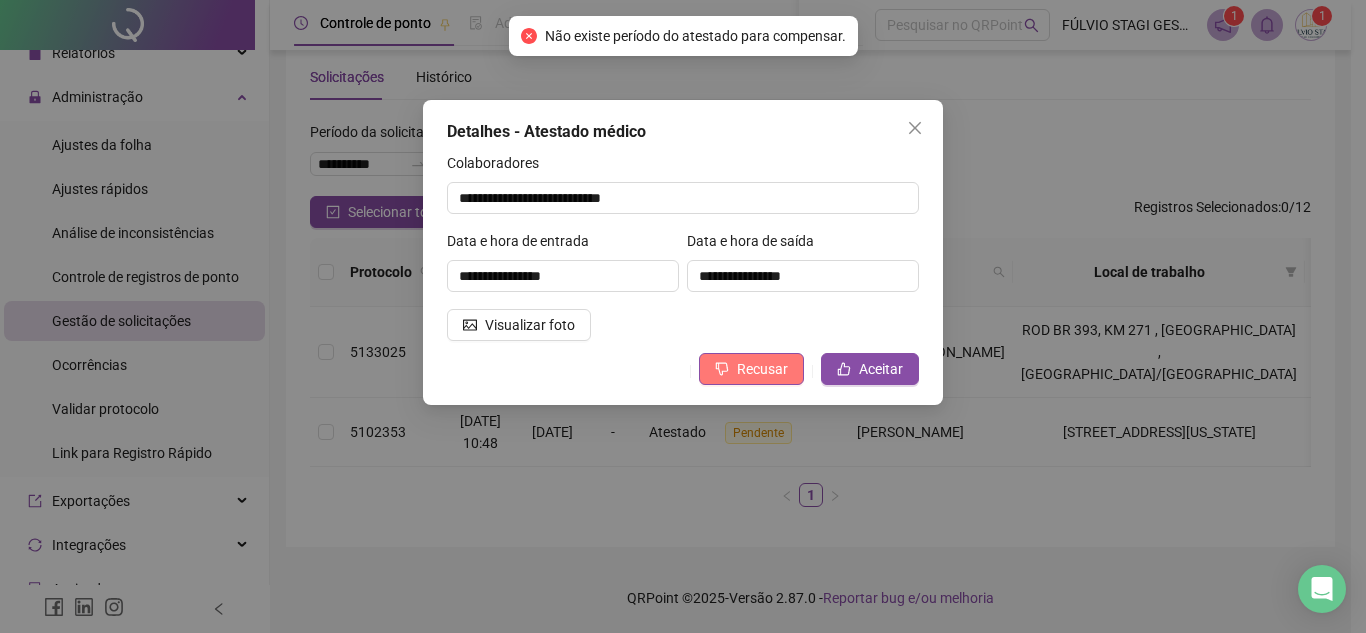 click on "Recusar" at bounding box center [762, 369] 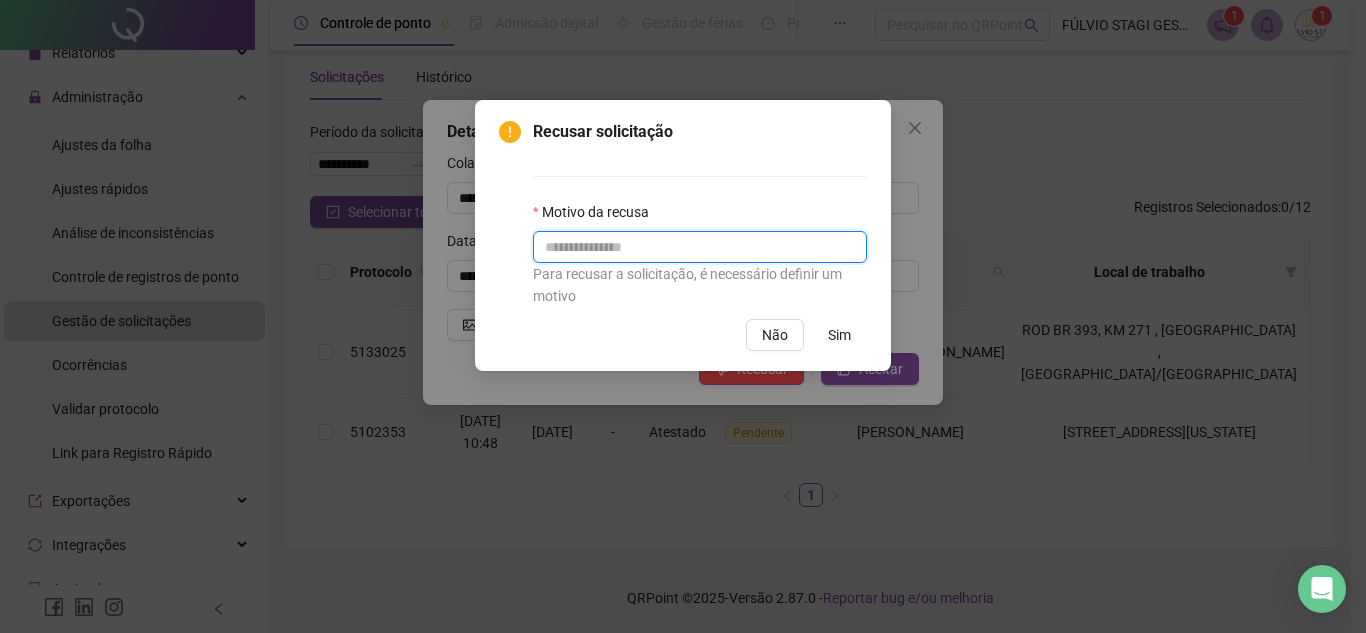 click at bounding box center [700, 247] 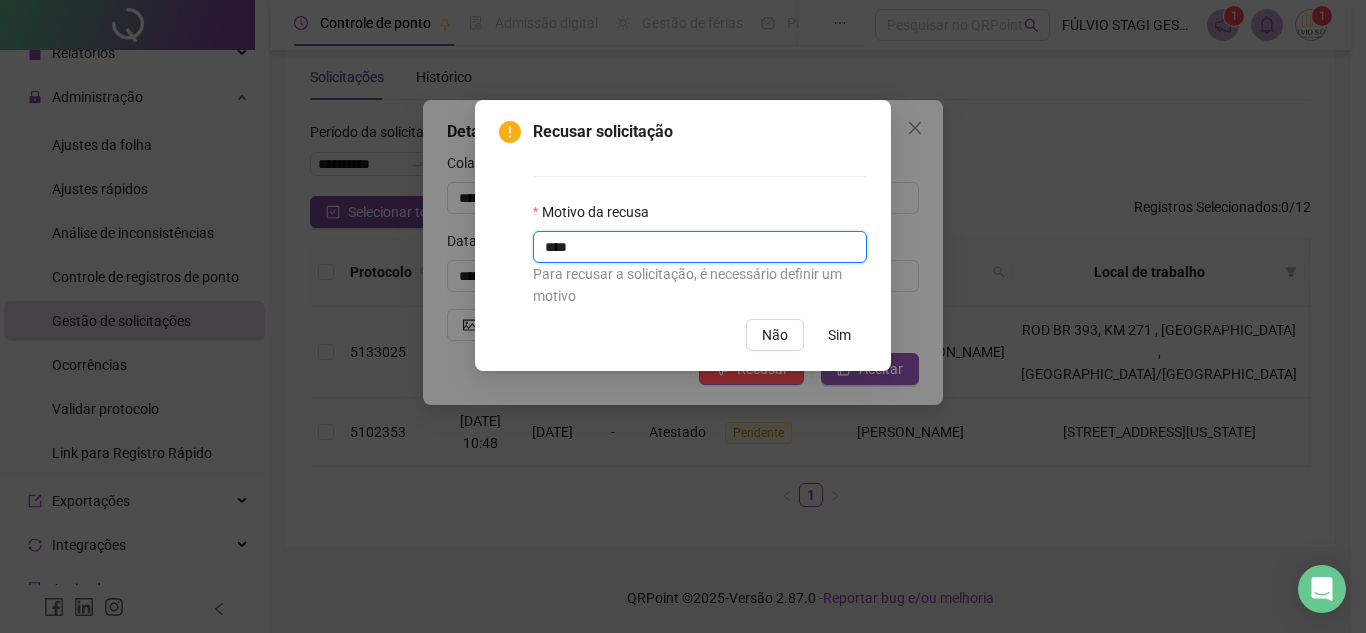 type on "****" 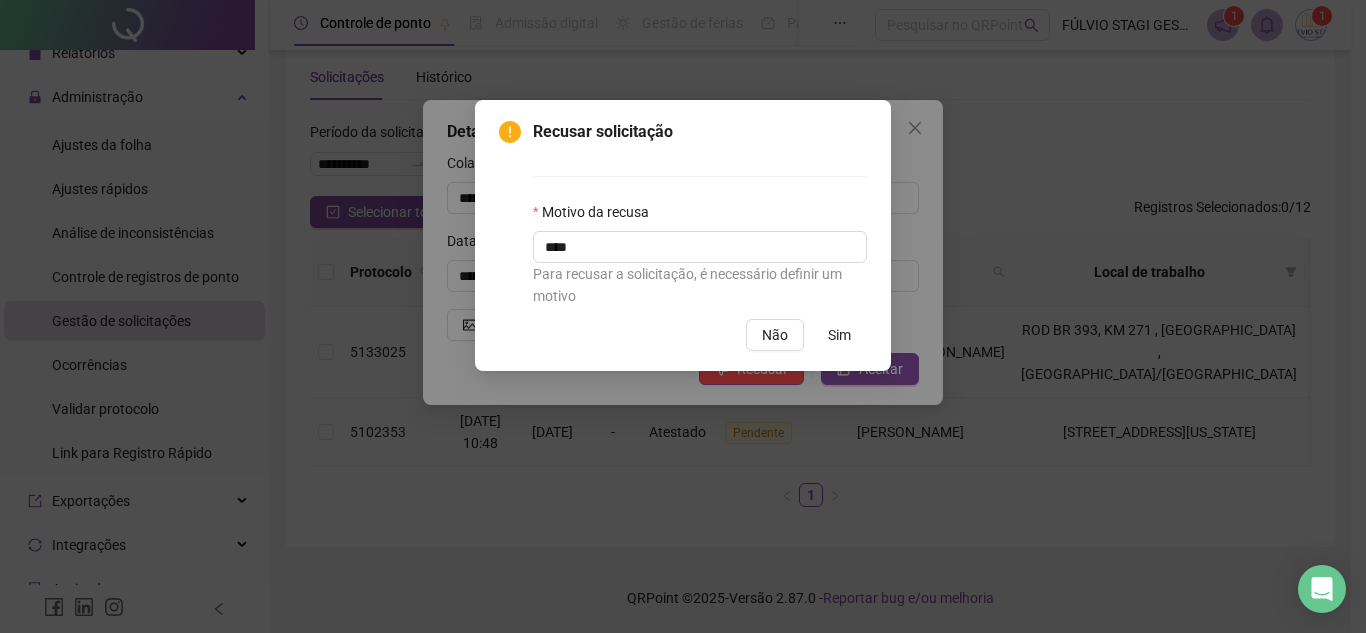 click on "Sim" at bounding box center [839, 335] 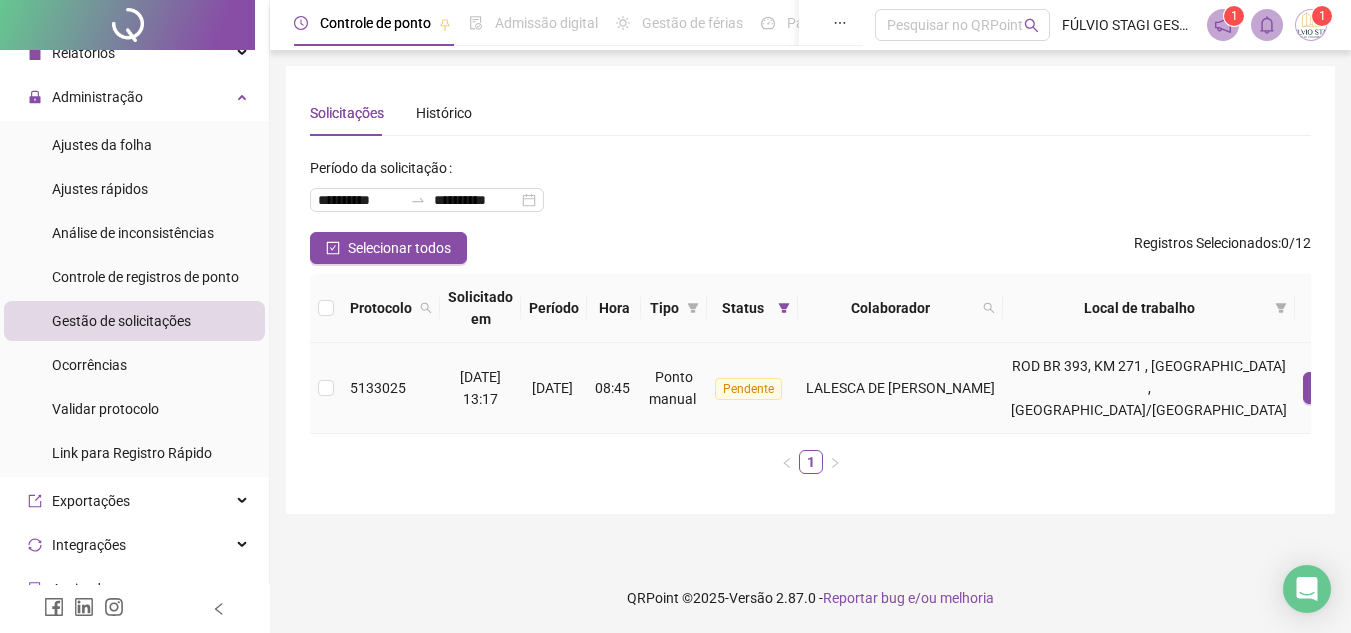 scroll, scrollTop: 0, scrollLeft: 0, axis: both 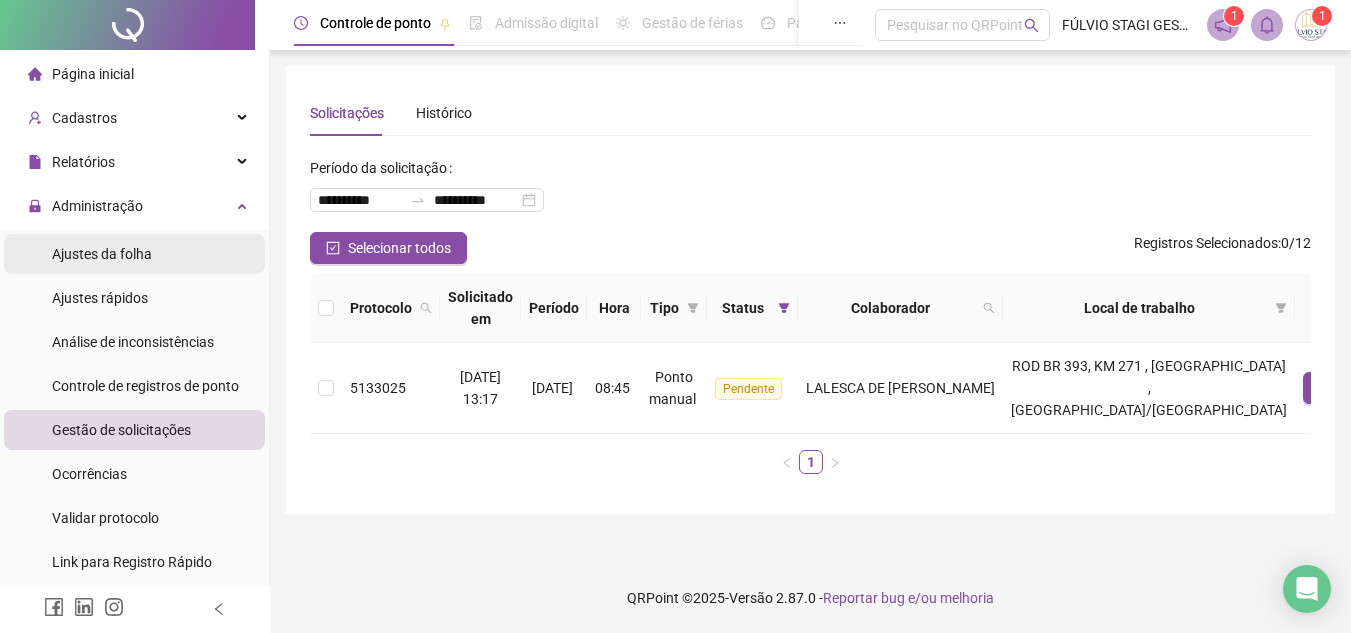 click on "Ajustes da folha" at bounding box center [102, 254] 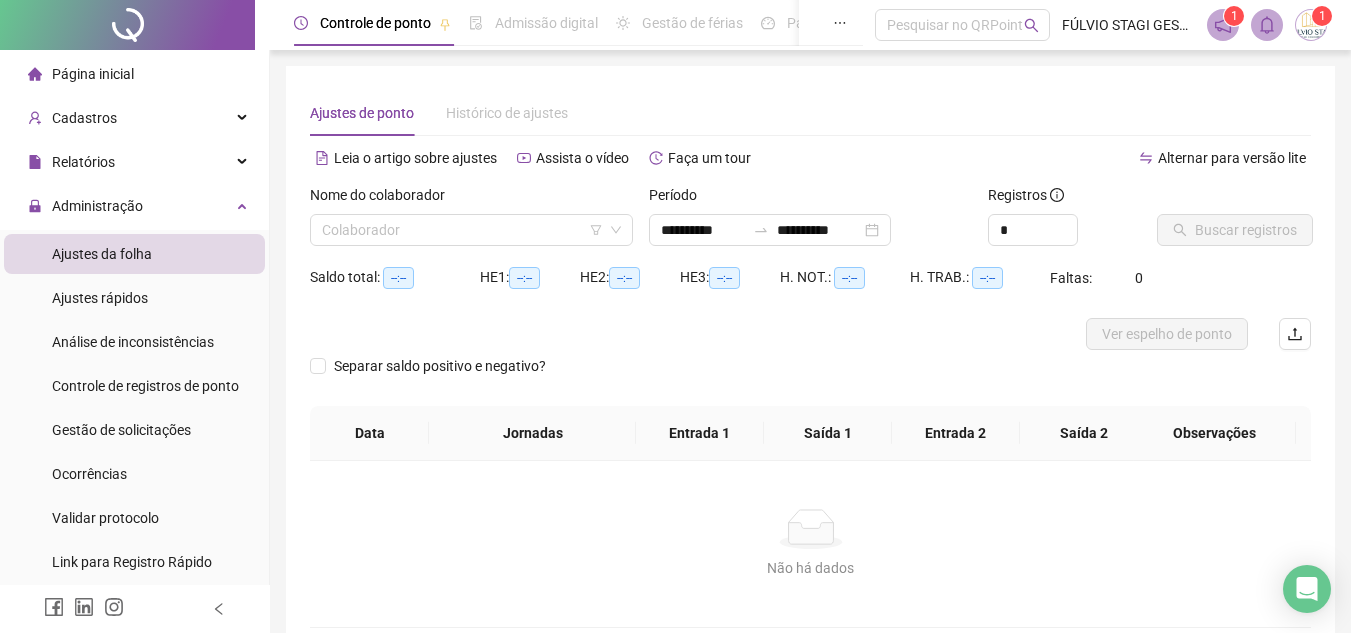 type on "**********" 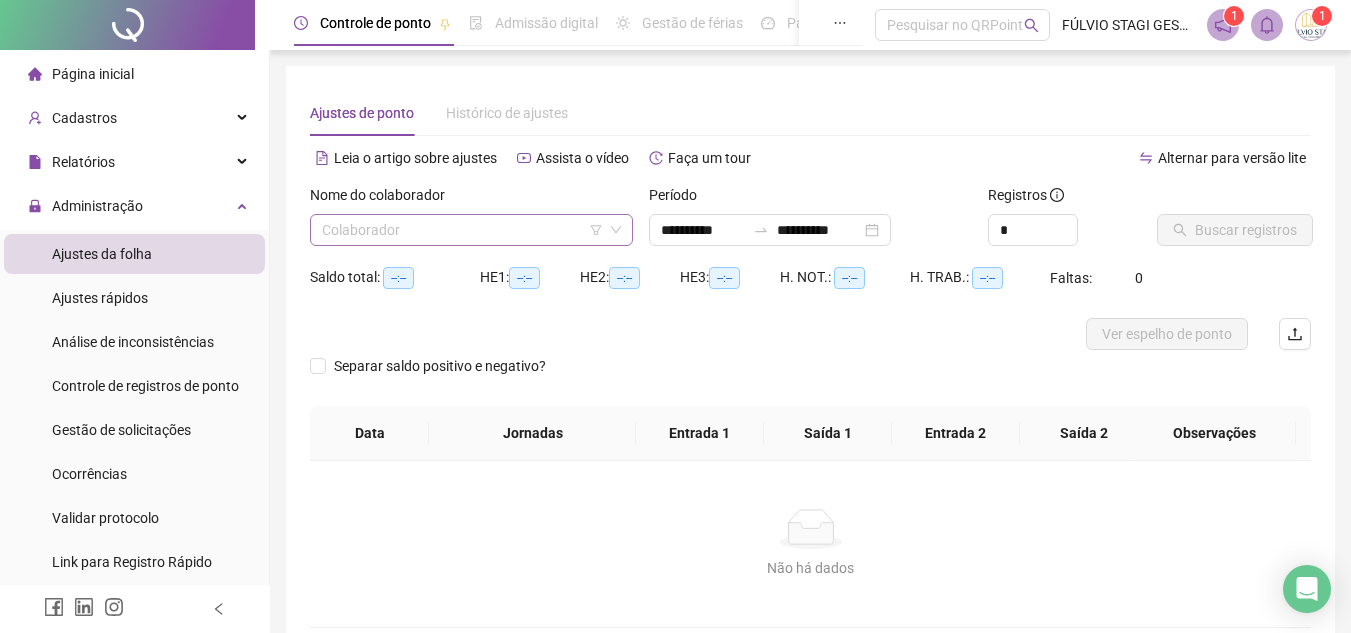 click at bounding box center [465, 230] 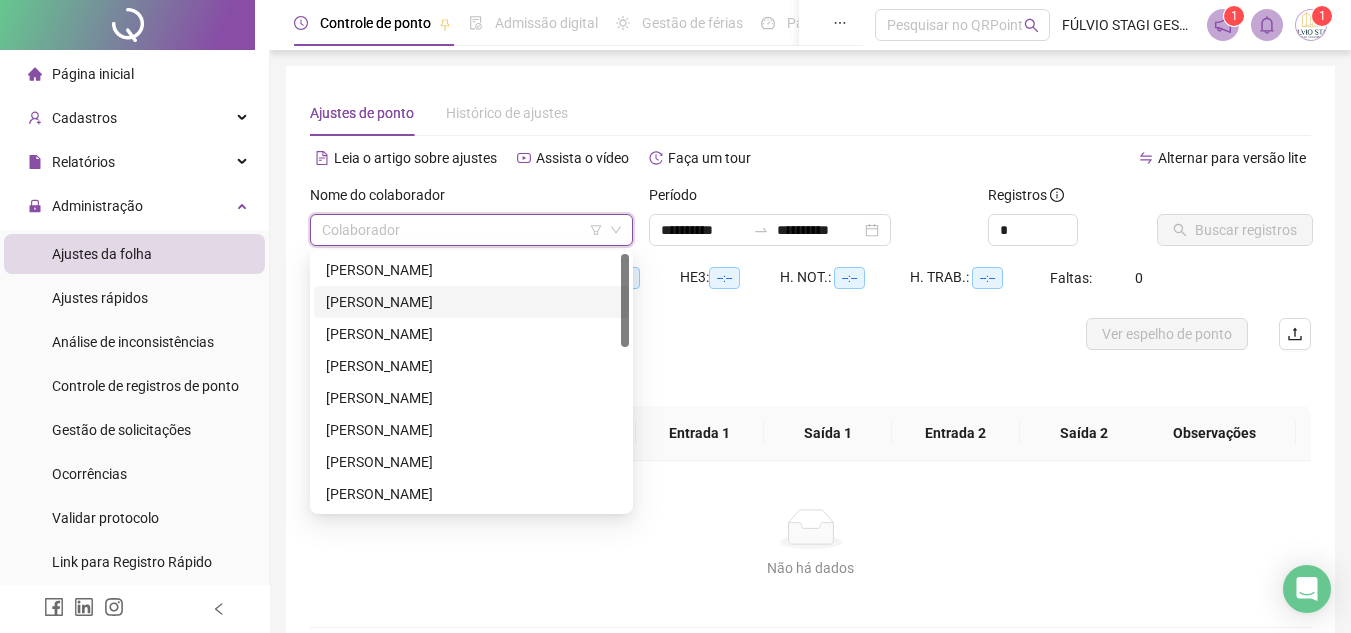 scroll, scrollTop: 100, scrollLeft: 0, axis: vertical 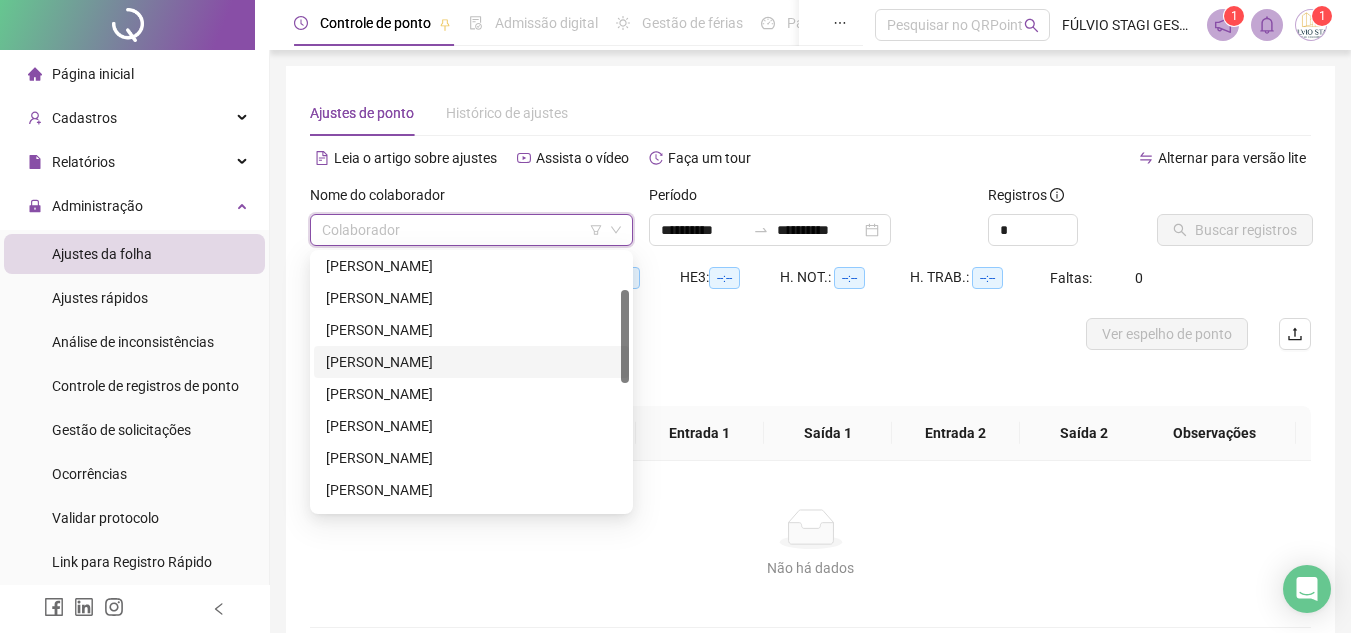 click on "[PERSON_NAME]" at bounding box center (471, 362) 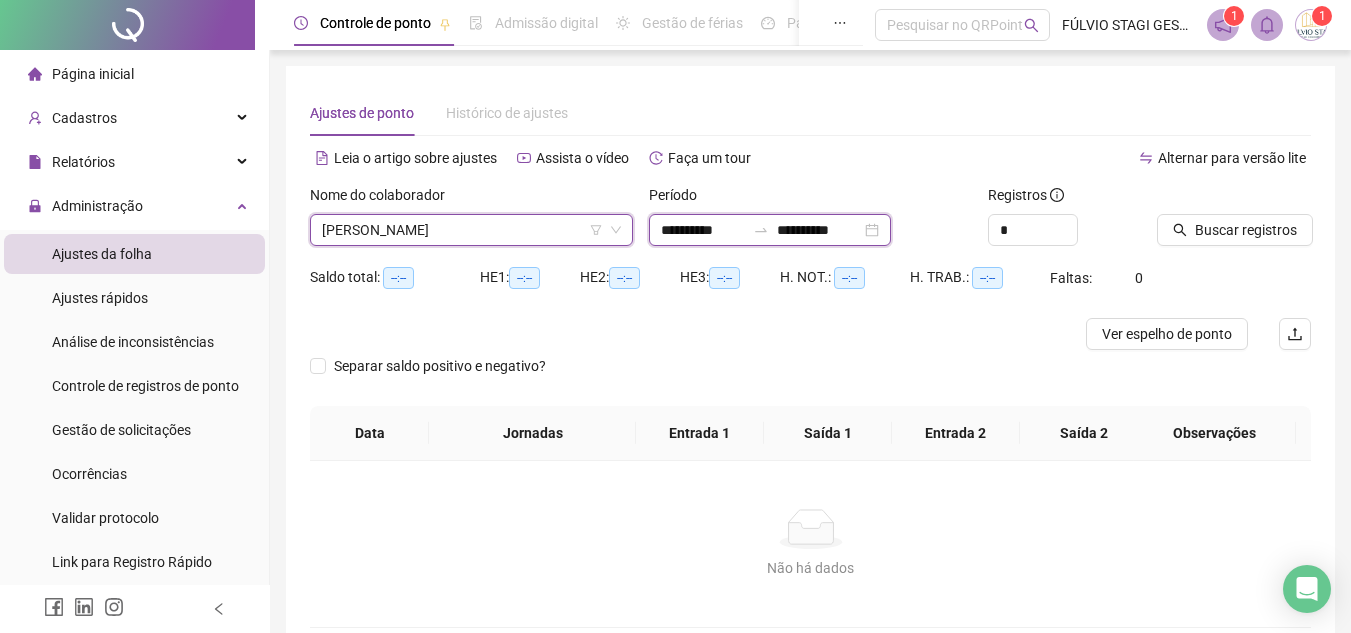 click on "**********" at bounding box center (703, 230) 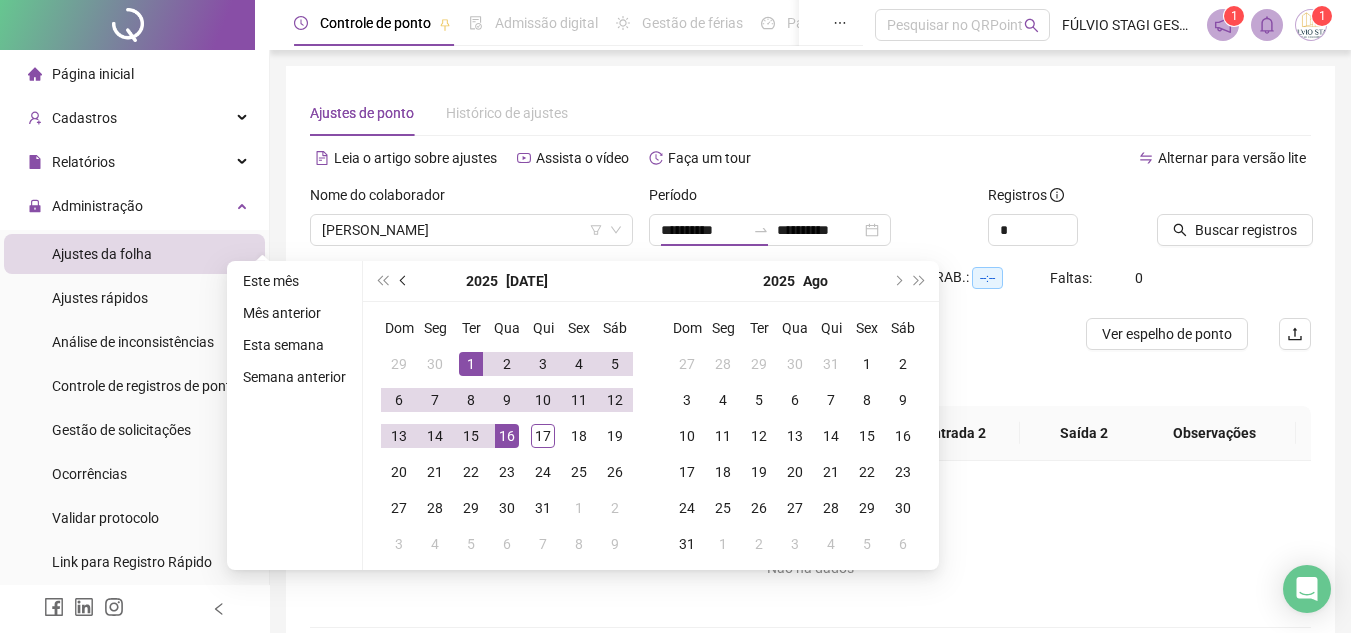 click at bounding box center [404, 281] 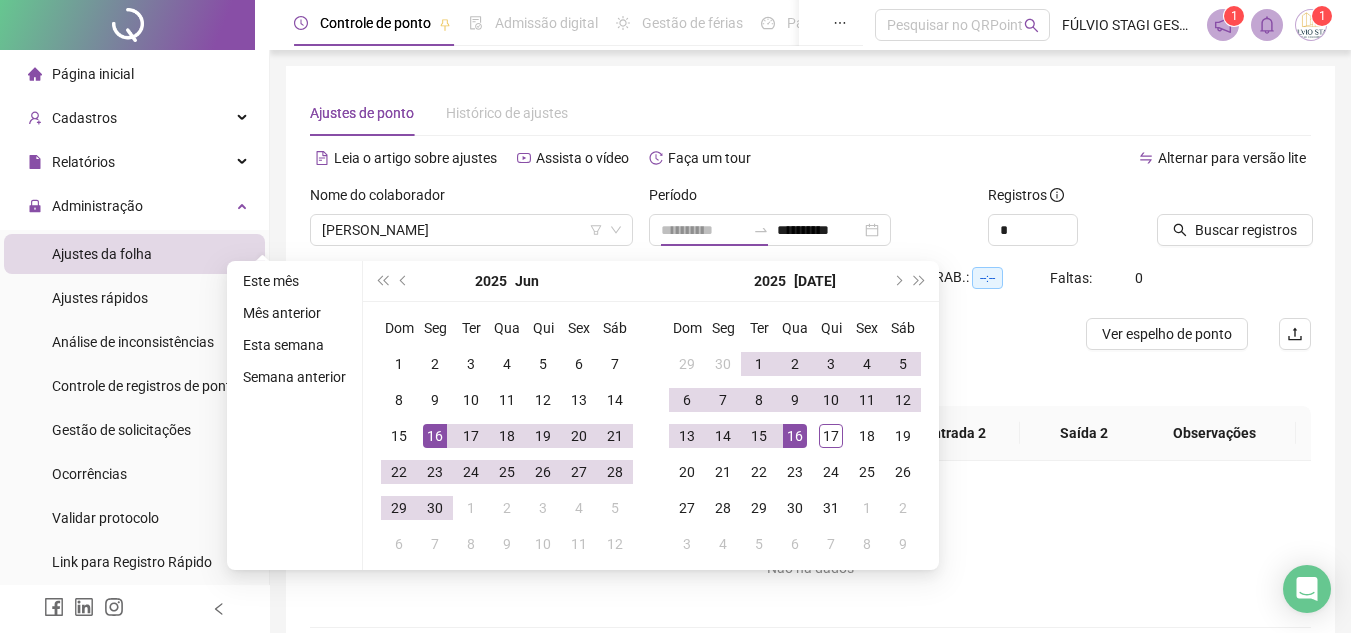 type on "**********" 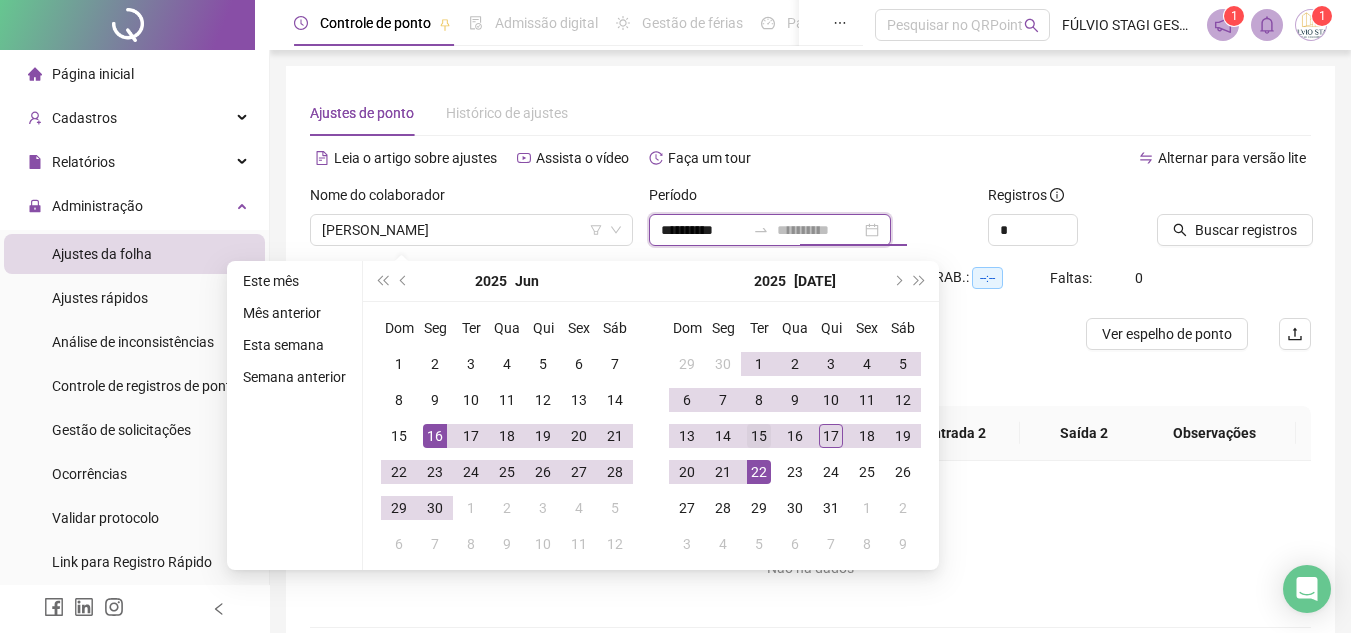 type on "**********" 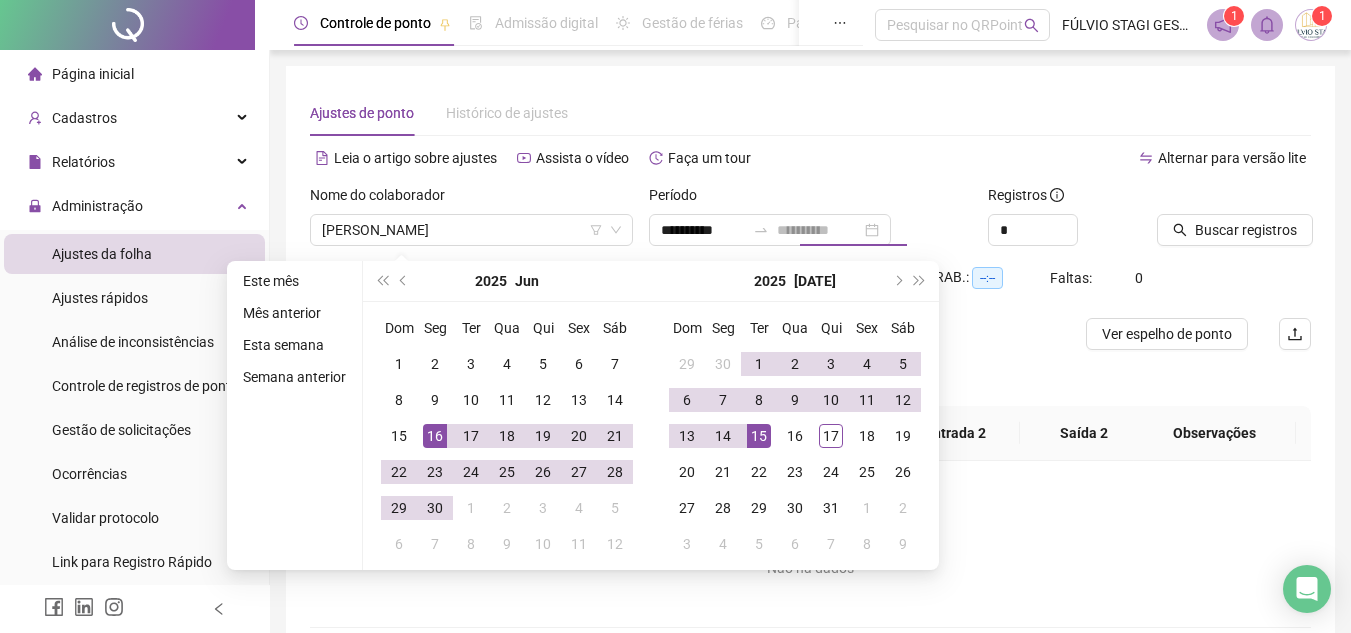 click on "15" at bounding box center (759, 436) 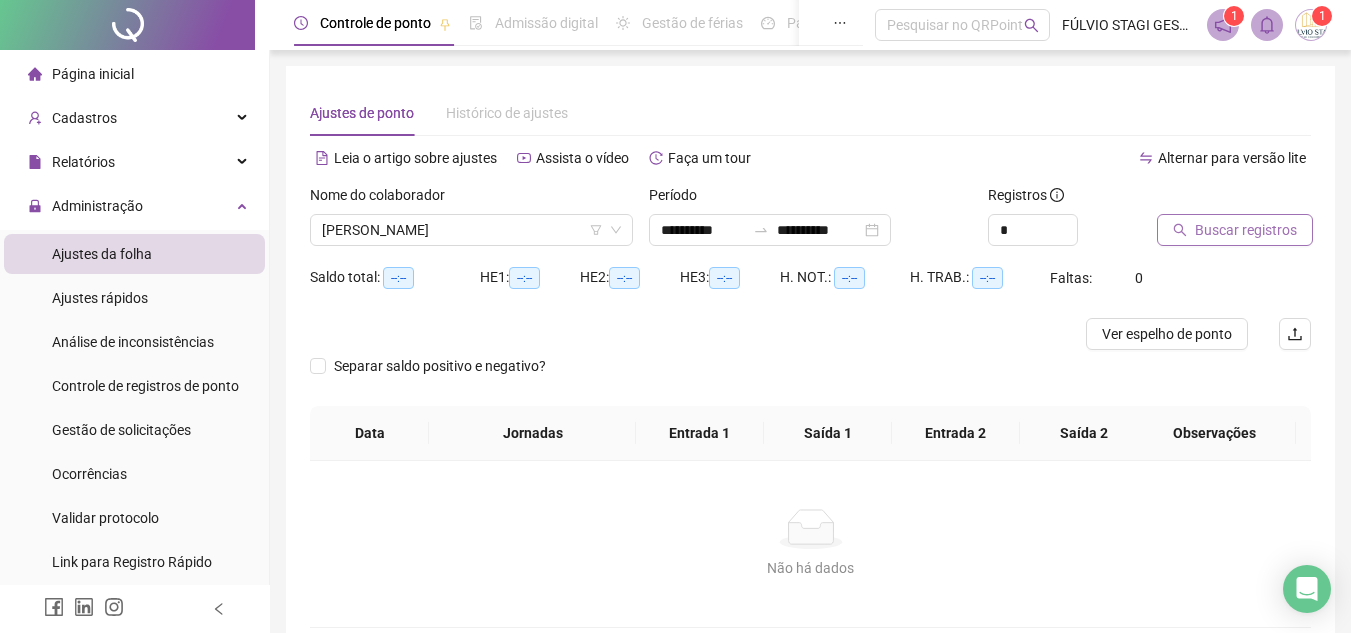 click on "Buscar registros" at bounding box center [1246, 230] 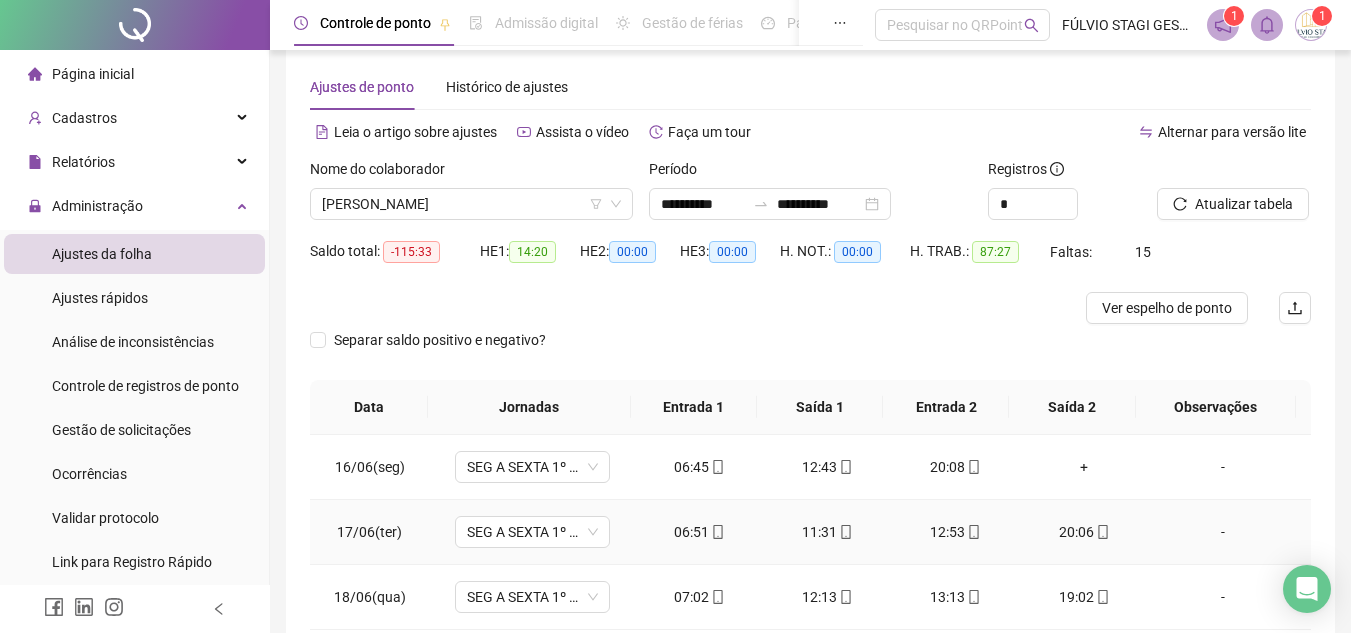 scroll, scrollTop: 0, scrollLeft: 0, axis: both 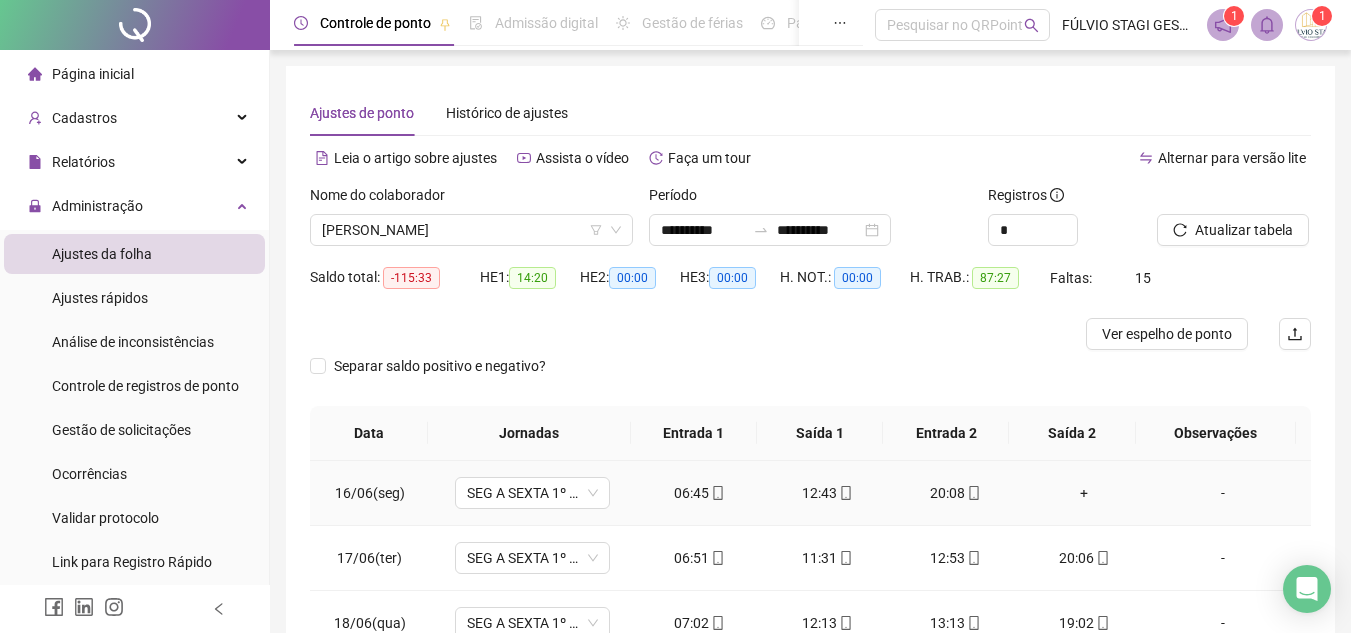 click on "+" at bounding box center [1084, 493] 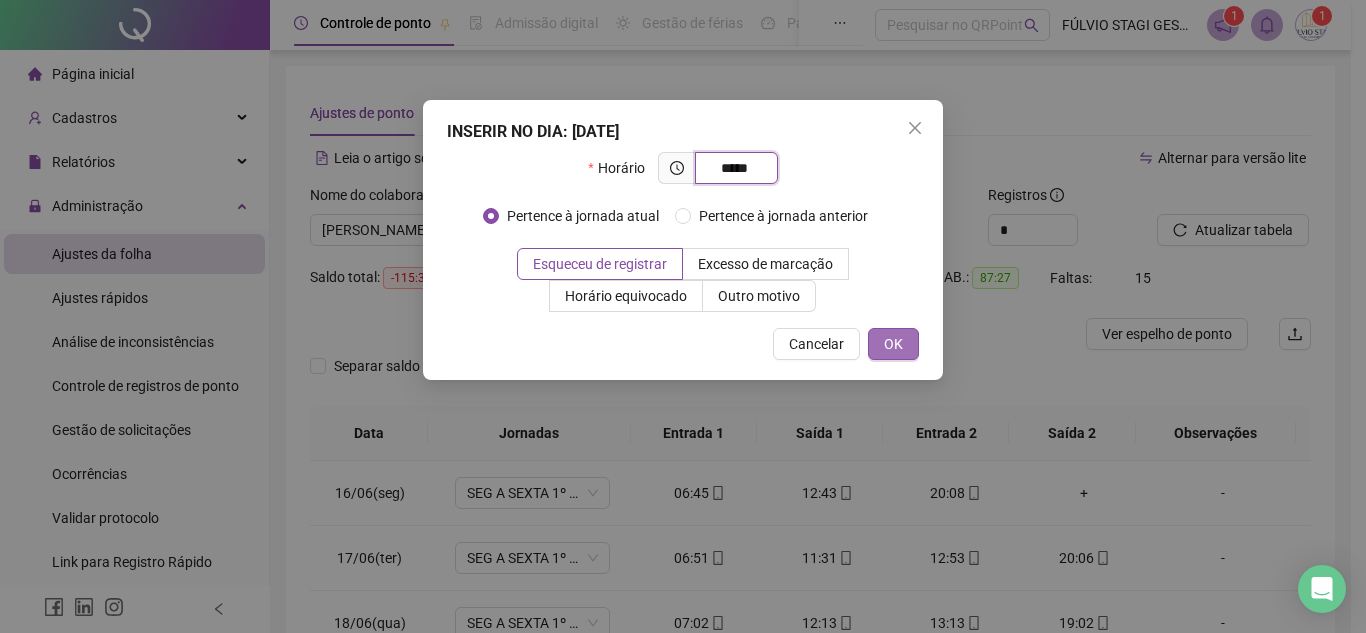 type on "*****" 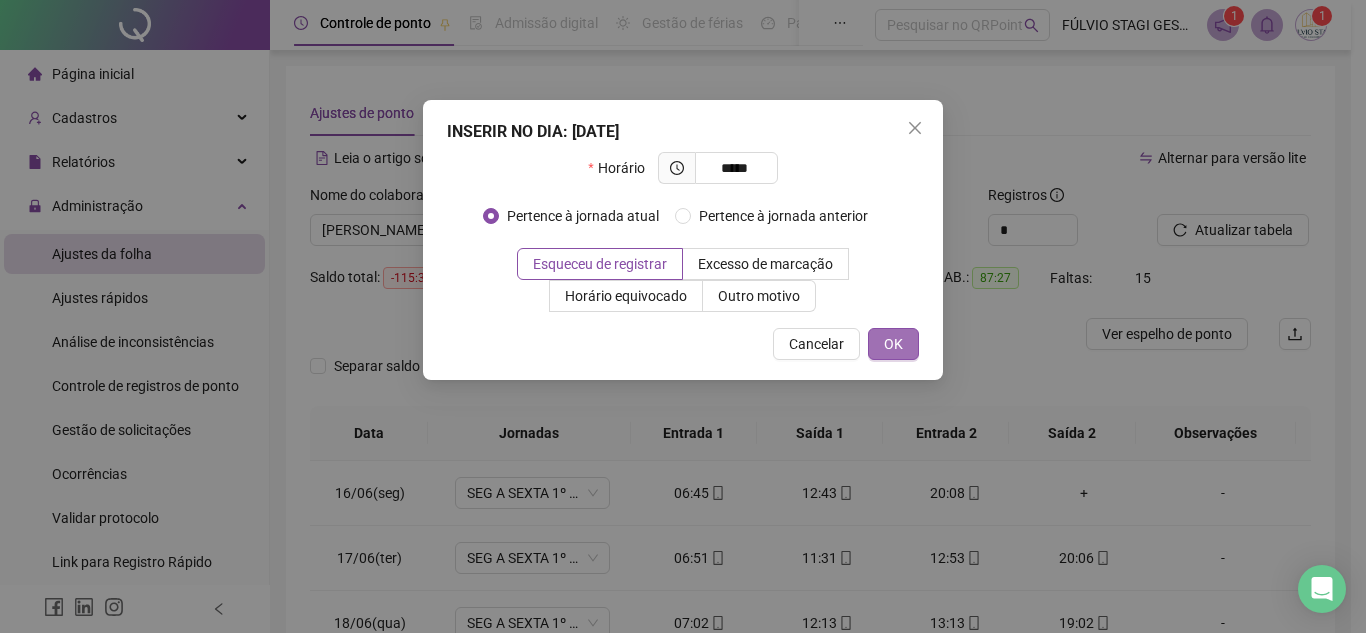 click on "OK" at bounding box center (893, 344) 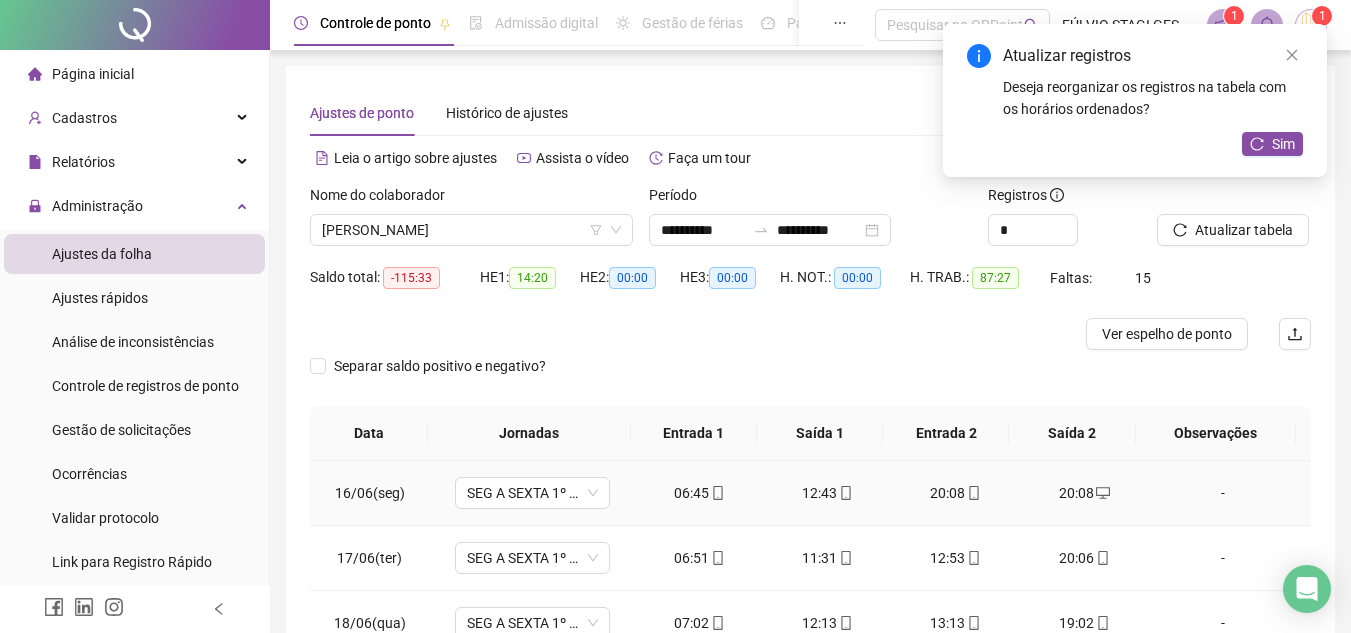 click on "20:08" at bounding box center (956, 493) 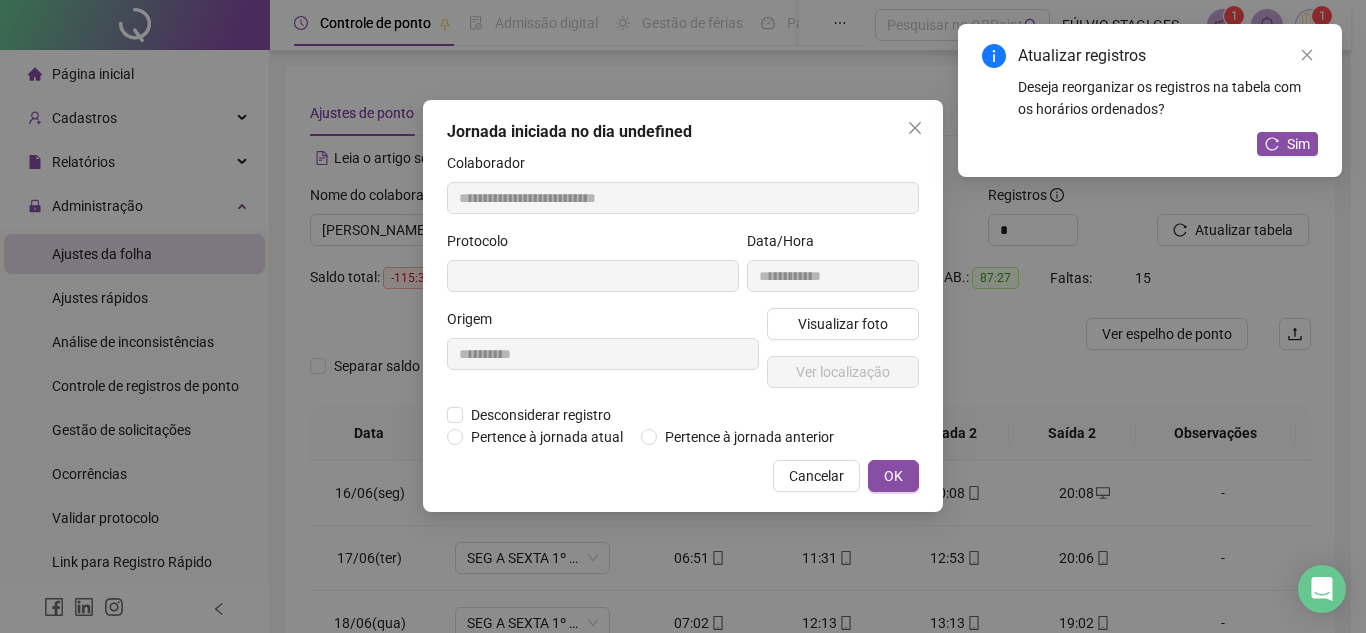 type on "**********" 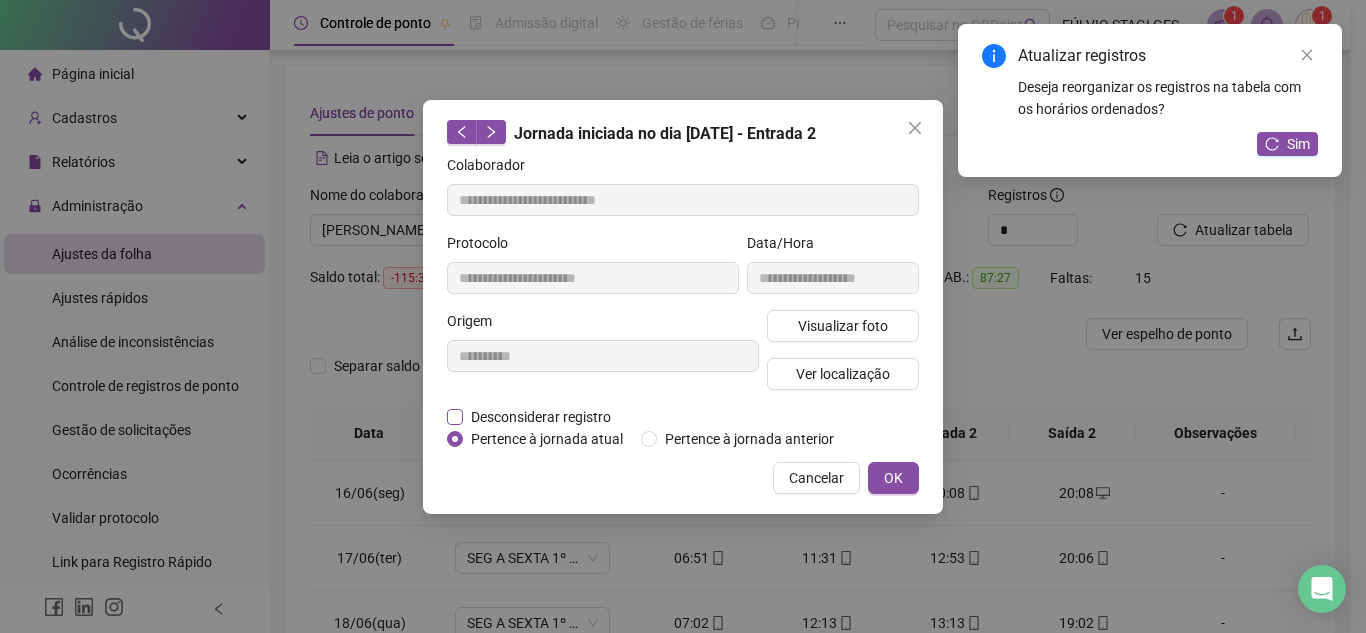 click on "Desconsiderar registro" at bounding box center [541, 417] 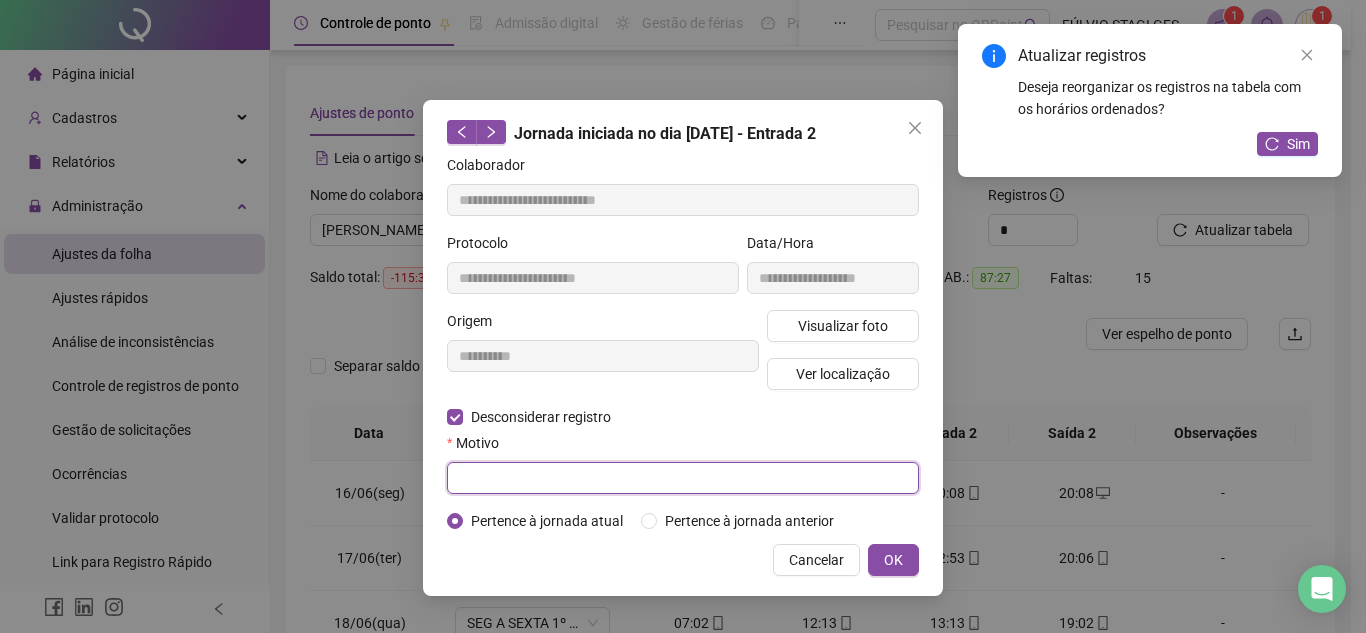 click at bounding box center (683, 478) 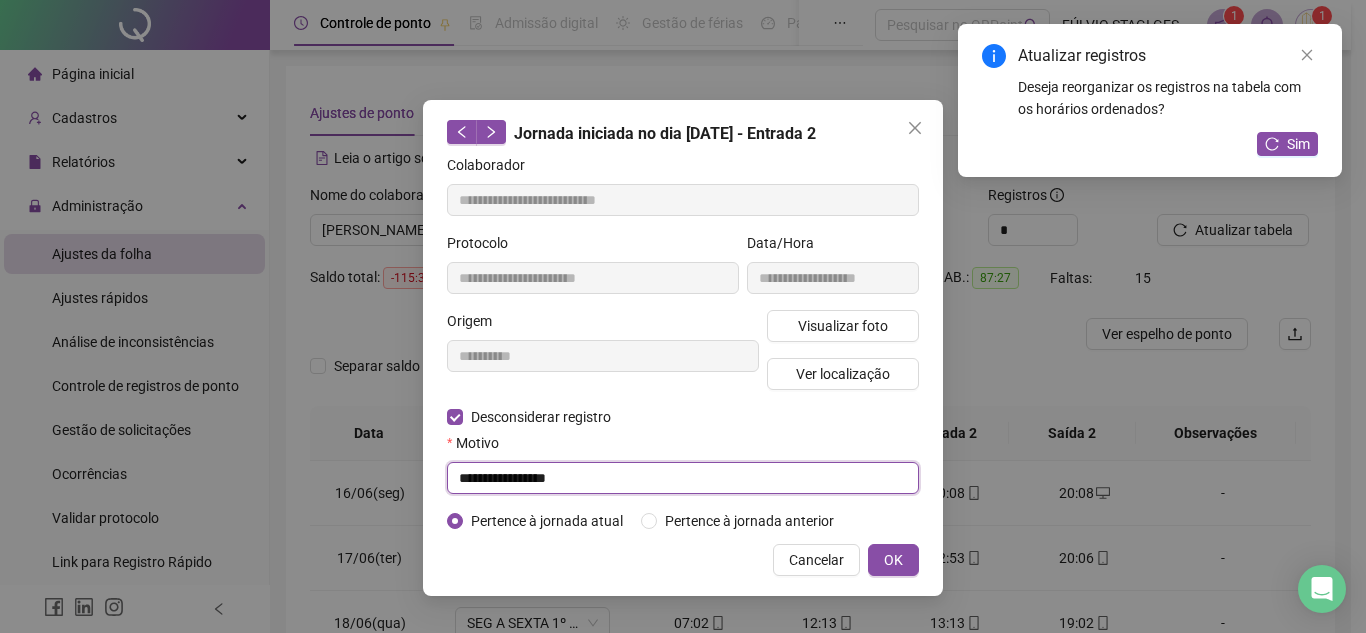type on "**********" 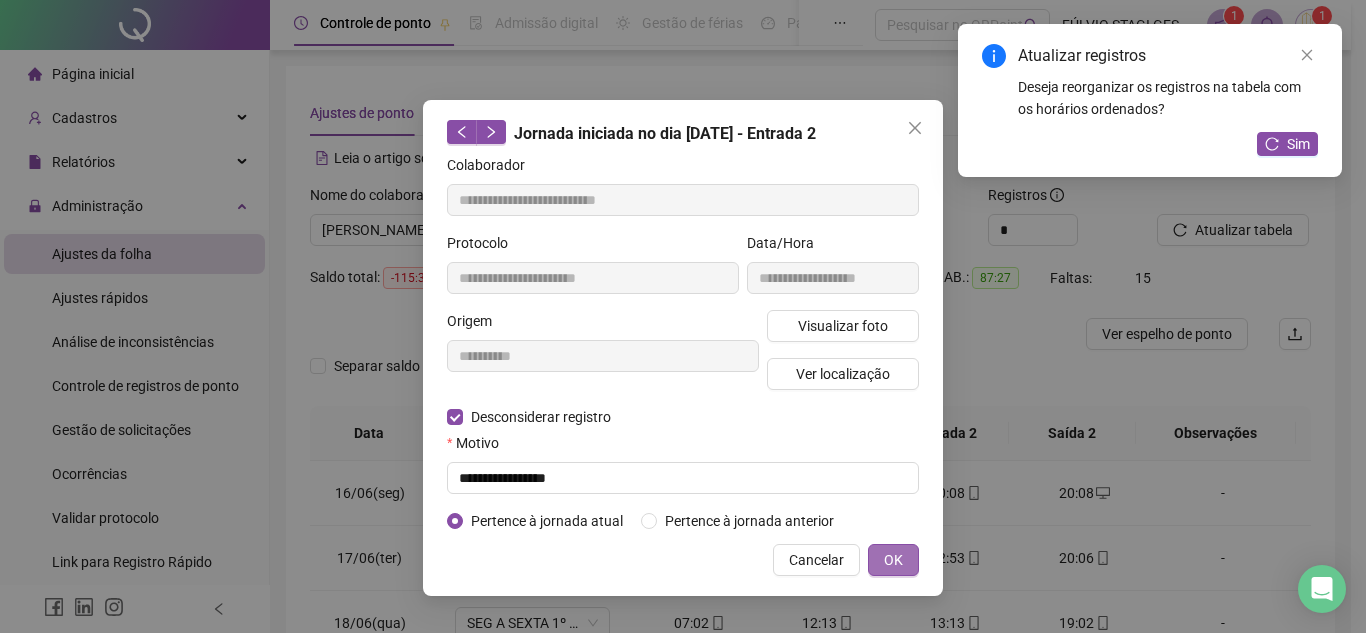click on "OK" at bounding box center [893, 560] 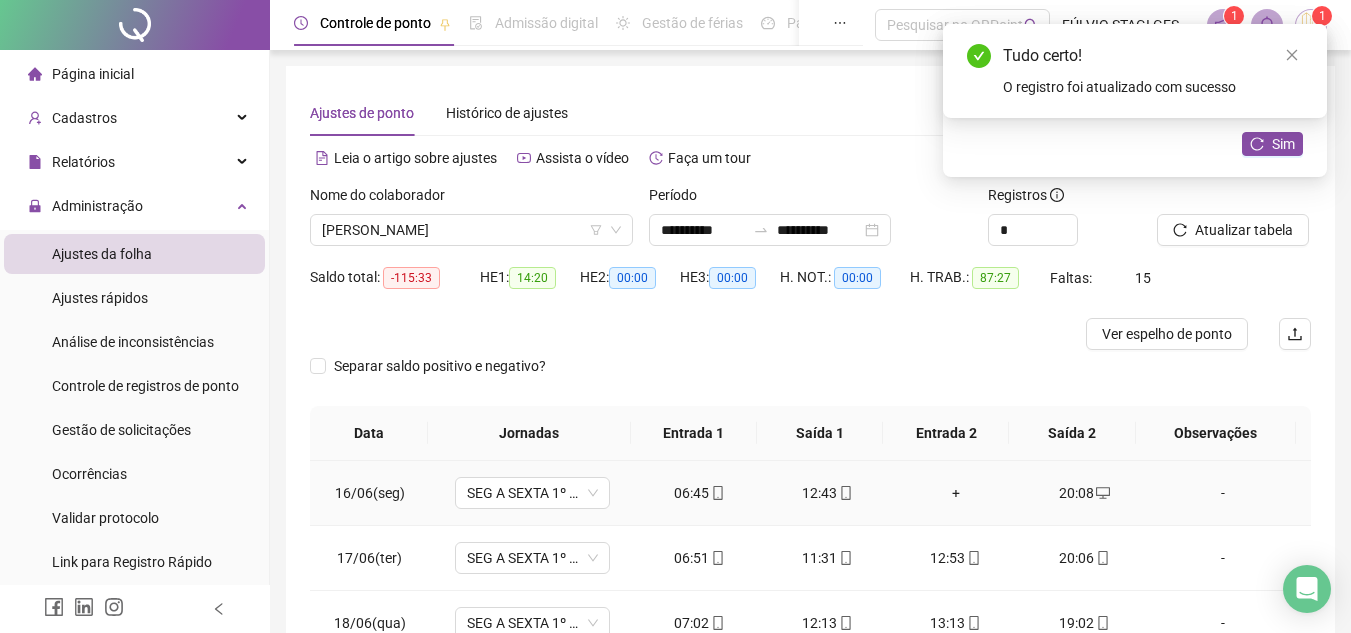 click on "+" at bounding box center (956, 493) 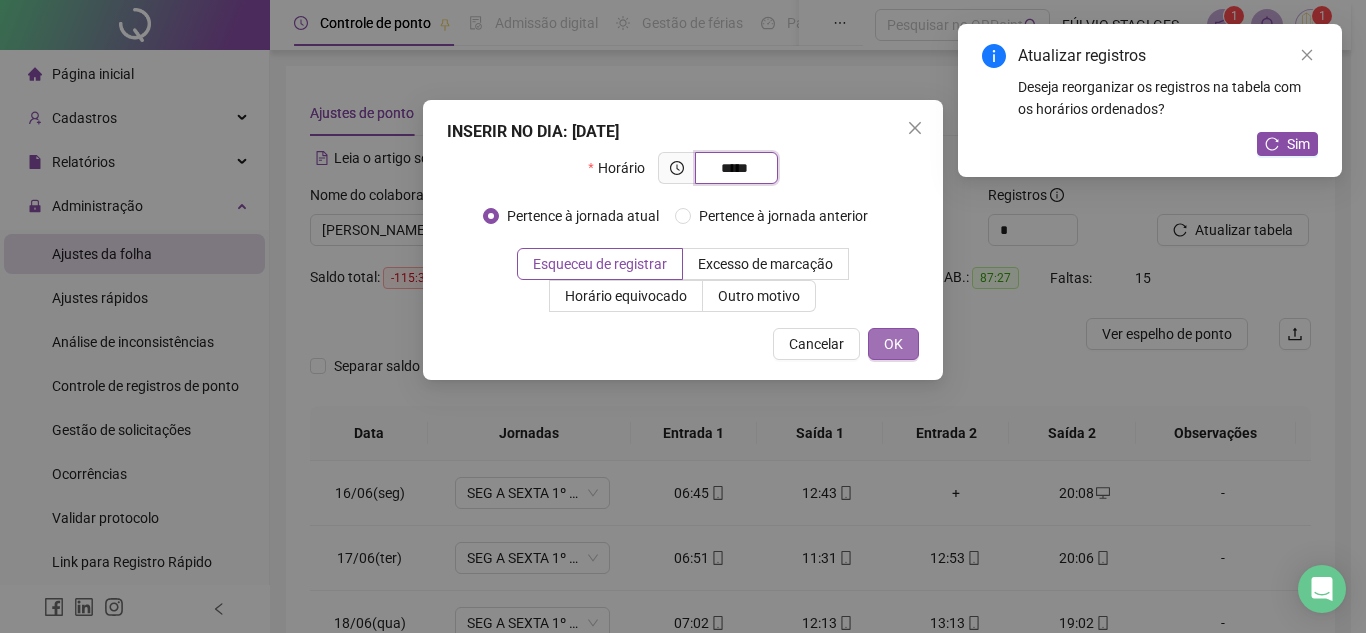 type on "*****" 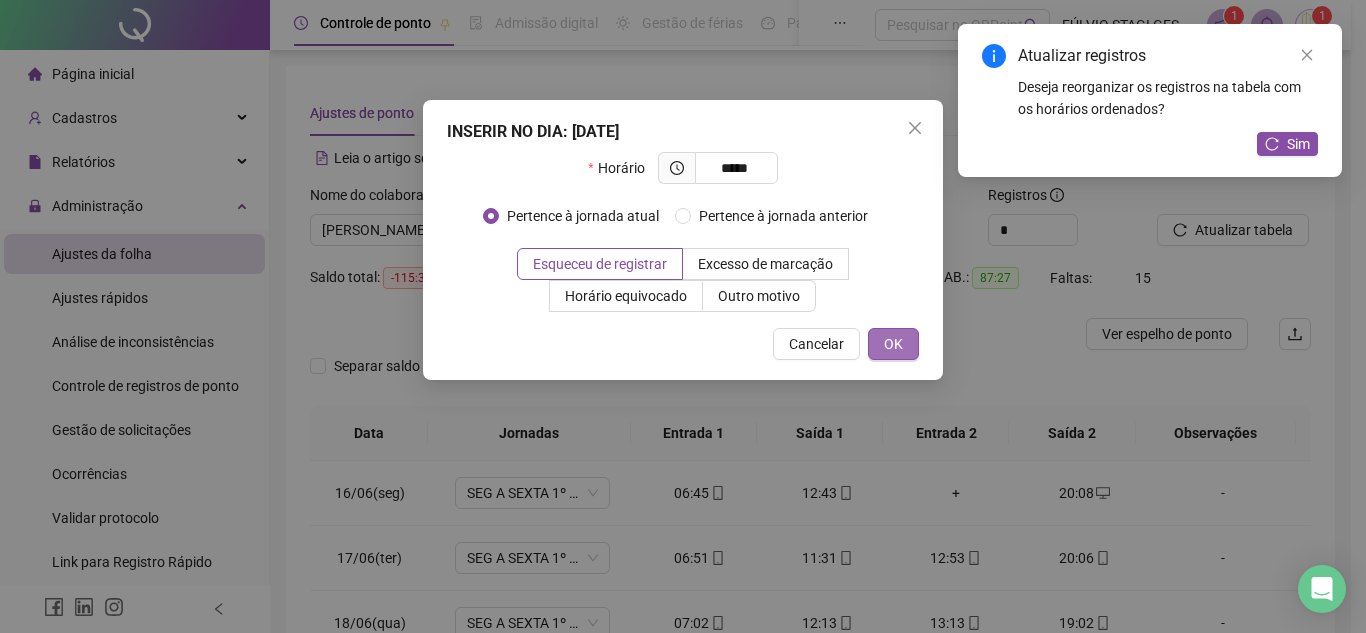 click on "OK" at bounding box center (893, 344) 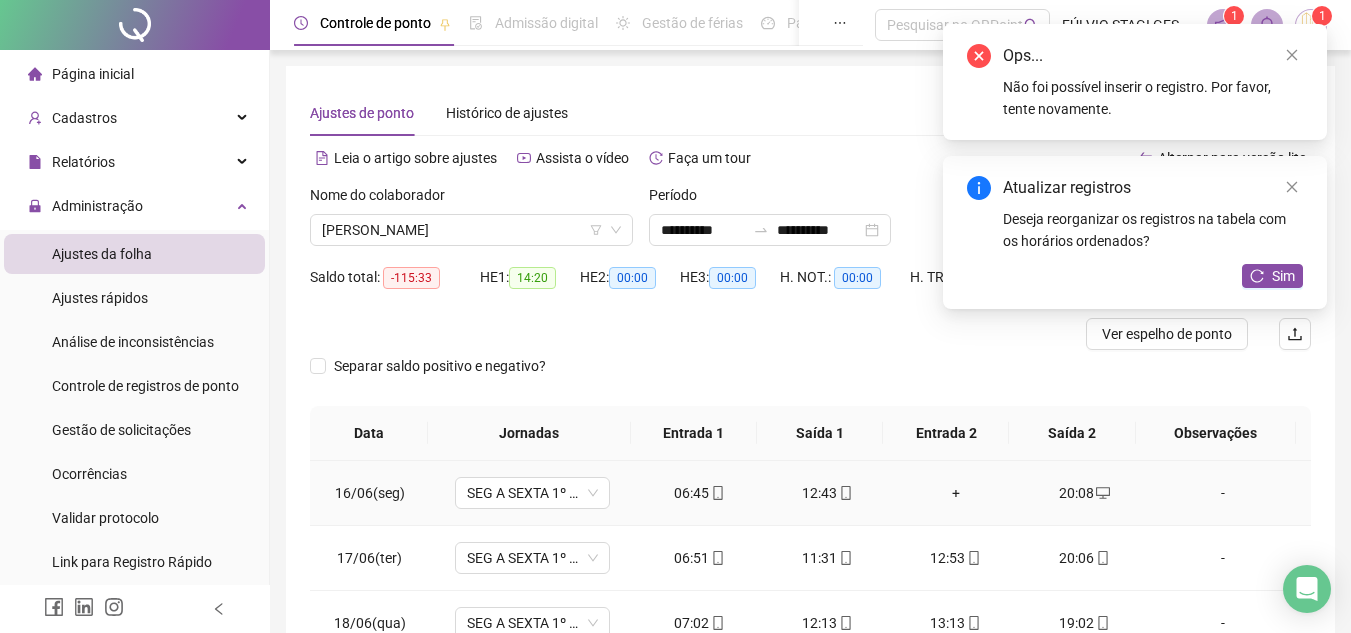 click on "+" at bounding box center [956, 493] 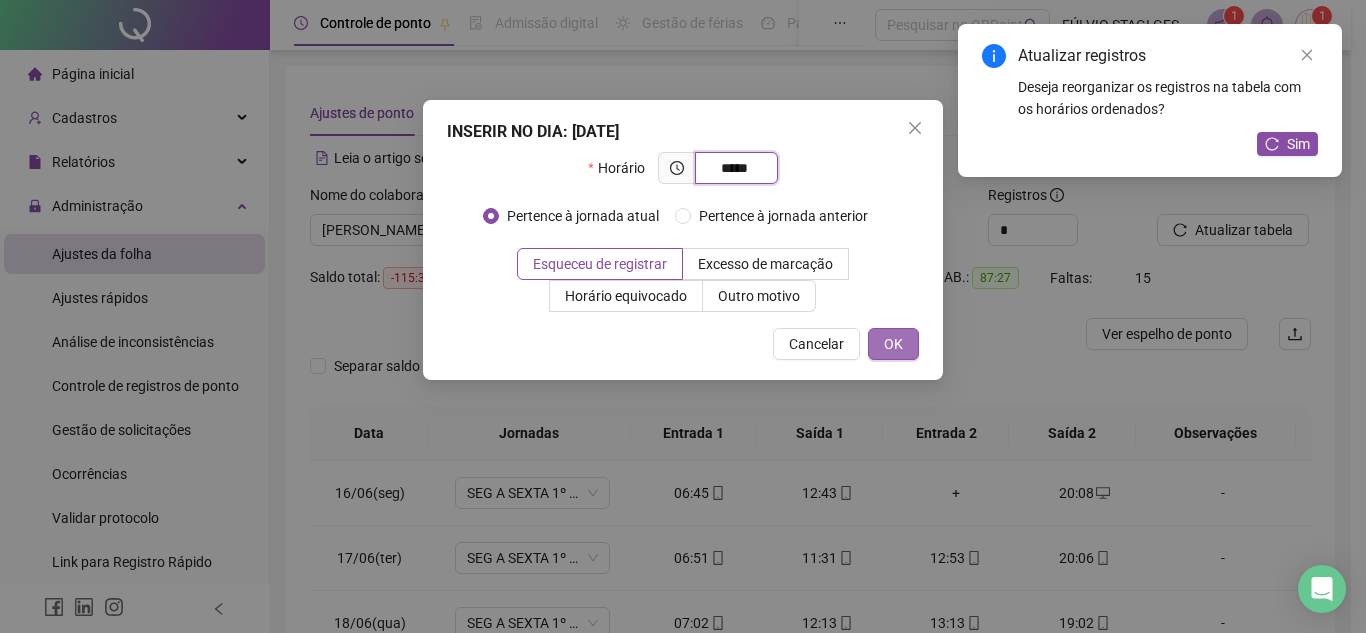 type on "*****" 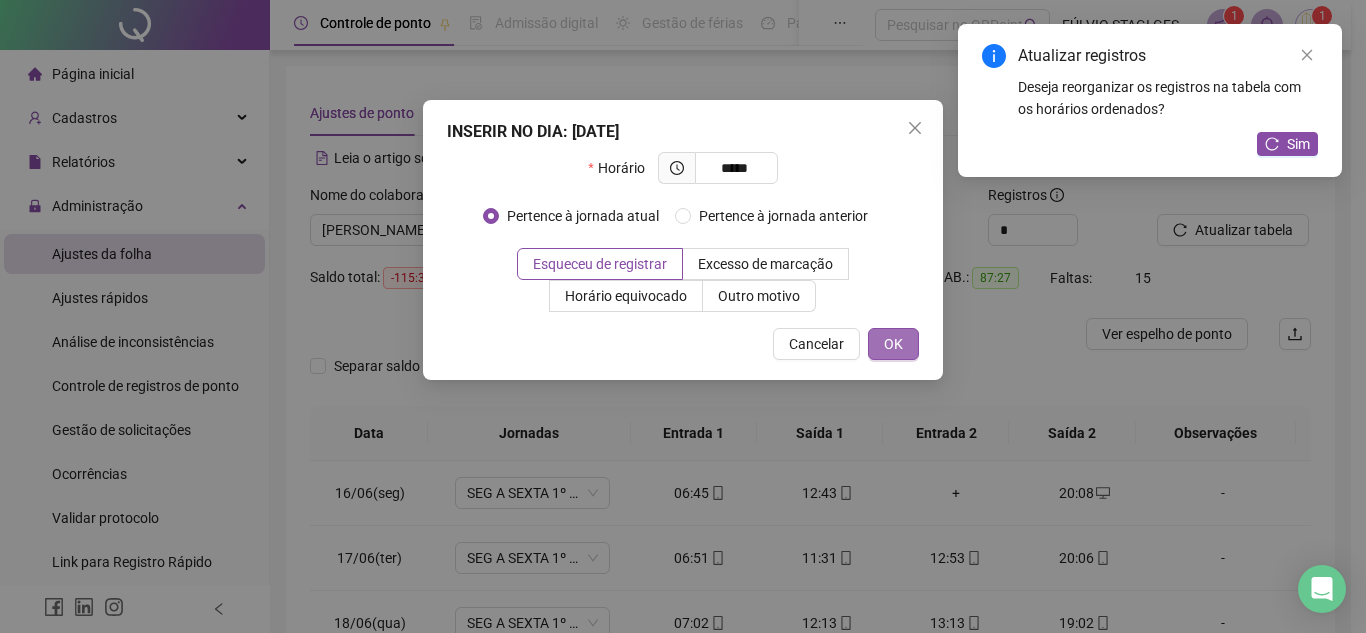 click on "OK" at bounding box center [893, 344] 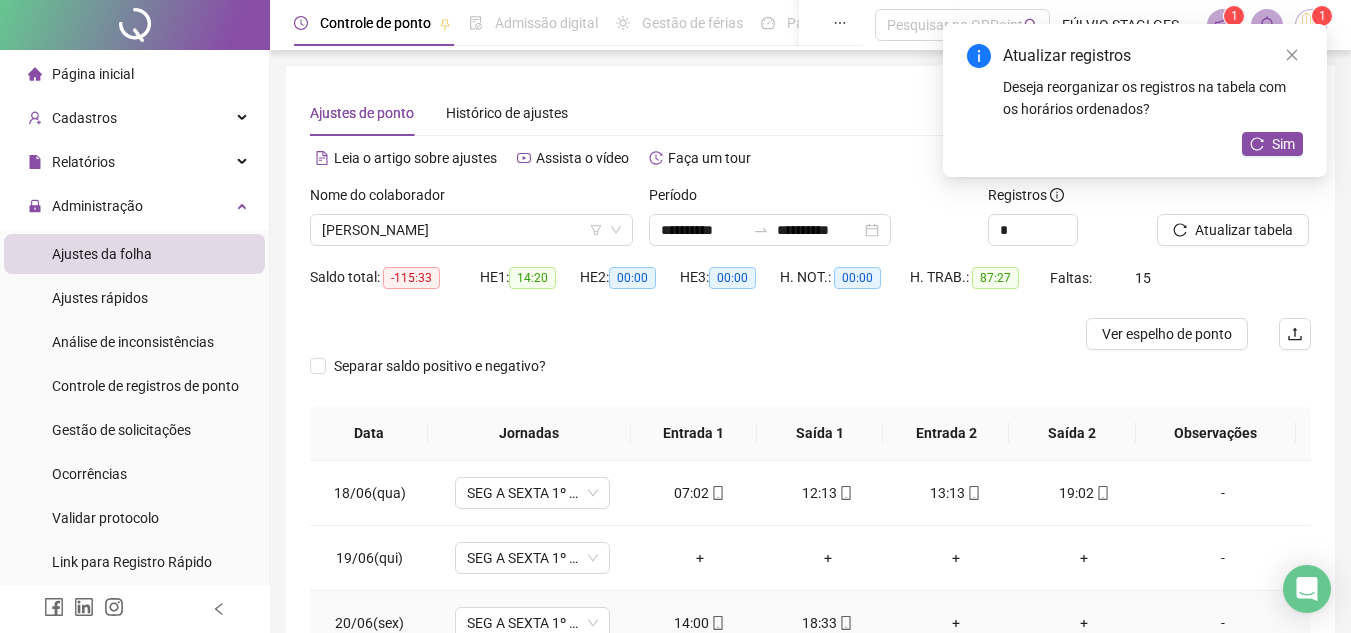 scroll, scrollTop: 100, scrollLeft: 0, axis: vertical 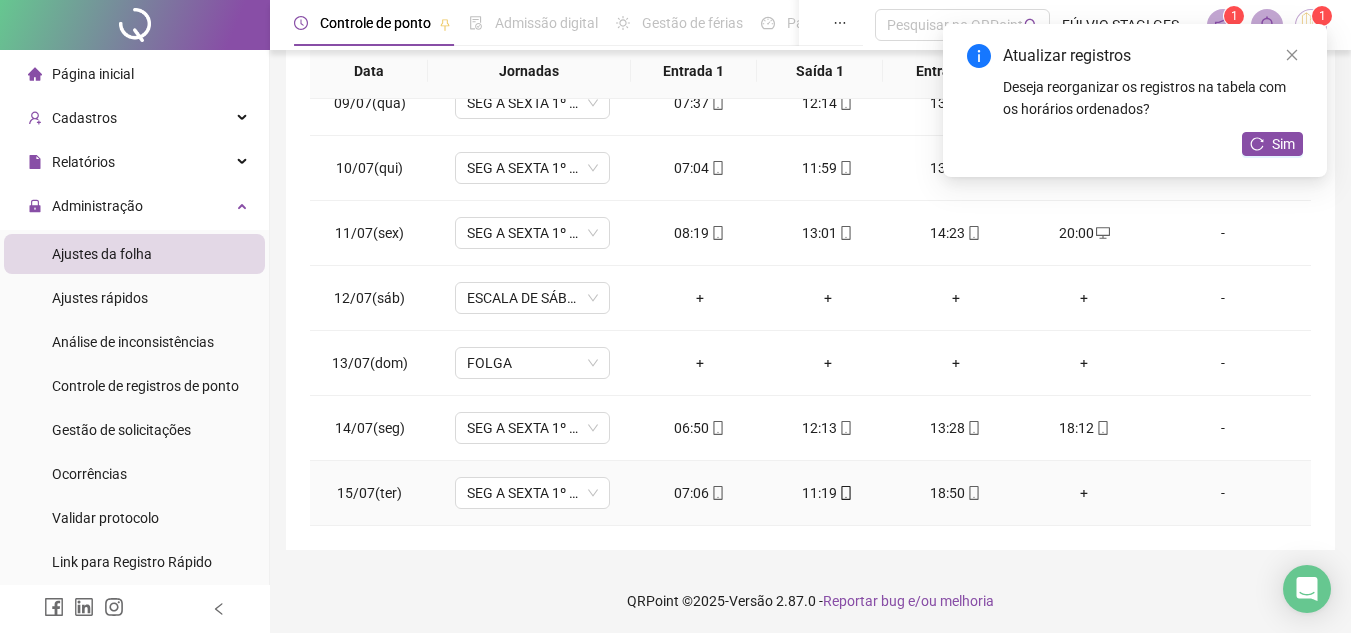 click on "+" at bounding box center [1084, 493] 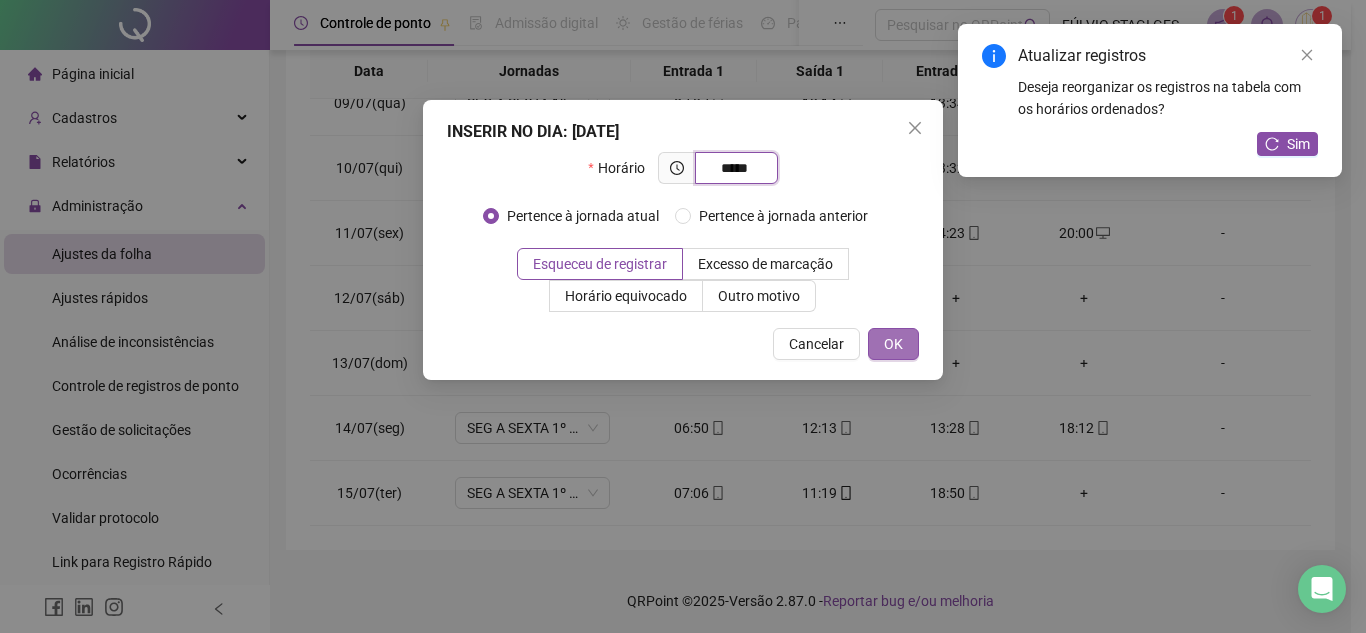 type on "*****" 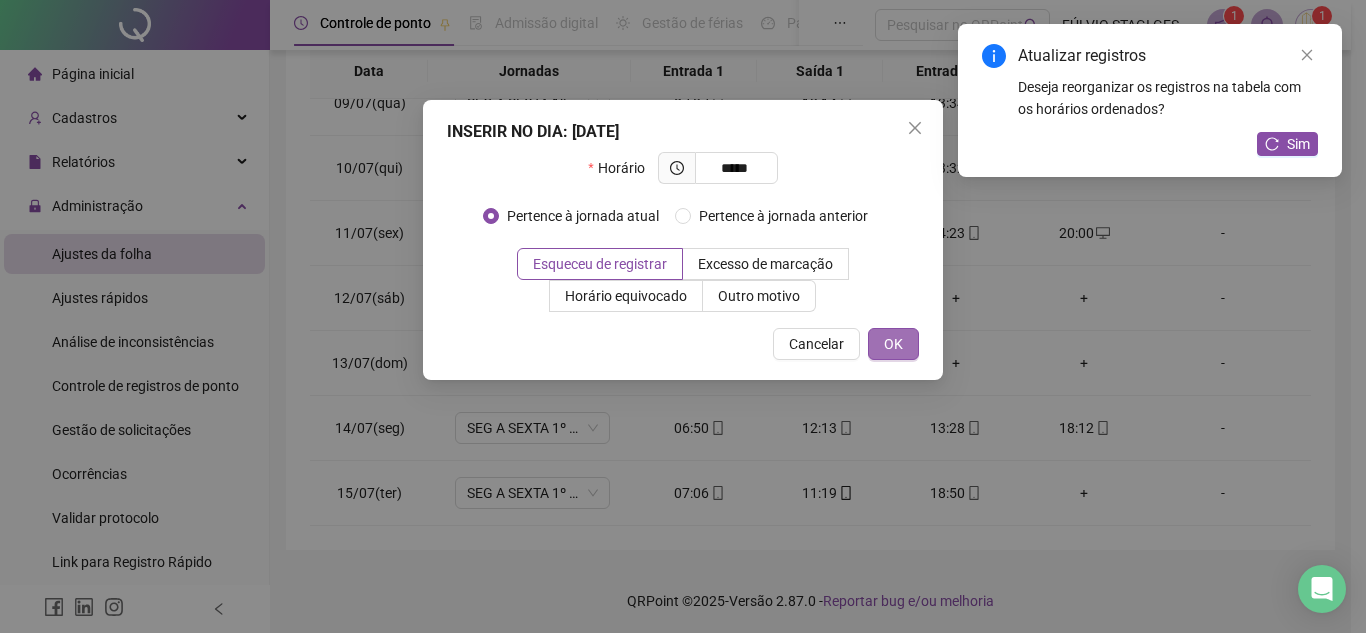 click on "OK" at bounding box center [893, 344] 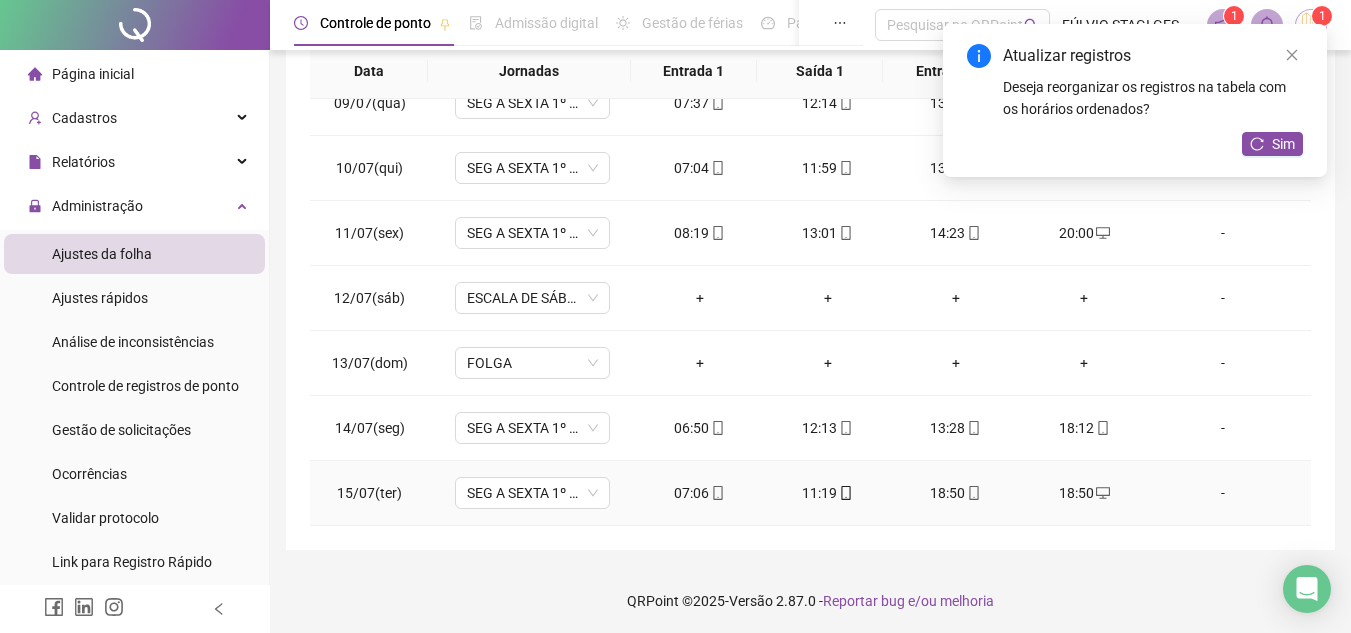 click on "18:50" at bounding box center (956, 493) 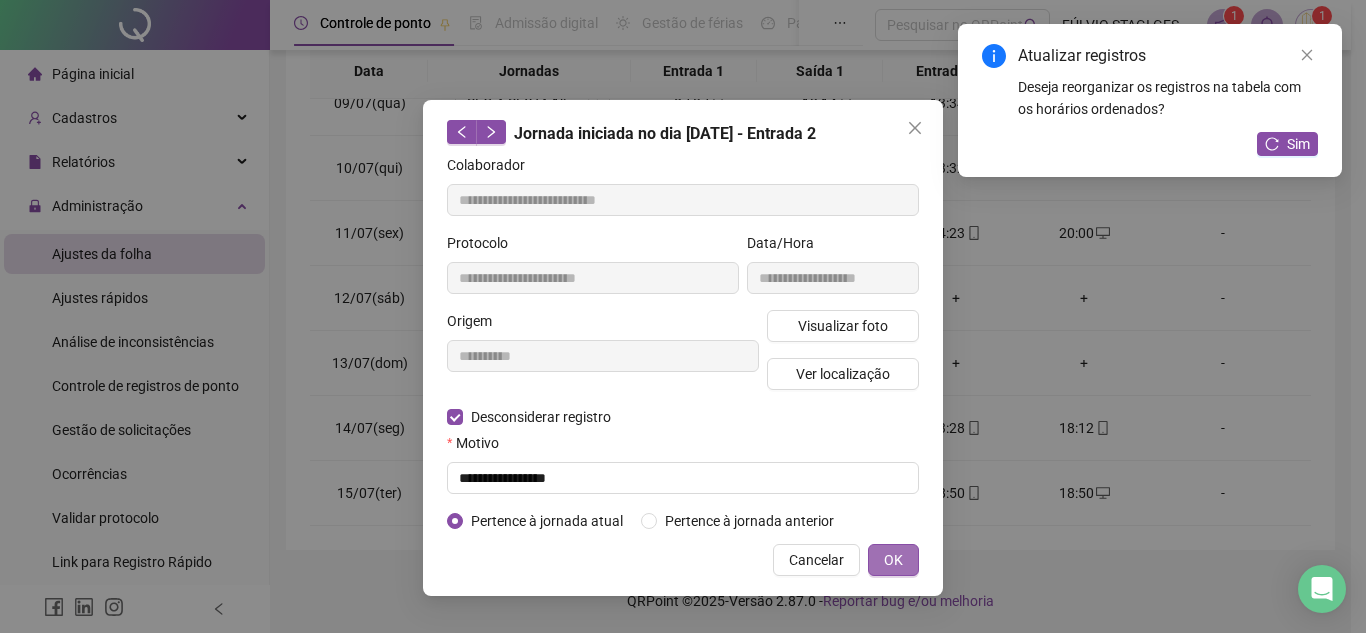 click on "OK" at bounding box center (893, 560) 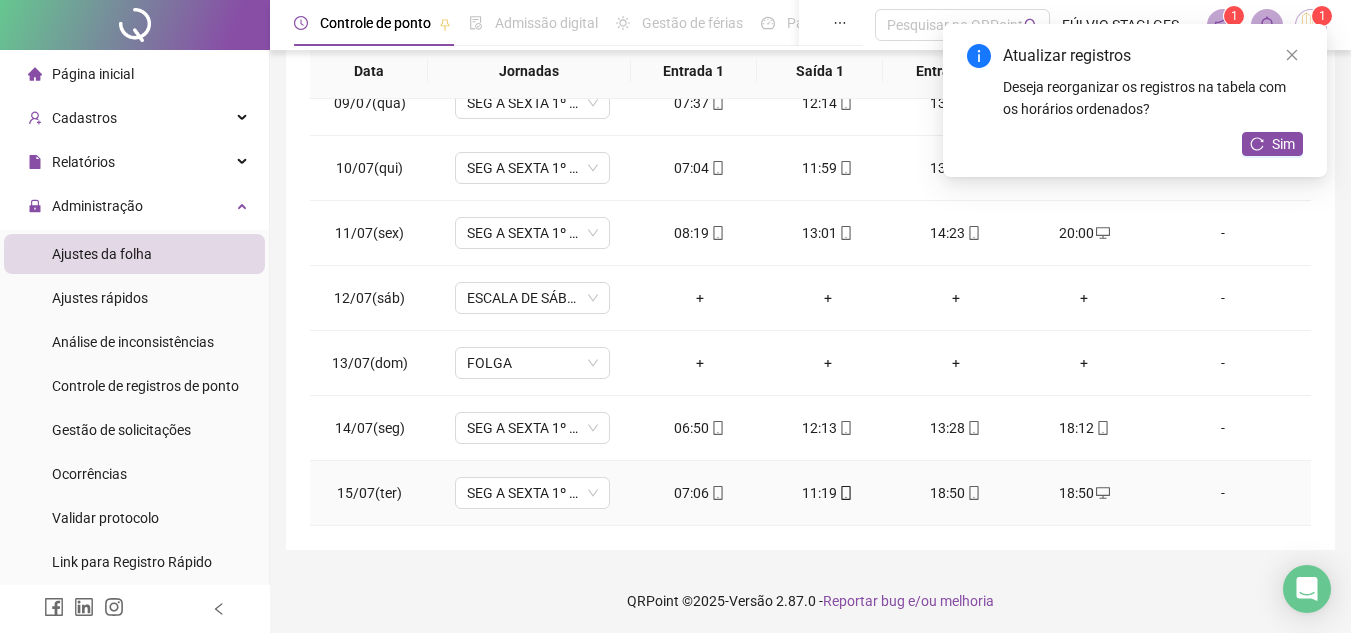 click on "18:50" at bounding box center (956, 493) 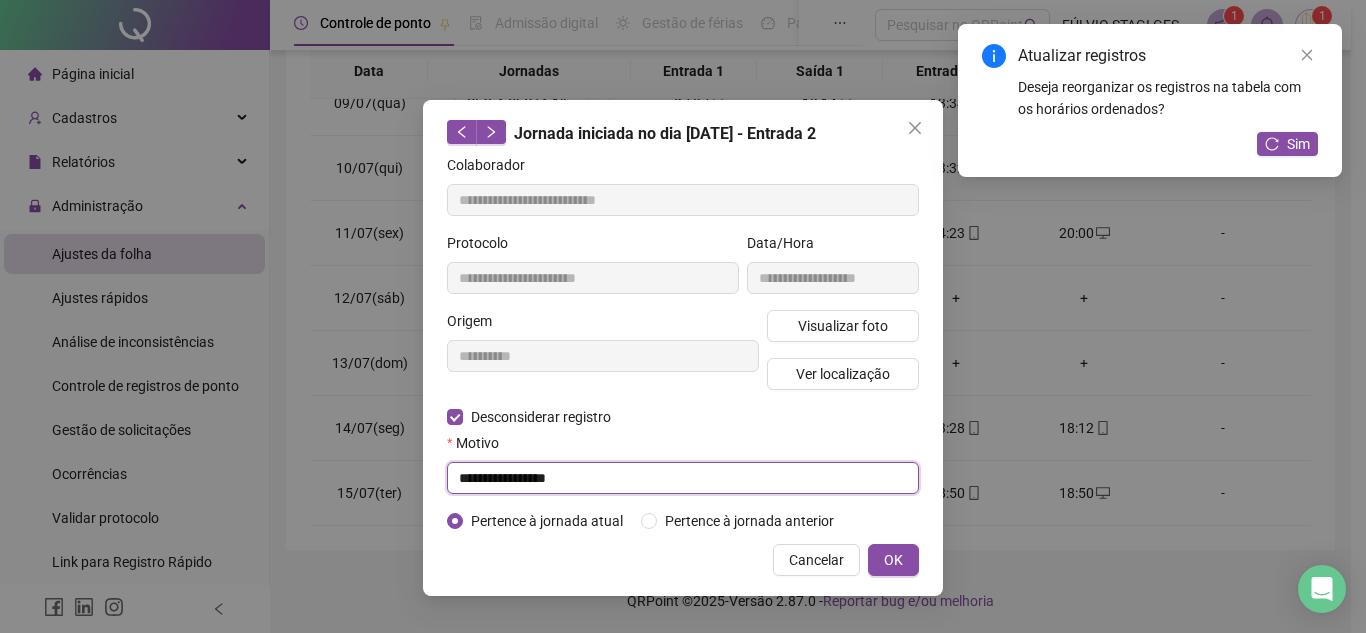 click on "**********" at bounding box center [683, 478] 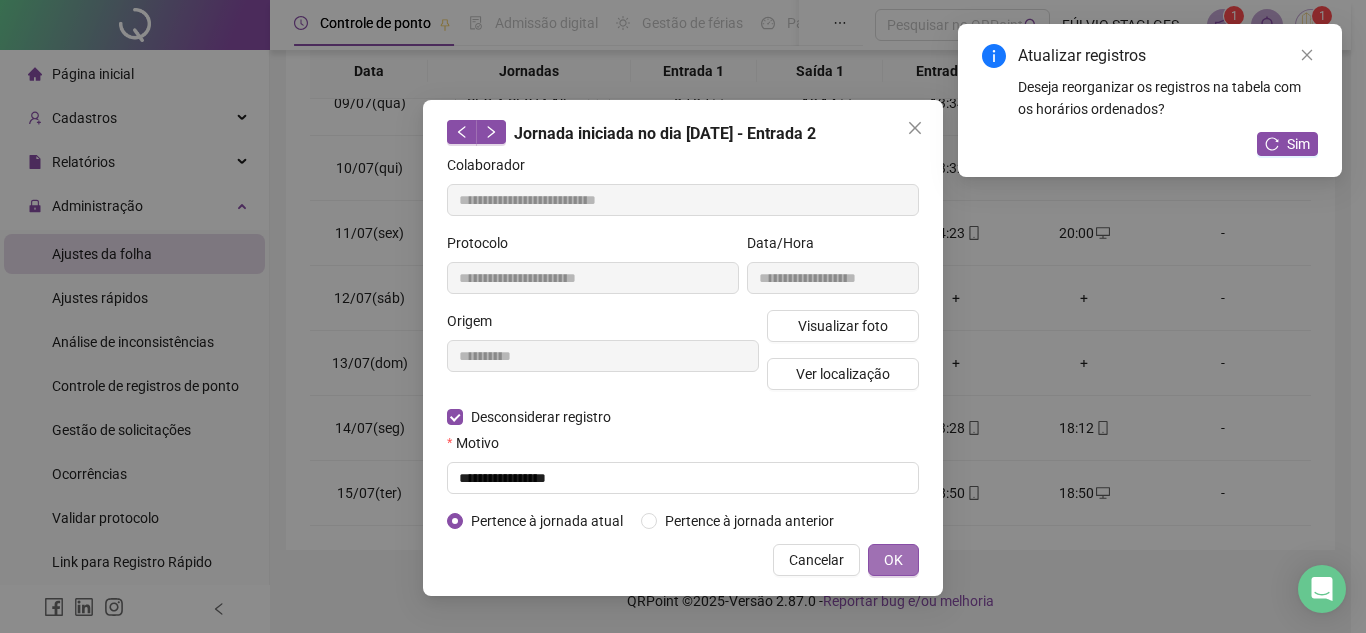 click on "OK" at bounding box center (893, 560) 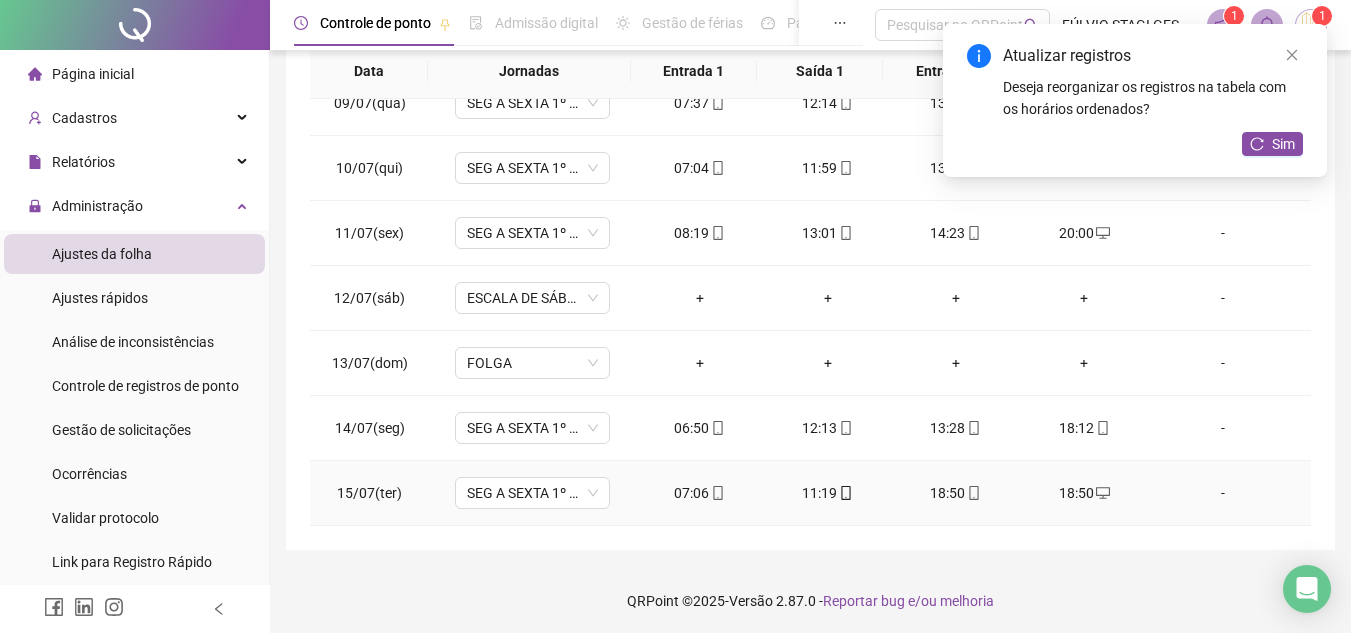 click on "18:50" at bounding box center (956, 493) 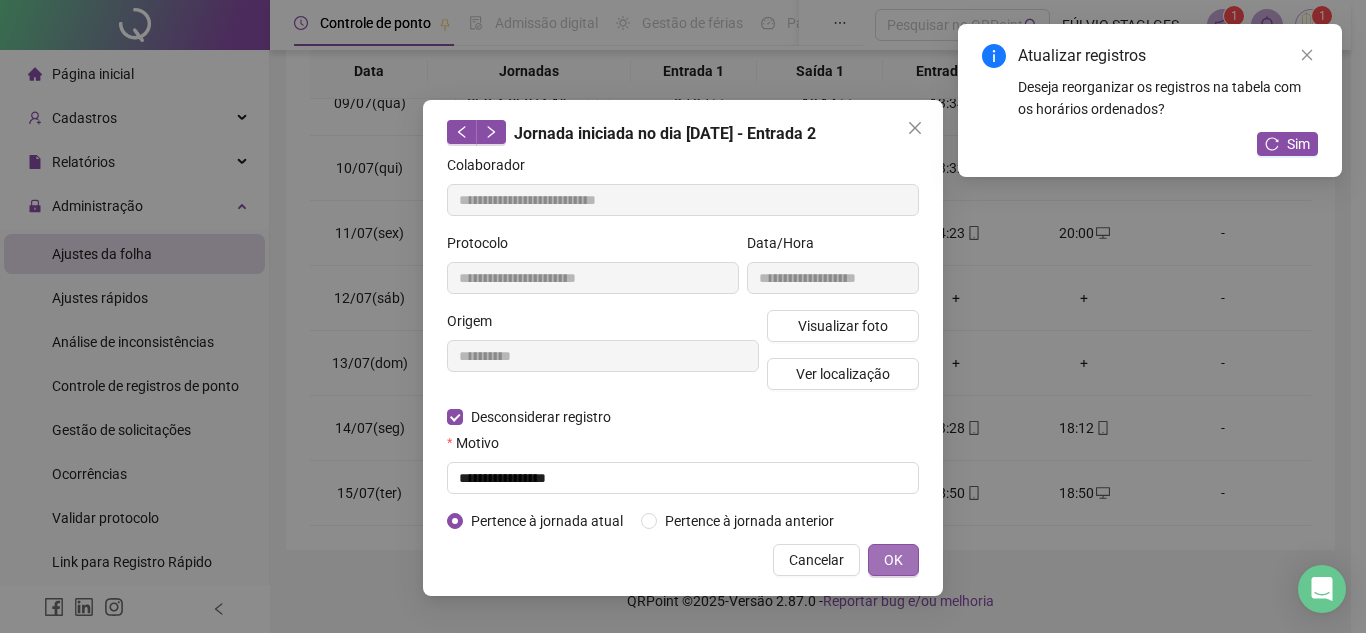 click on "OK" at bounding box center (893, 560) 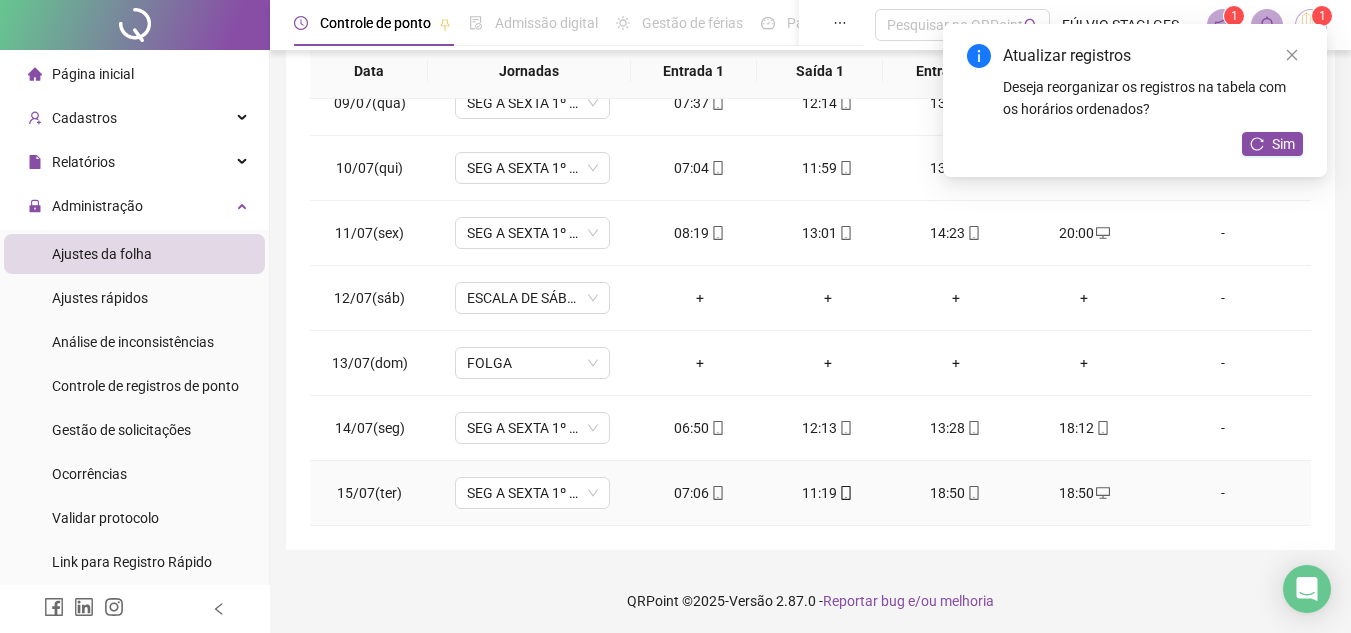 click on "18:50" at bounding box center [956, 493] 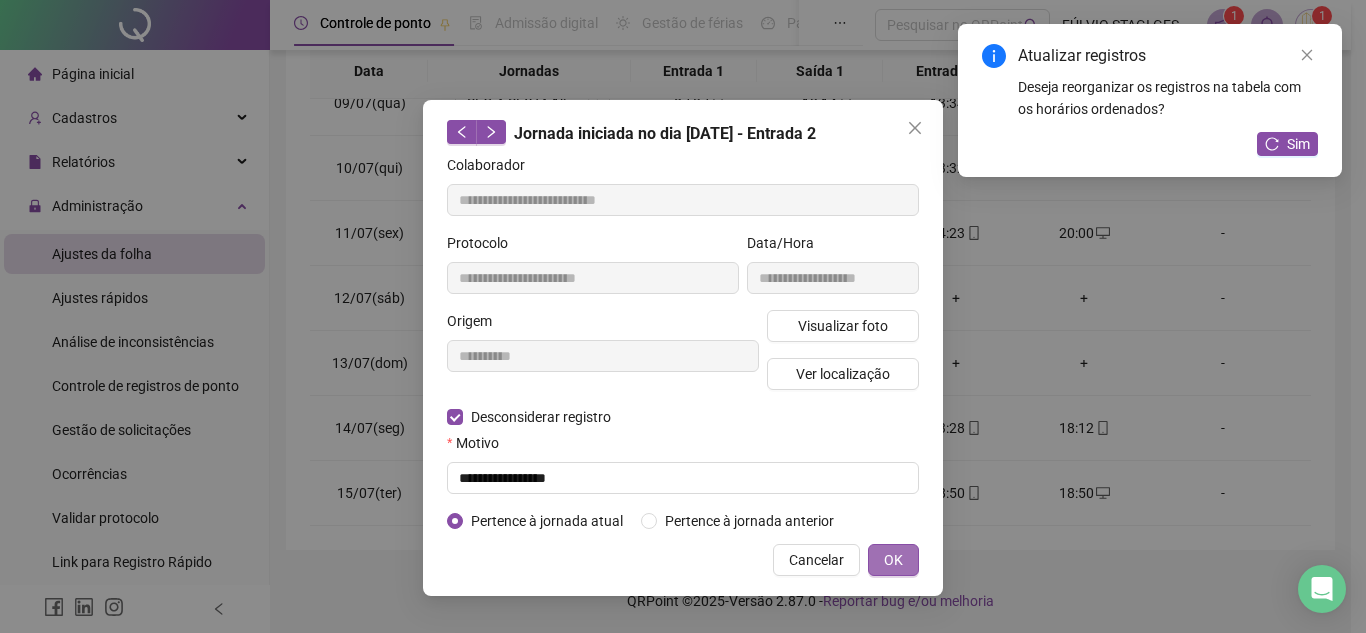 click on "OK" at bounding box center (893, 560) 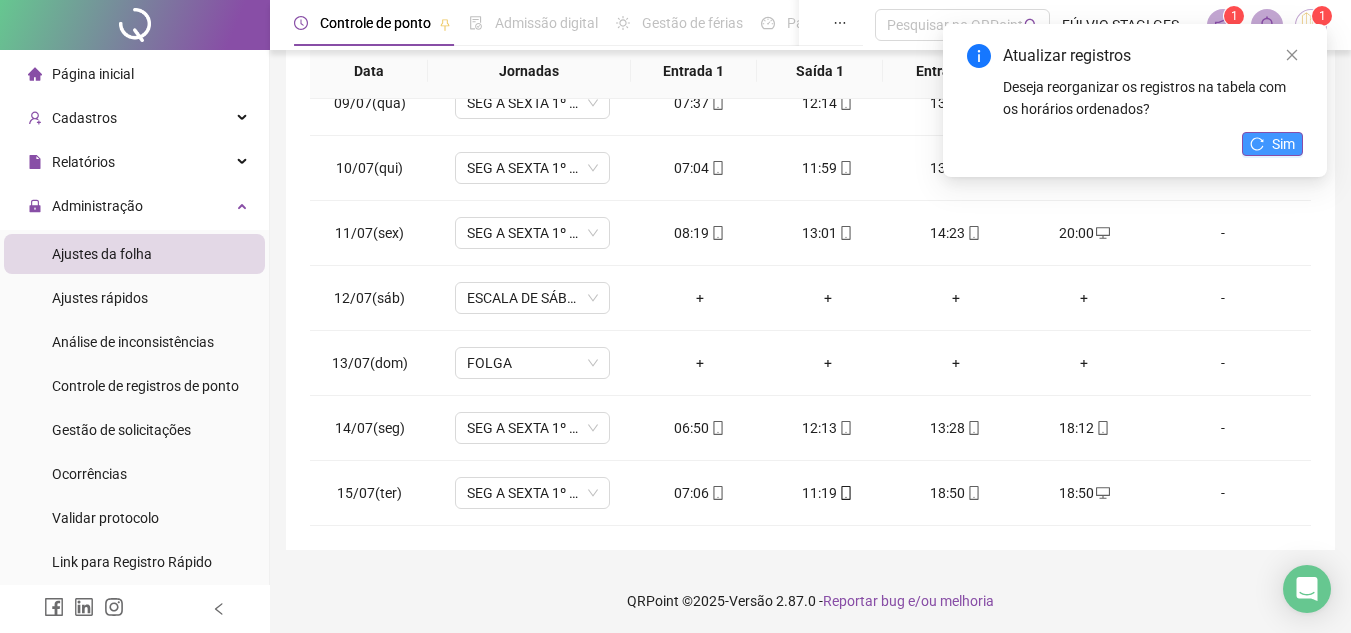 click on "Sim" at bounding box center [1283, 144] 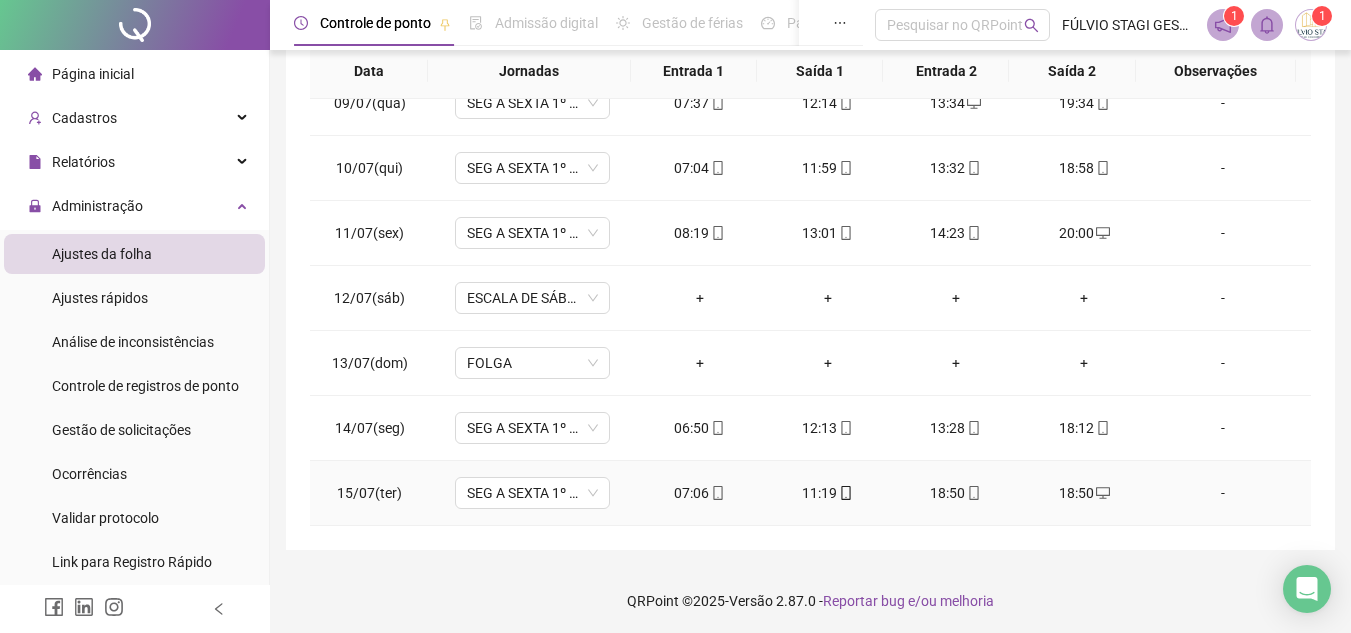 click on "18:50" at bounding box center (956, 493) 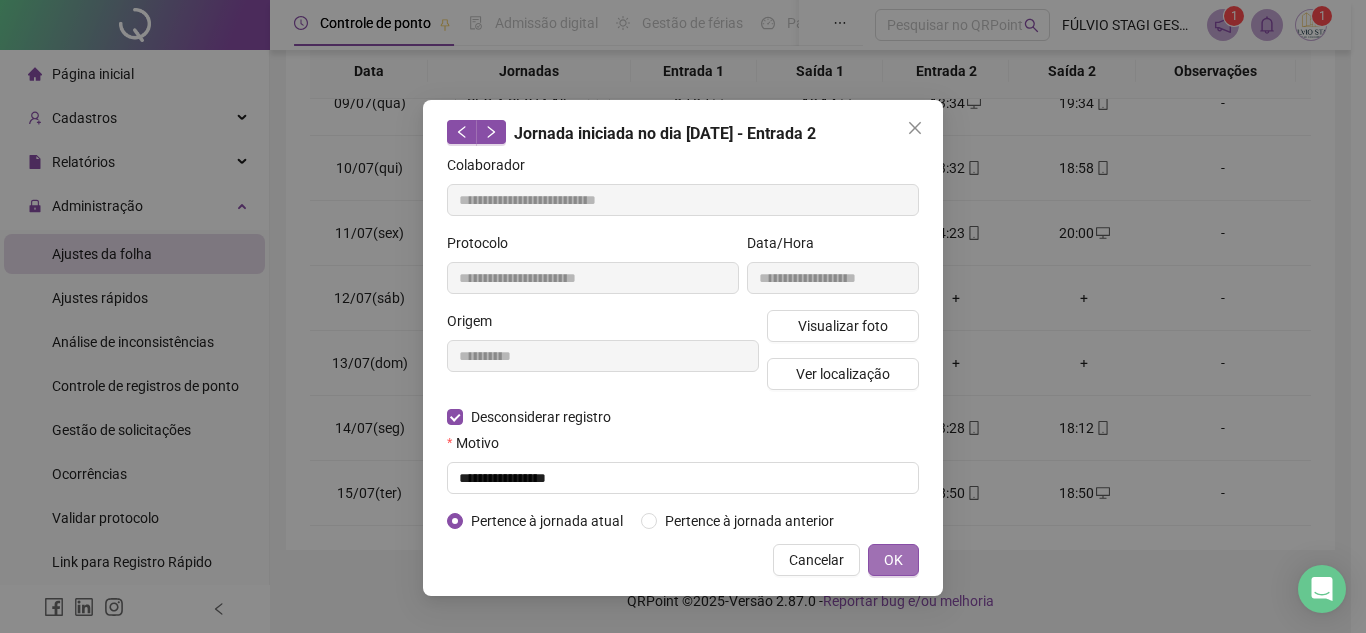 click on "OK" at bounding box center (893, 560) 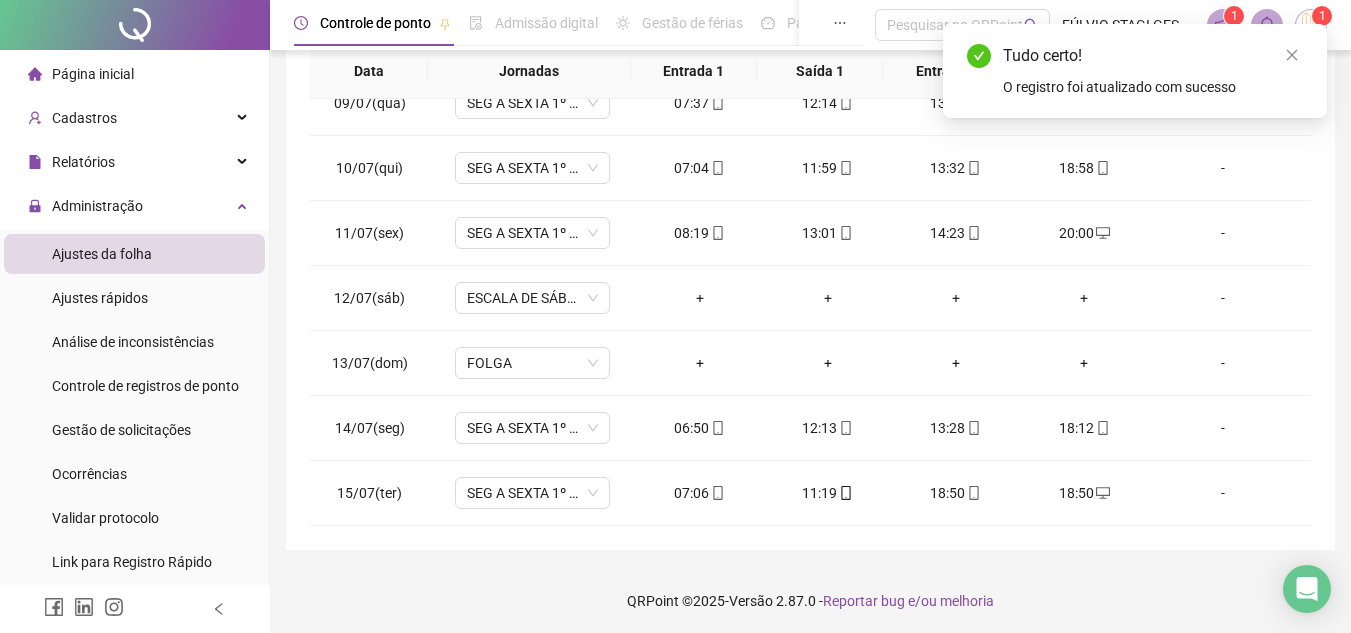 click on "**********" at bounding box center (810, 127) 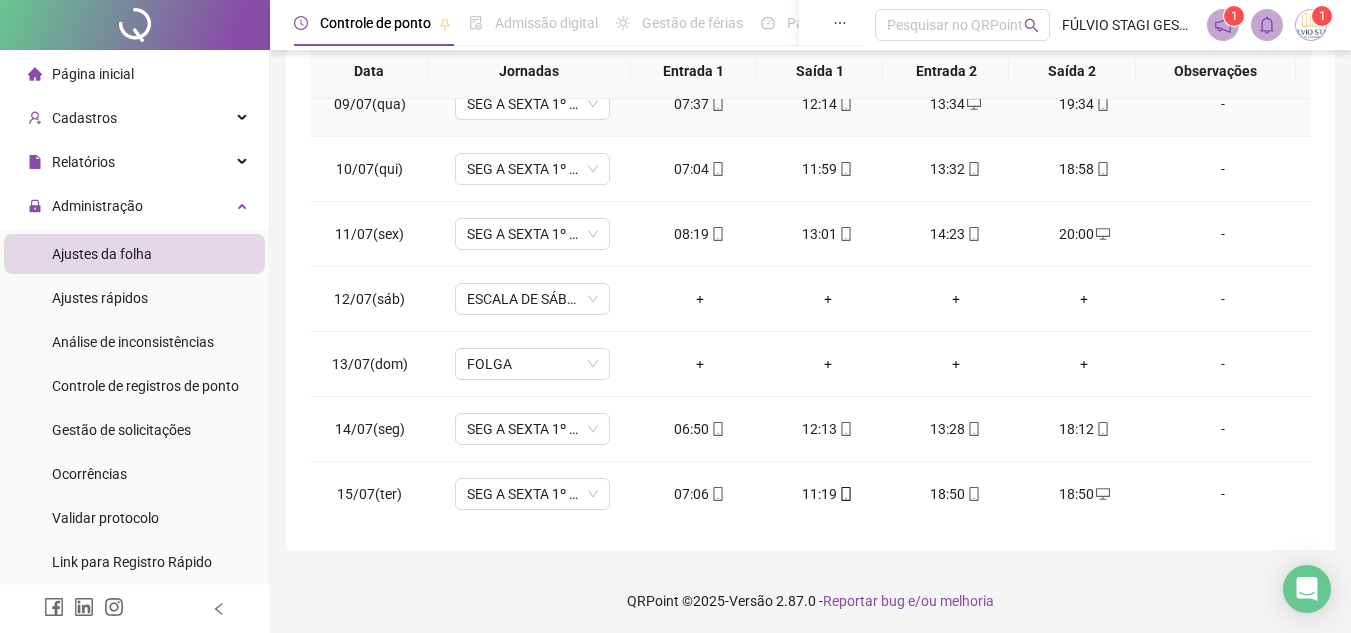 scroll, scrollTop: 1523, scrollLeft: 0, axis: vertical 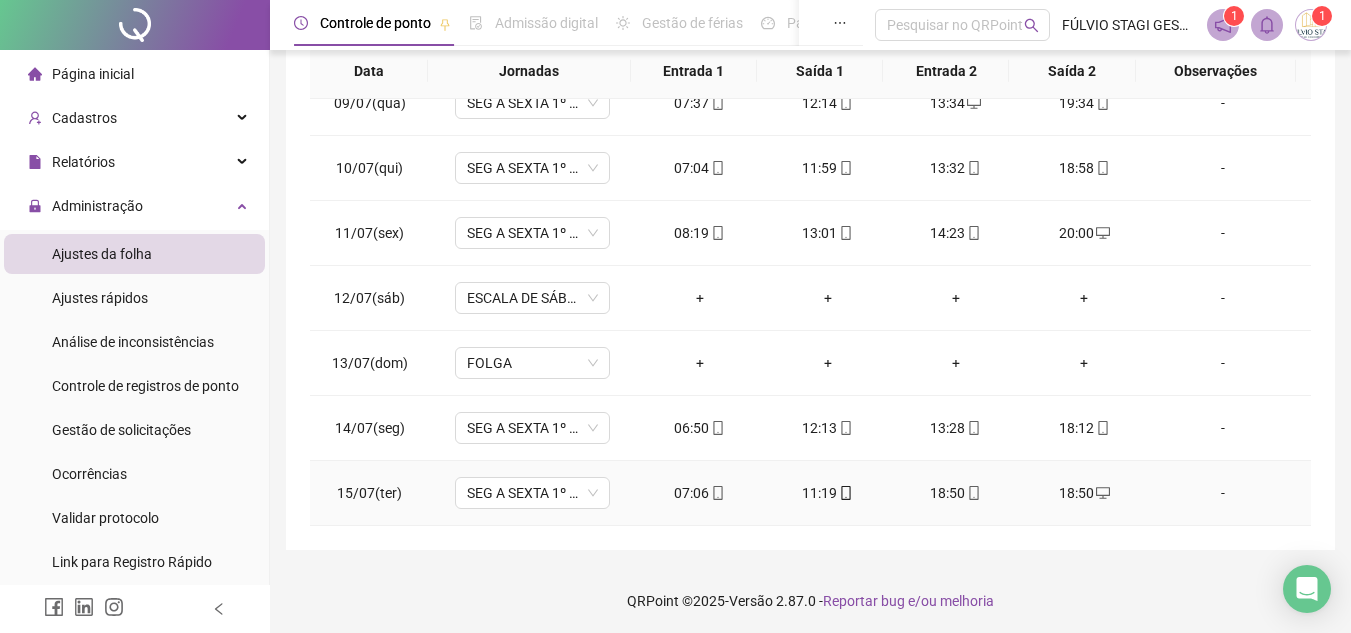 click on "18:50" at bounding box center [956, 493] 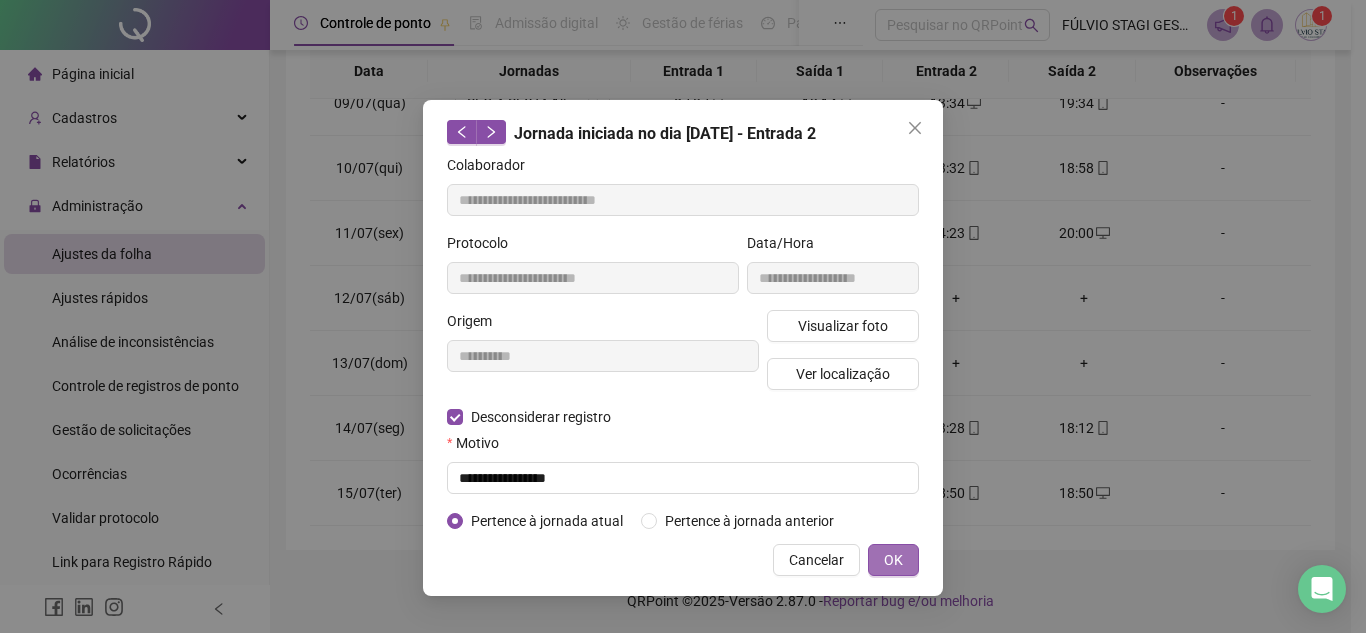 click on "OK" at bounding box center (893, 560) 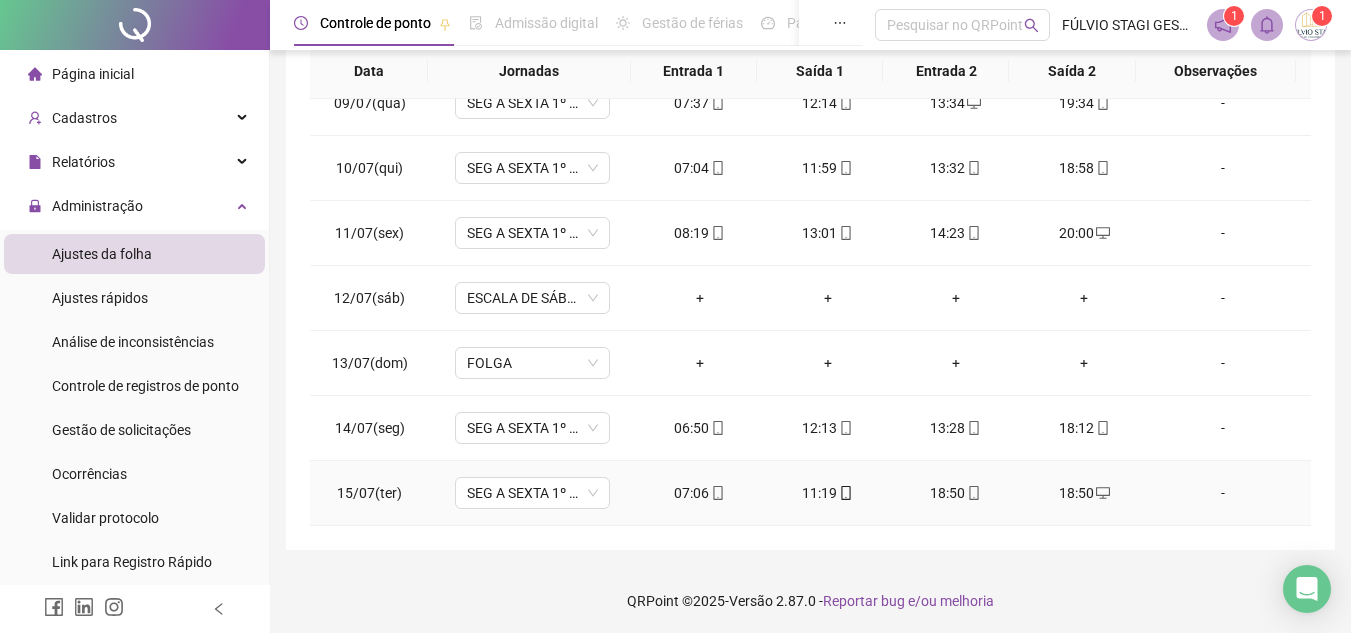 click on "18:50" at bounding box center (956, 493) 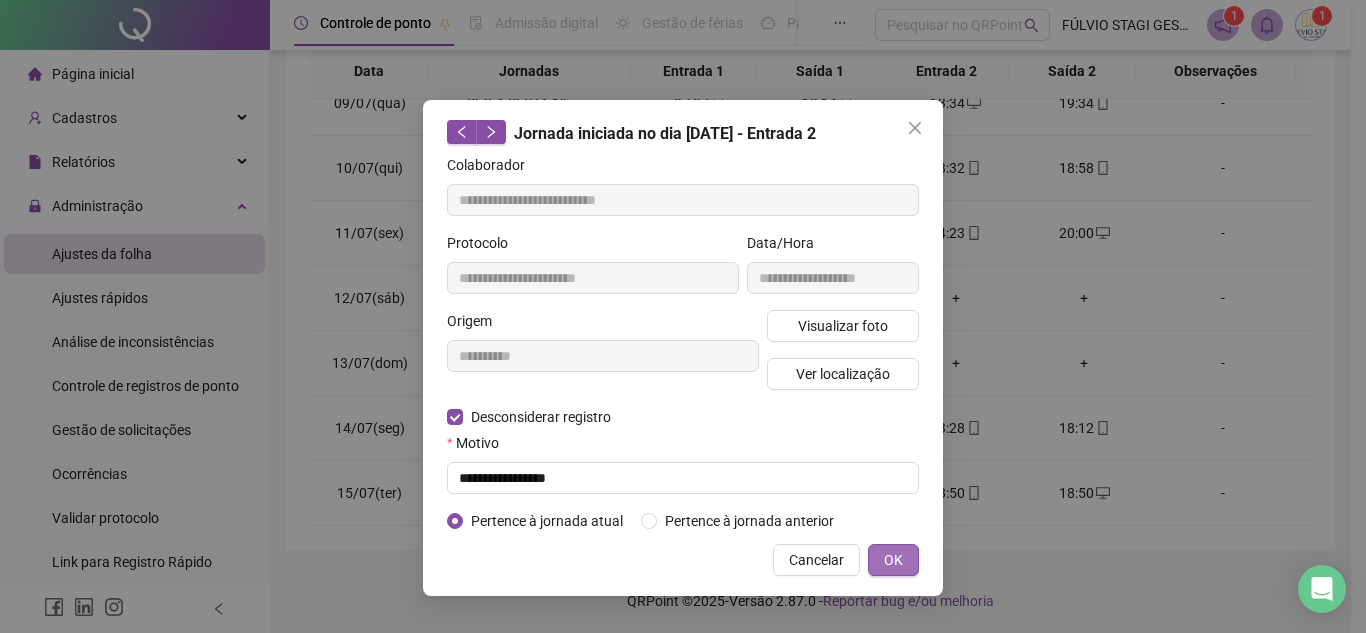 click on "OK" at bounding box center [893, 560] 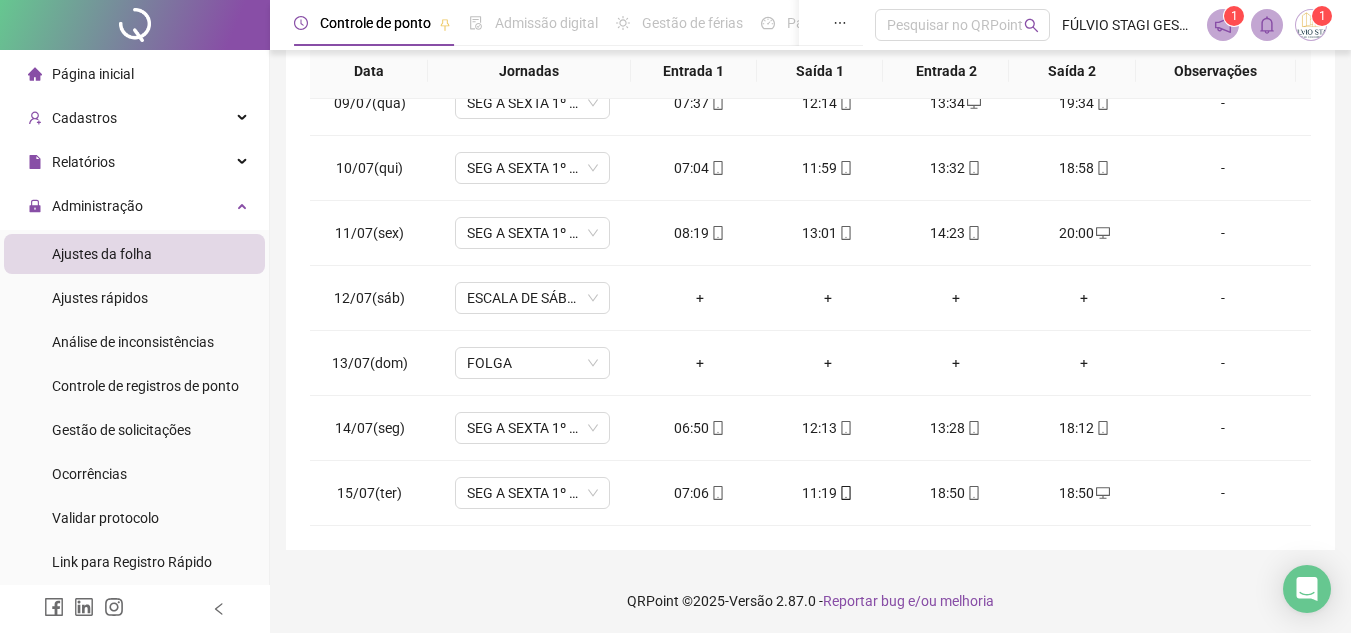 drag, startPoint x: 699, startPoint y: 549, endPoint x: 747, endPoint y: 552, distance: 48.09366 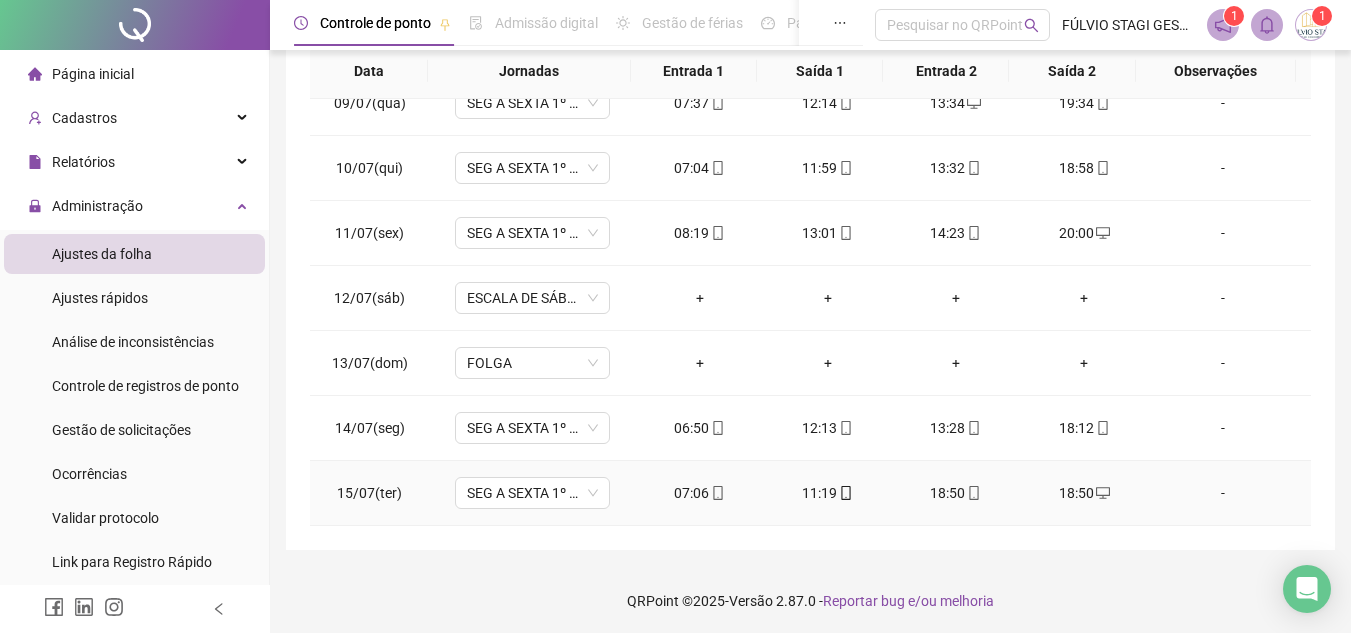 click on "18:50" at bounding box center [956, 493] 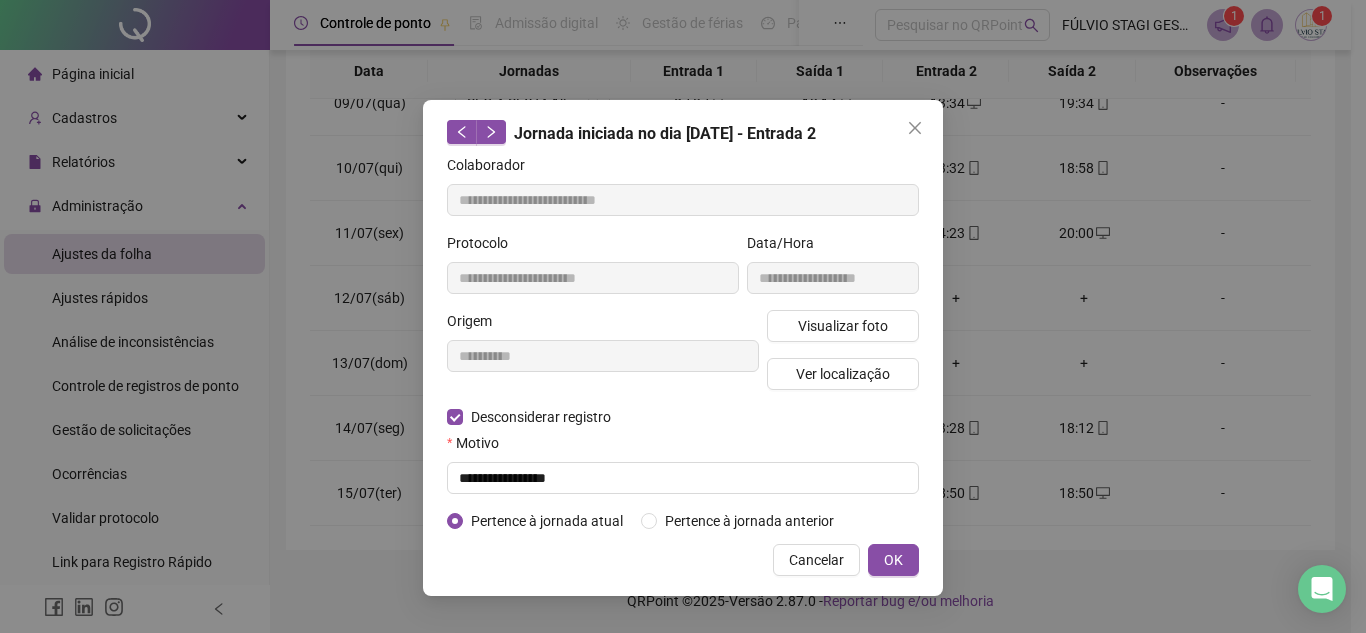 click on "OK" at bounding box center (893, 560) 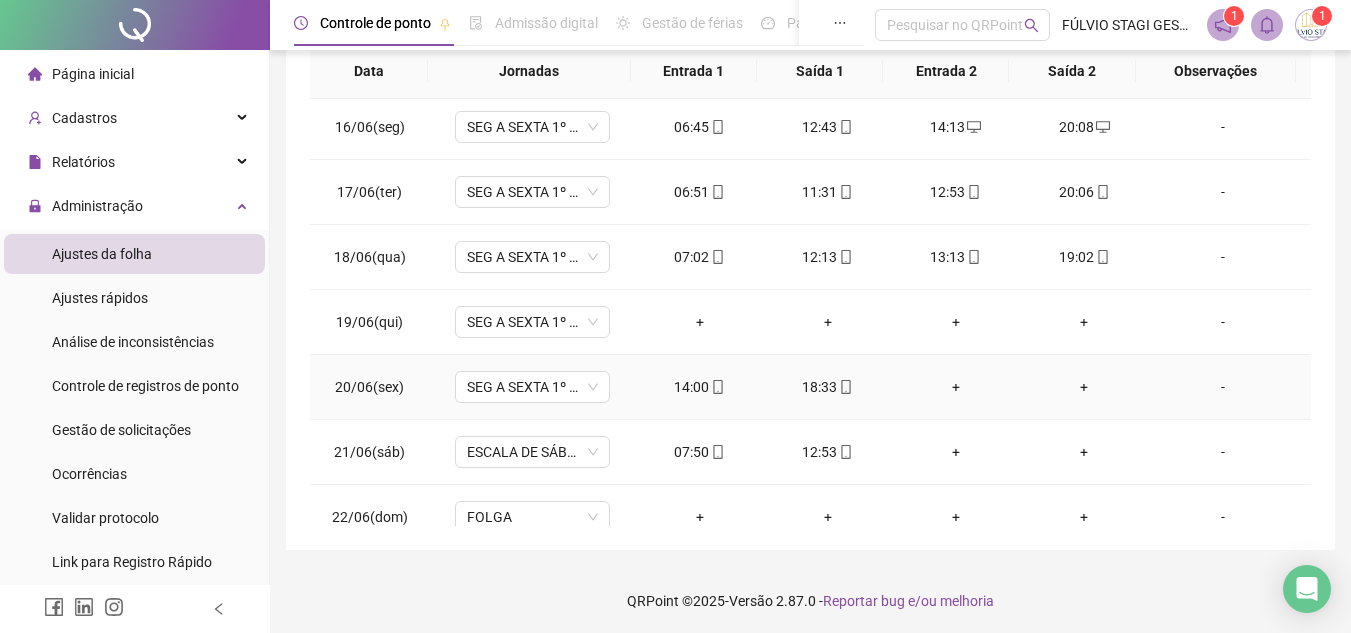 scroll, scrollTop: 0, scrollLeft: 0, axis: both 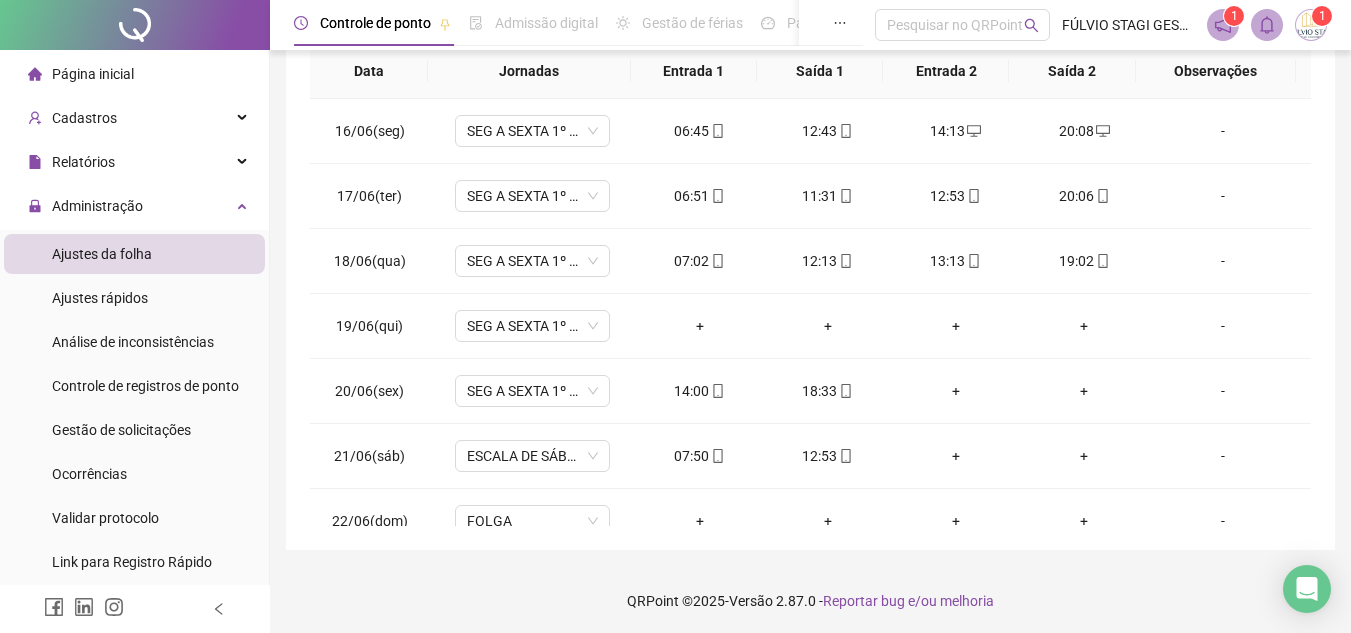 click on "Ajustes da folha" at bounding box center (102, 254) 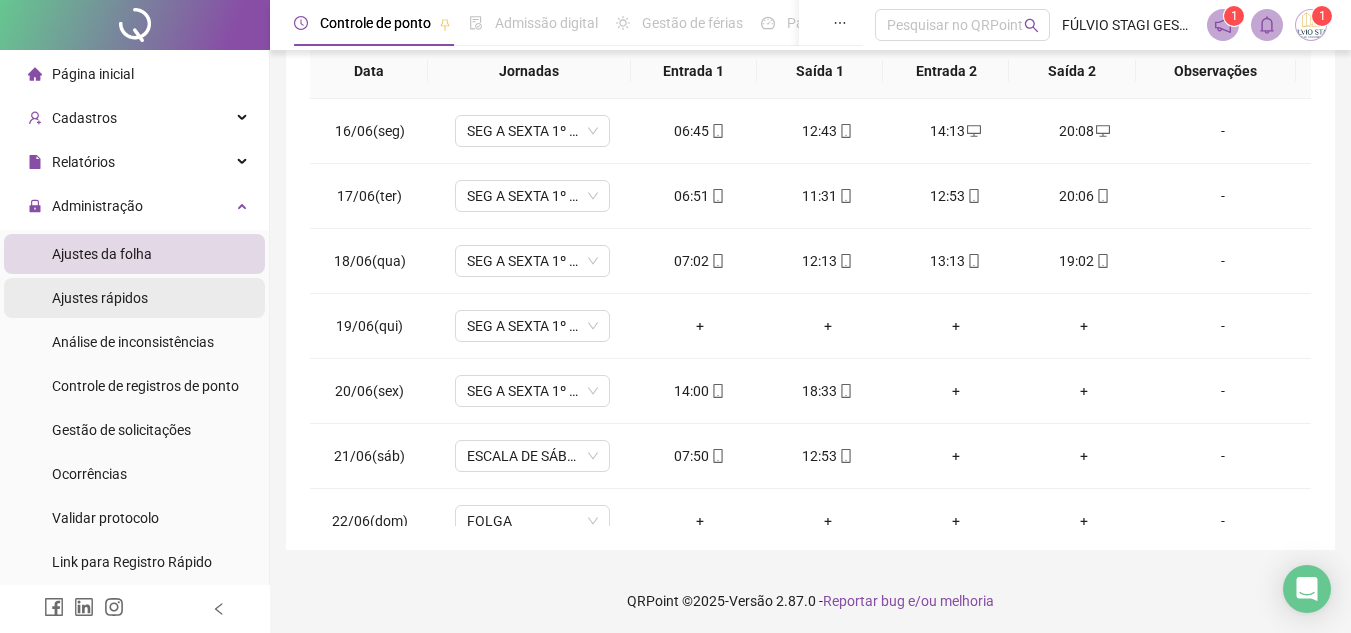 click on "Ajustes rápidos" at bounding box center [100, 298] 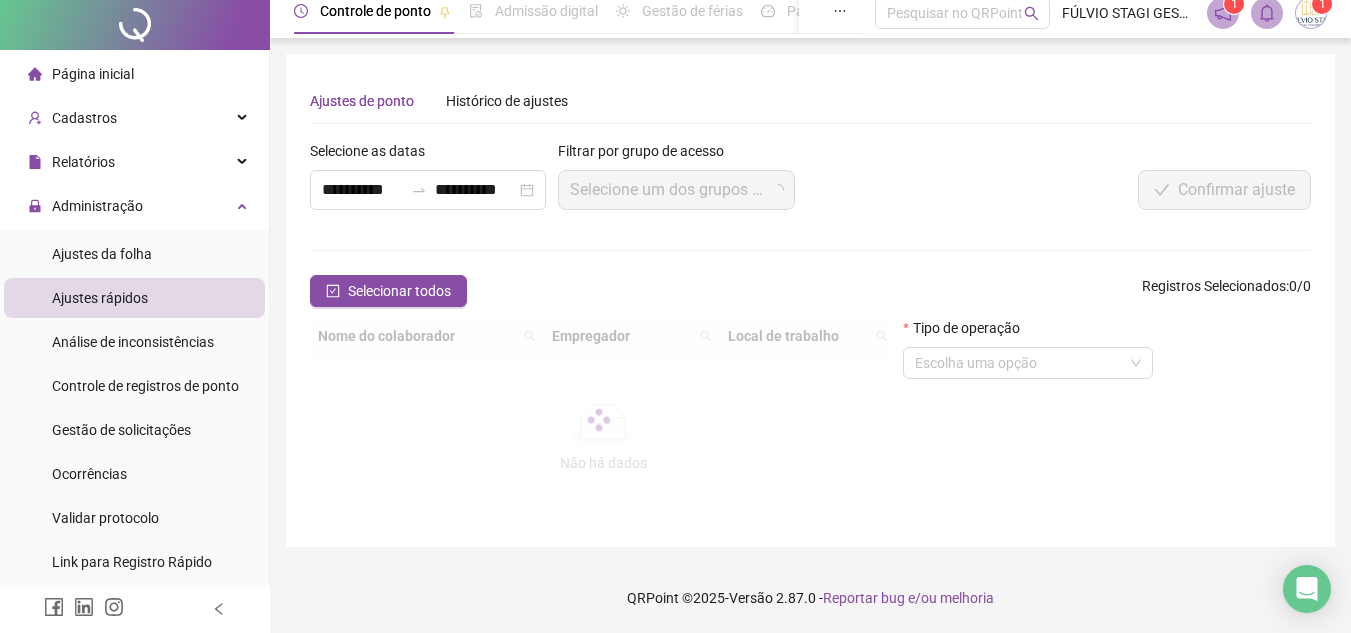 scroll, scrollTop: 0, scrollLeft: 0, axis: both 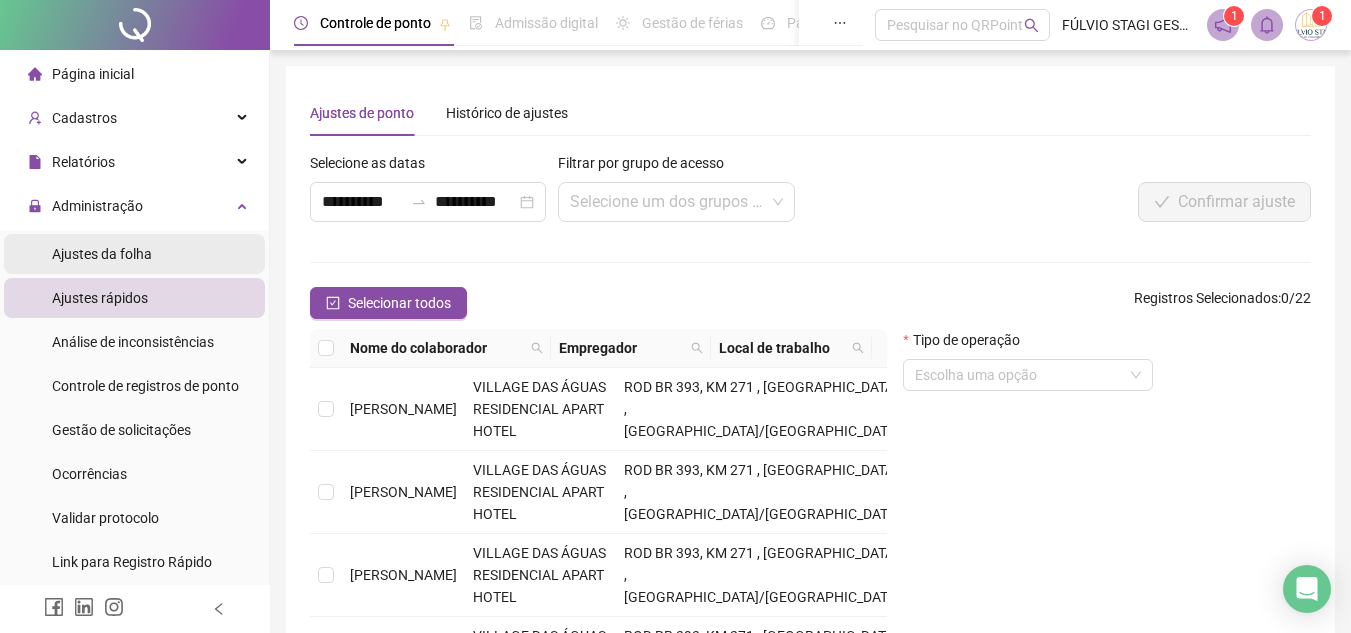 click on "Ajustes da folha" at bounding box center (102, 254) 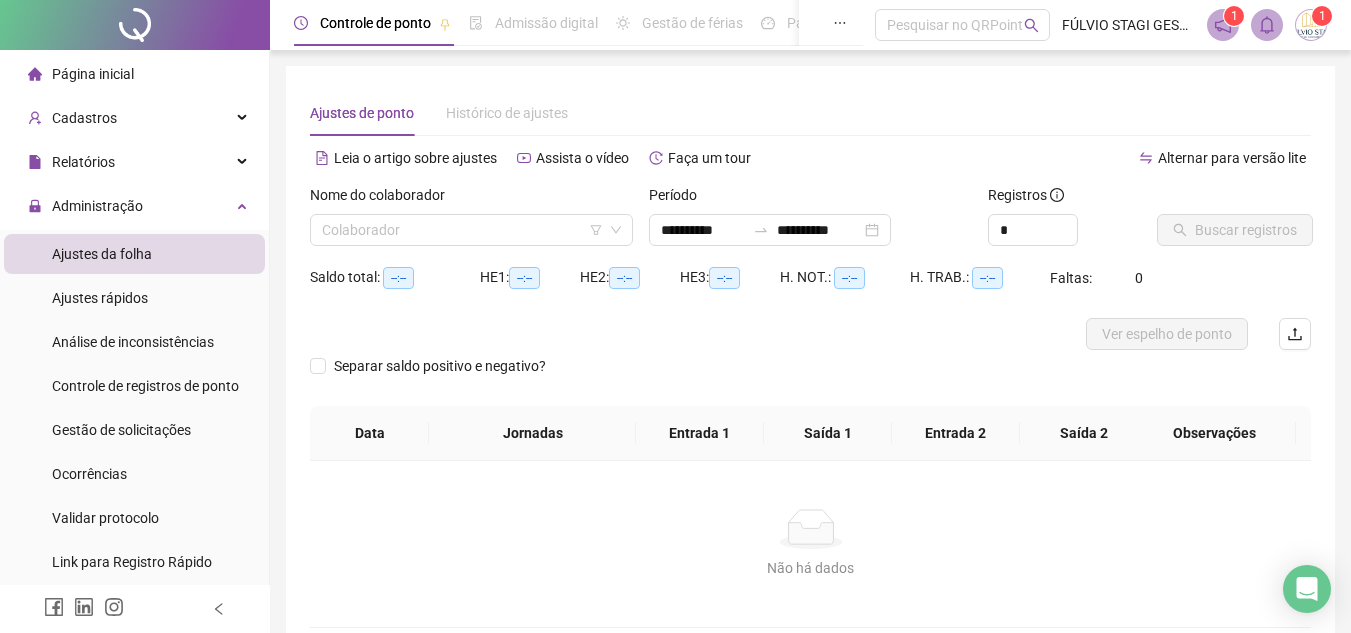 type on "**********" 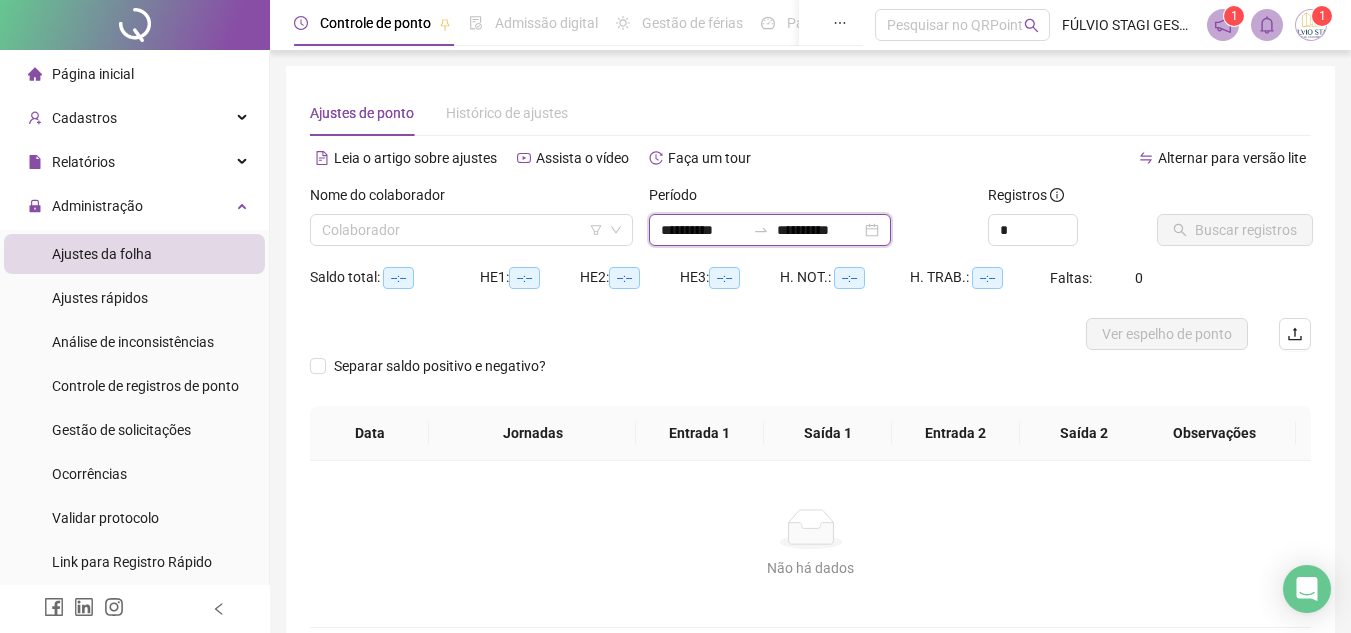 click on "**********" at bounding box center (703, 230) 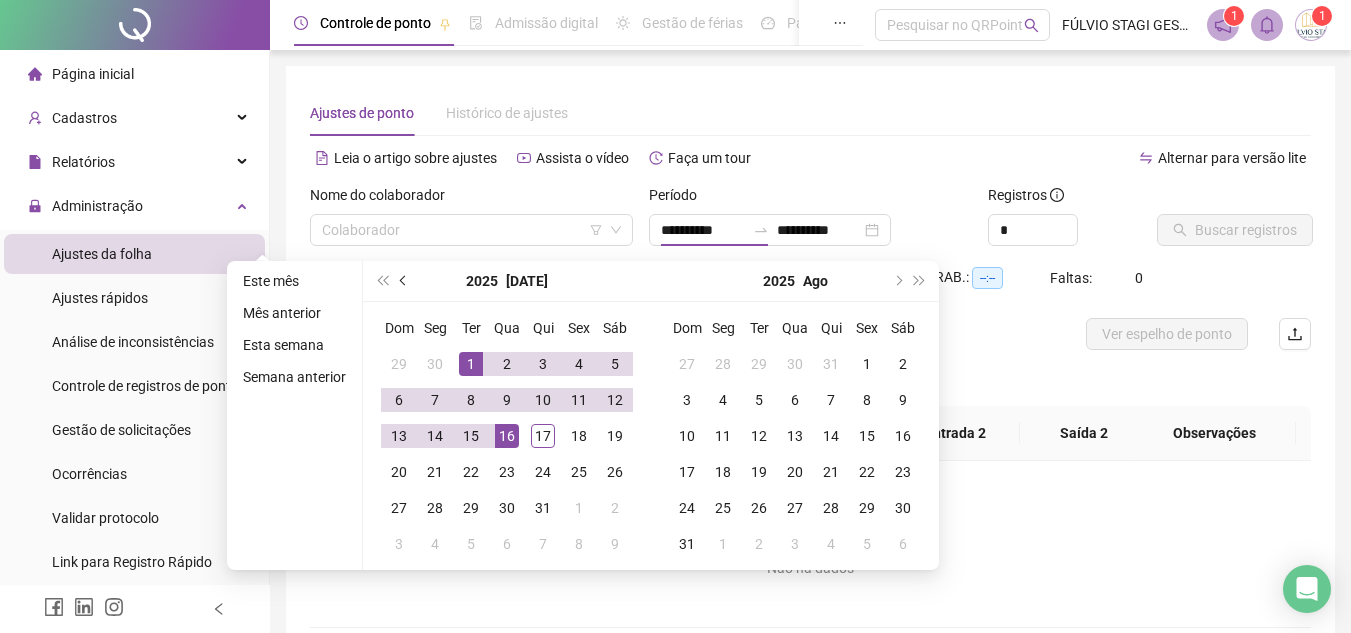 click at bounding box center [405, 281] 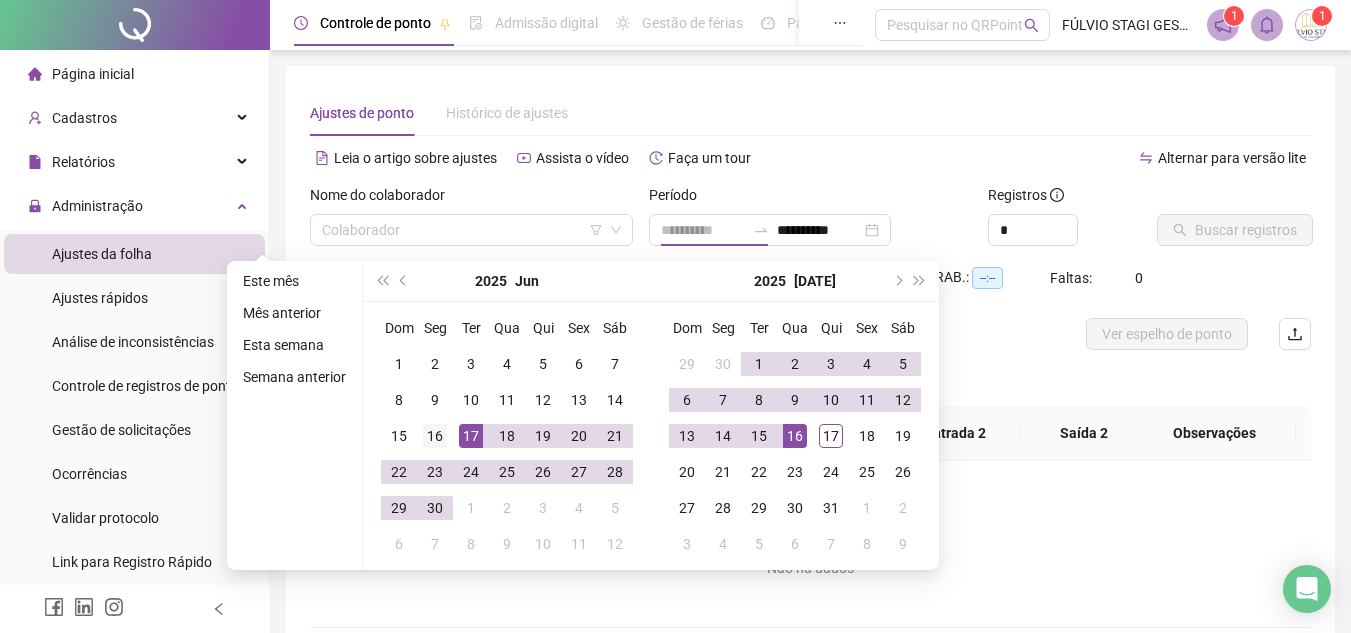 type on "**********" 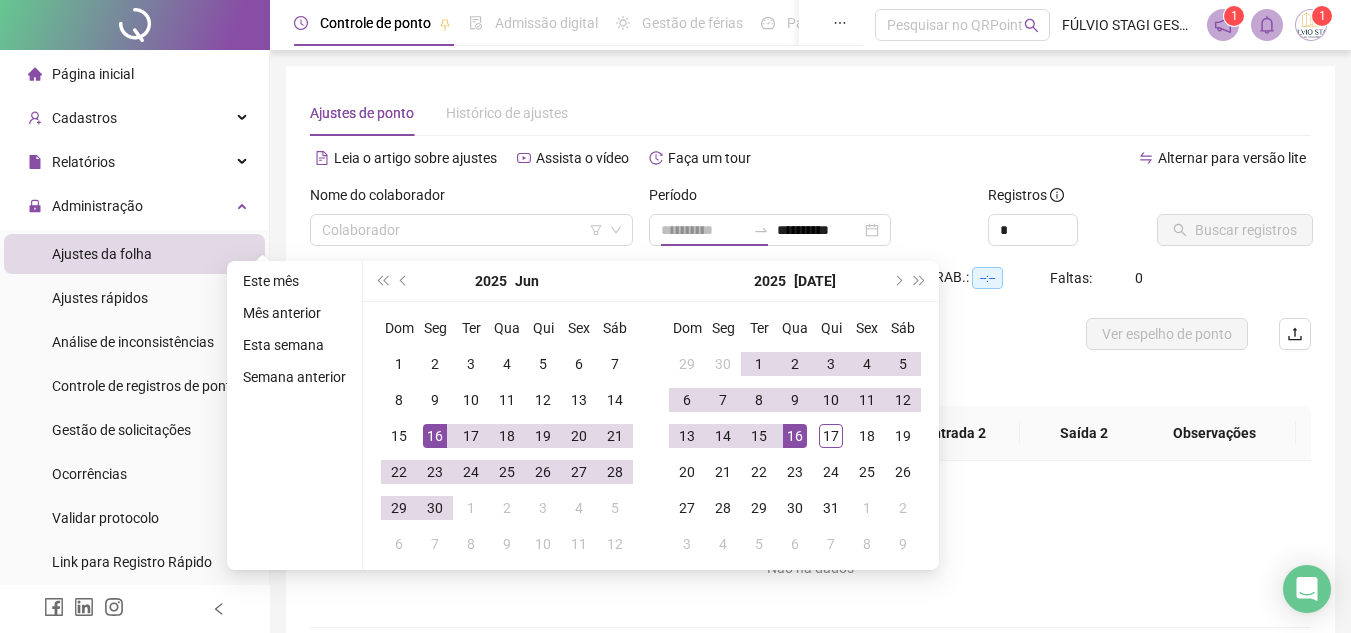 click on "16" at bounding box center (435, 436) 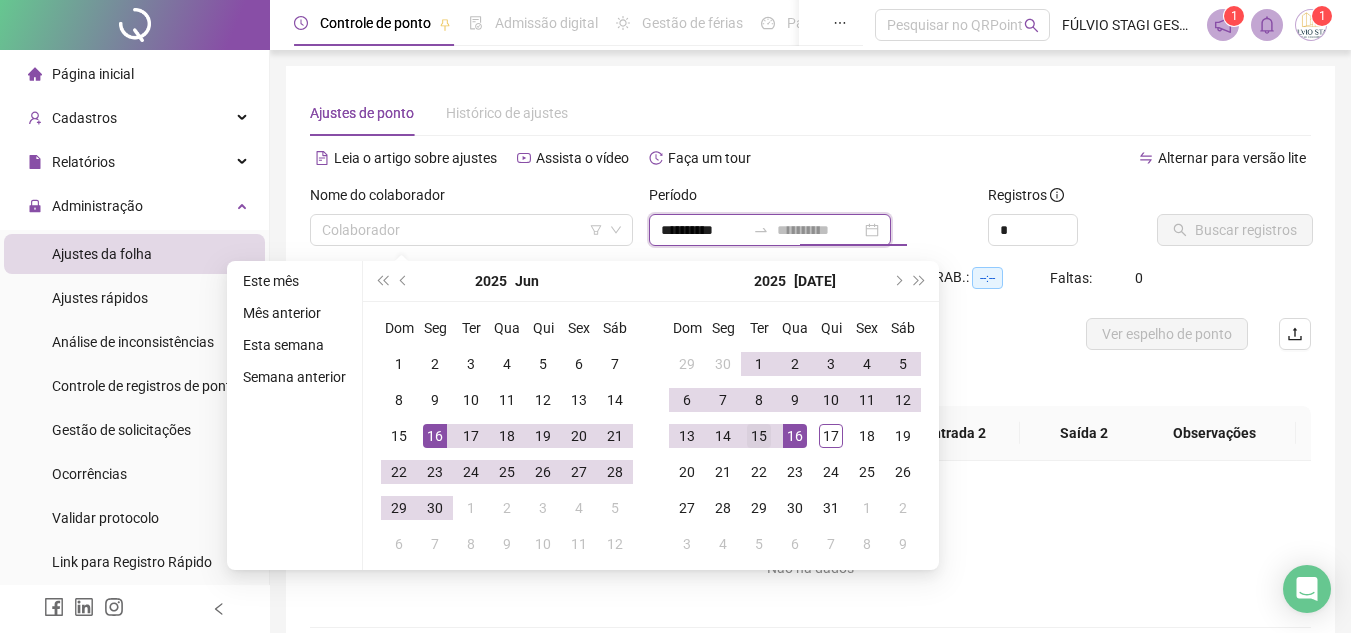 type on "**********" 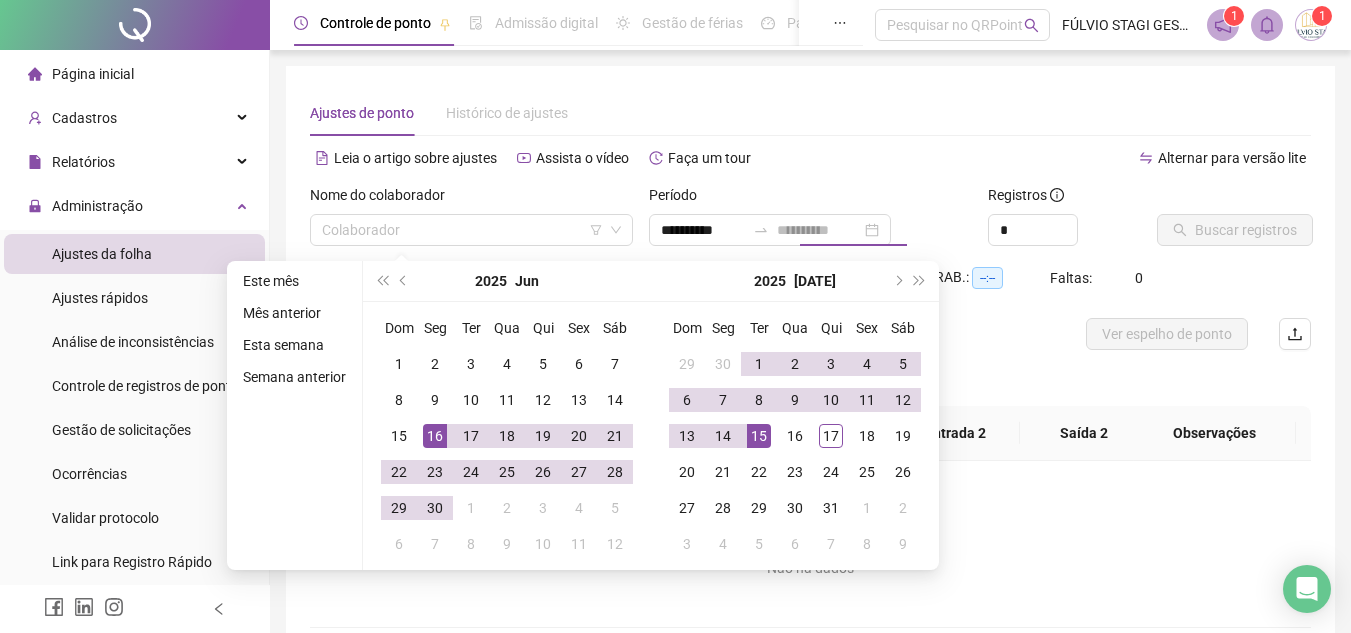 click on "15" at bounding box center [759, 436] 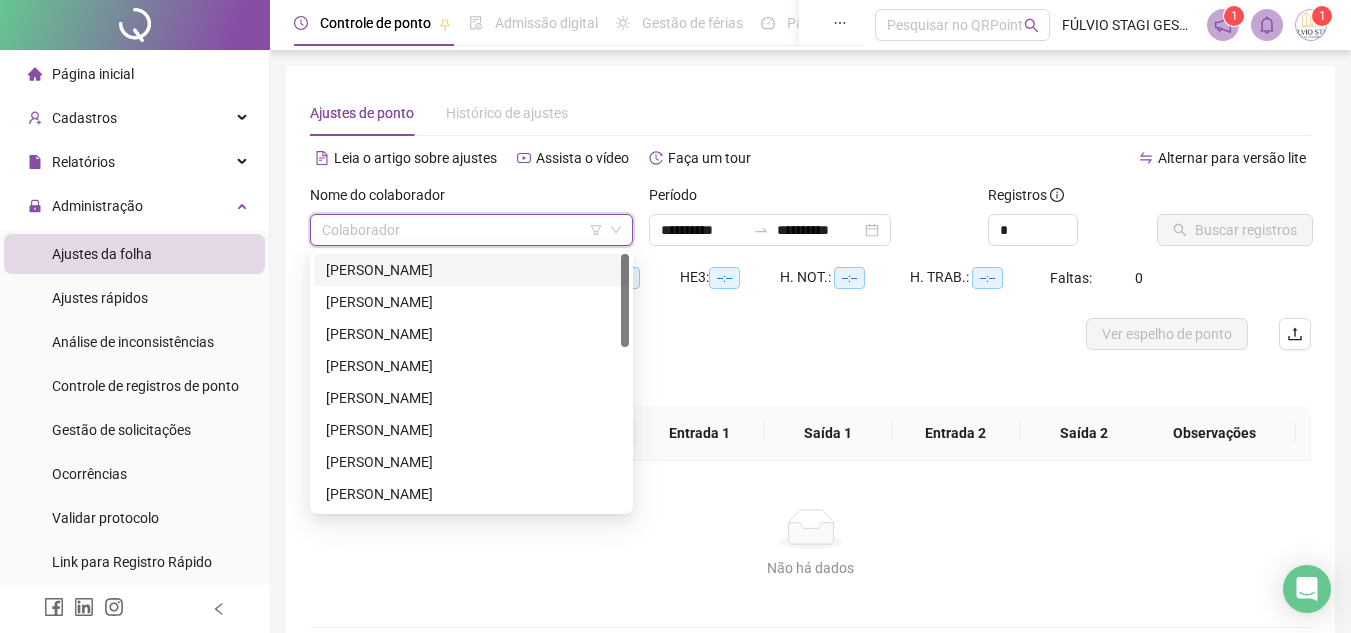 click at bounding box center [465, 230] 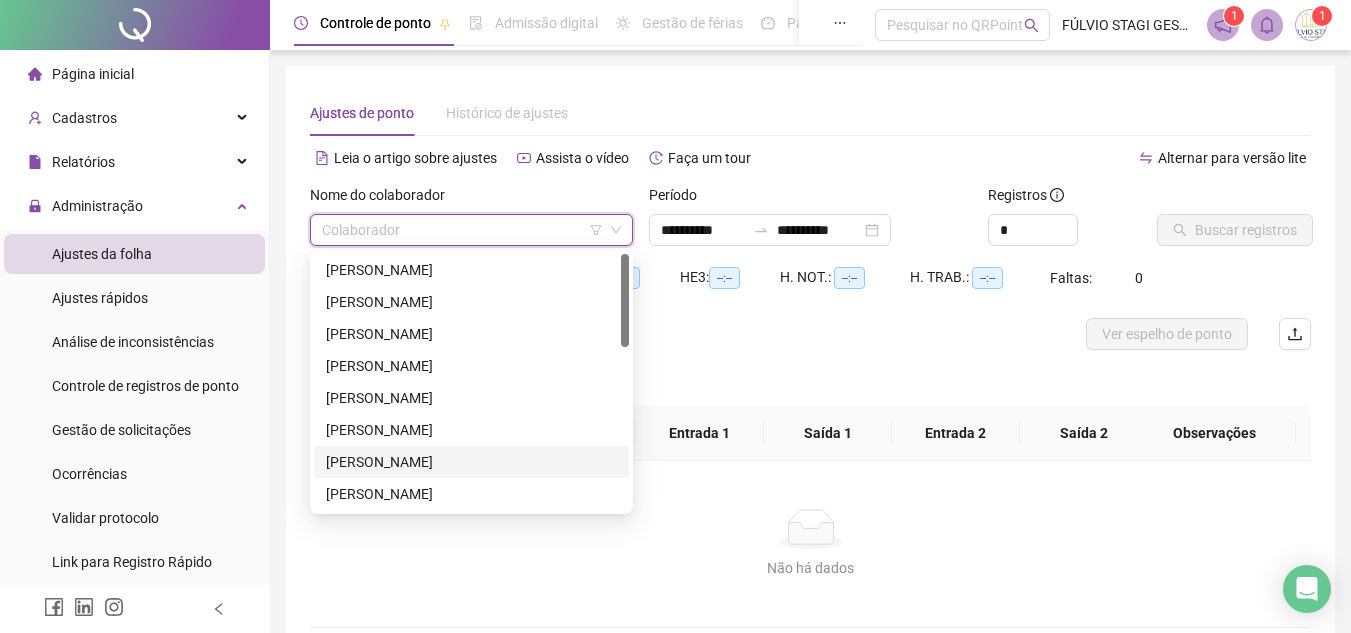 click on "[PERSON_NAME]" at bounding box center (471, 462) 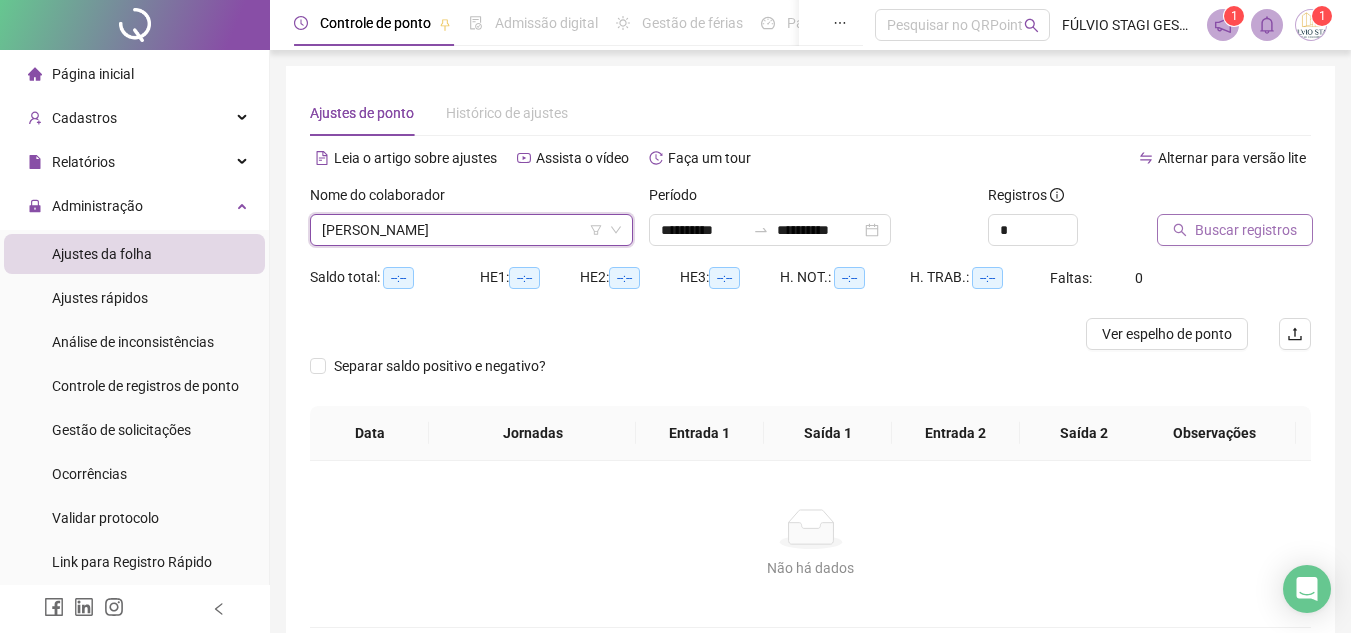 click on "Buscar registros" at bounding box center [1246, 230] 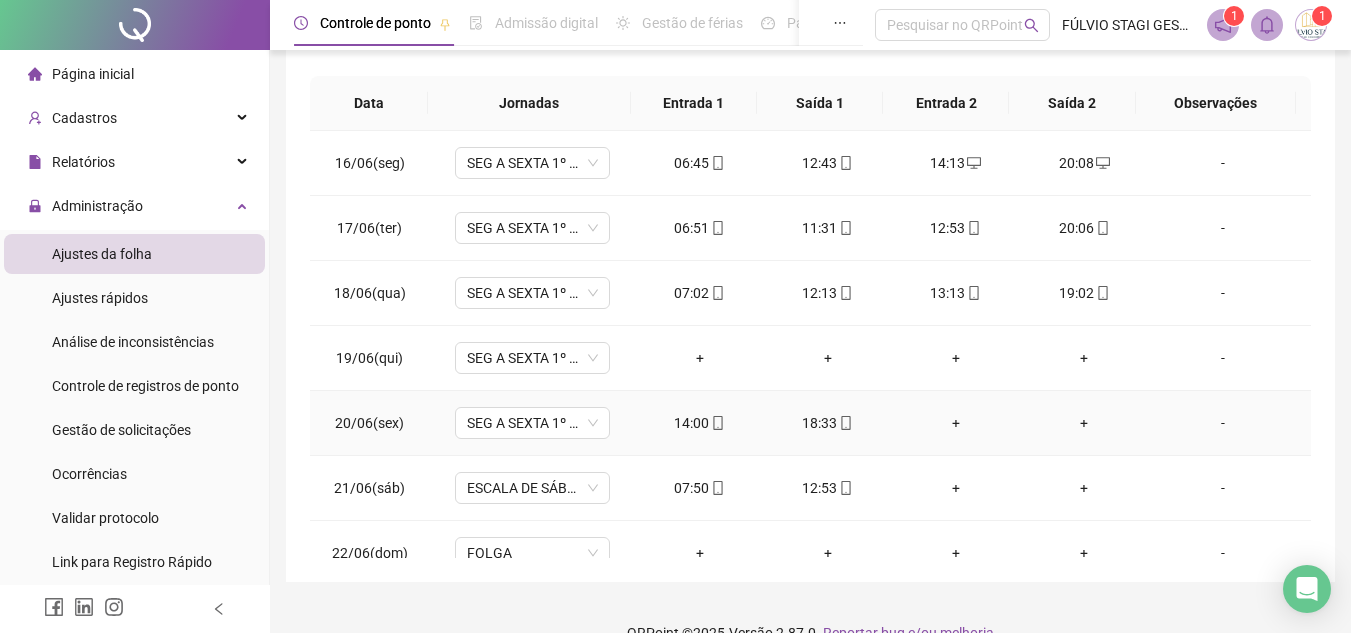 scroll, scrollTop: 365, scrollLeft: 0, axis: vertical 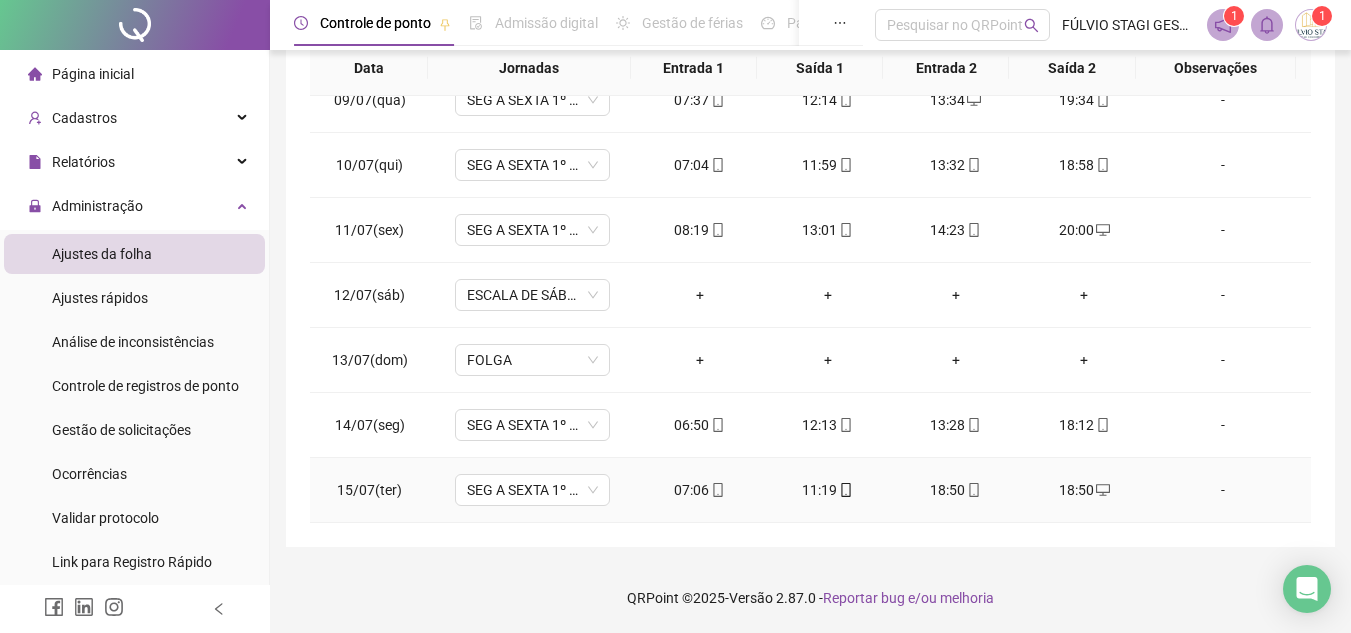 click on "18:50" at bounding box center [956, 490] 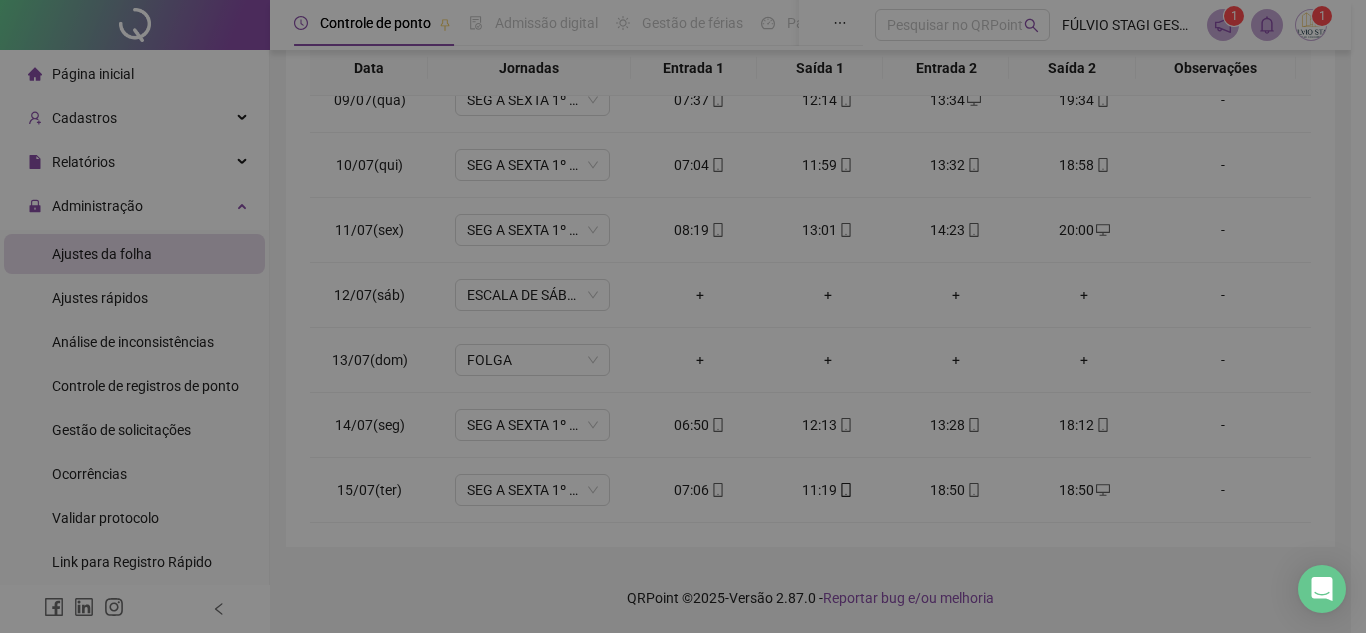 type on "**********" 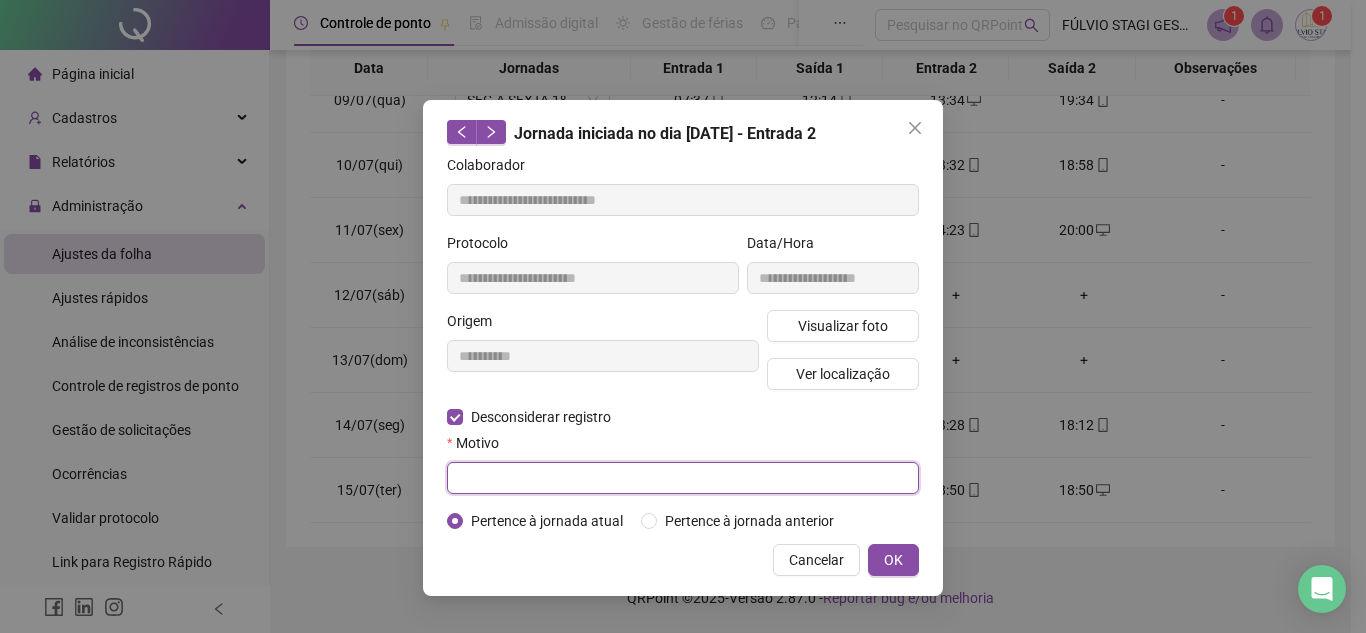 click at bounding box center [683, 478] 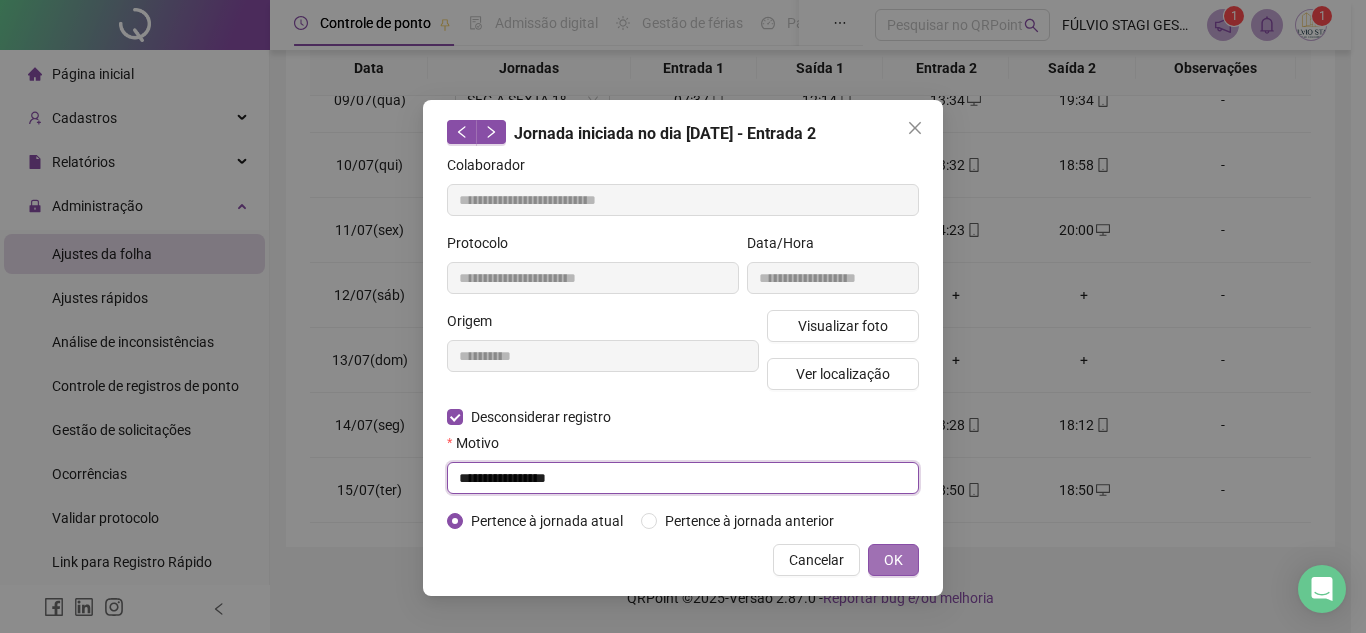 type on "**********" 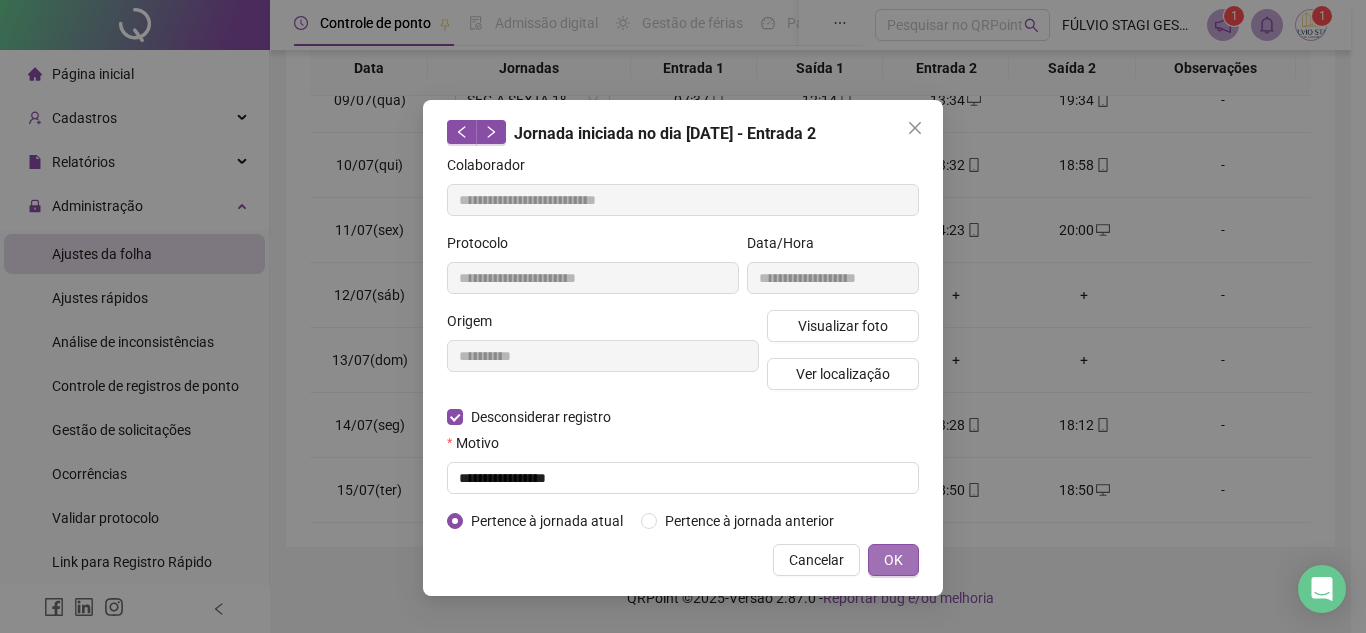 click on "OK" at bounding box center (893, 560) 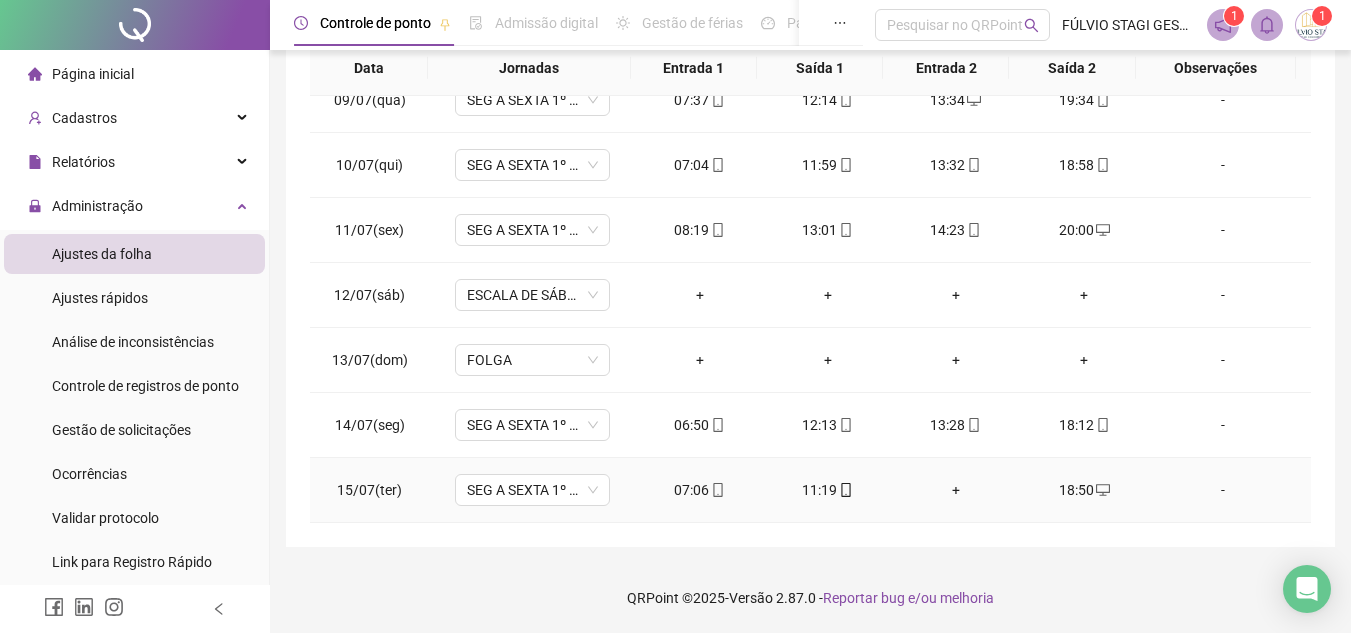 click on "+" at bounding box center (956, 490) 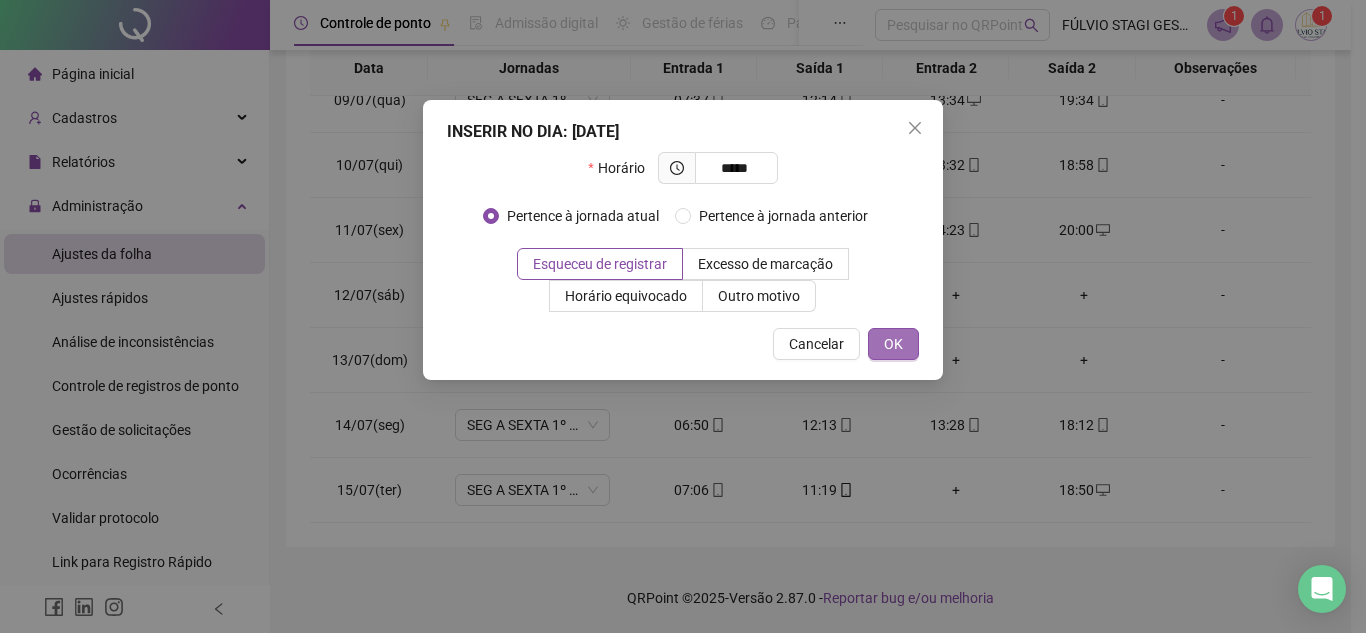 type on "*****" 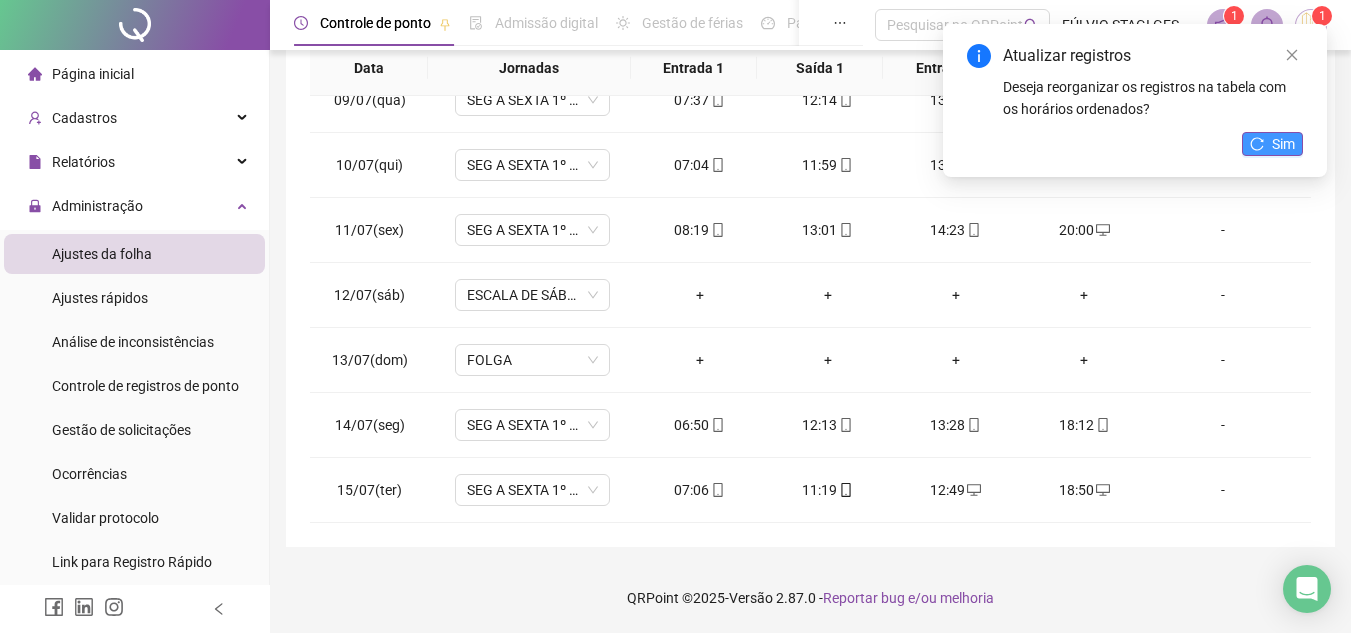 click on "Sim" at bounding box center (1272, 144) 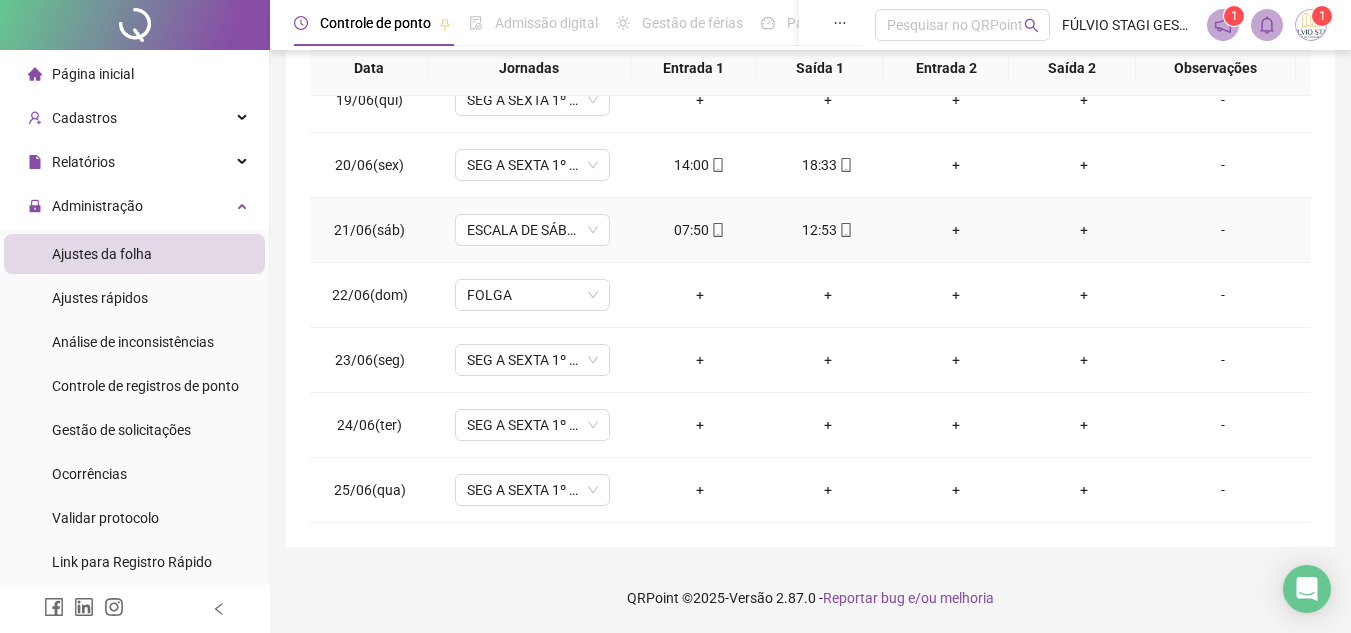 scroll, scrollTop: 0, scrollLeft: 0, axis: both 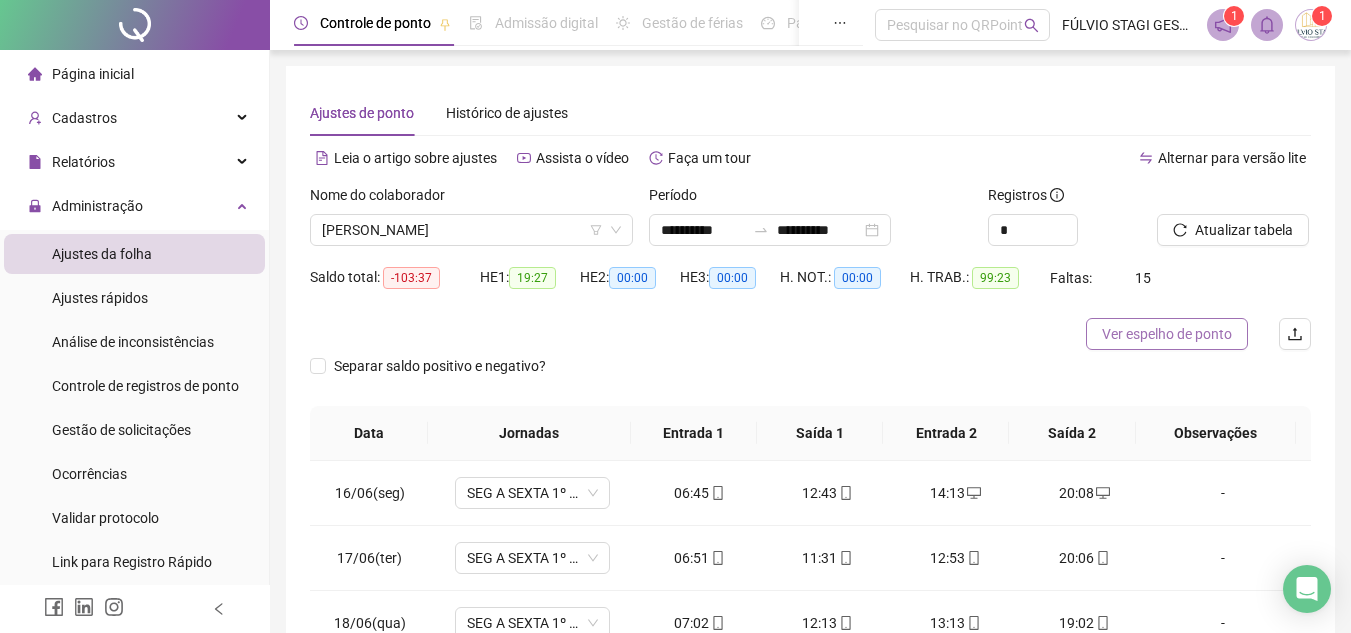 click on "Ver espelho de ponto" at bounding box center (1167, 334) 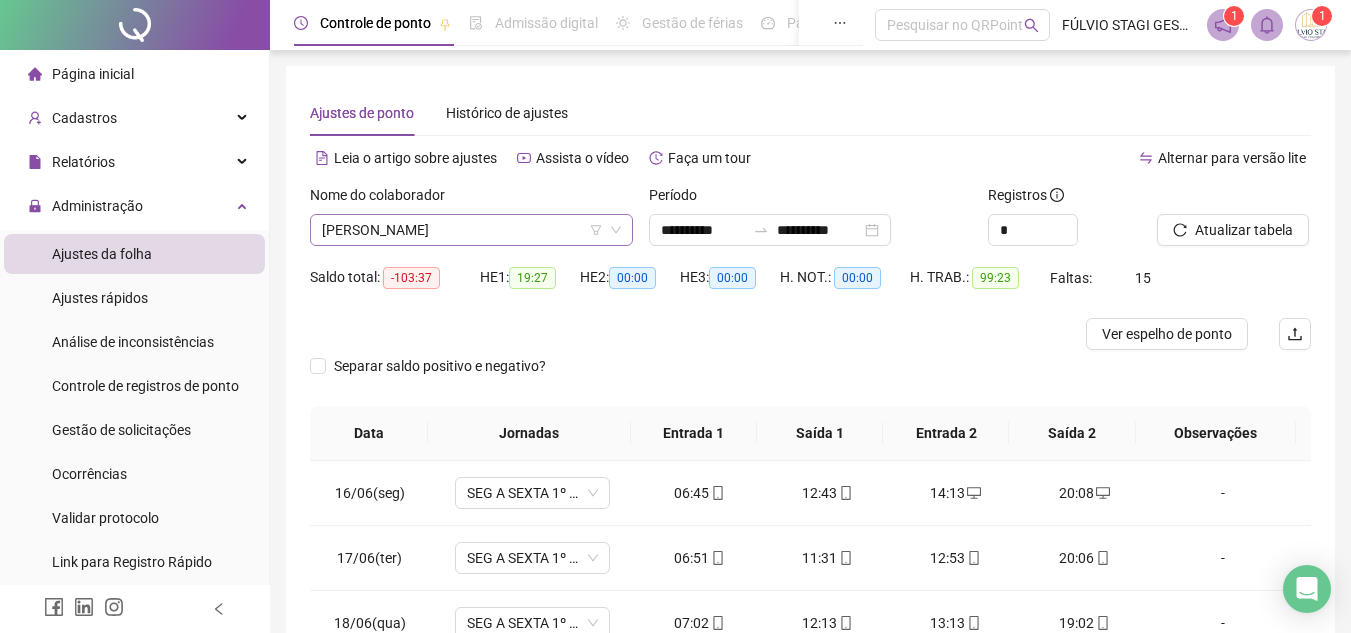 click on "[PERSON_NAME]" at bounding box center (471, 230) 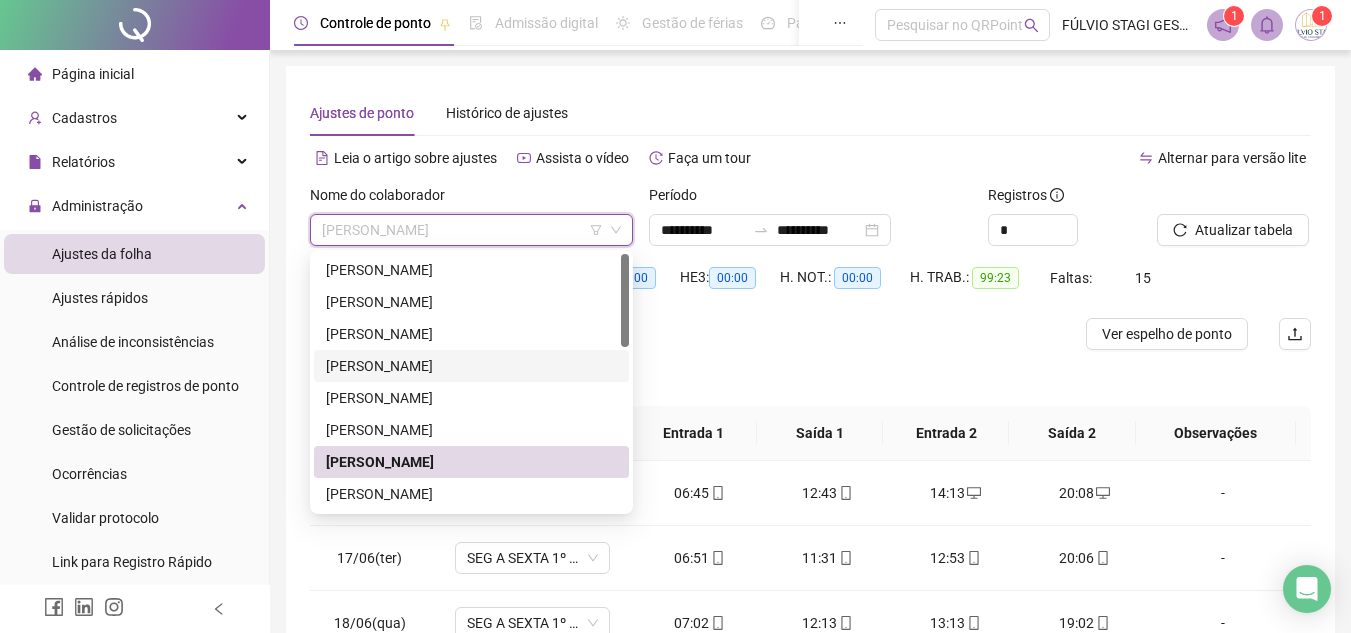 scroll, scrollTop: 100, scrollLeft: 0, axis: vertical 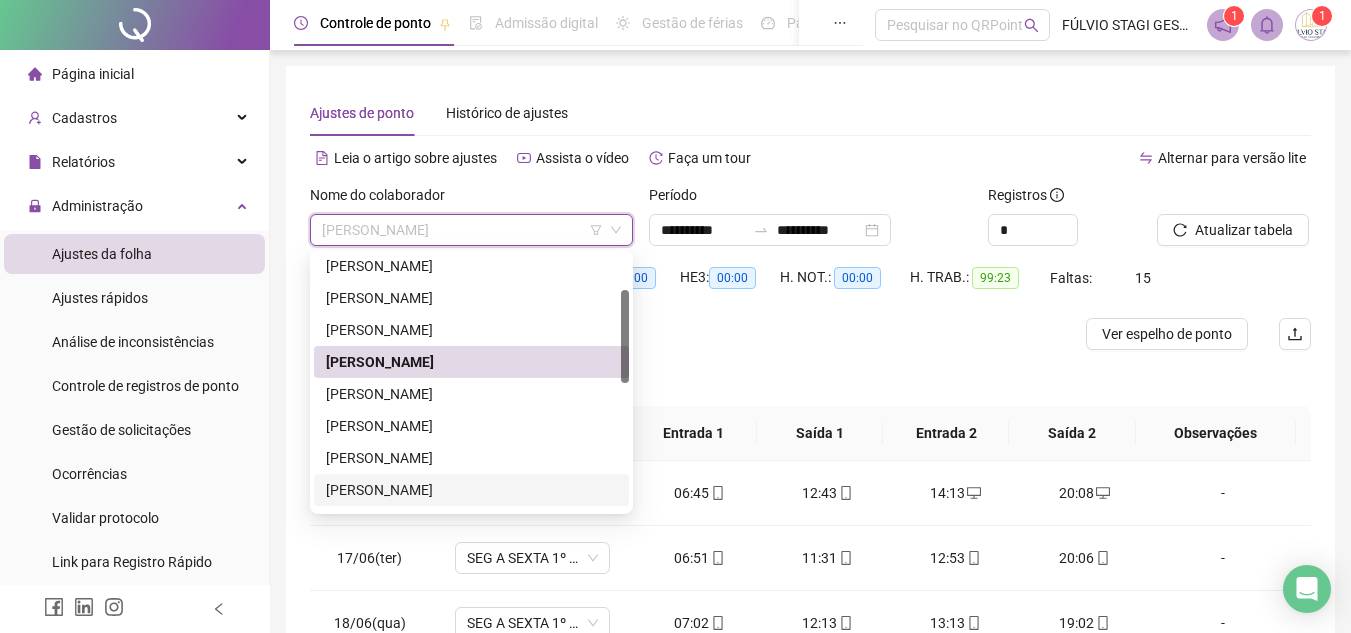 click on "[PERSON_NAME]" at bounding box center (471, 490) 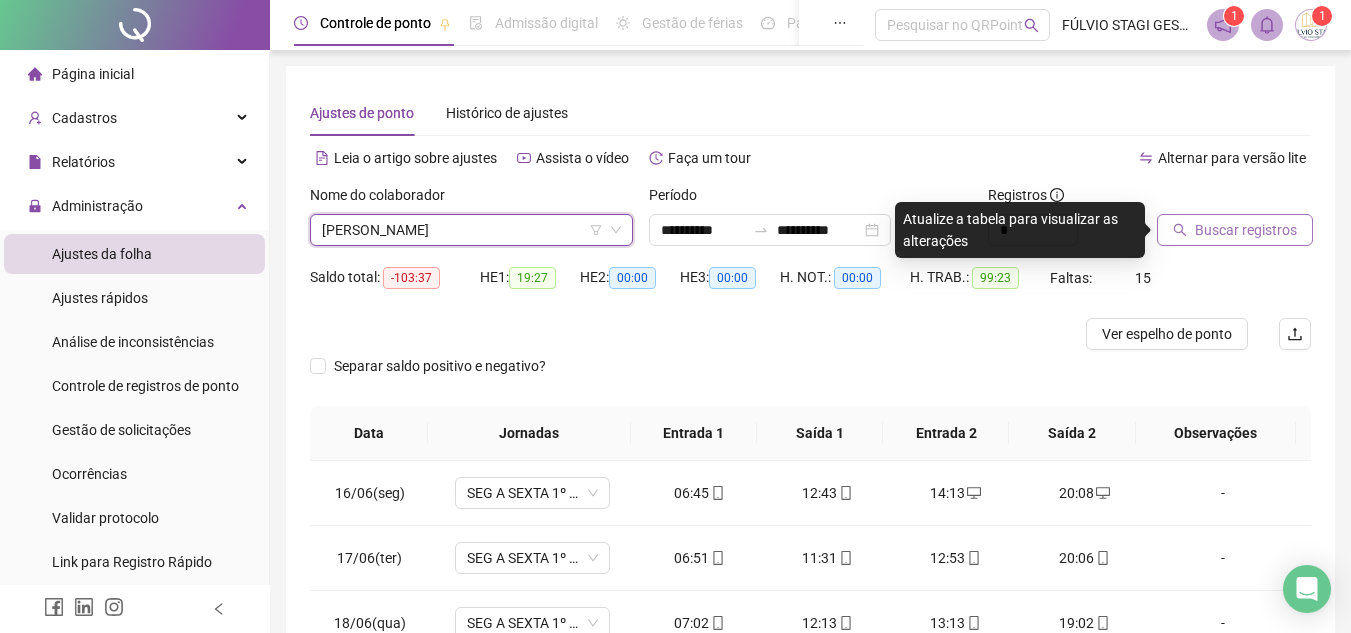 click on "Buscar registros" at bounding box center [1246, 230] 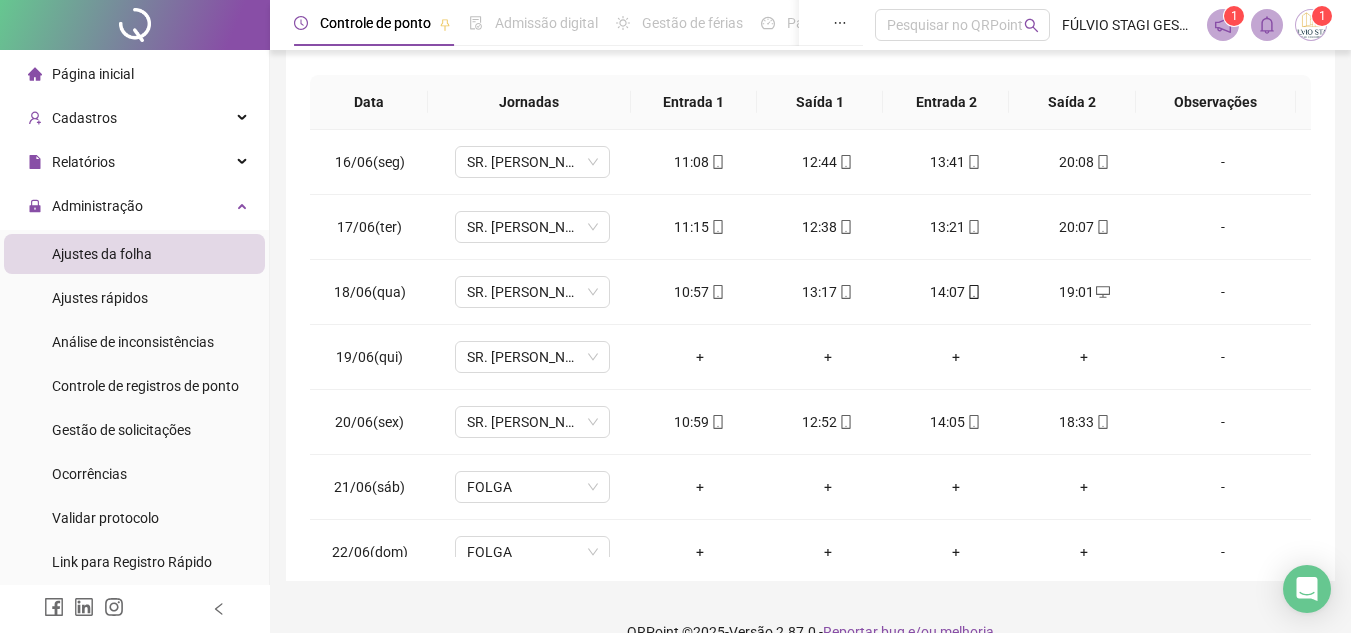 scroll, scrollTop: 365, scrollLeft: 0, axis: vertical 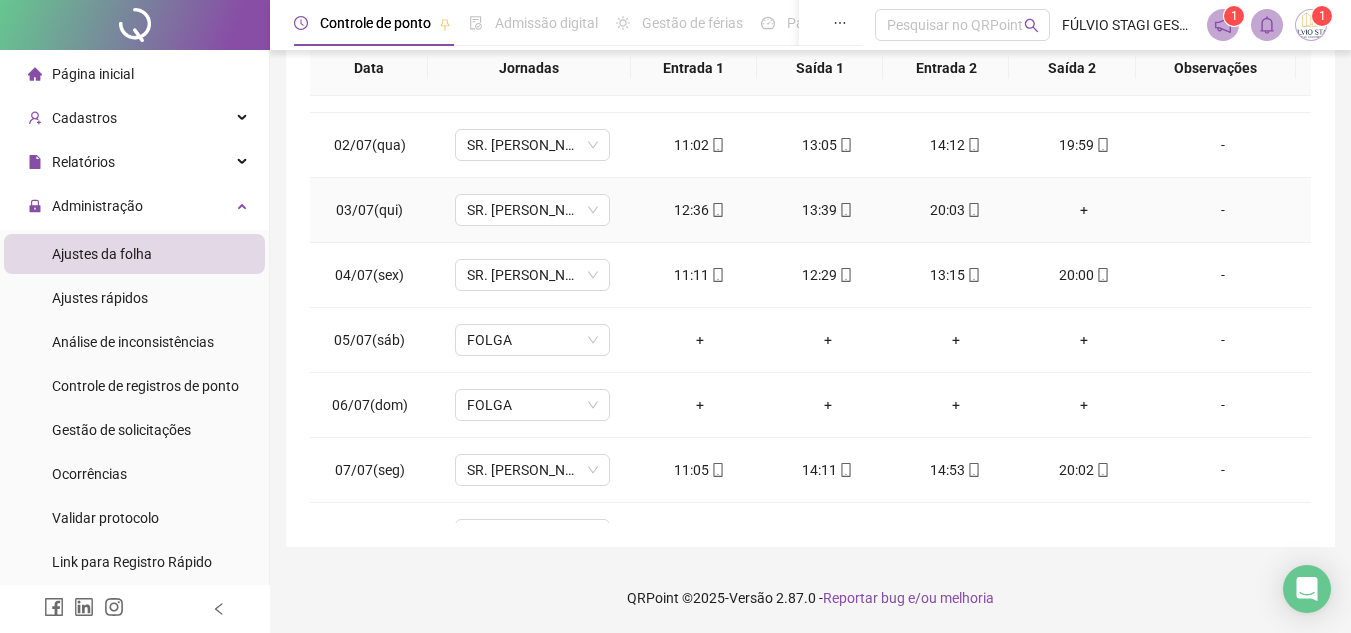 click on "+" at bounding box center (1084, 210) 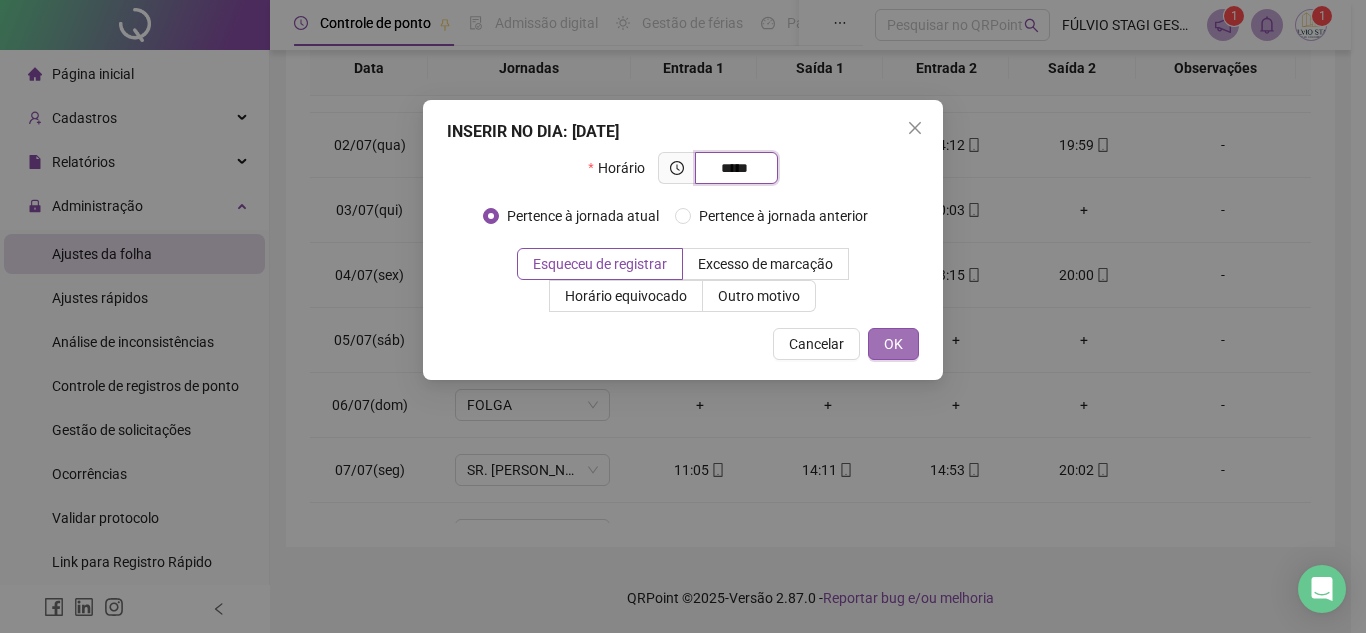 type on "*****" 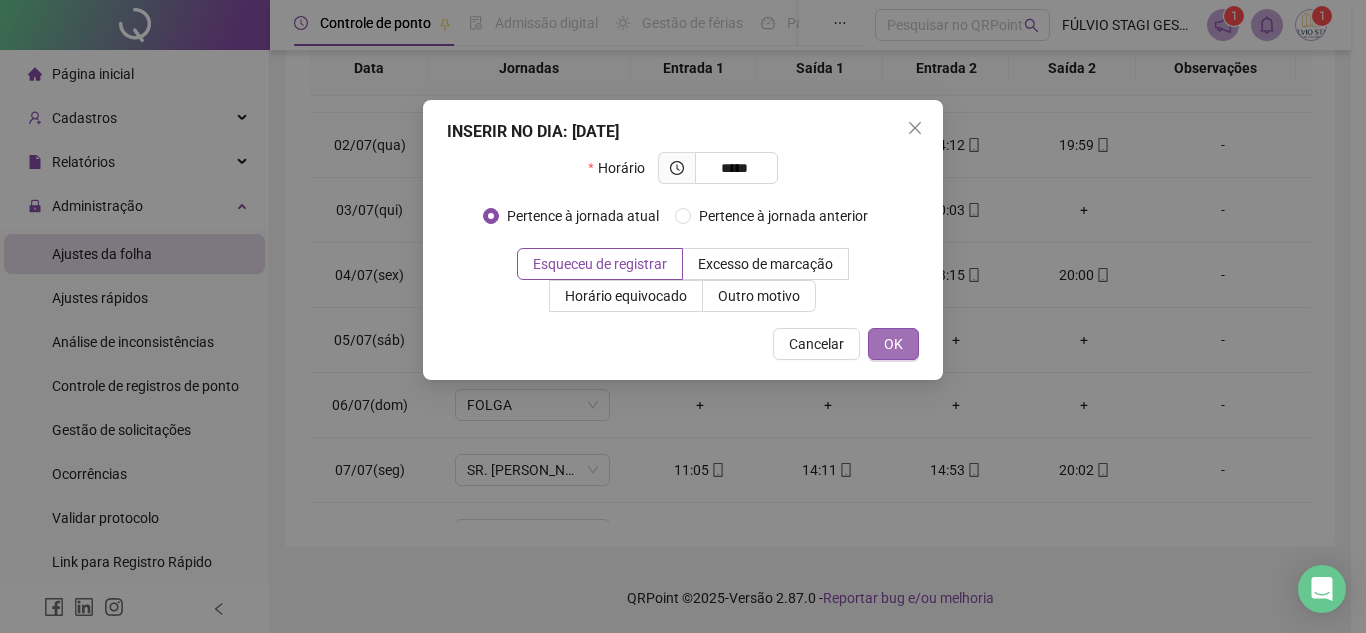 click on "OK" at bounding box center [893, 344] 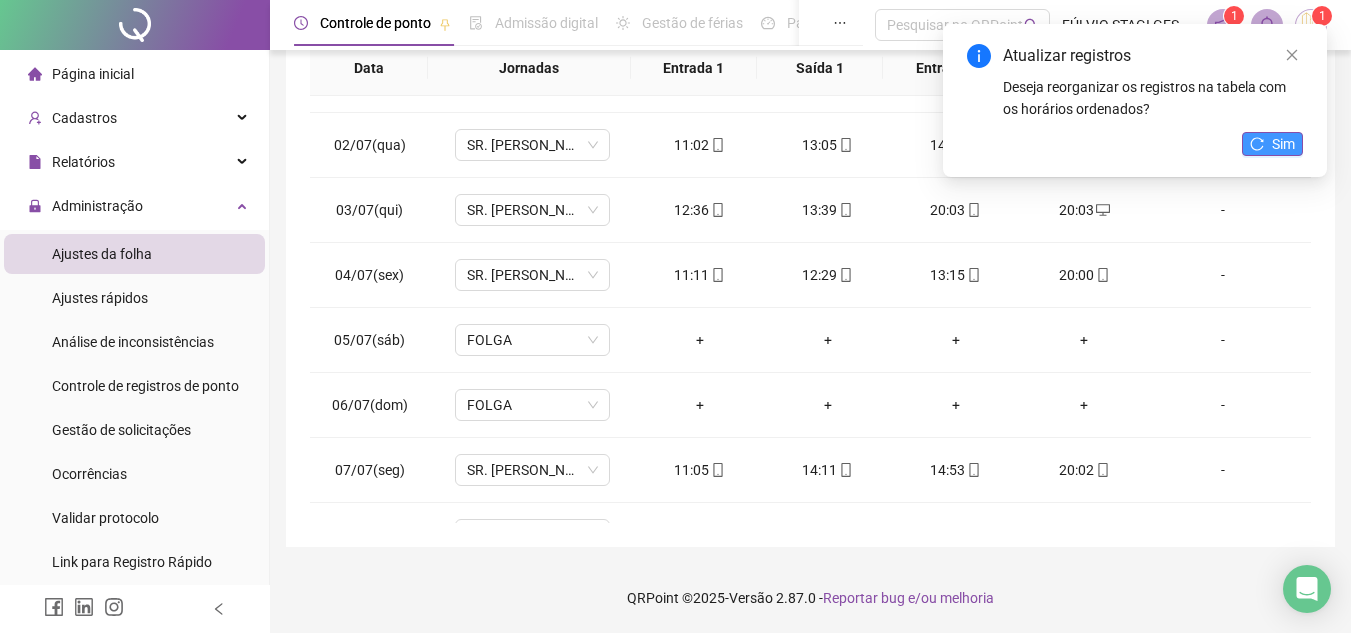 click on "Sim" at bounding box center [1272, 144] 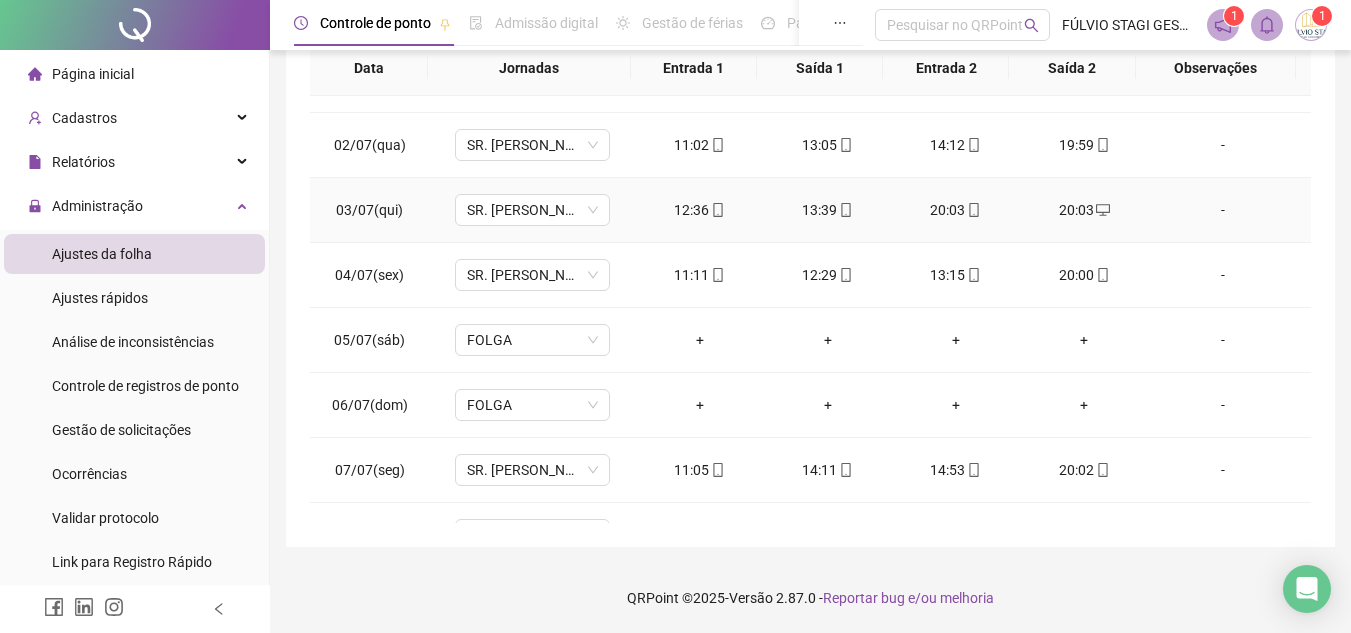 click on "20:03" at bounding box center [956, 210] 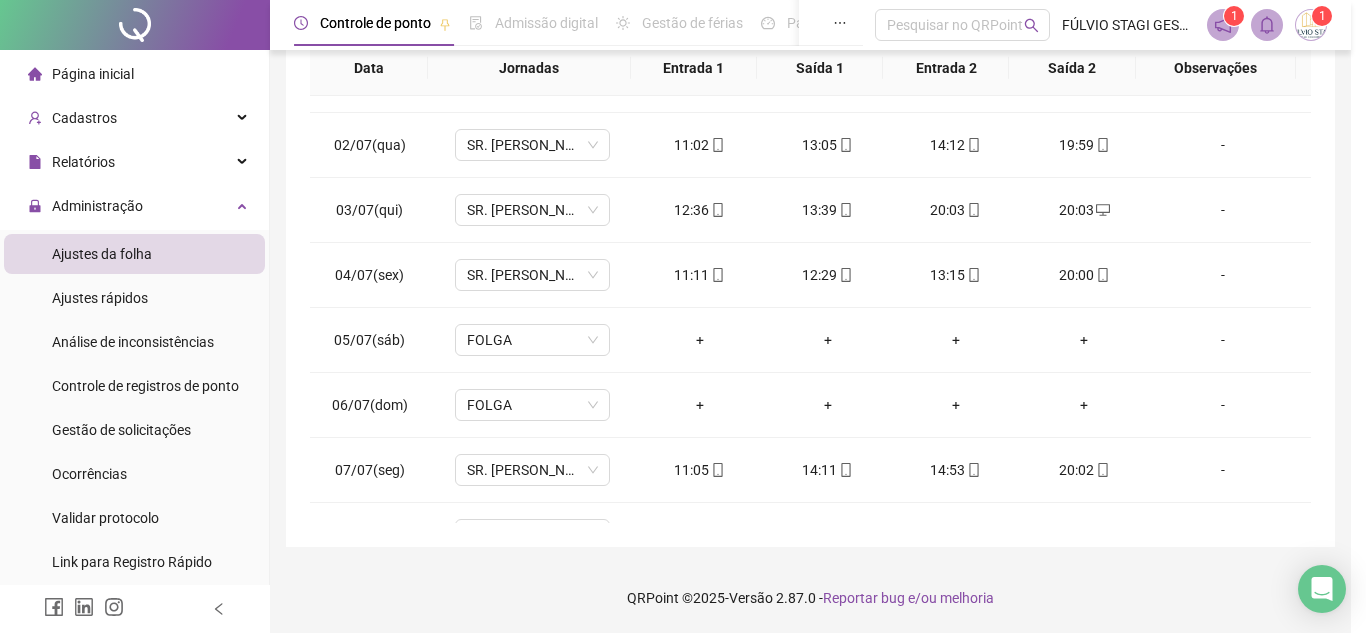 type on "**********" 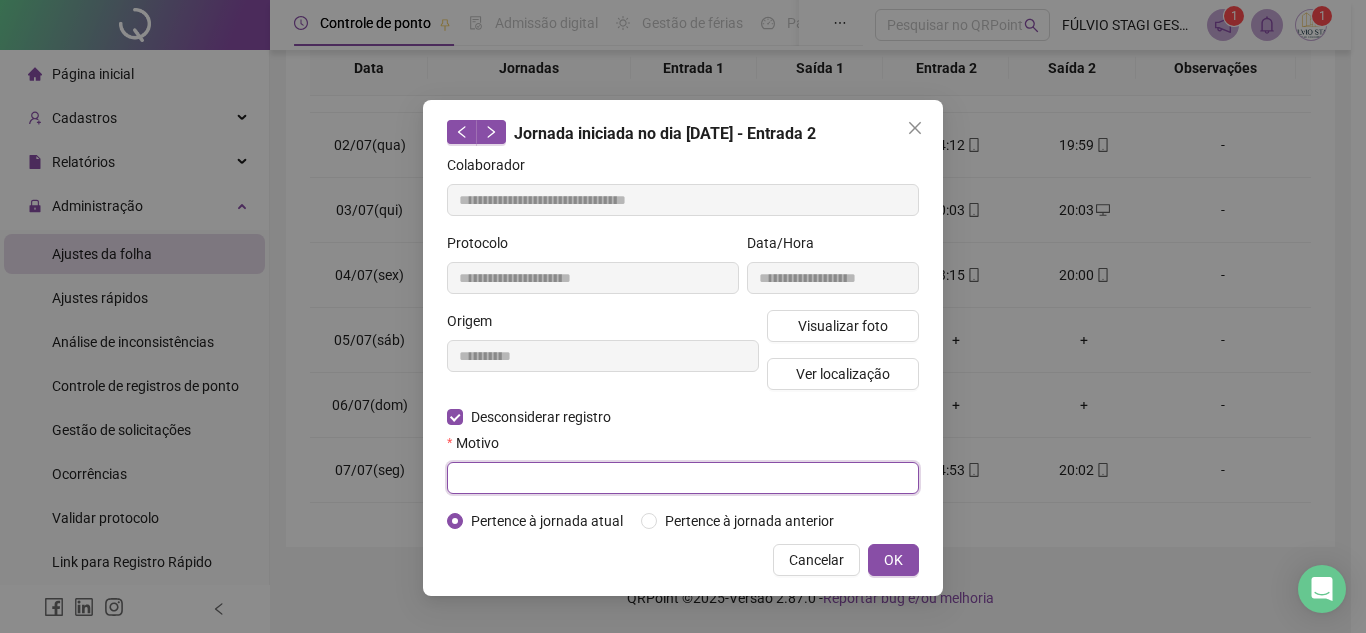 click at bounding box center (683, 478) 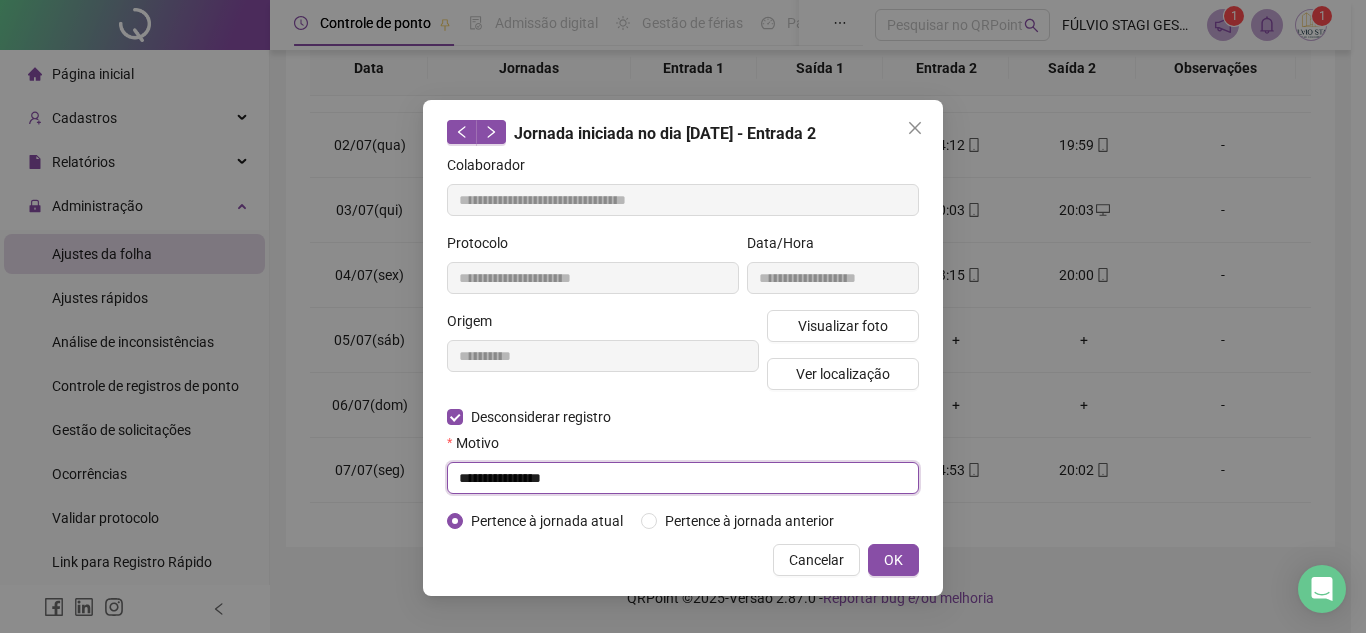 drag, startPoint x: 612, startPoint y: 479, endPoint x: 337, endPoint y: 481, distance: 275.00726 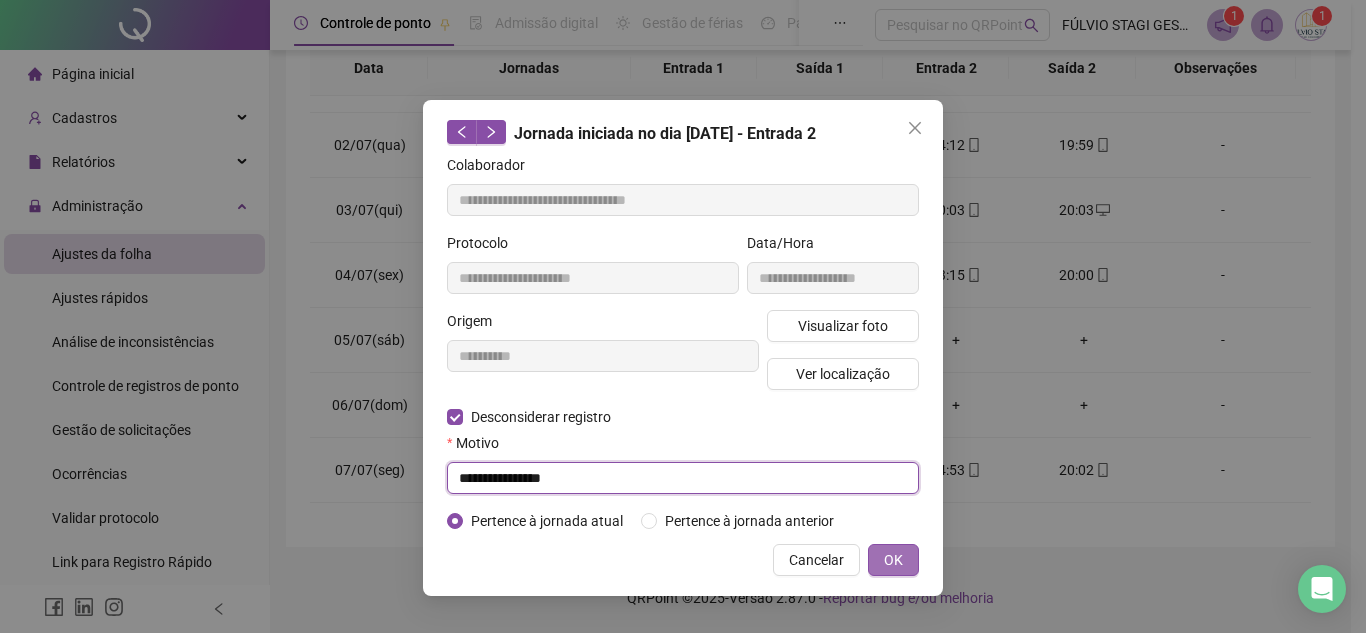 type on "**********" 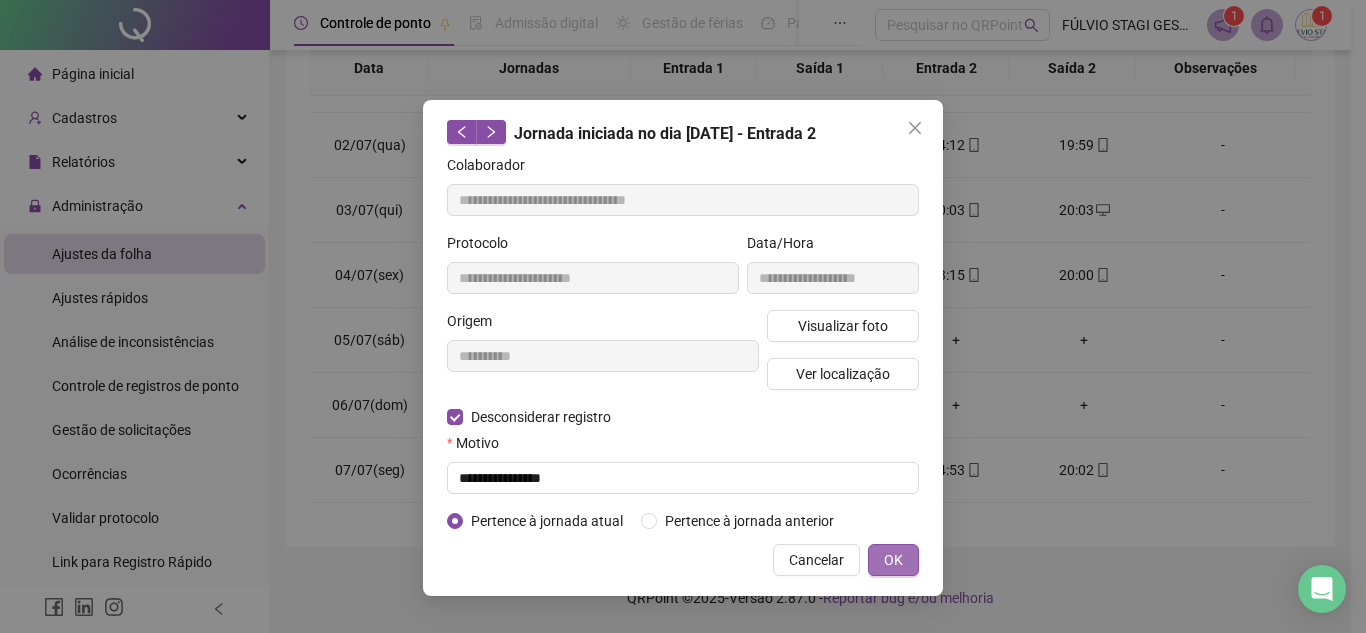 click on "OK" at bounding box center [893, 560] 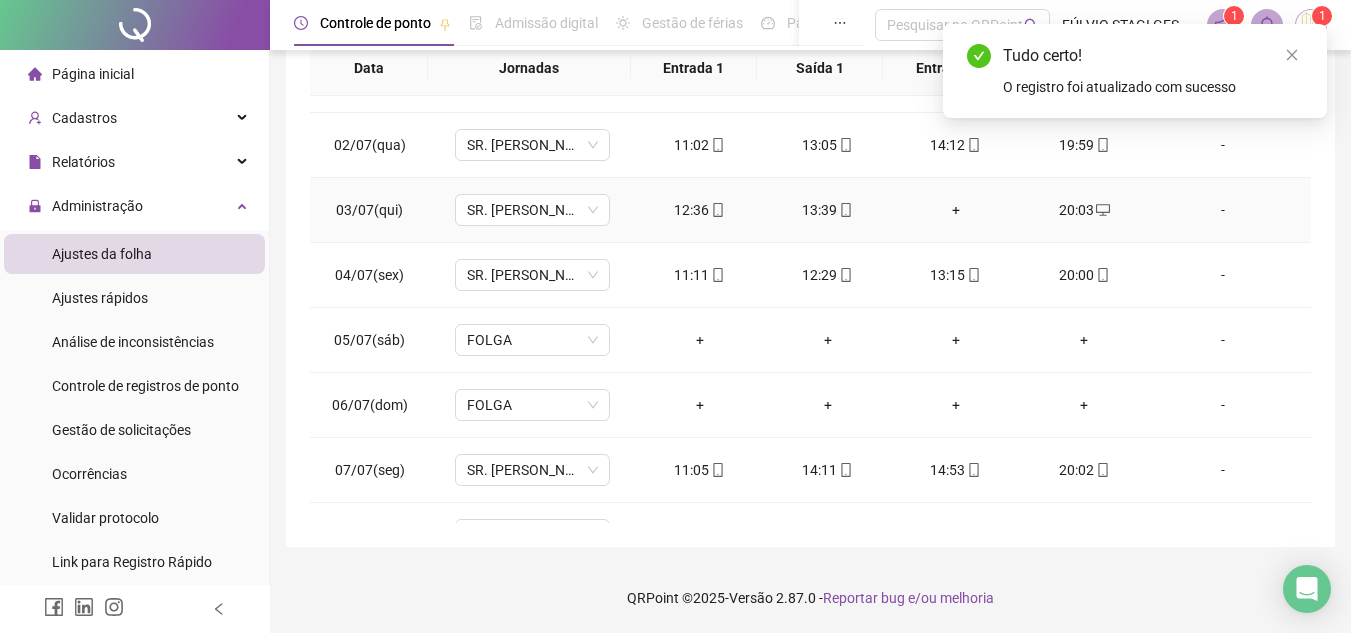 click on "+" at bounding box center [956, 210] 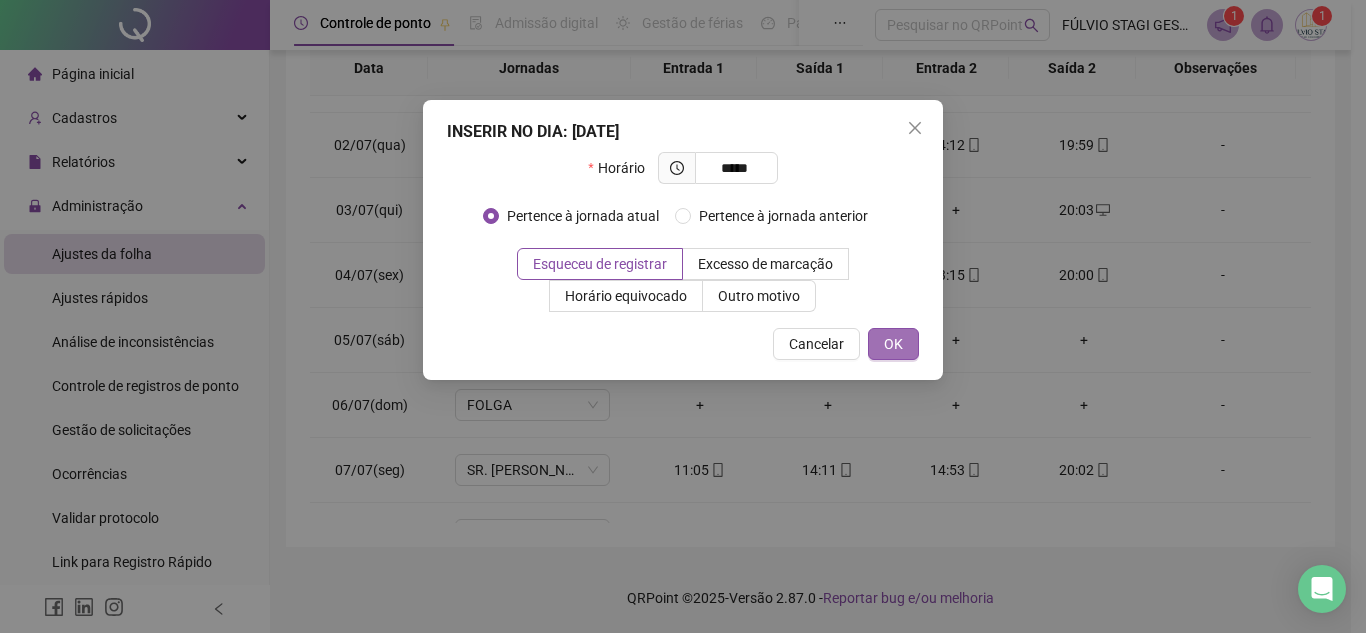 type on "*****" 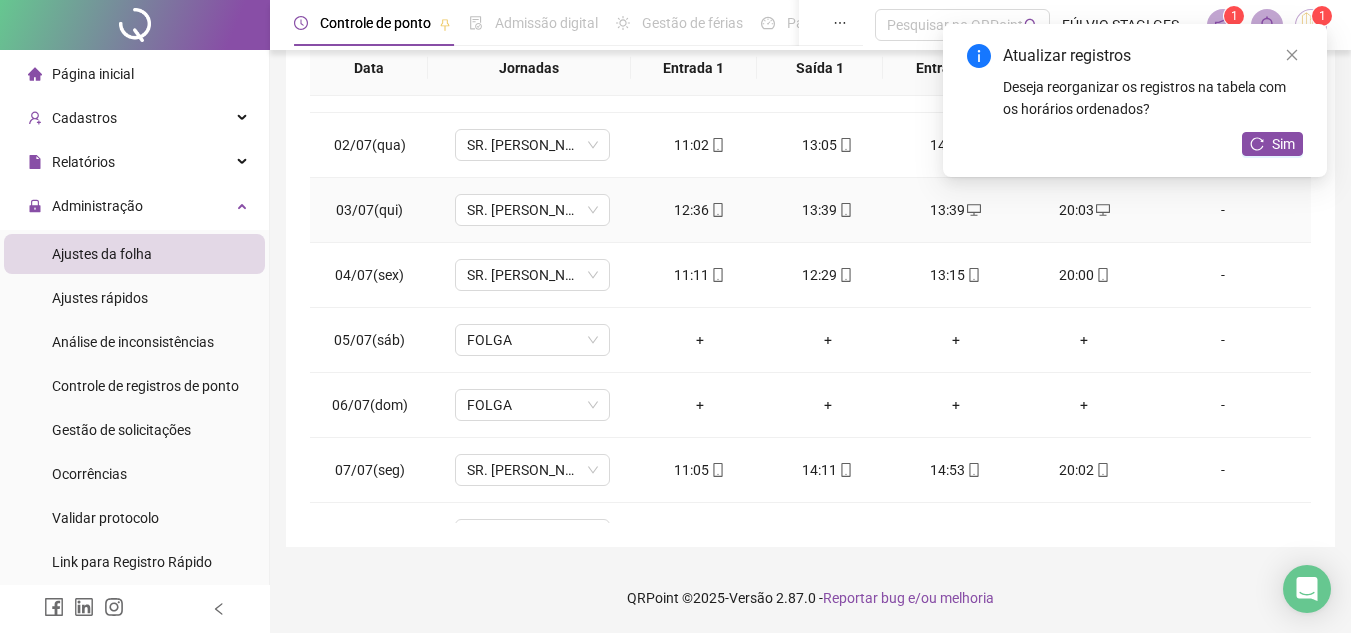 click on "13:39" at bounding box center [828, 210] 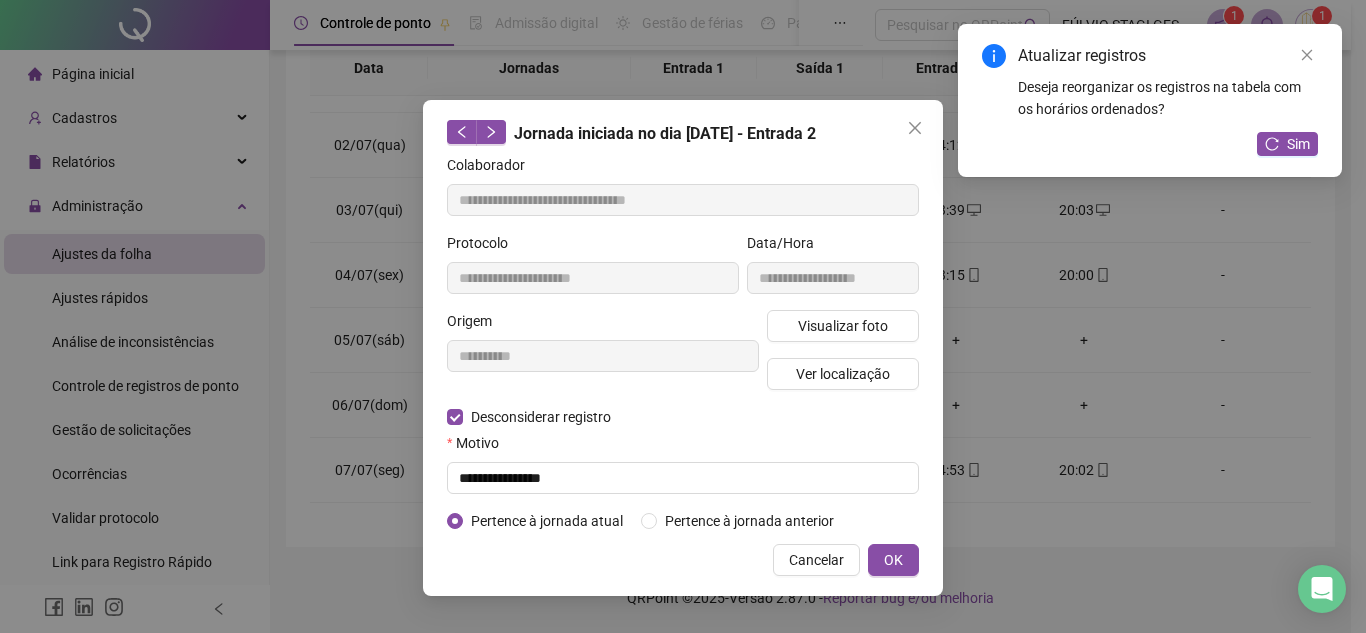 type on "**********" 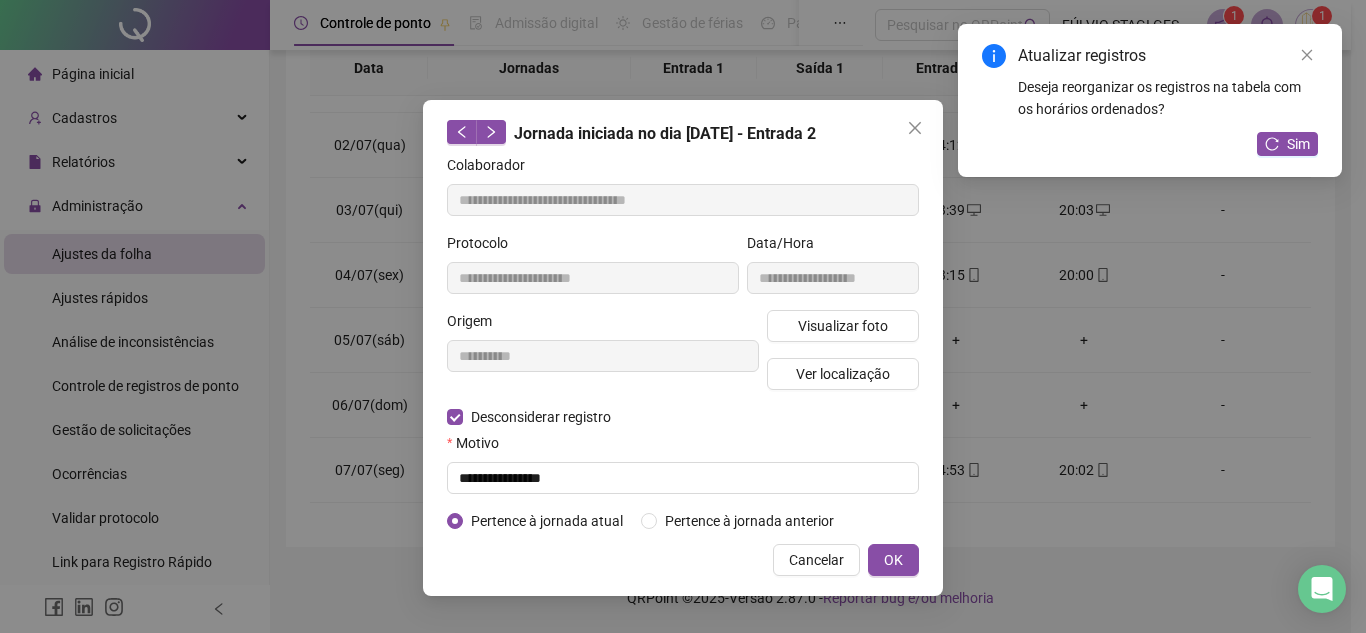 type on "**********" 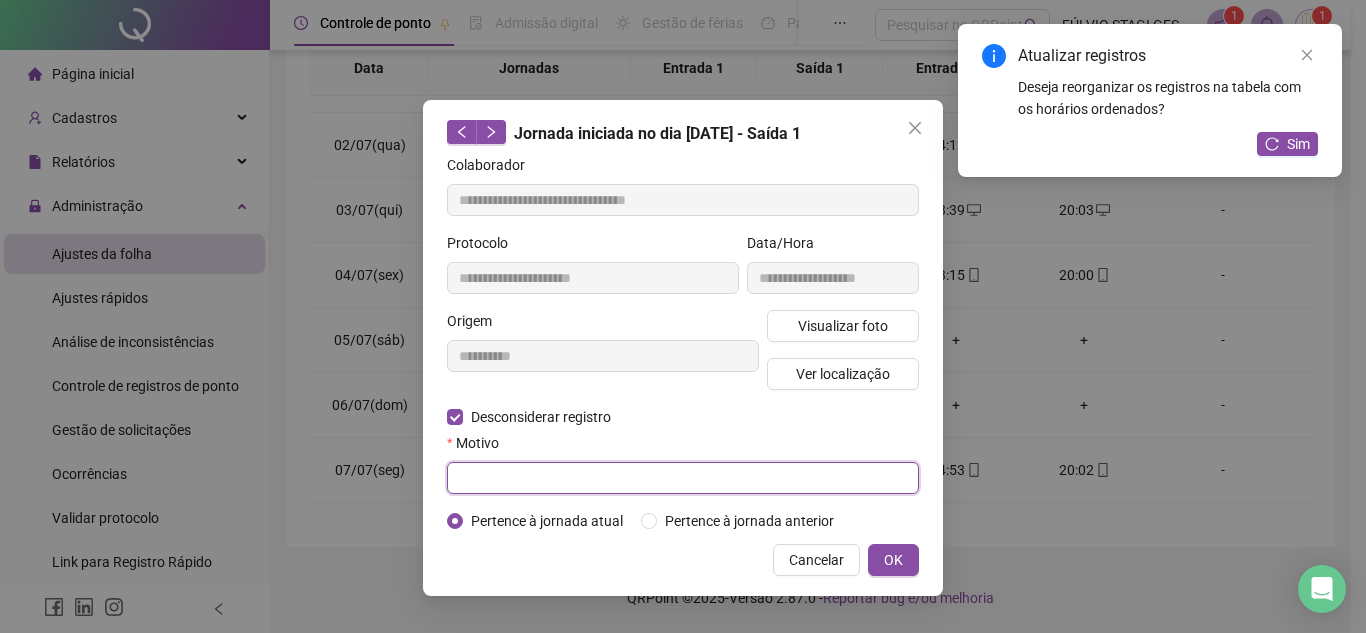 click at bounding box center (683, 478) 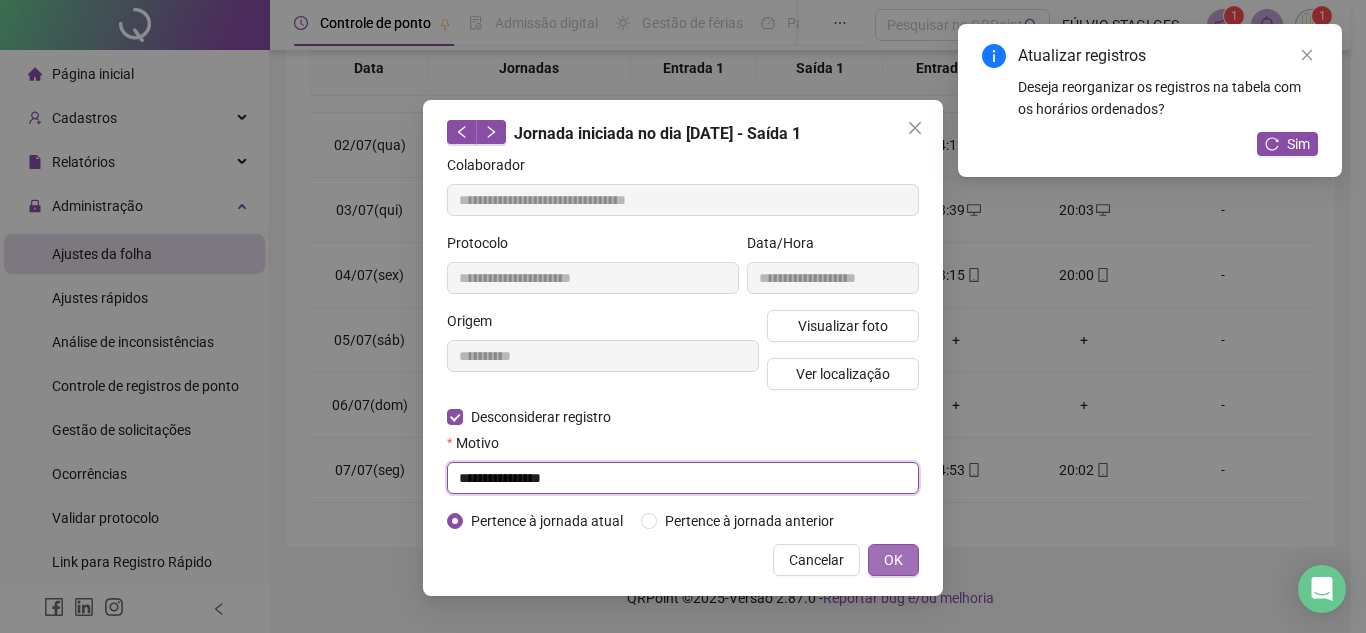 type on "**********" 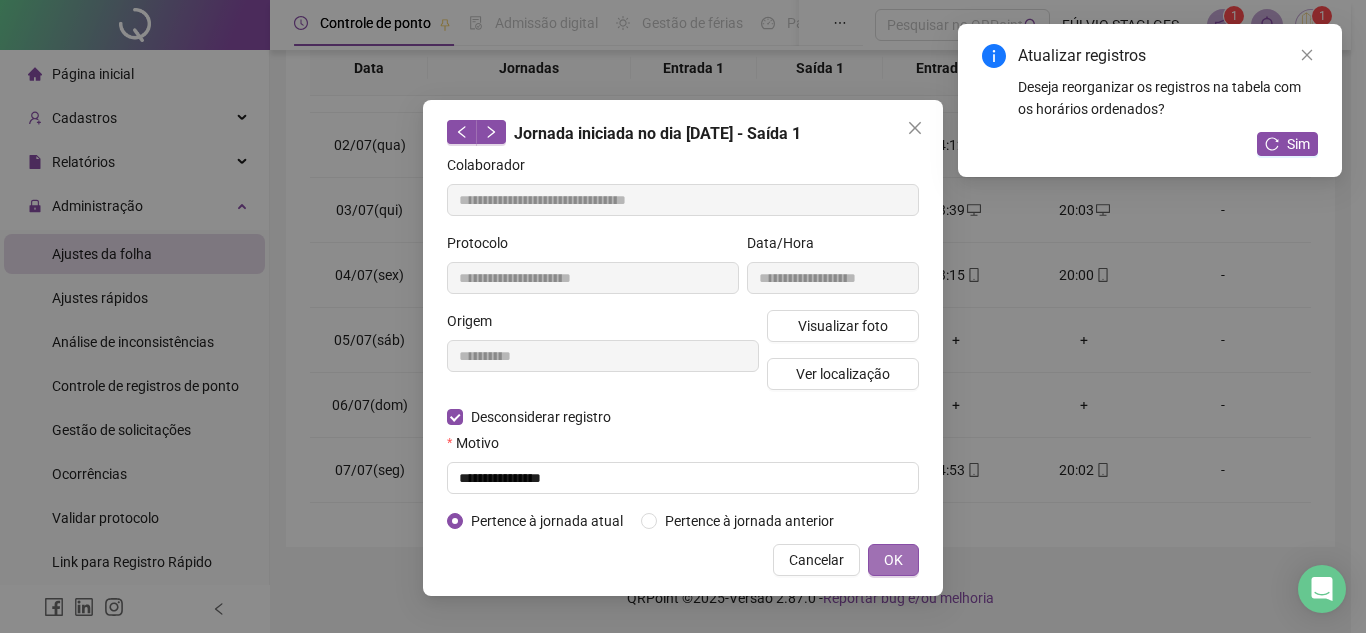 click on "OK" at bounding box center (893, 560) 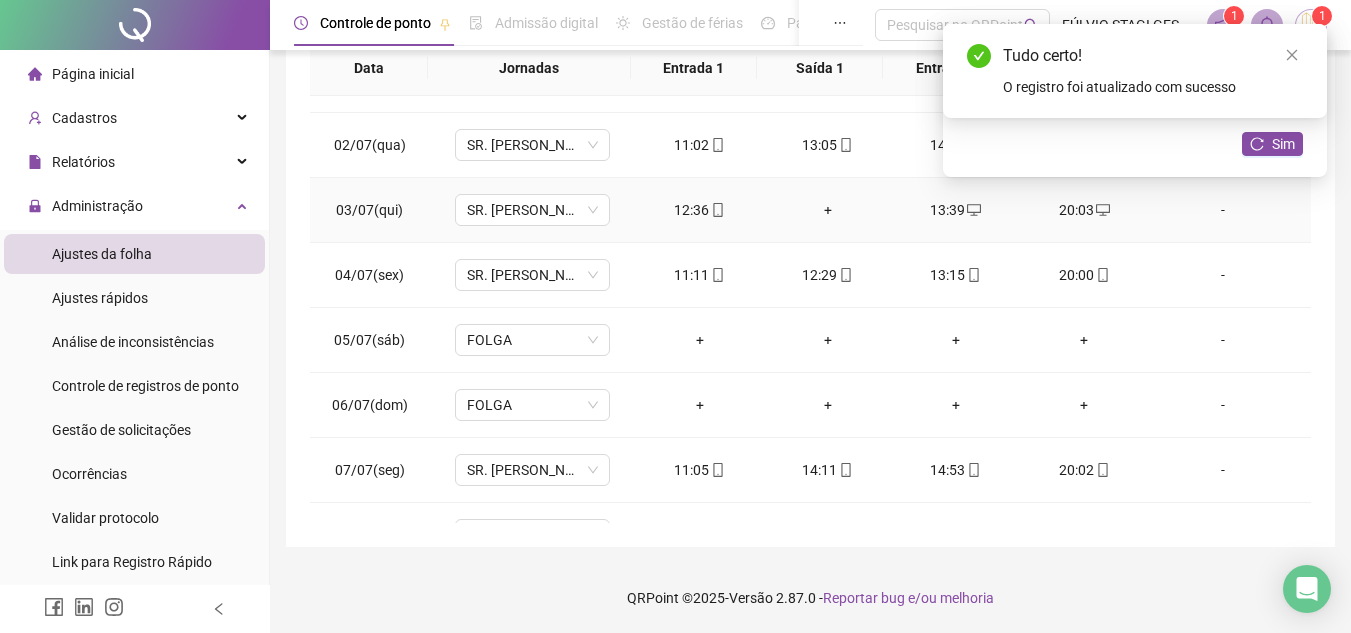 click on "+" at bounding box center (828, 210) 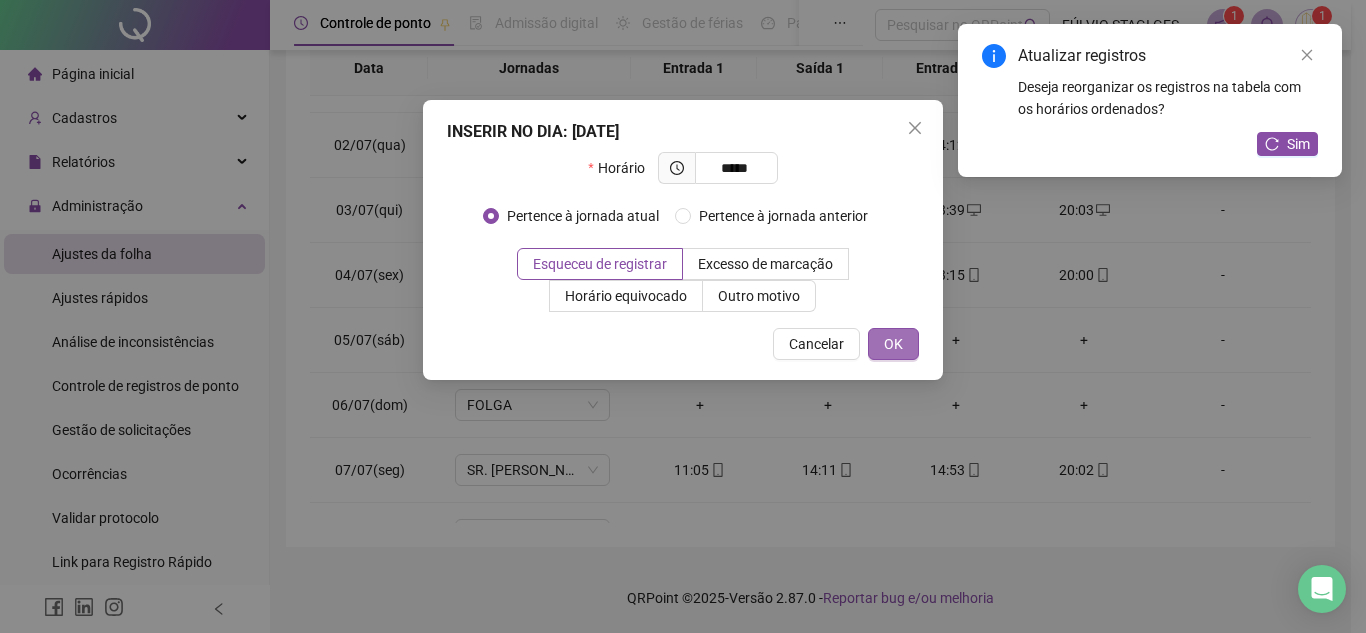 type on "*****" 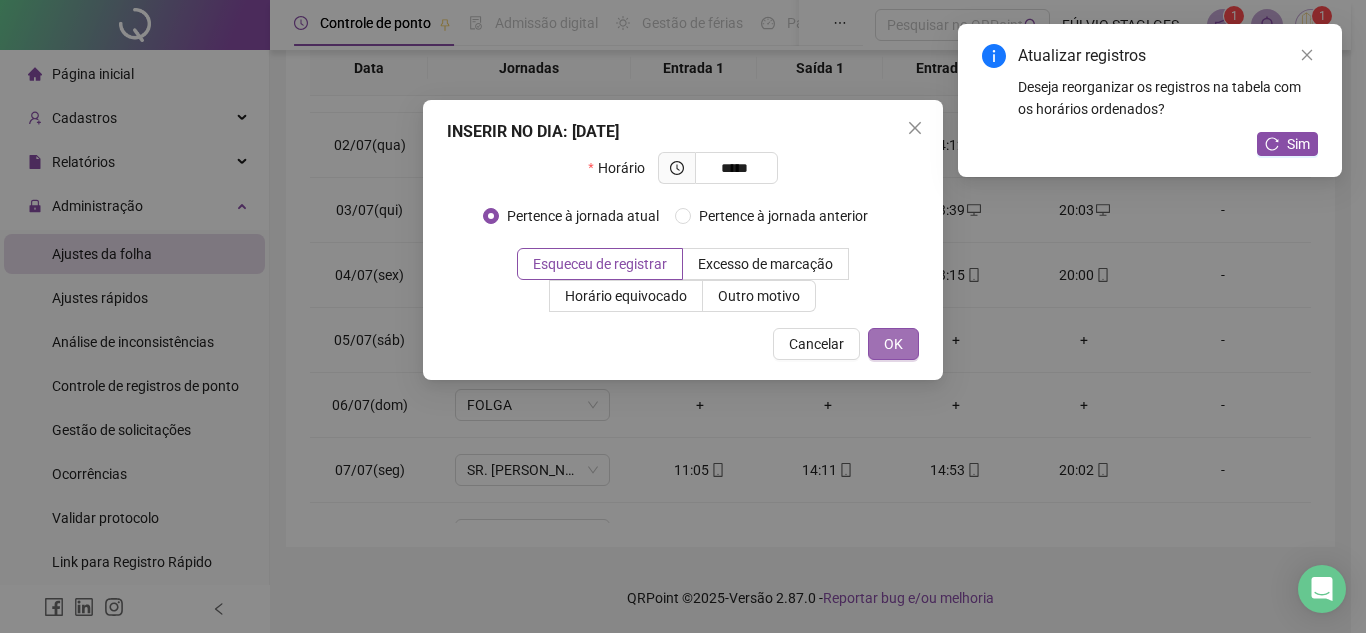 click on "OK" at bounding box center [893, 344] 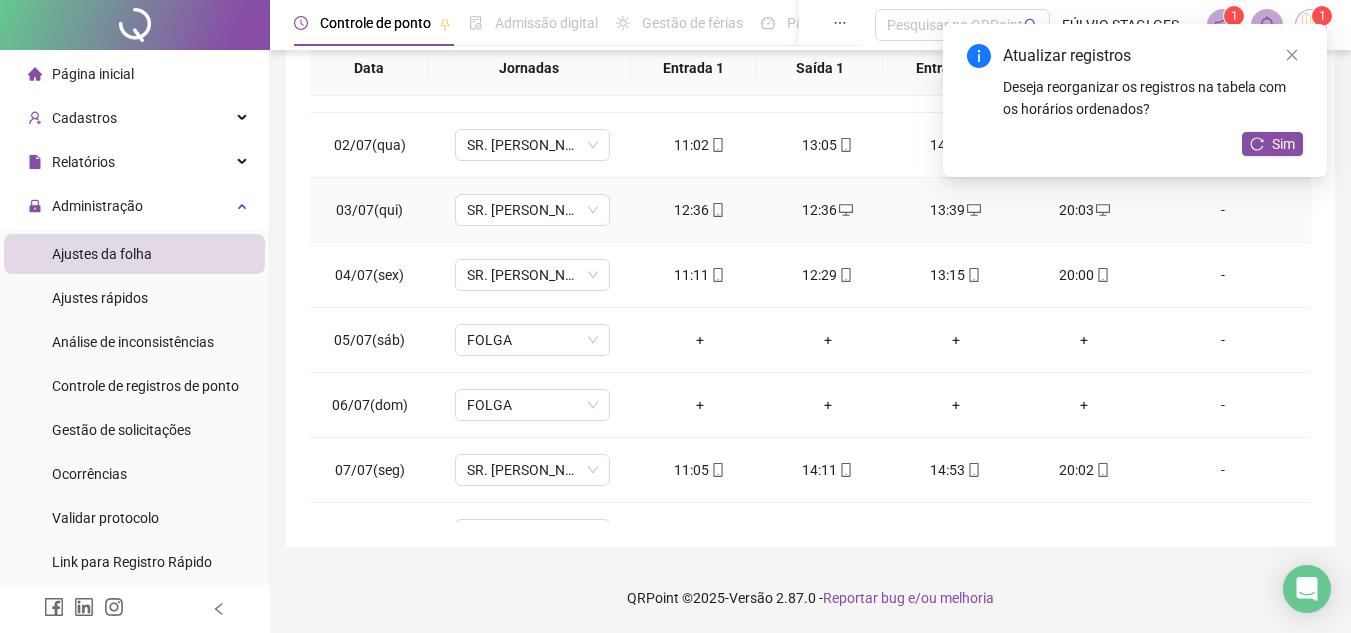 click on "12:36" at bounding box center (700, 210) 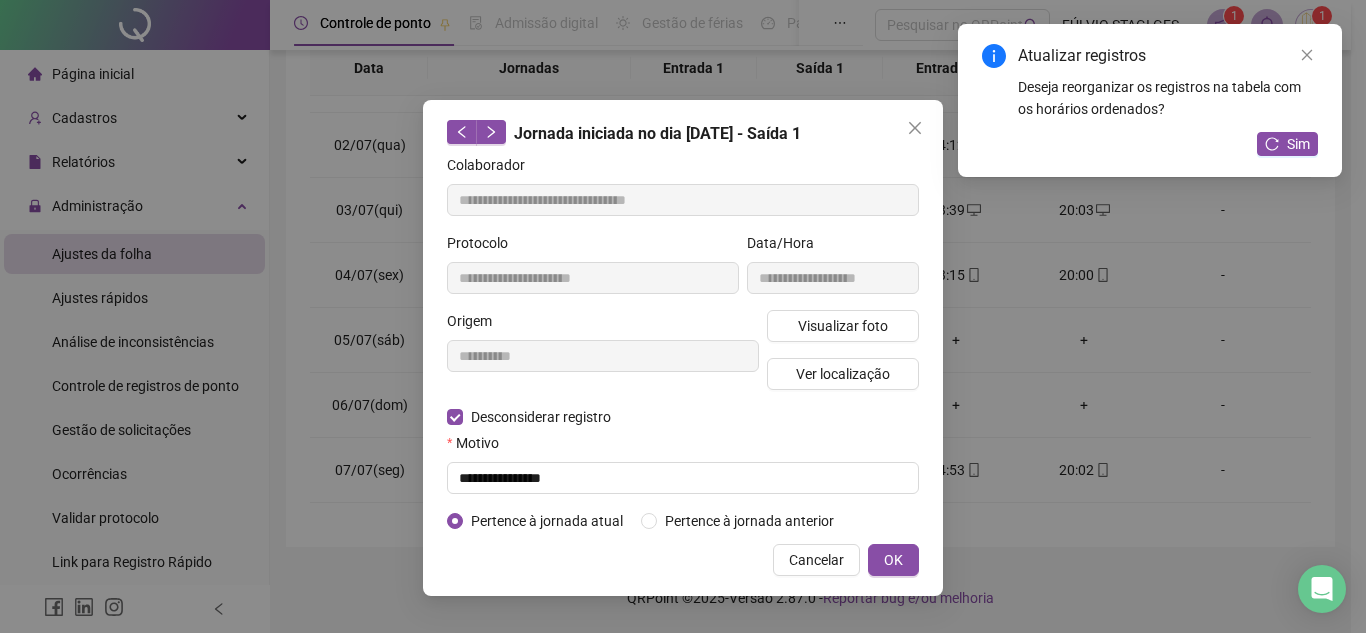 type on "**********" 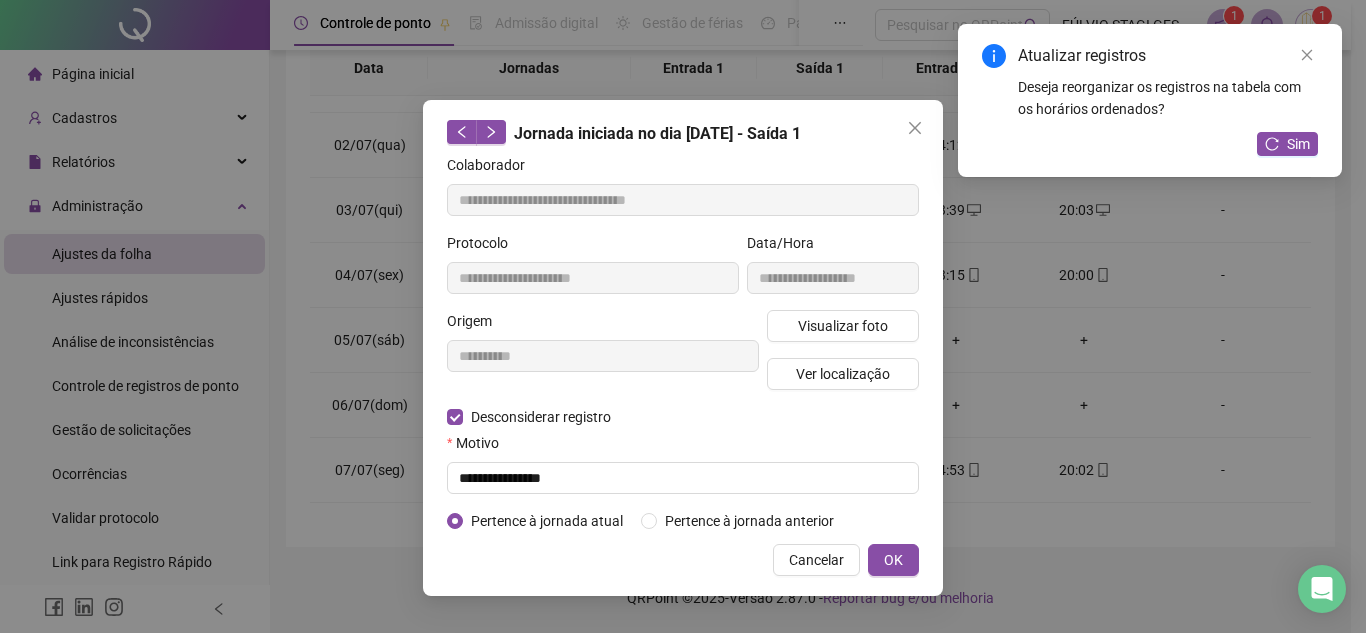 type on "**********" 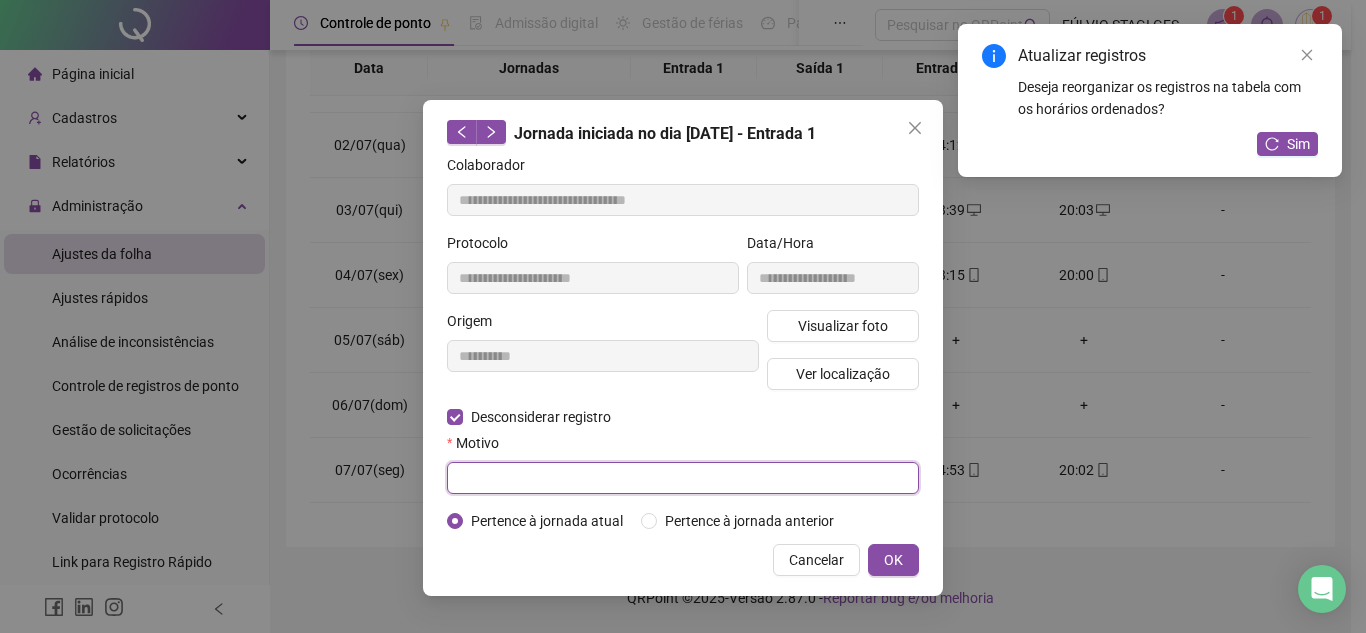 click at bounding box center (683, 478) 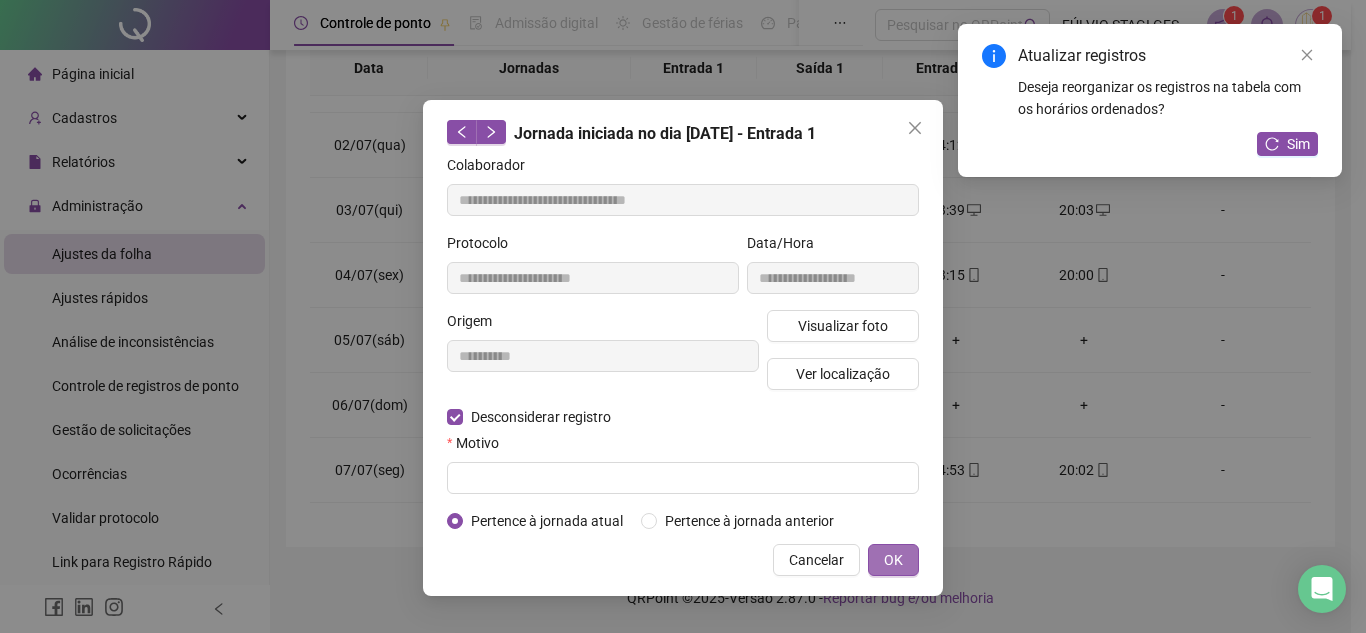 click on "OK" at bounding box center [893, 560] 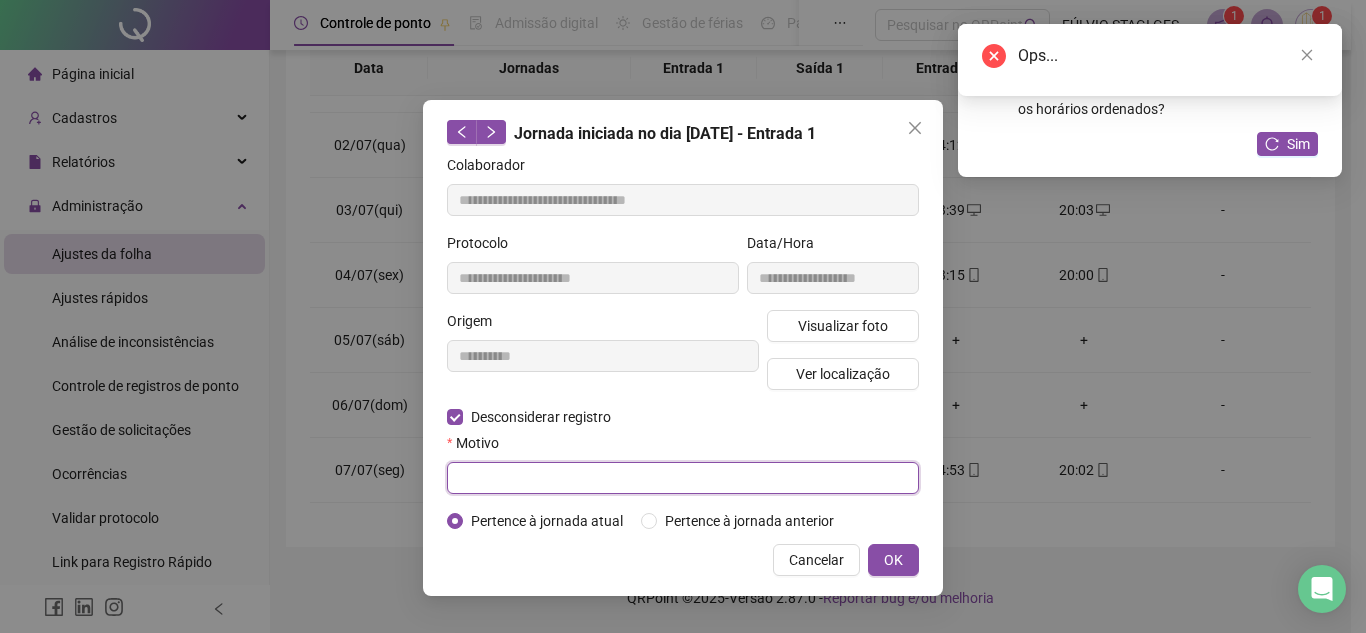 click at bounding box center [683, 478] 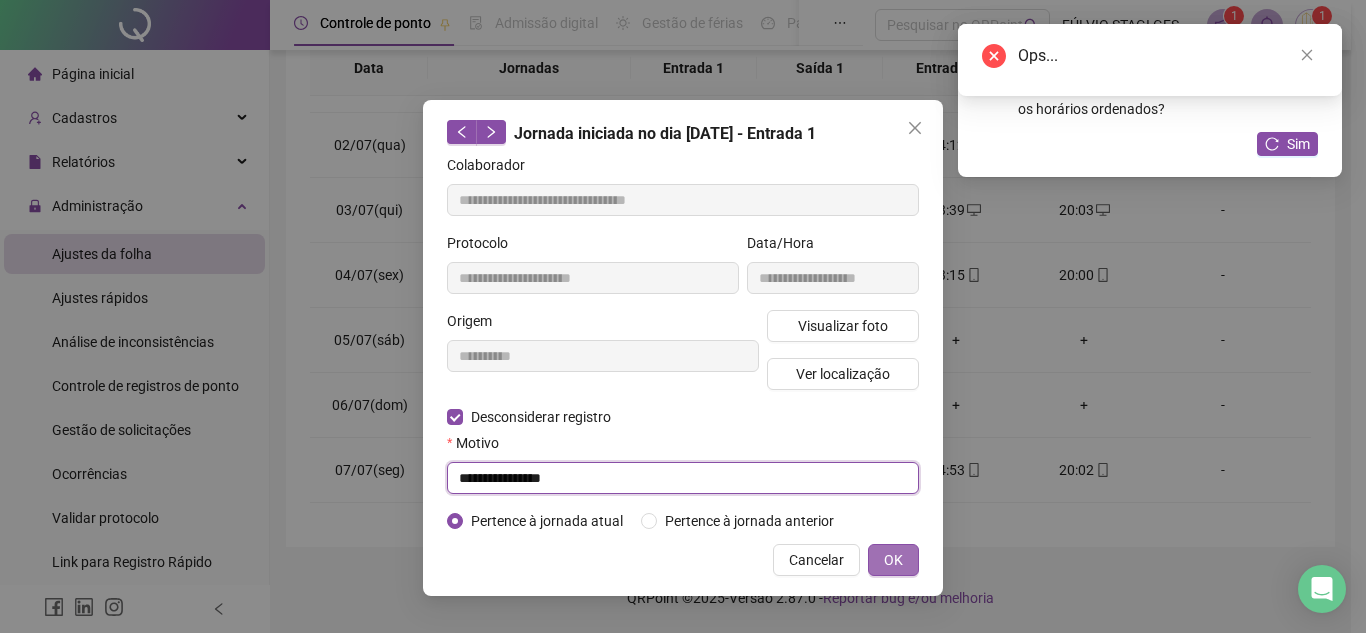 type on "**********" 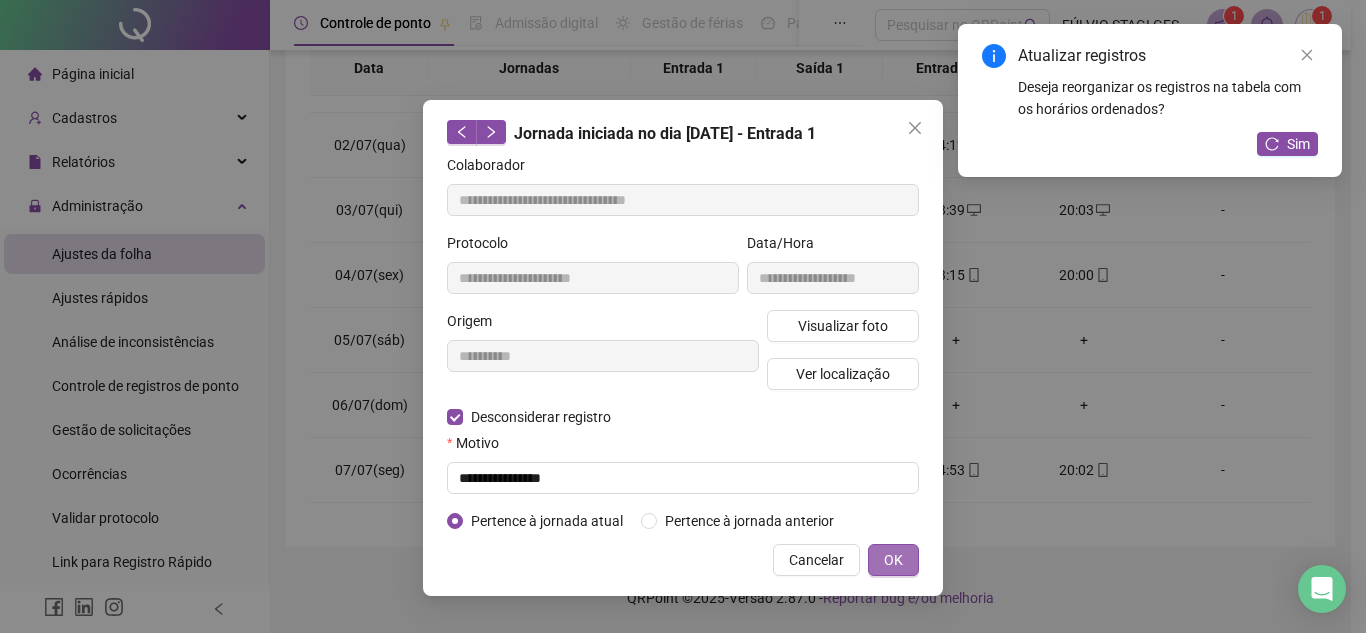 click on "OK" at bounding box center (893, 560) 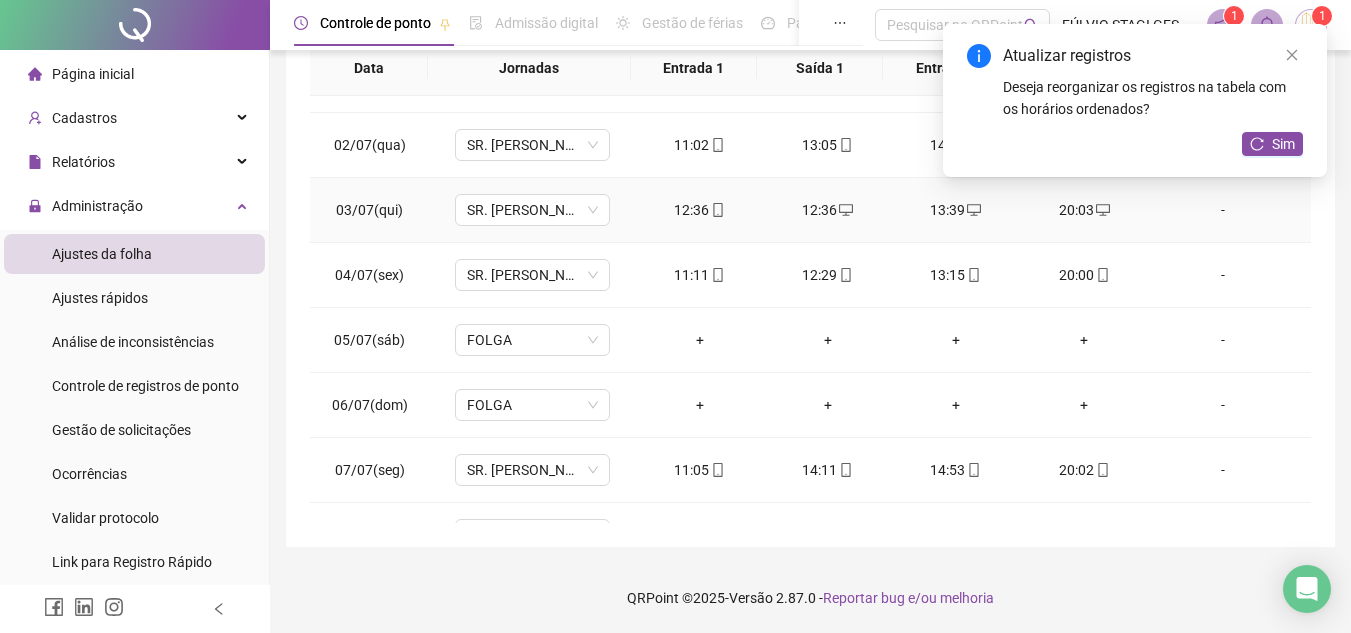 click on "12:36" at bounding box center (700, 210) 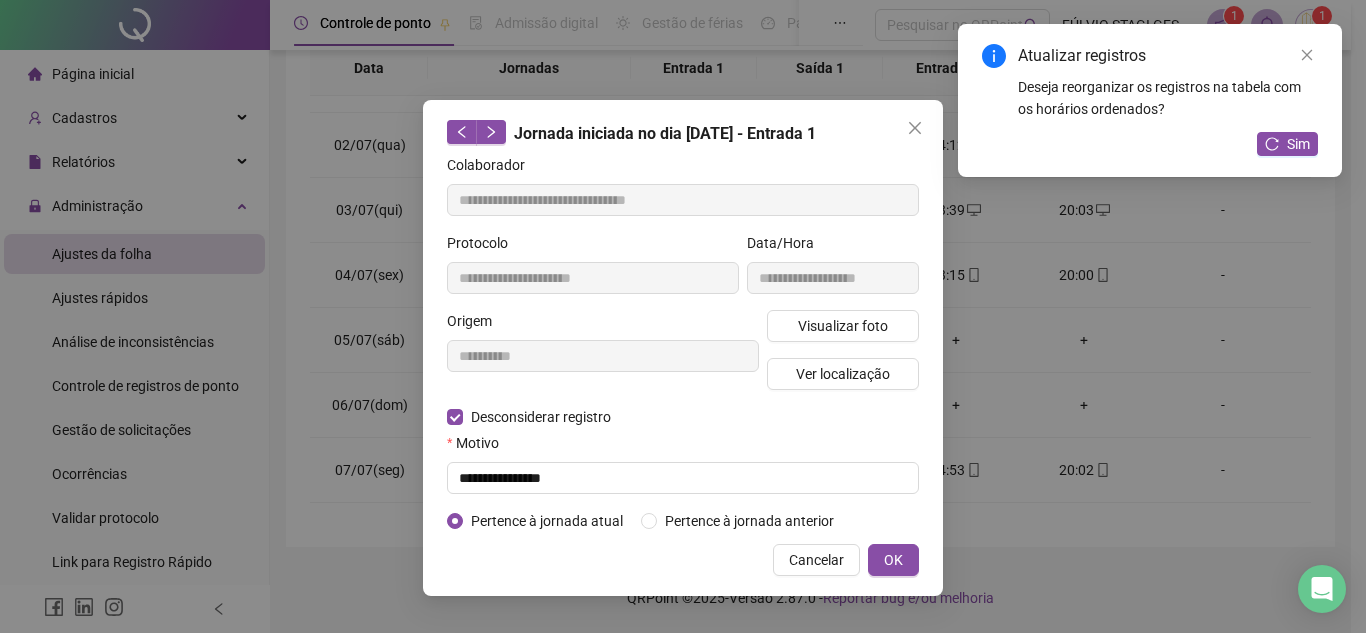 click on "OK" at bounding box center (893, 560) 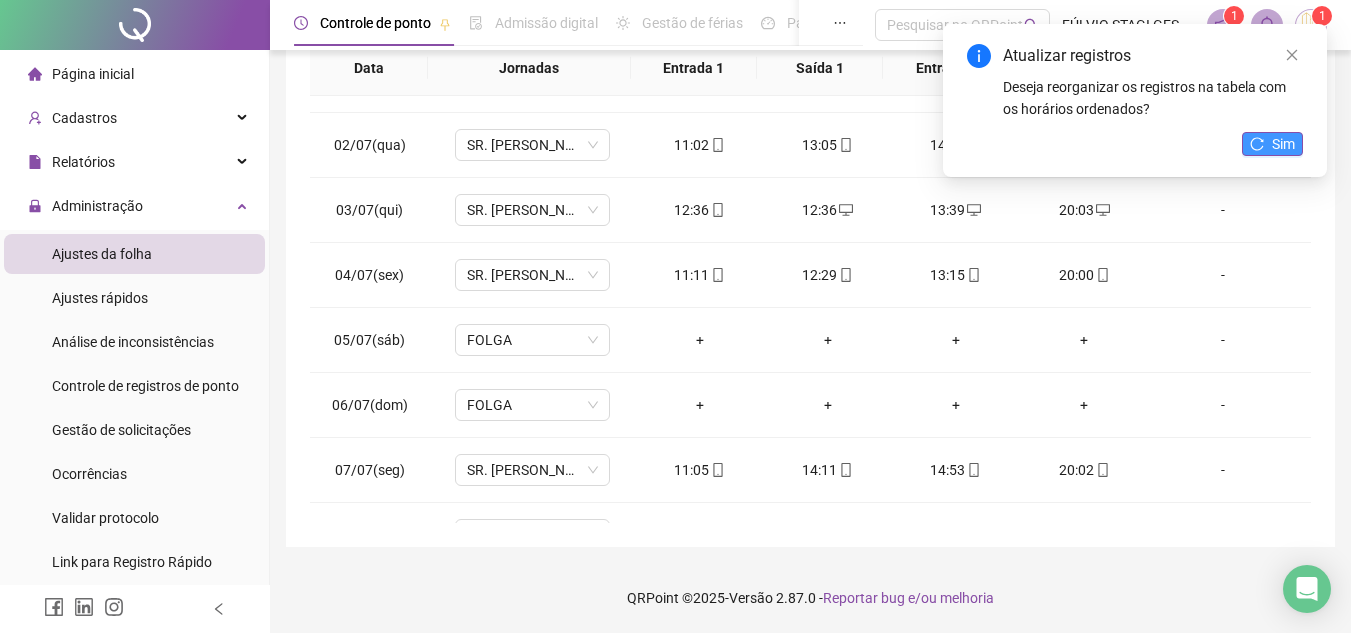 click on "Sim" at bounding box center (1283, 144) 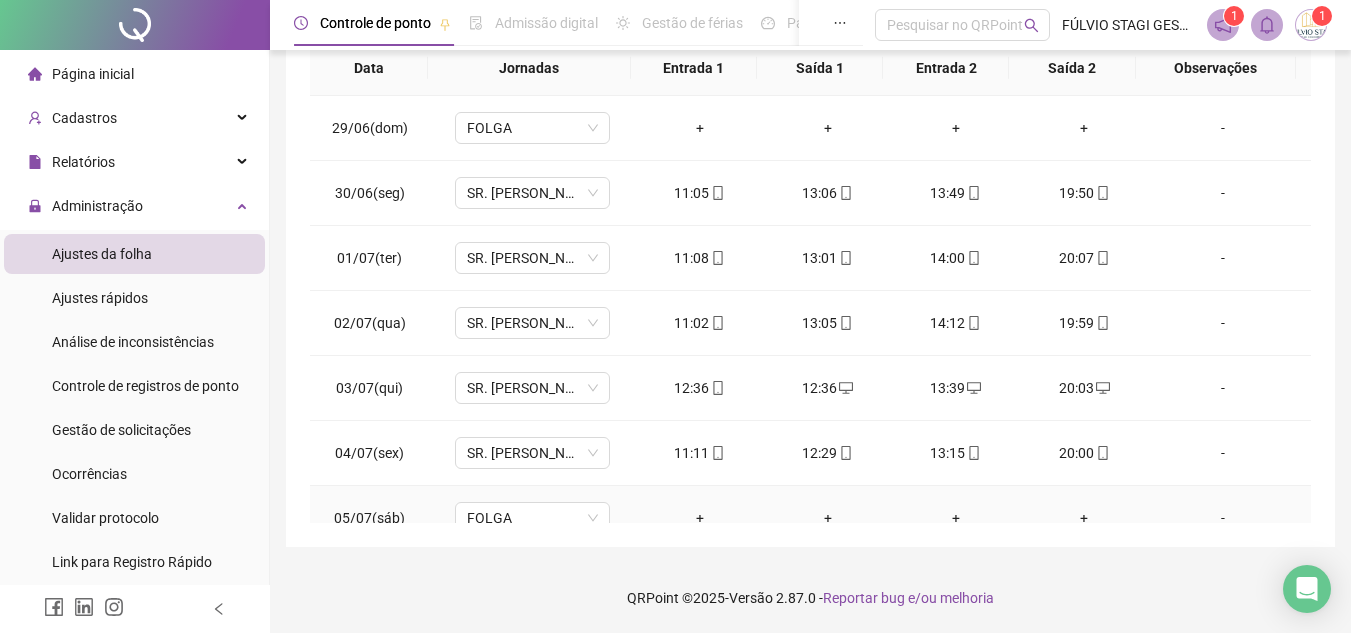 scroll, scrollTop: 823, scrollLeft: 0, axis: vertical 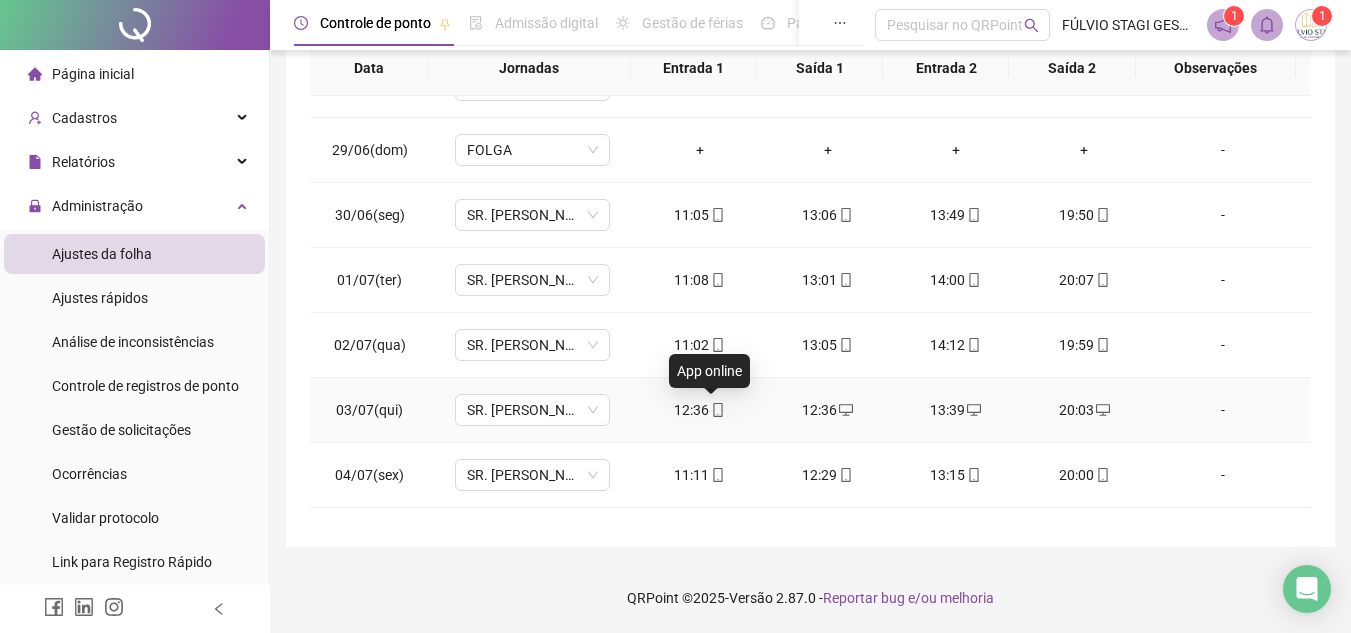 click on "12:36" at bounding box center [700, 410] 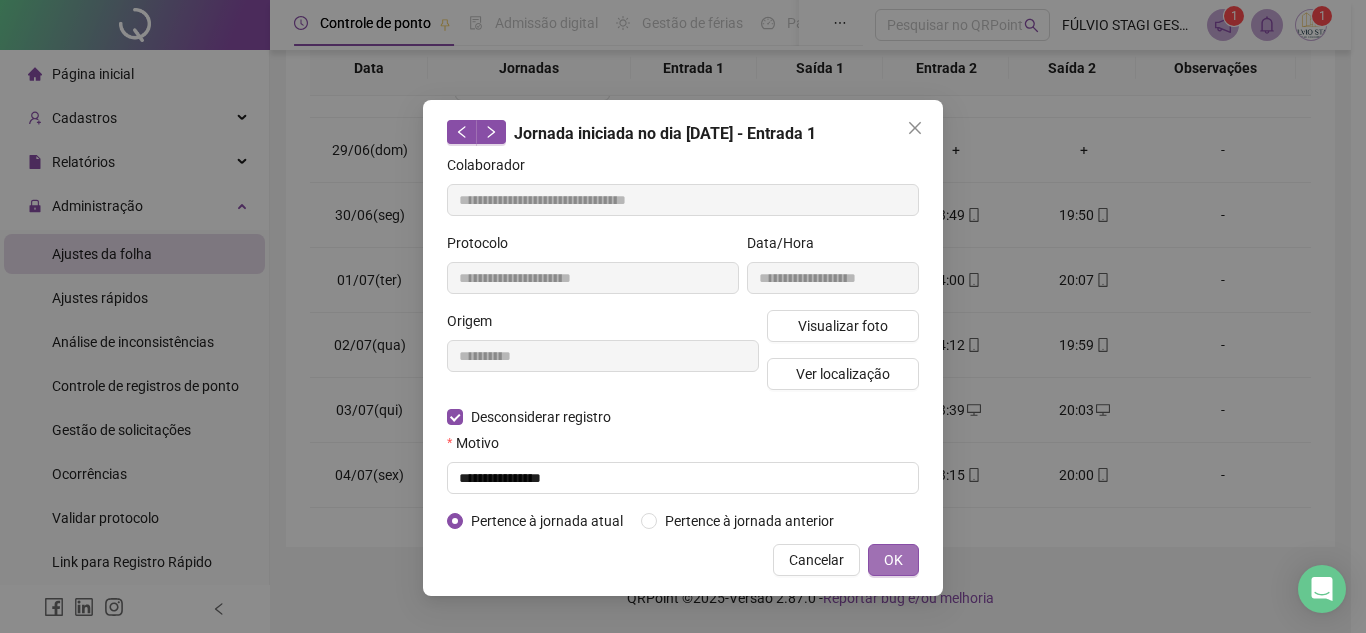 click on "OK" at bounding box center [893, 560] 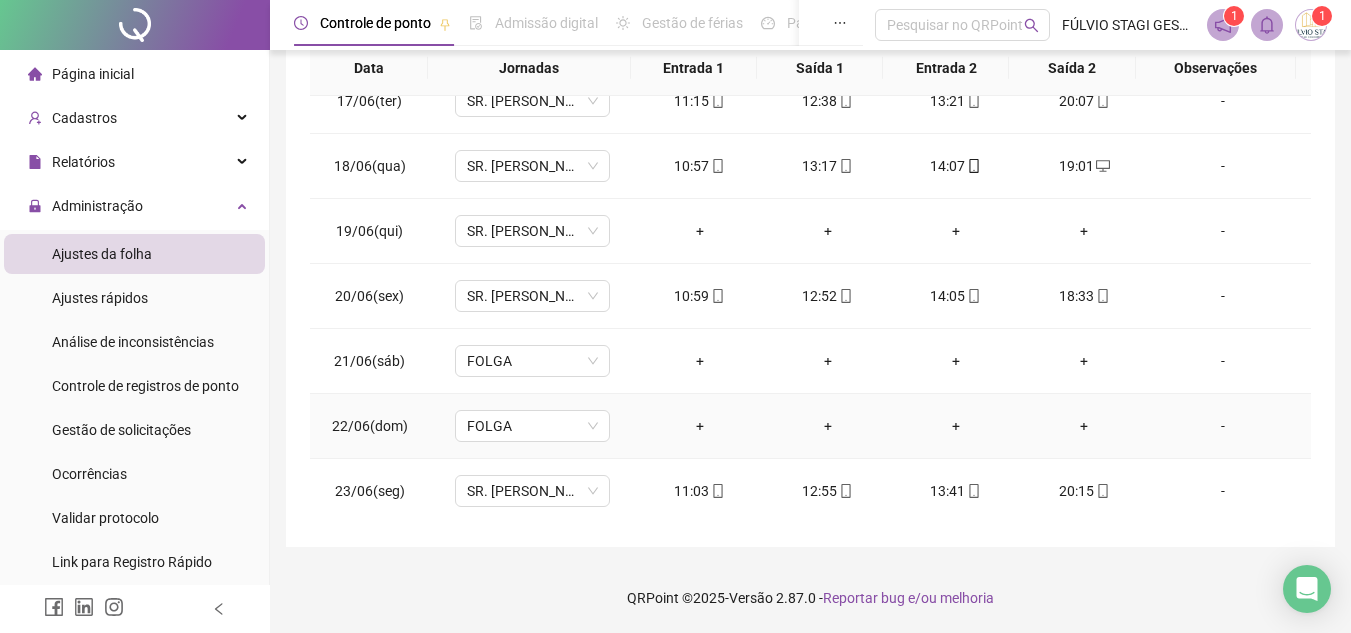 scroll, scrollTop: 0, scrollLeft: 0, axis: both 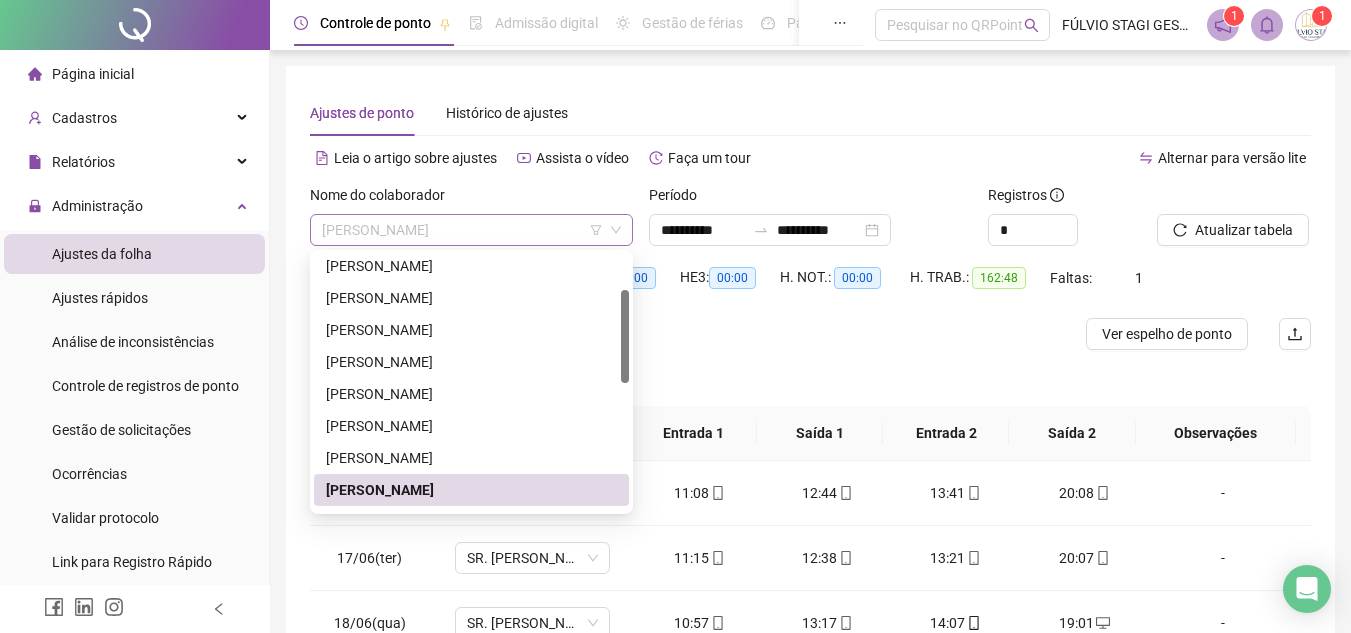 click on "[PERSON_NAME]" at bounding box center (471, 230) 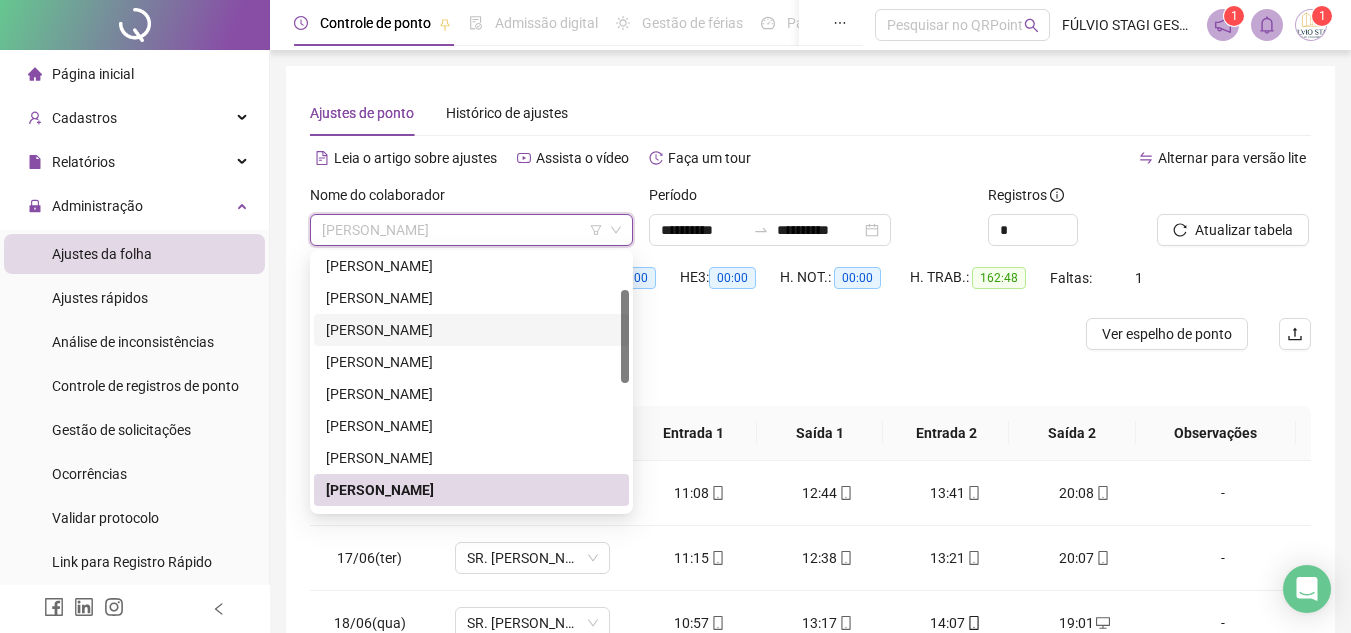 click on "[PERSON_NAME]" at bounding box center [471, 330] 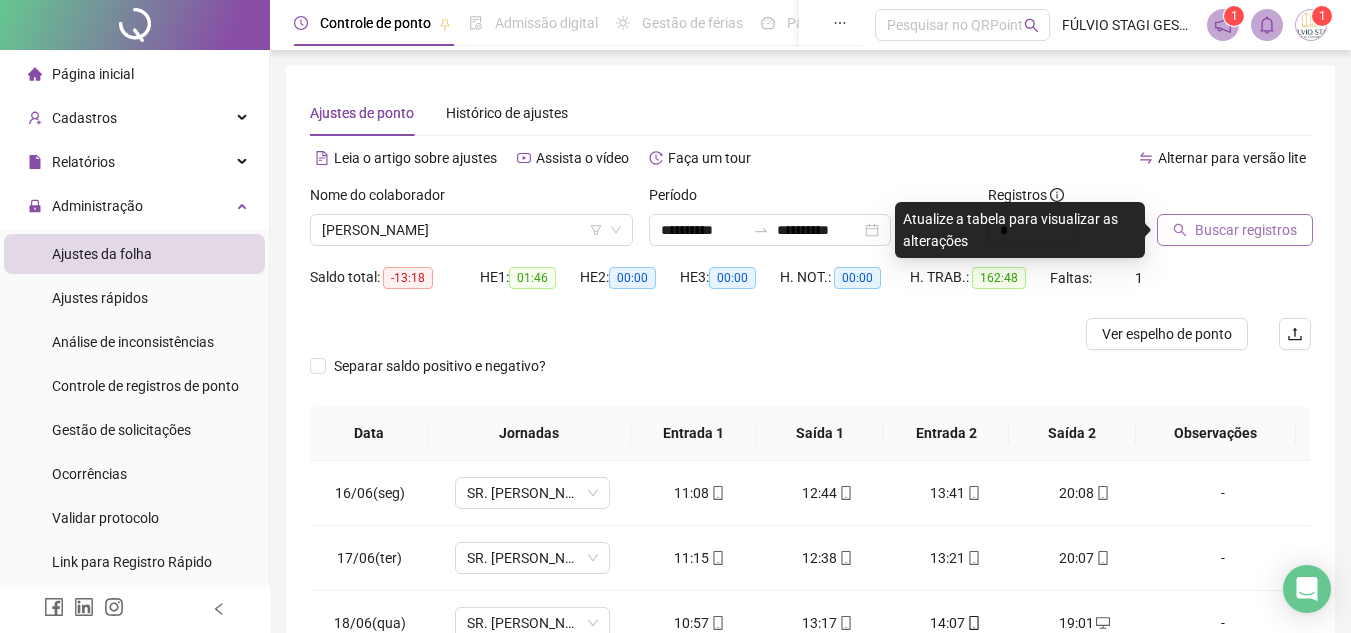 click on "Buscar registros" at bounding box center (1246, 230) 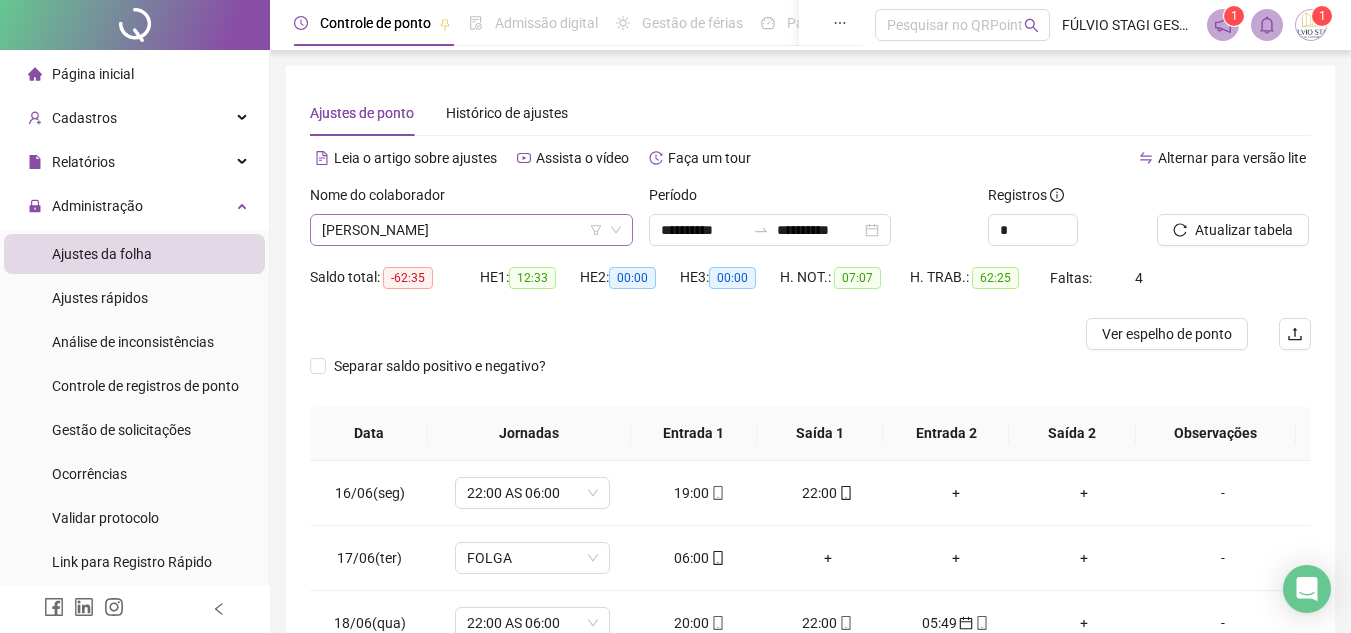 click on "[PERSON_NAME]" at bounding box center (471, 230) 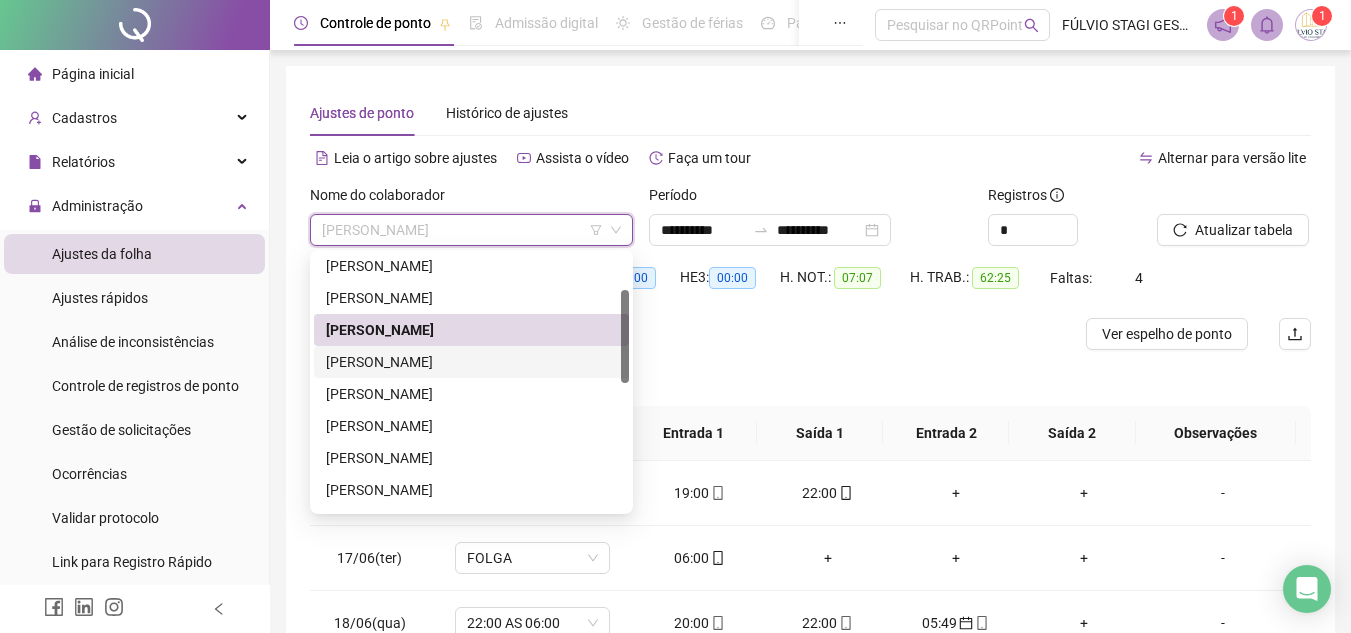 scroll, scrollTop: 300, scrollLeft: 0, axis: vertical 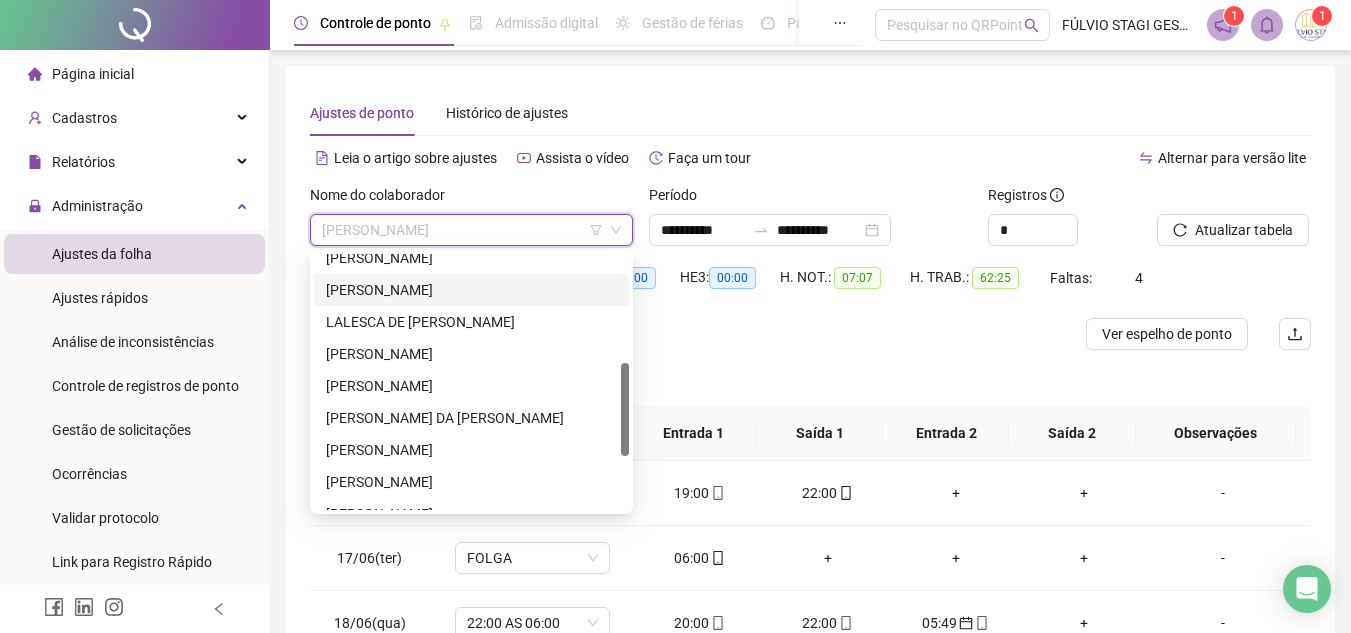 click on "[PERSON_NAME]" at bounding box center (471, 290) 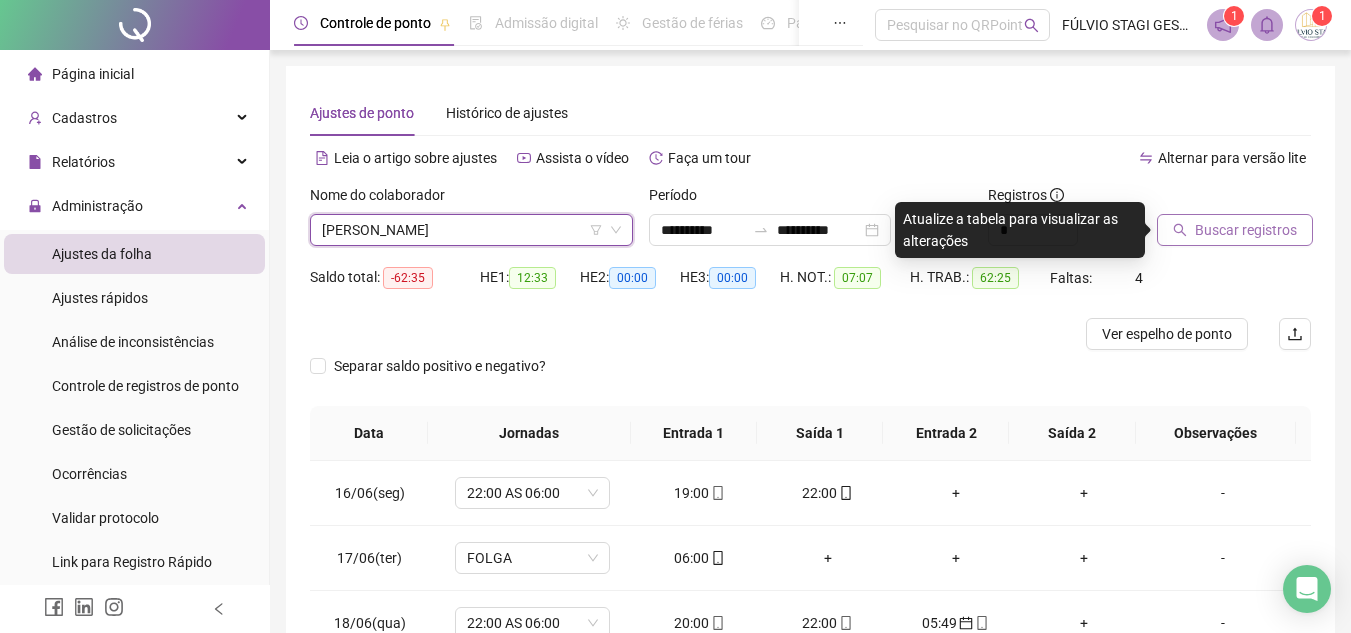 click on "Buscar registros" at bounding box center [1246, 230] 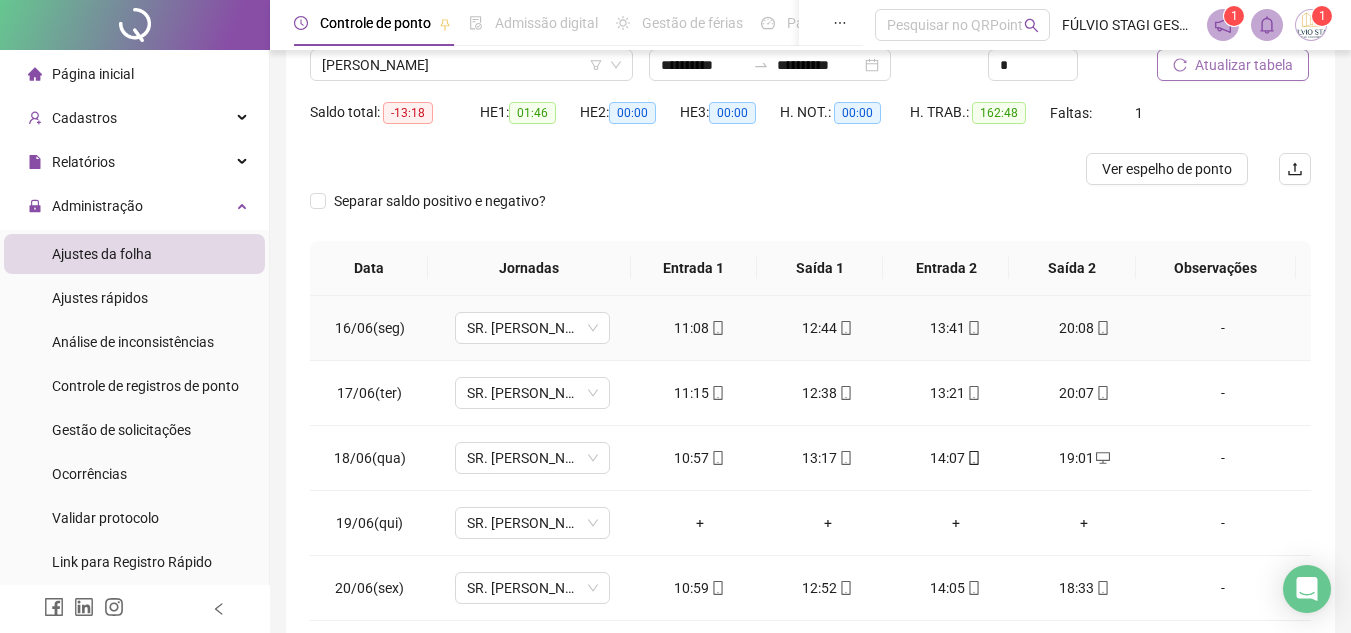 scroll, scrollTop: 365, scrollLeft: 0, axis: vertical 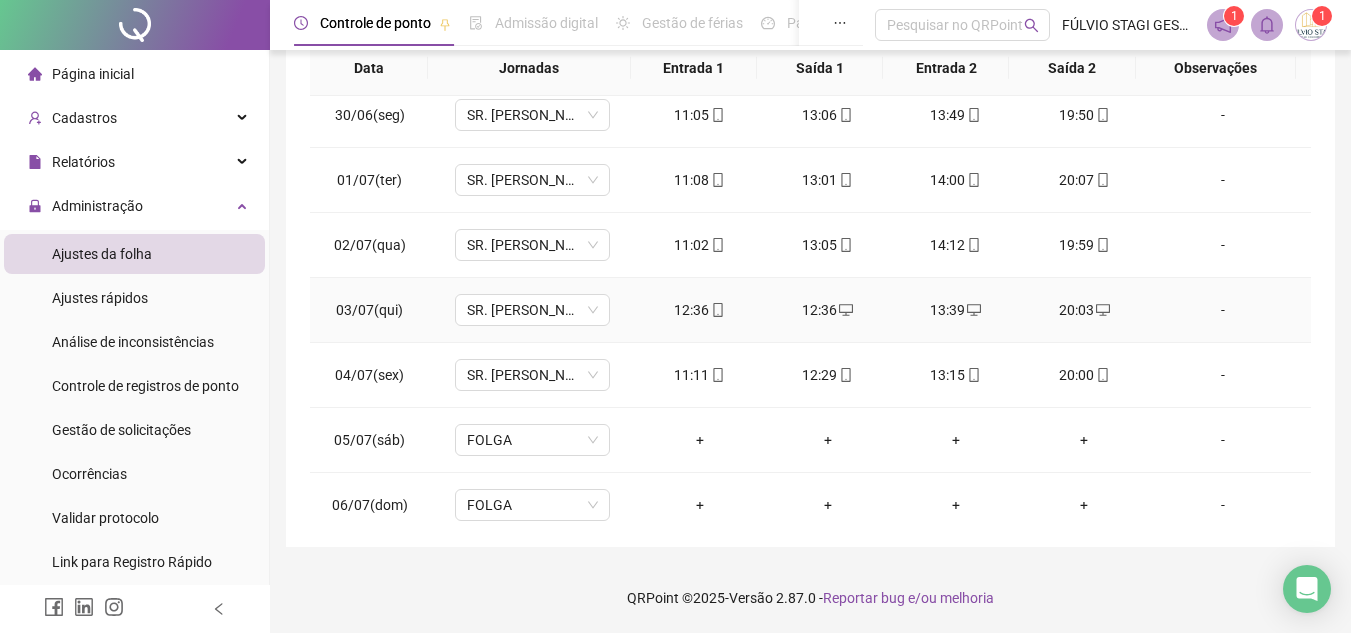 click on "12:36" at bounding box center (700, 310) 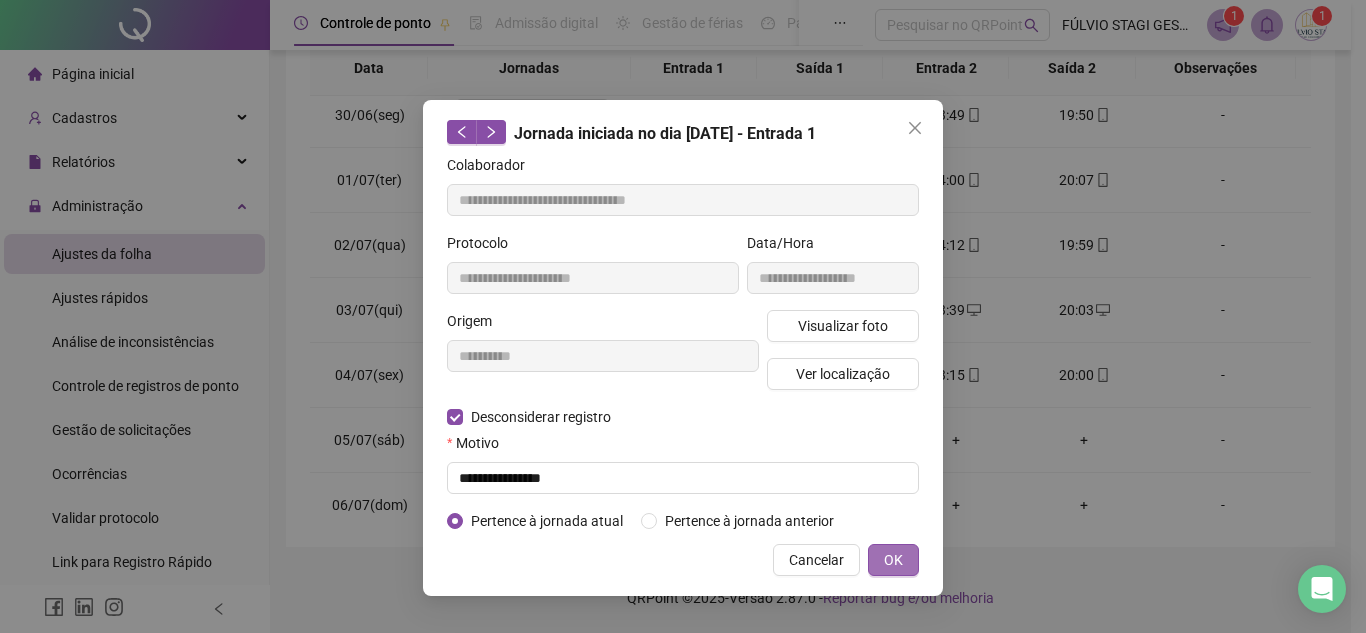 click on "OK" at bounding box center (893, 560) 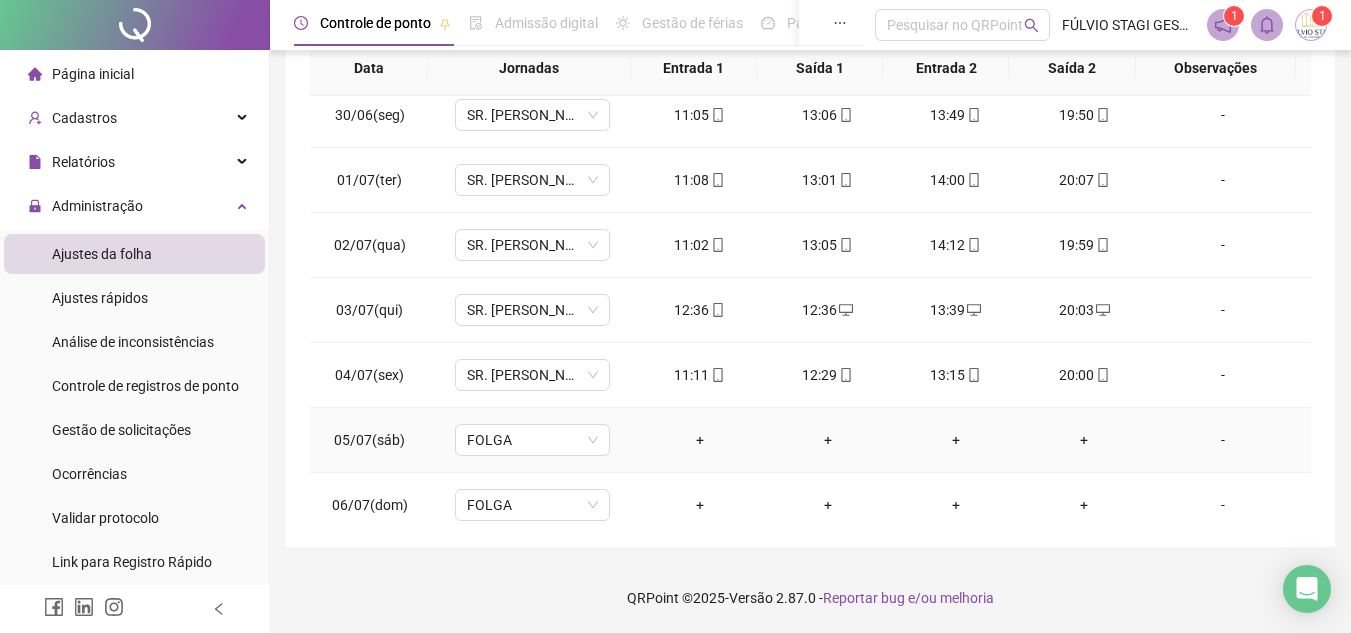 click on "+" at bounding box center (700, 440) 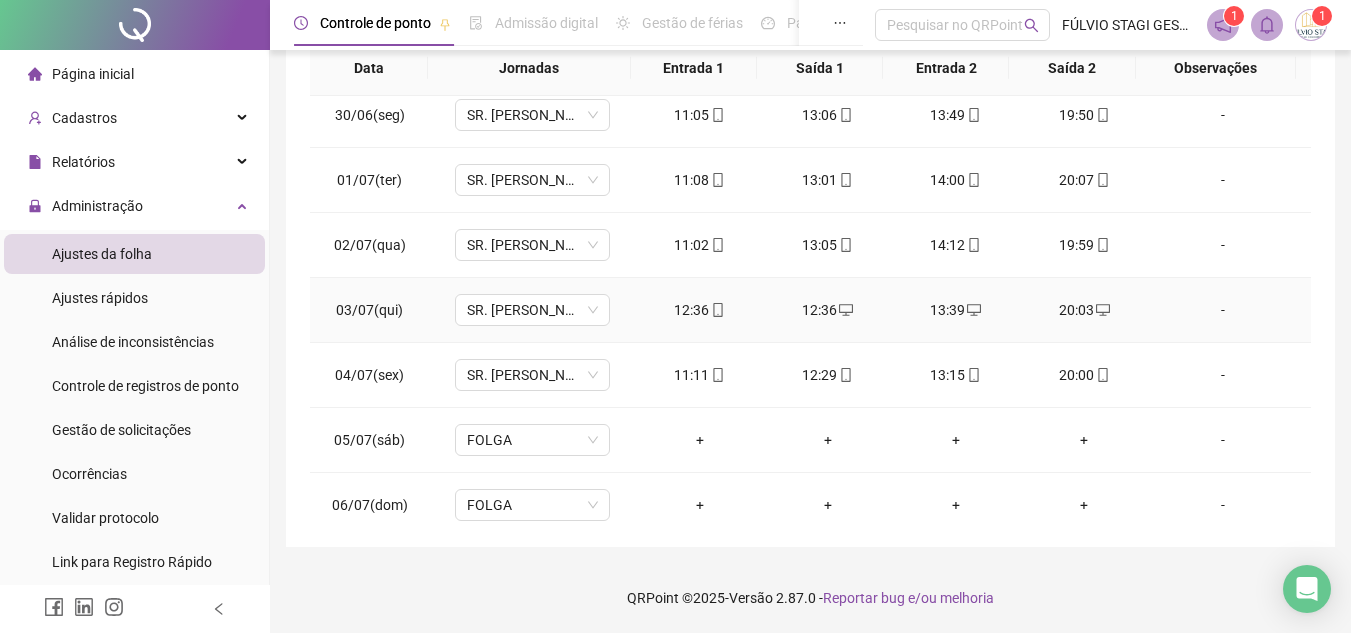 click on "12:36" at bounding box center (700, 310) 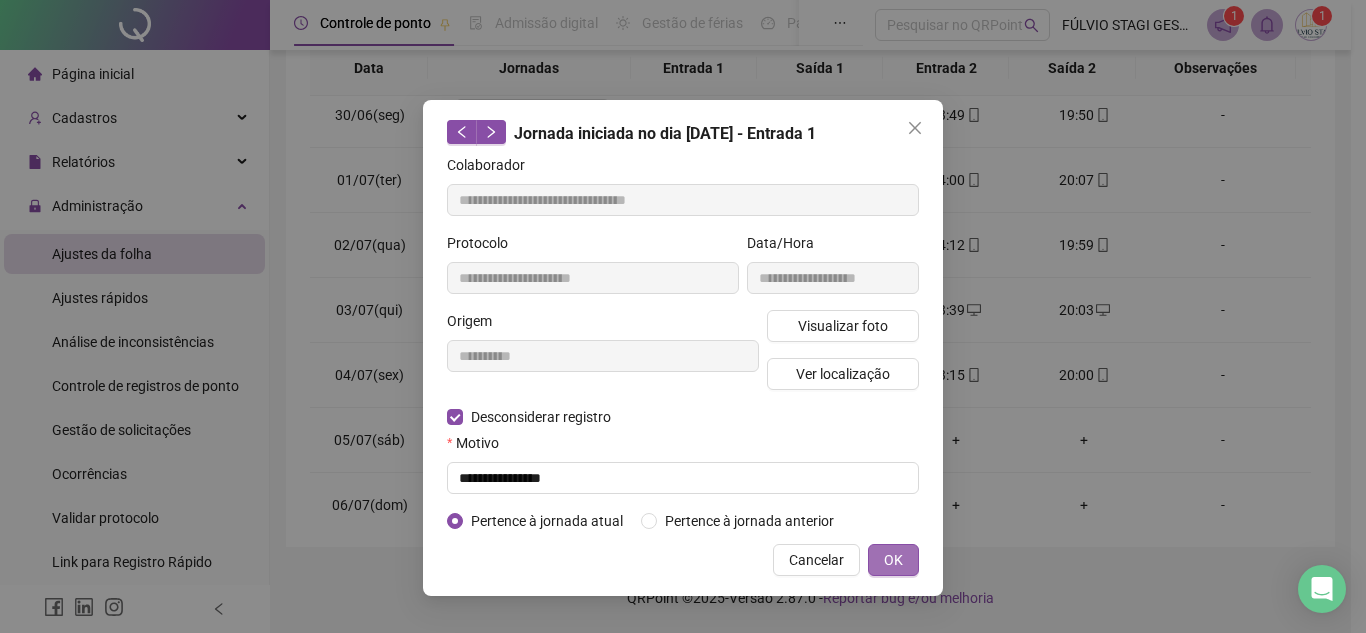 click on "OK" at bounding box center [893, 560] 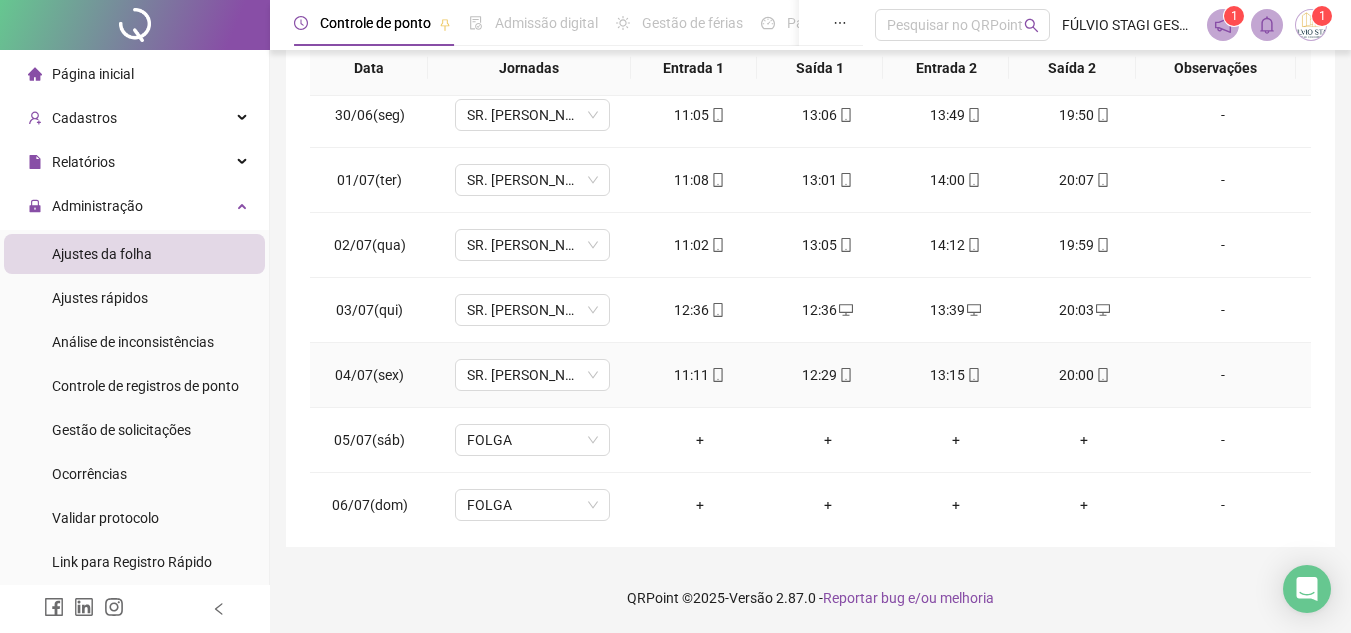 click on "12:29" at bounding box center (828, 375) 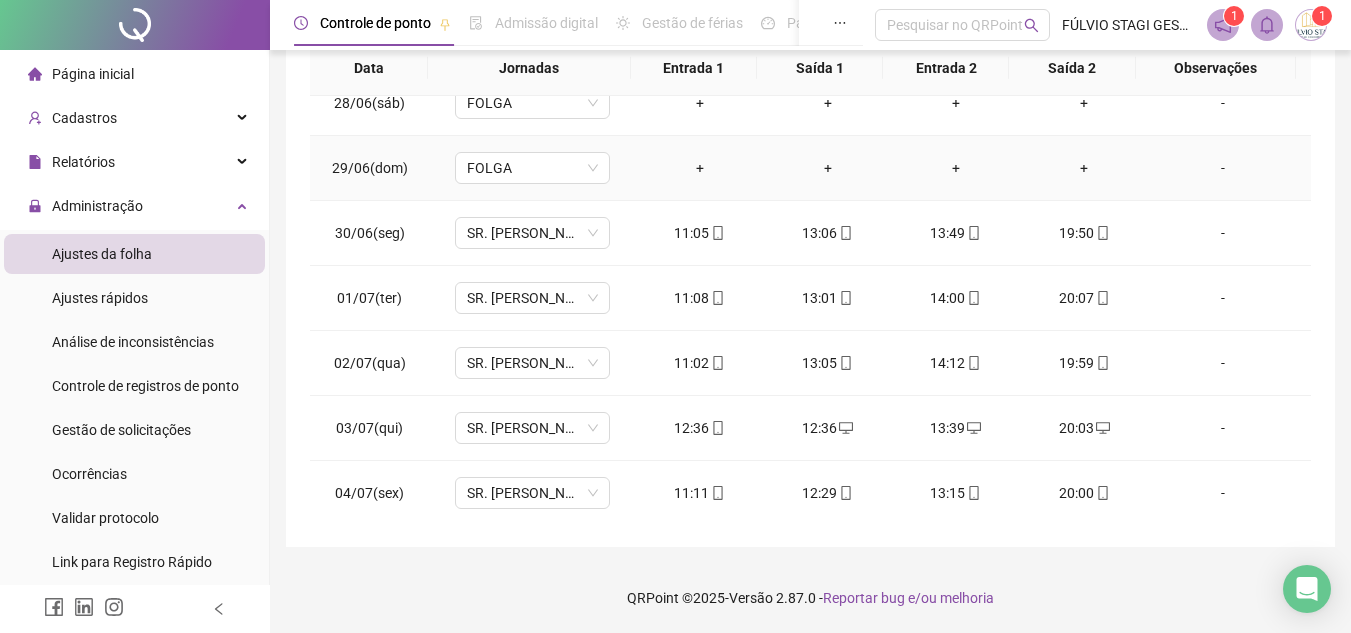 scroll, scrollTop: 623, scrollLeft: 0, axis: vertical 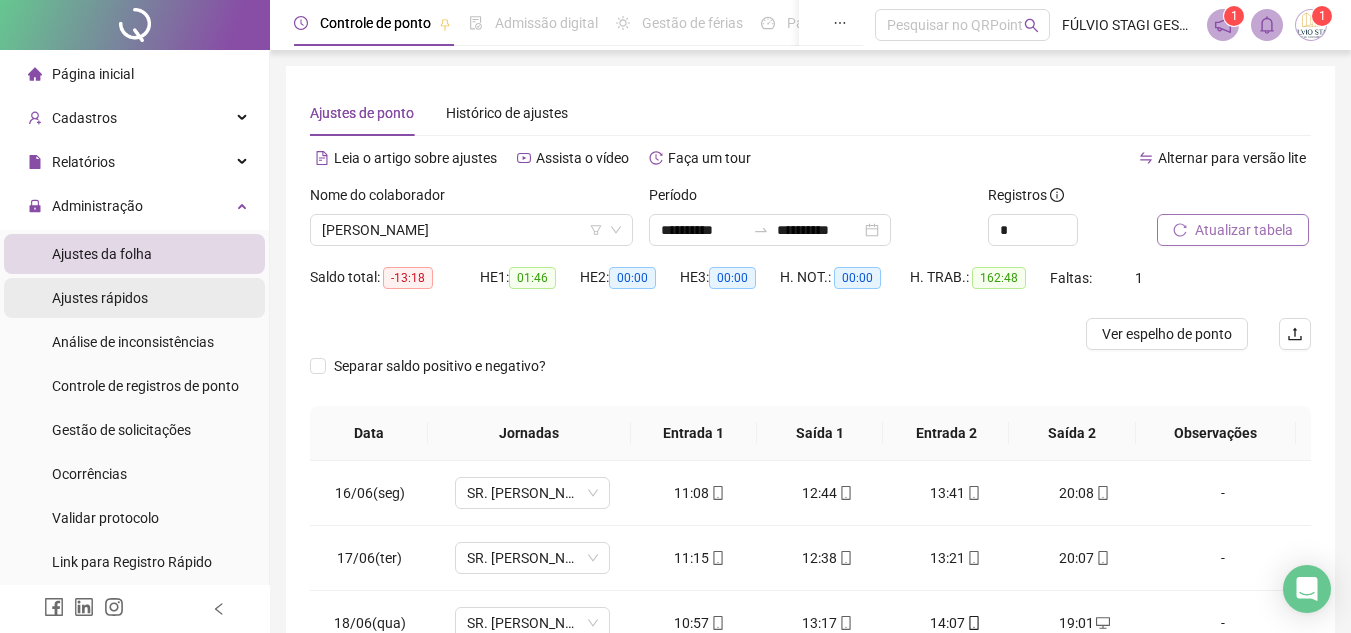 click on "Ajustes rápidos" at bounding box center (100, 298) 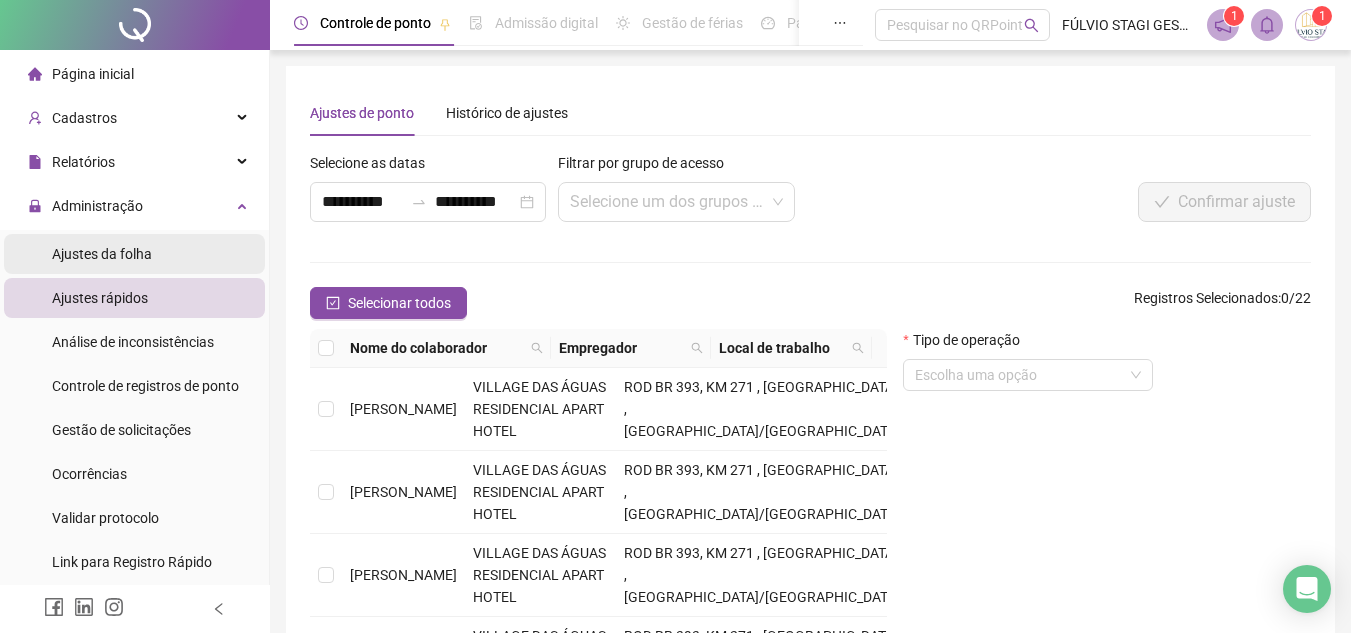 click on "Ajustes da folha" at bounding box center (102, 254) 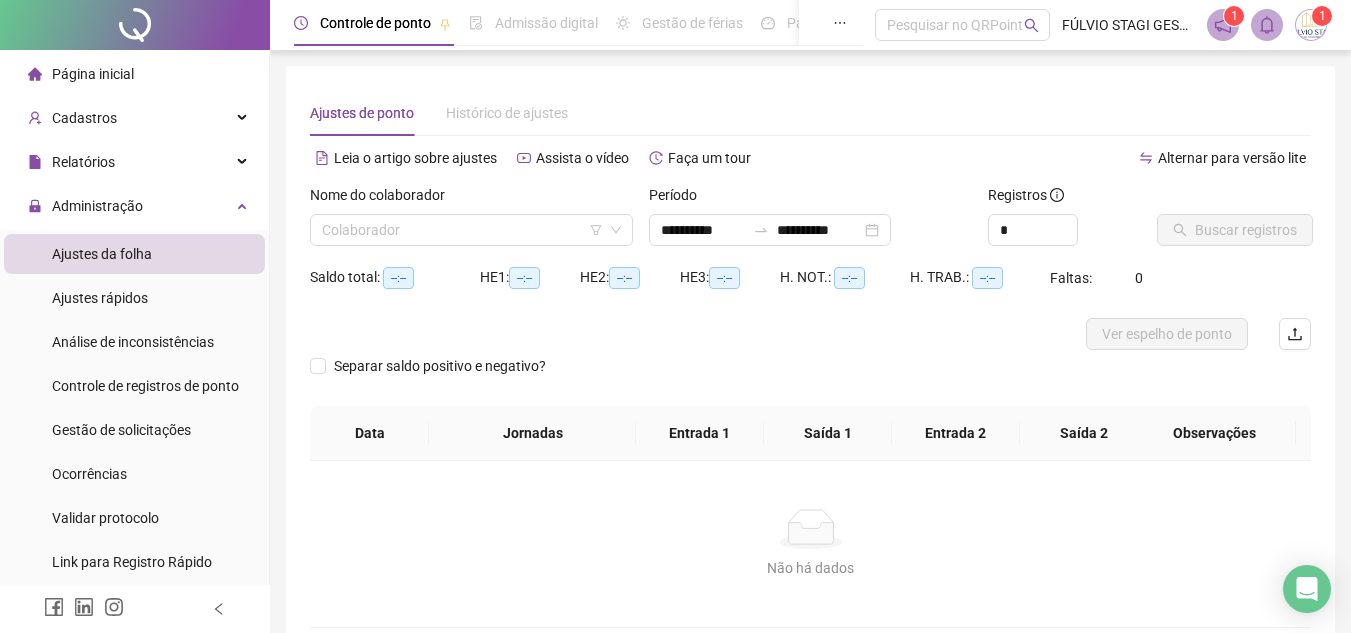 type on "**********" 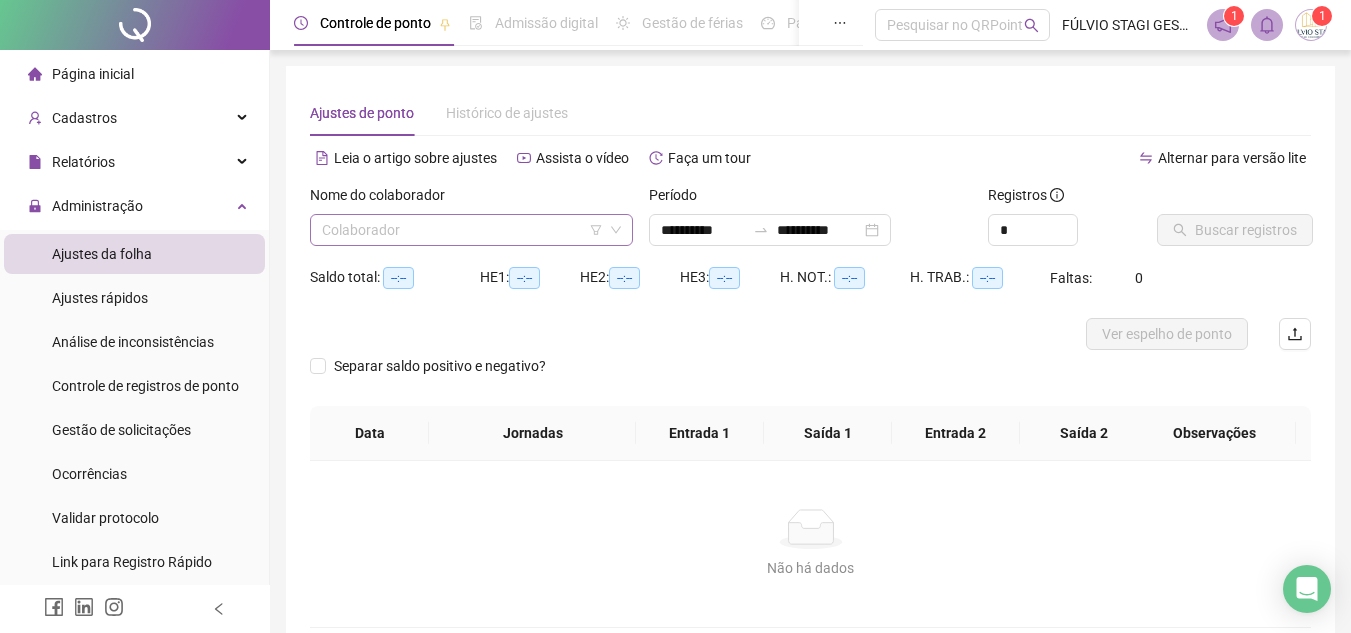 click at bounding box center [465, 230] 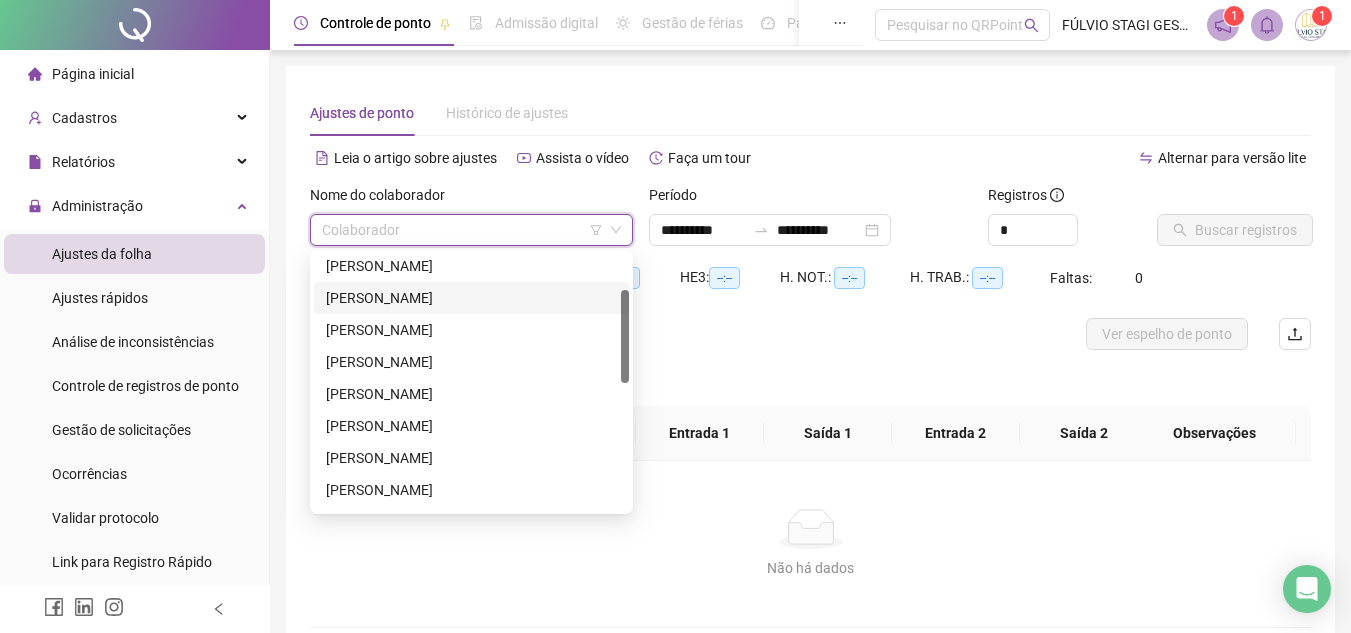 scroll, scrollTop: 200, scrollLeft: 0, axis: vertical 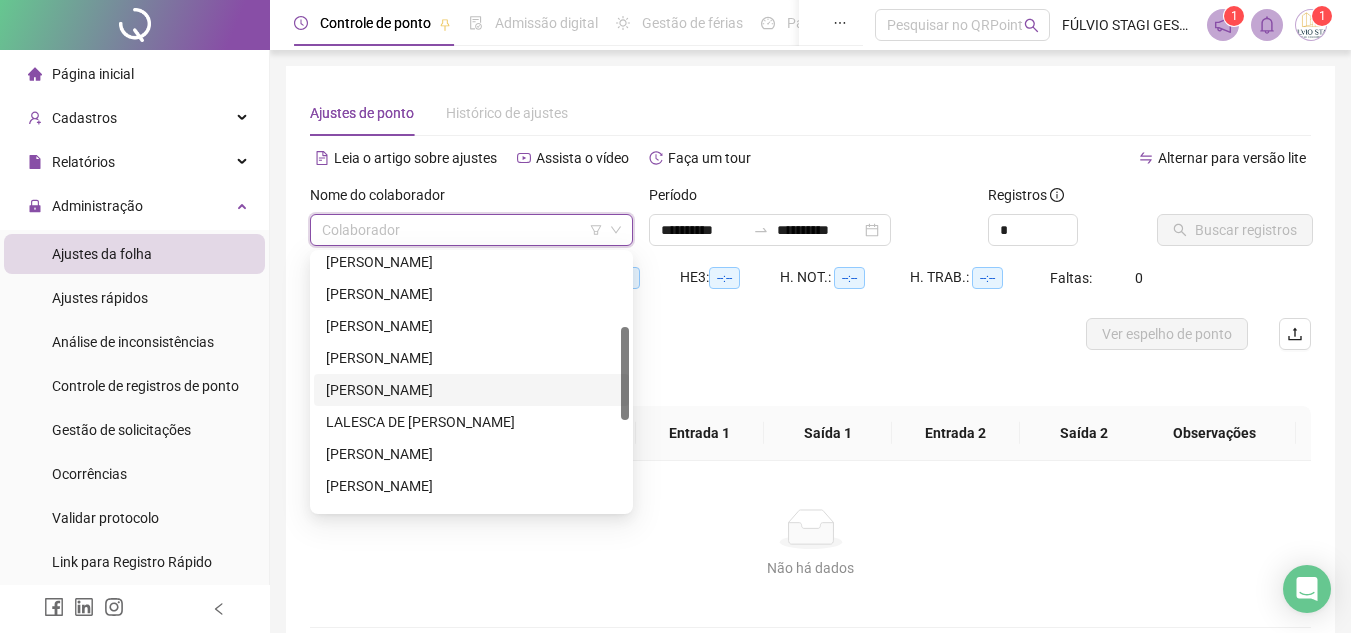 click on "[PERSON_NAME]" at bounding box center [471, 390] 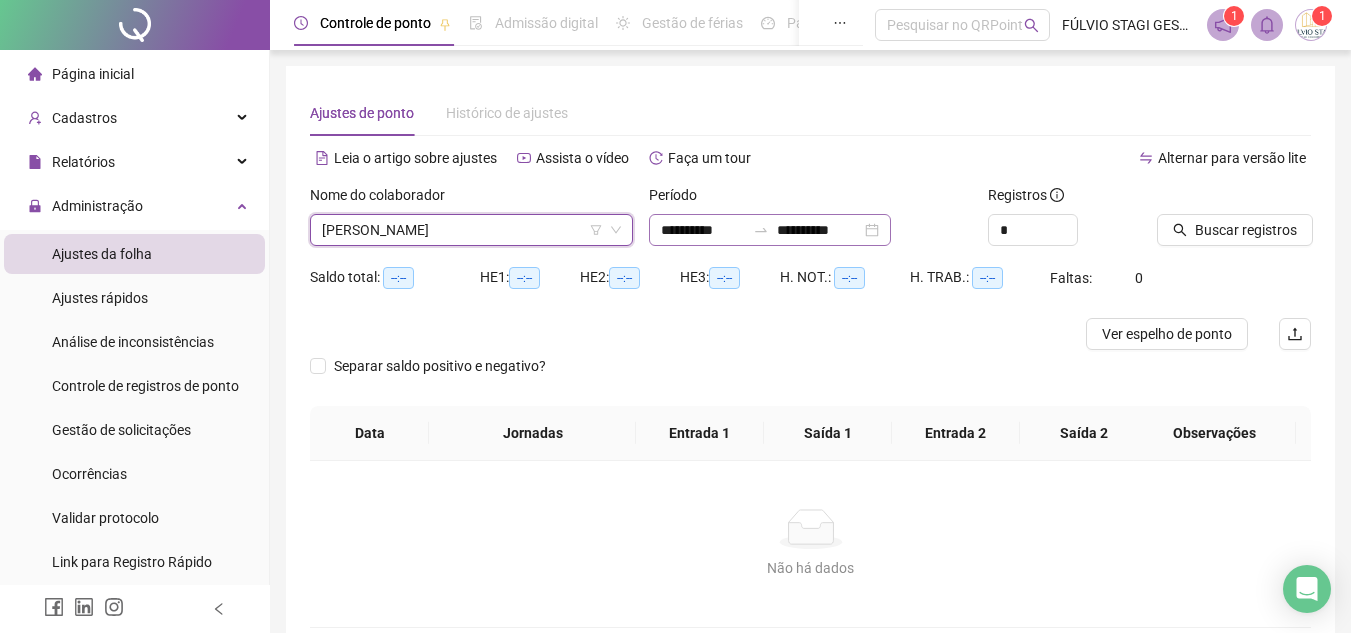 click on "**********" at bounding box center (770, 230) 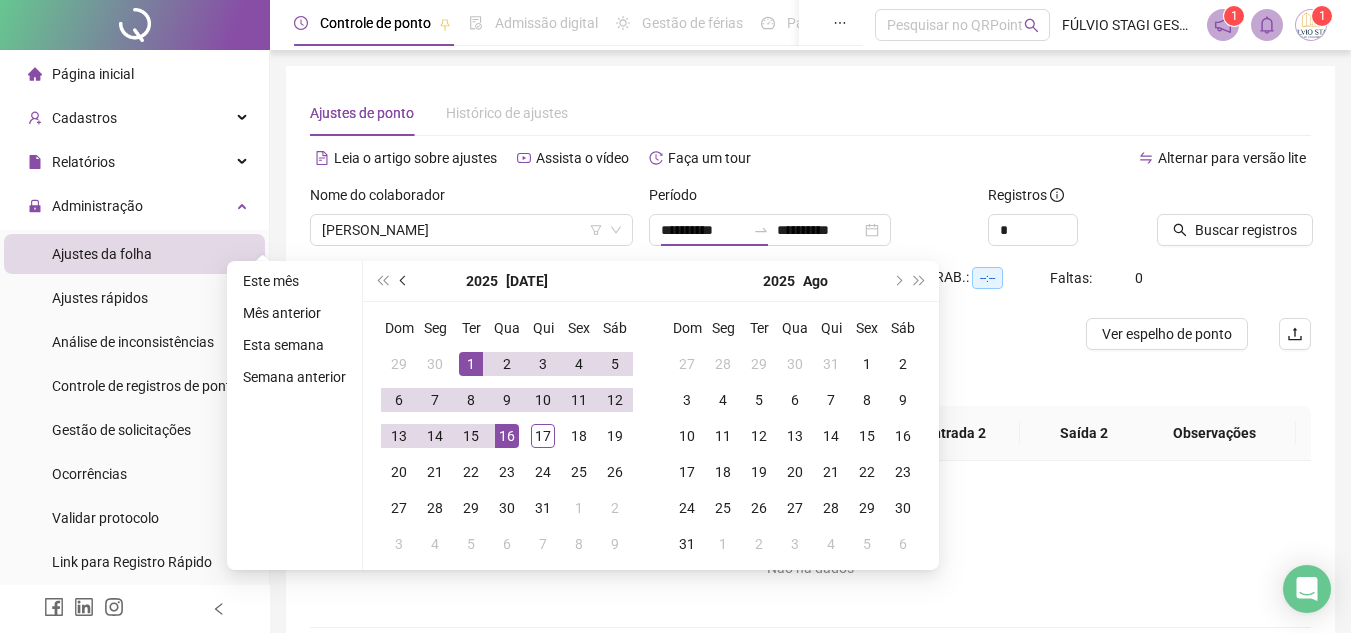 click at bounding box center (404, 281) 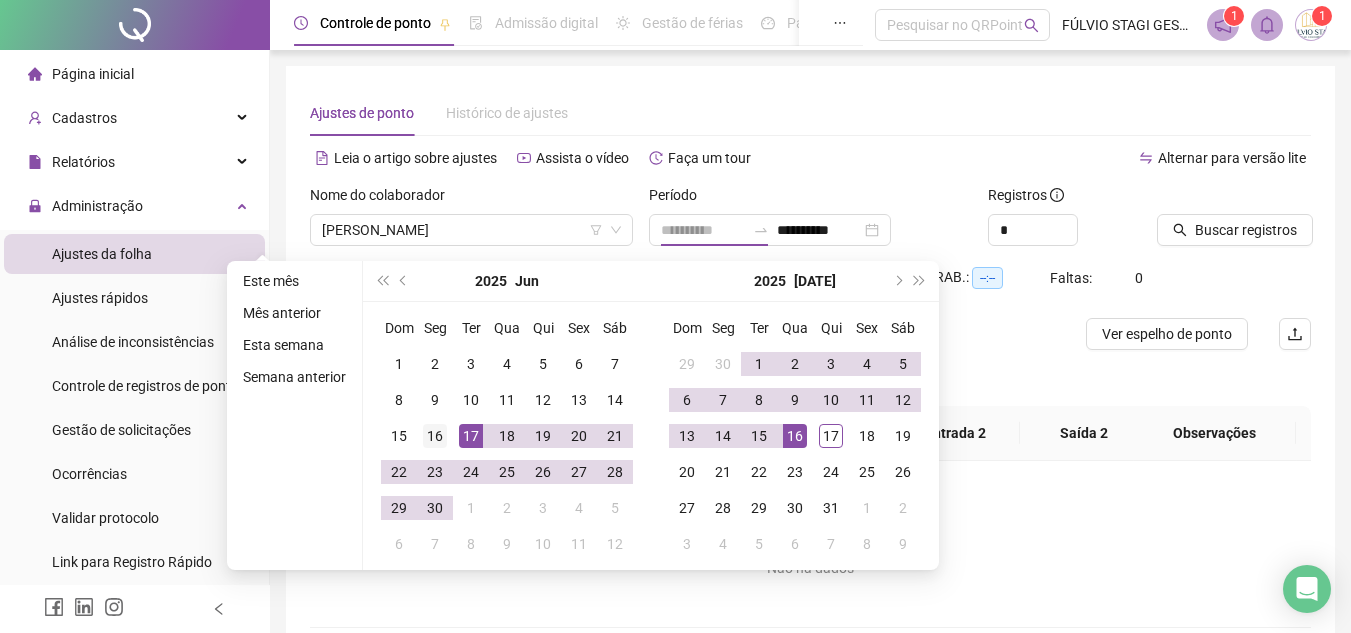 type on "**********" 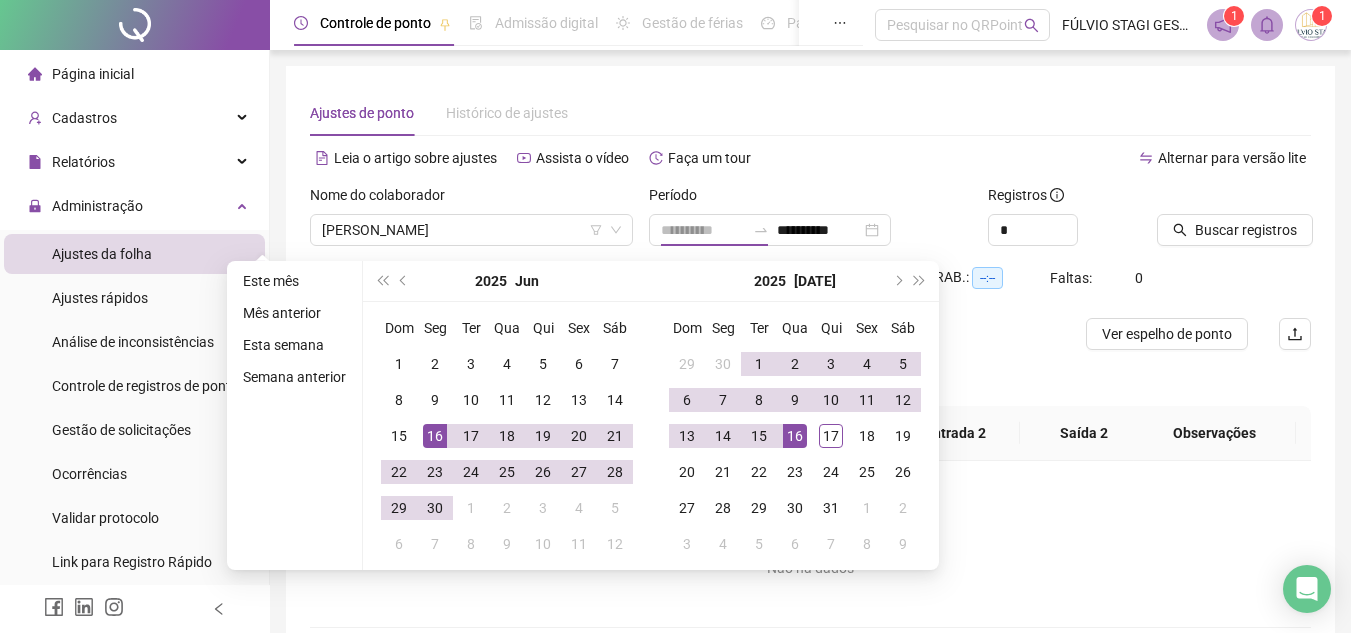 click on "16" at bounding box center [435, 436] 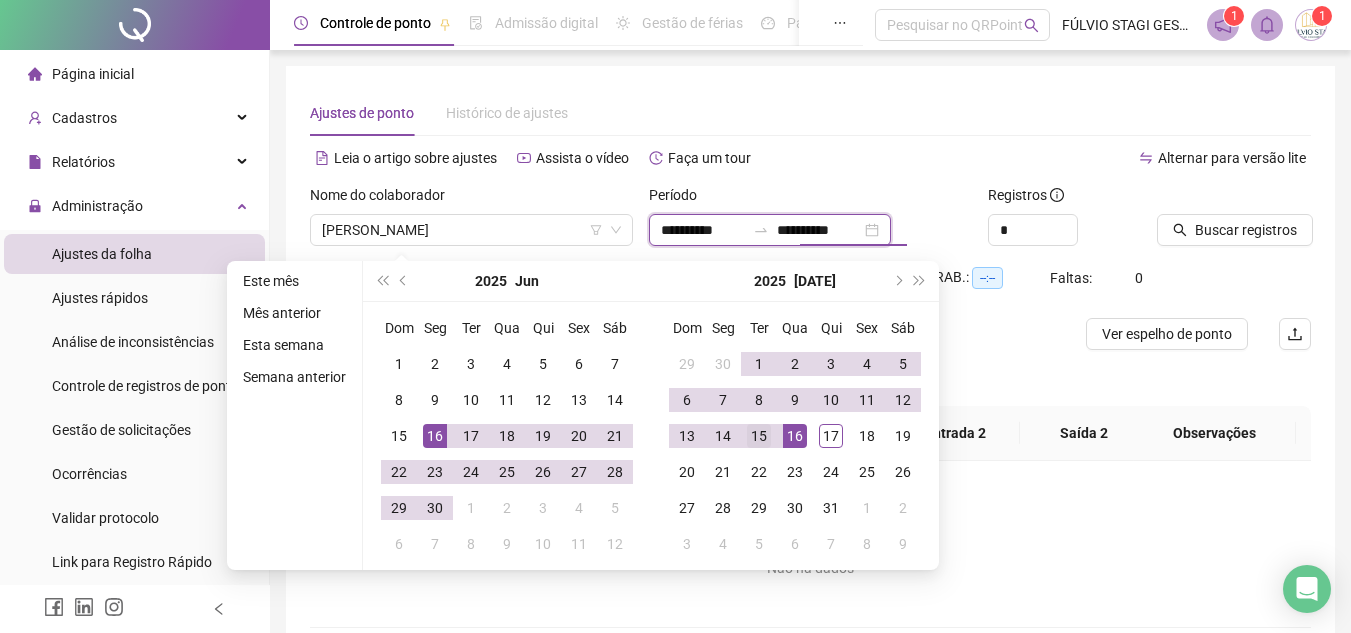 type on "**********" 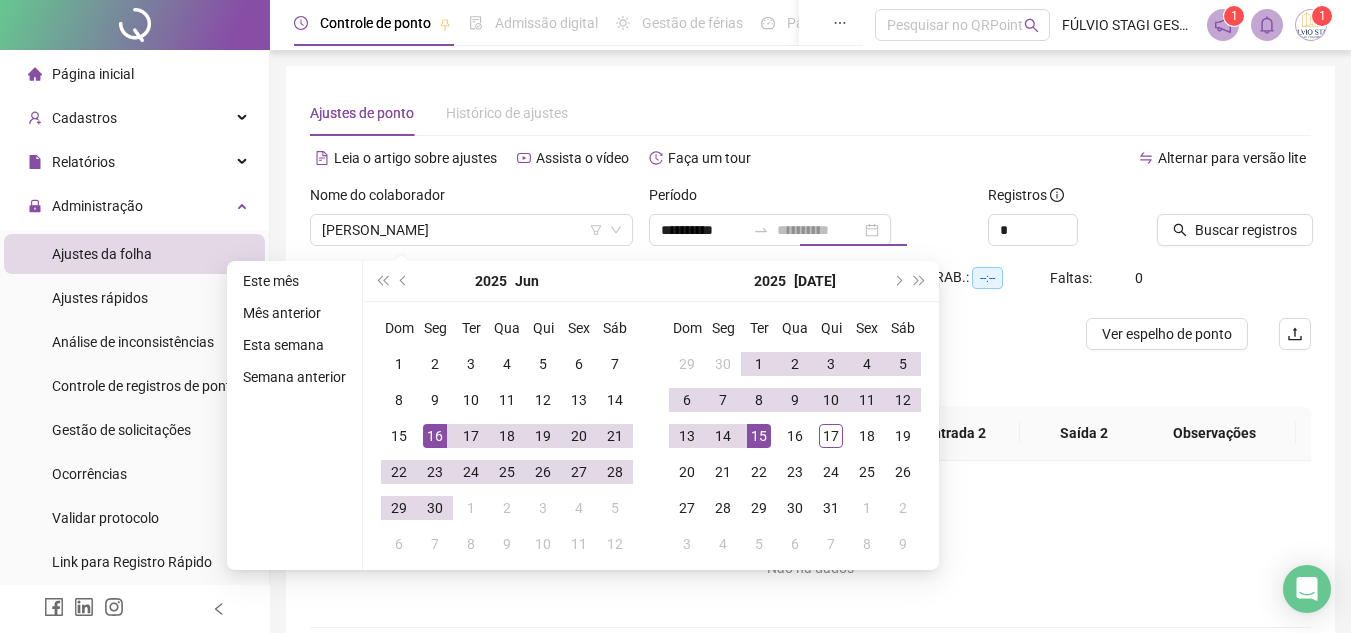 click on "15" at bounding box center [759, 436] 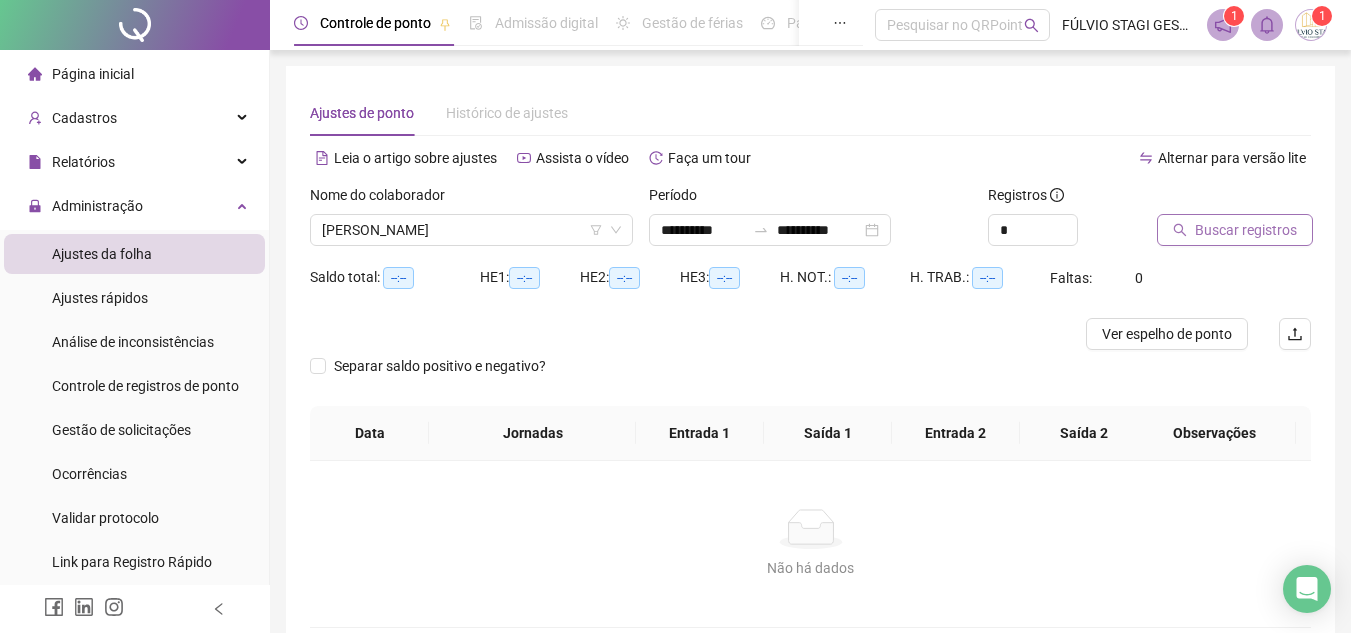 click on "Buscar registros" at bounding box center (1246, 230) 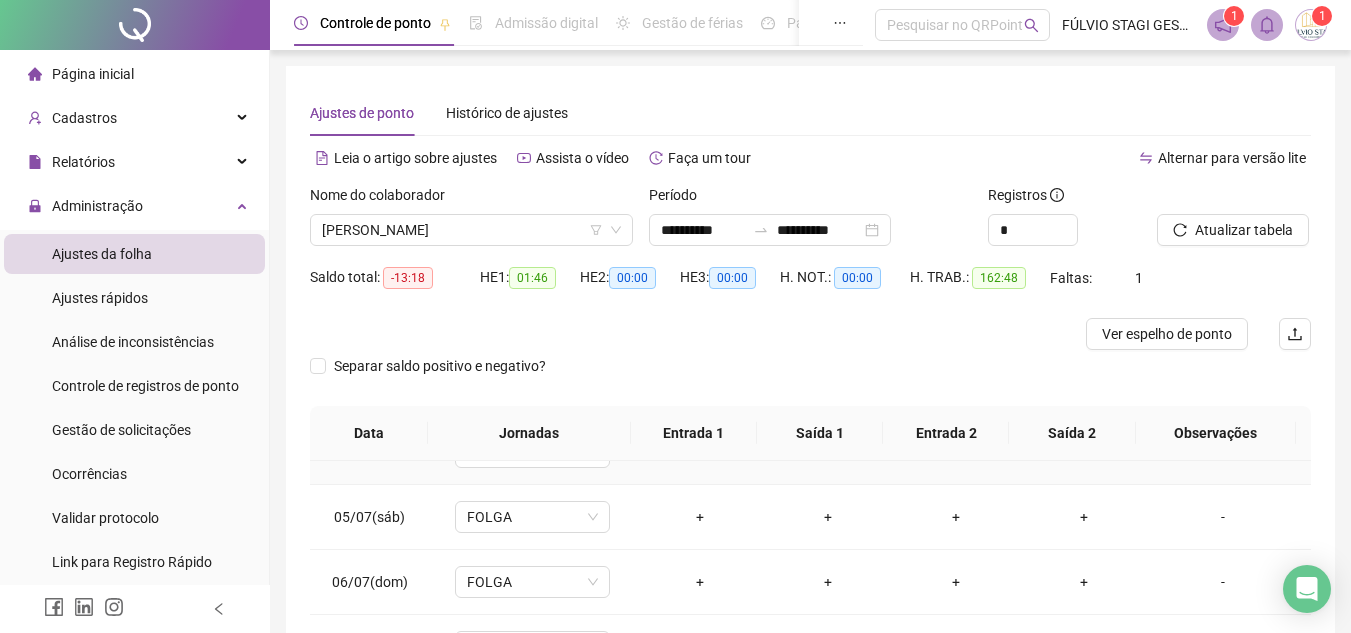 scroll, scrollTop: 1100, scrollLeft: 0, axis: vertical 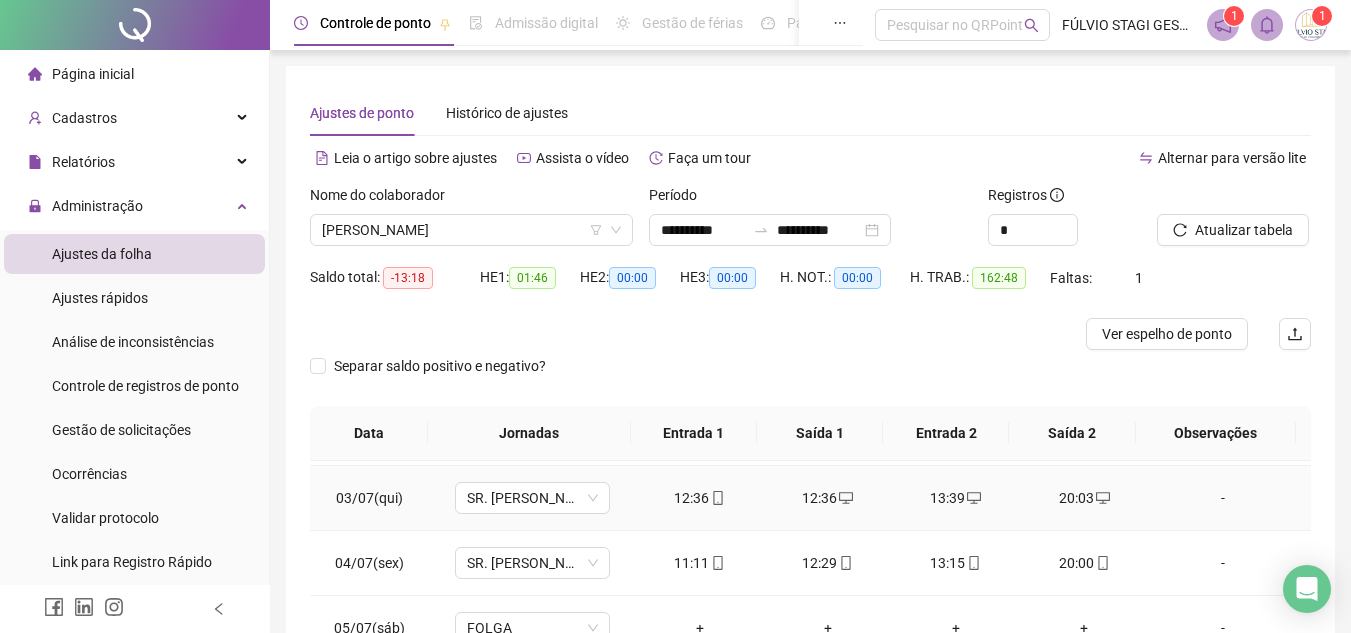 click on "12:36" at bounding box center (700, 498) 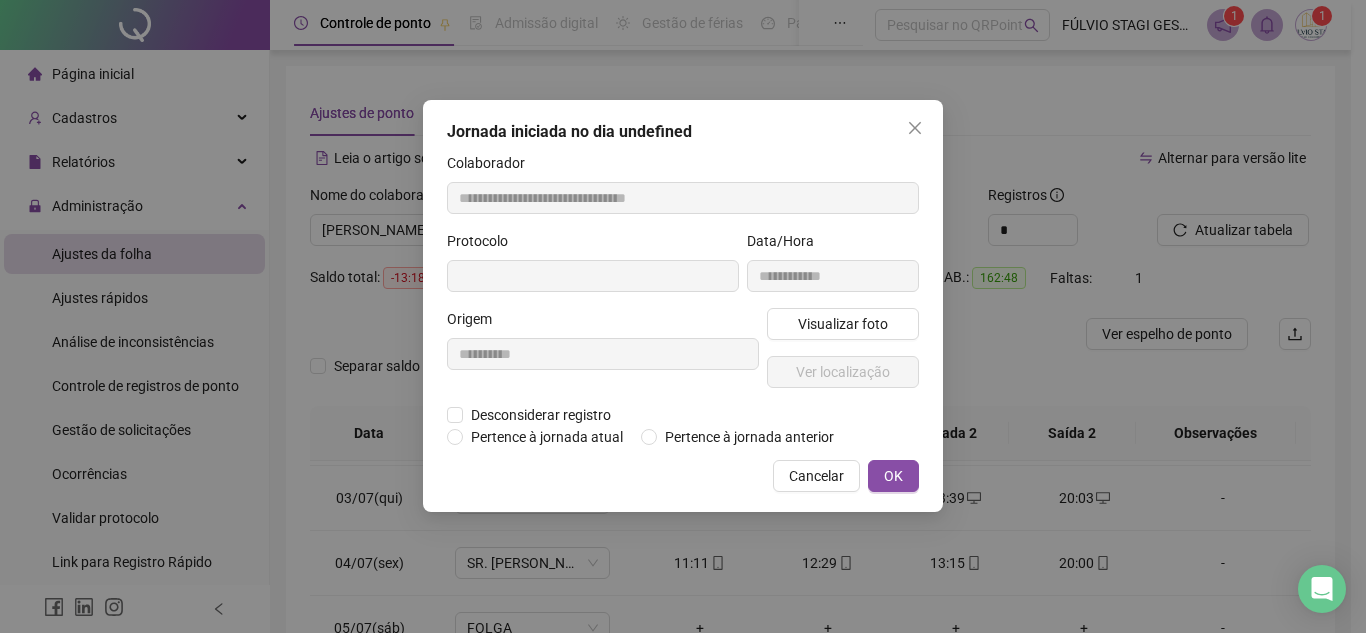 type on "**********" 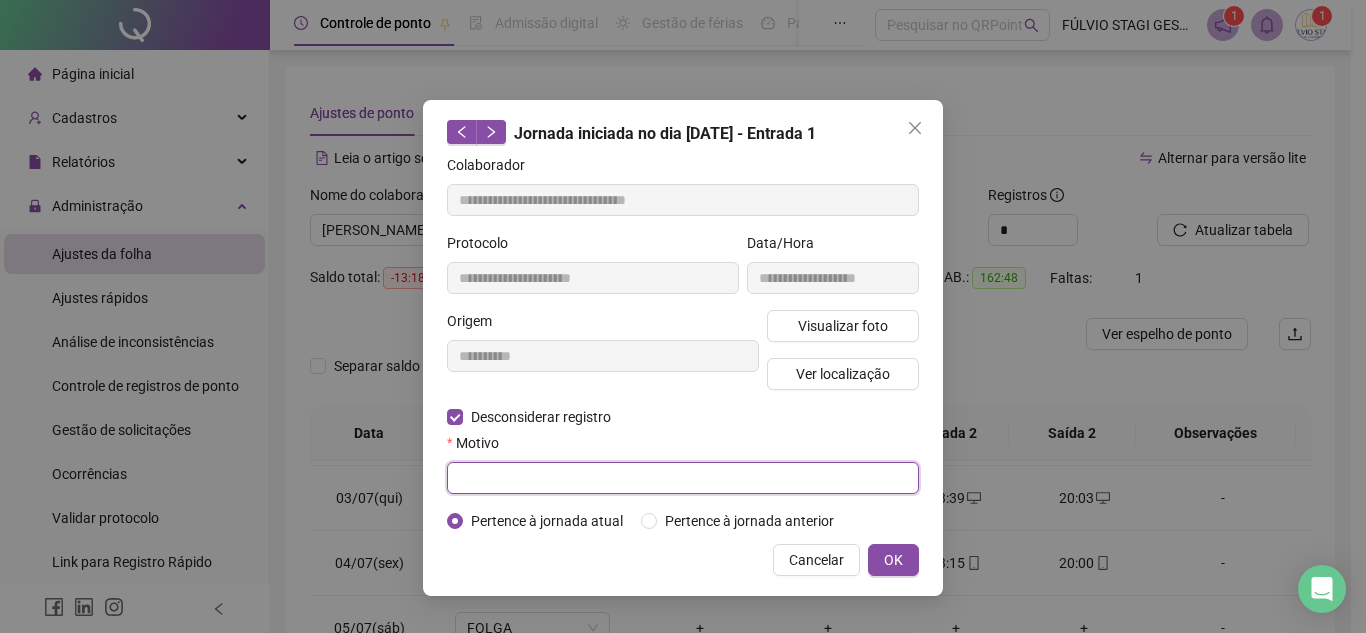 click at bounding box center (683, 478) 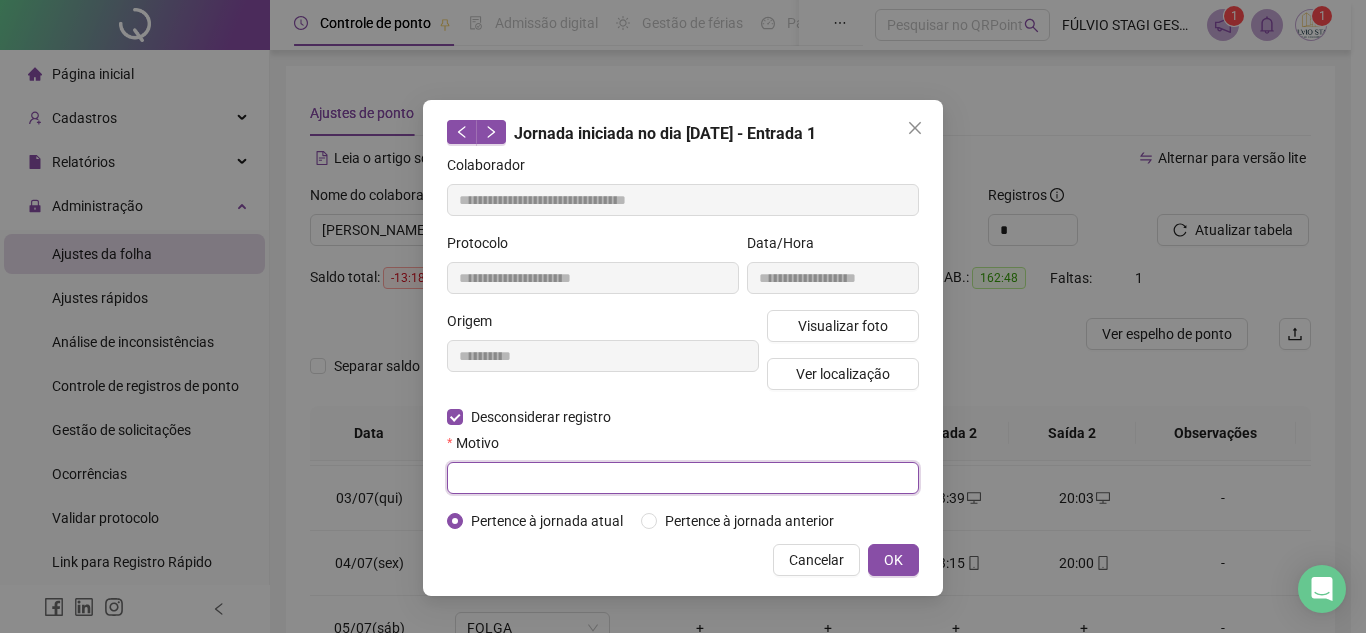 paste on "**********" 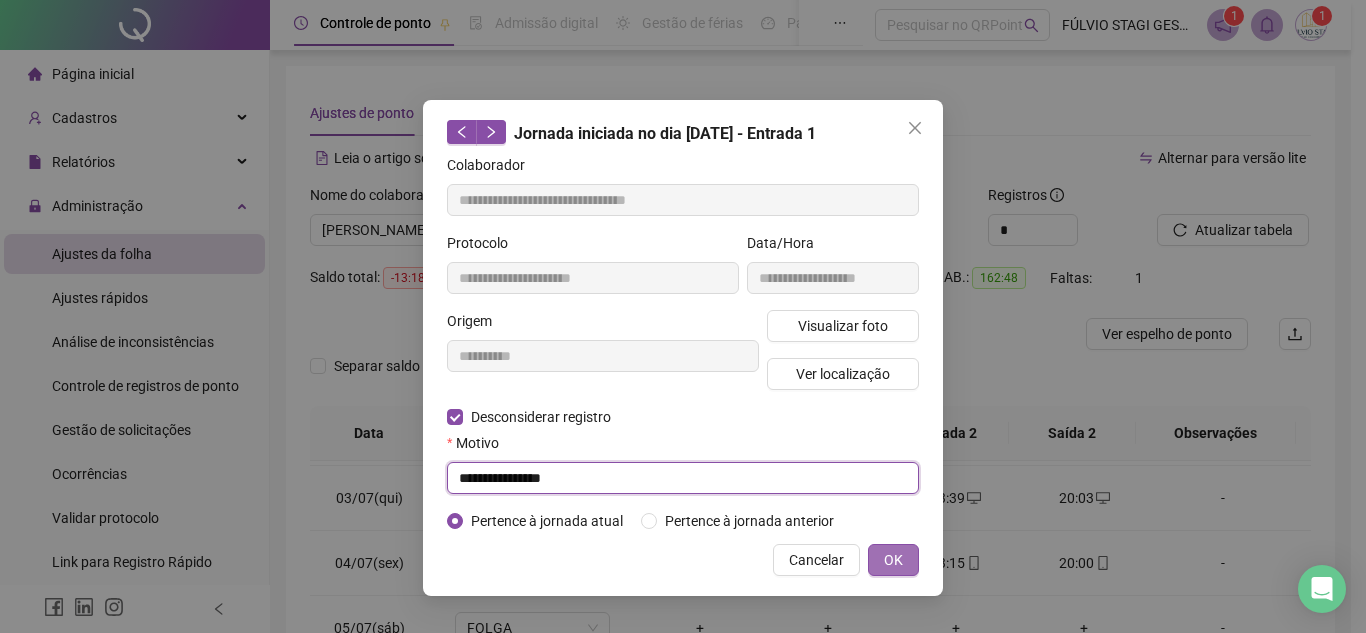 type on "**********" 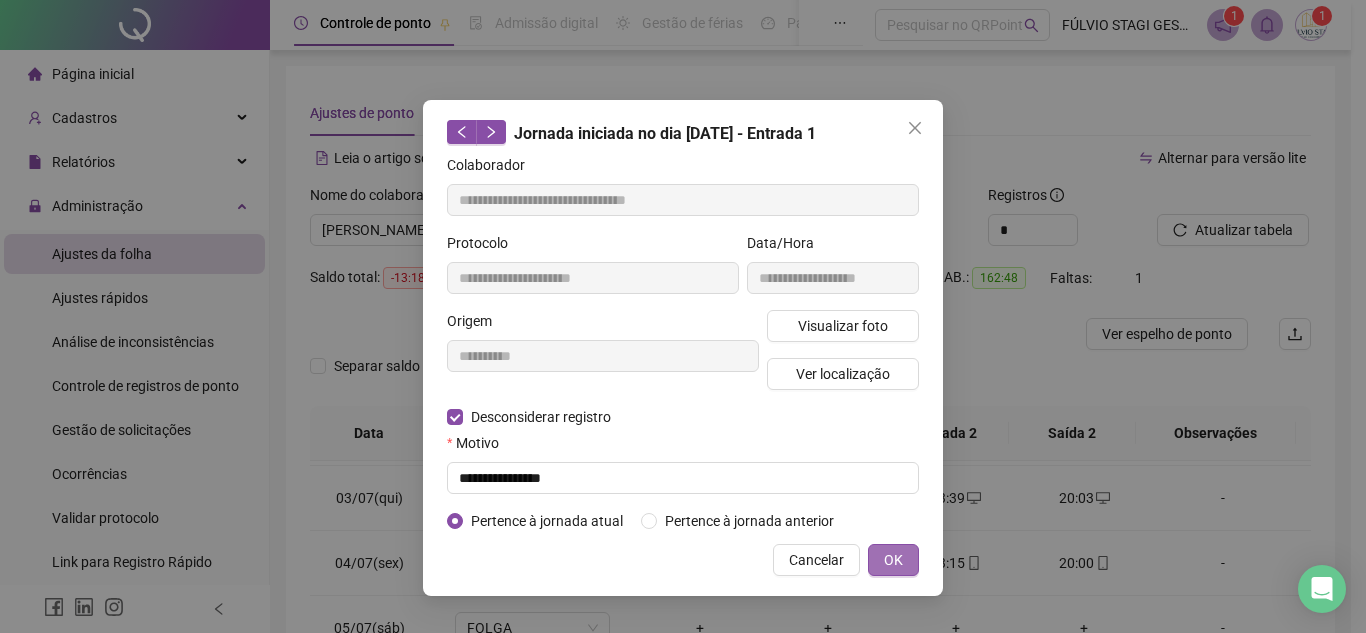click on "OK" at bounding box center [893, 560] 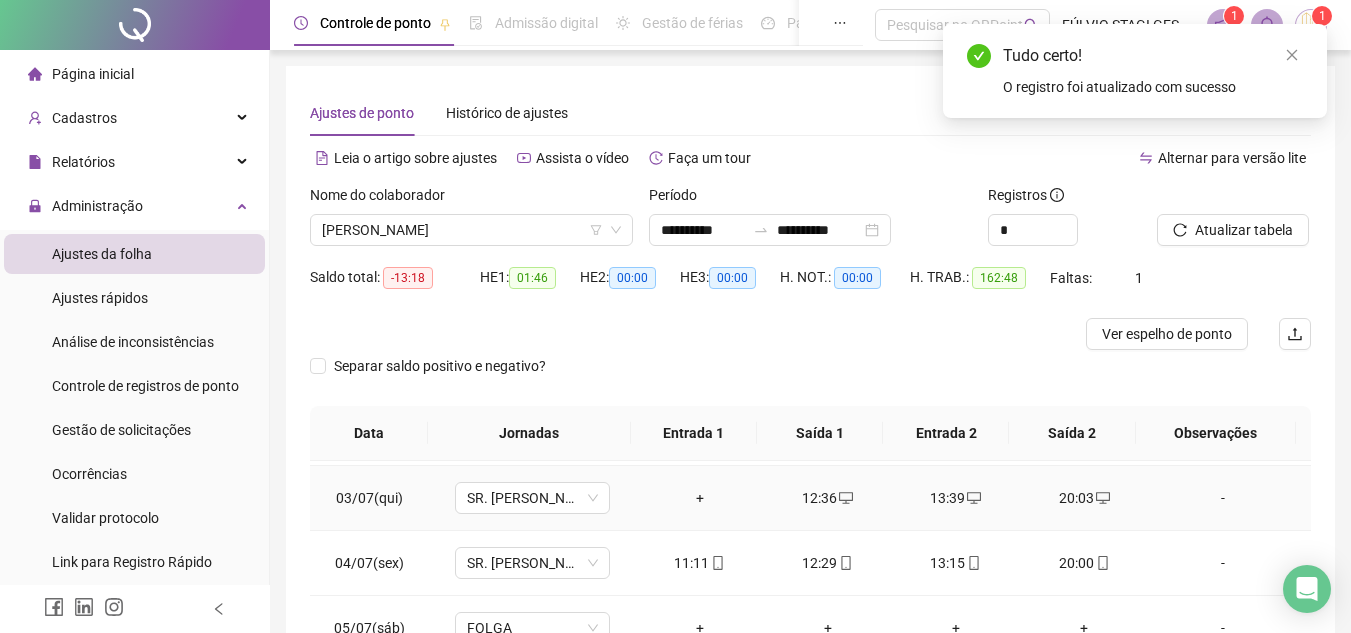 click on "+" at bounding box center [700, 498] 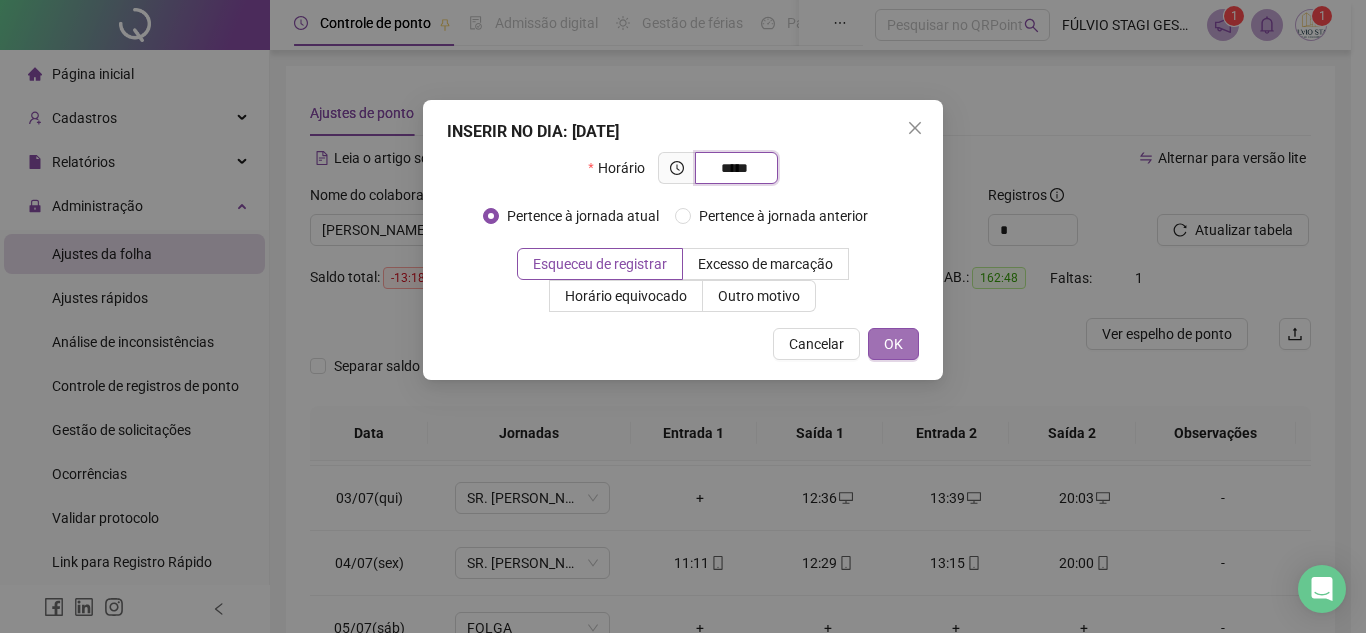 type on "*****" 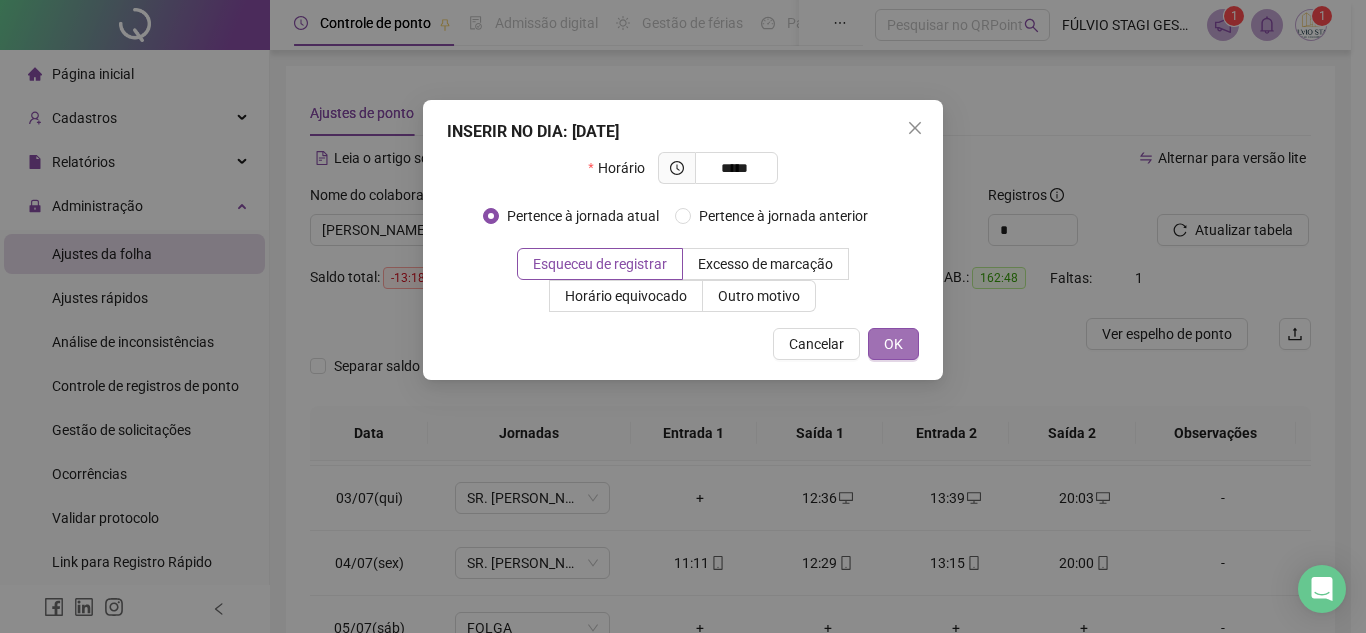 click on "OK" at bounding box center [893, 344] 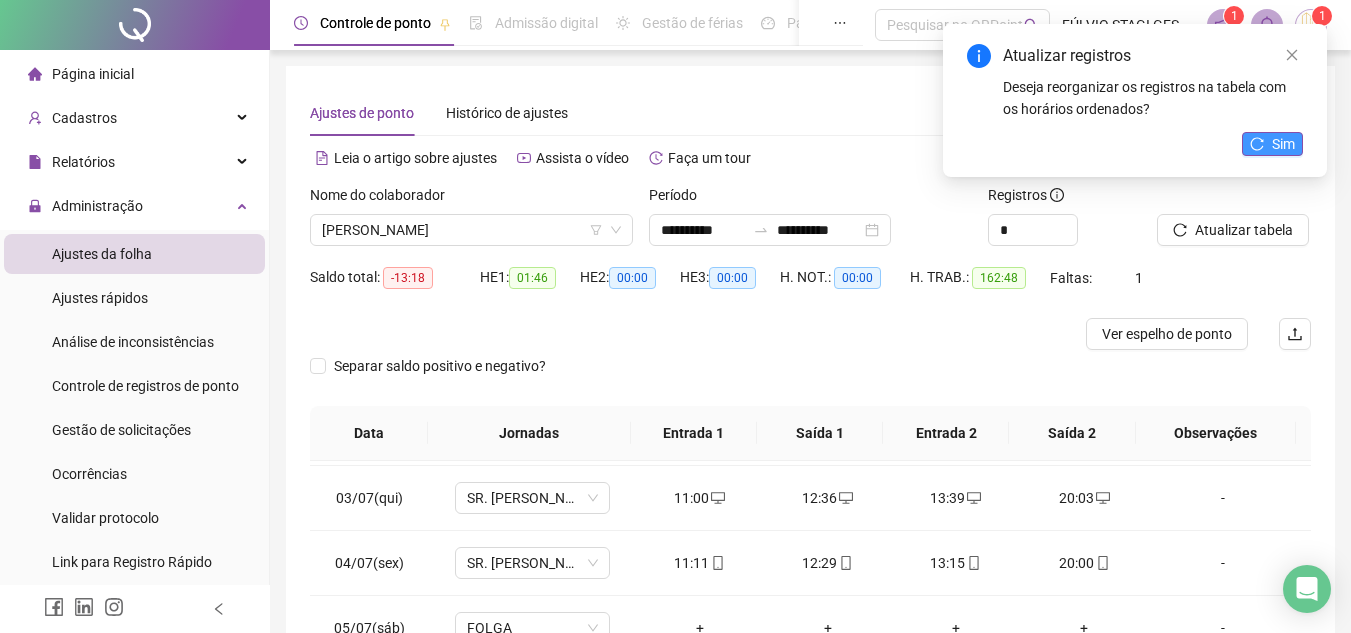 click on "Sim" at bounding box center (1283, 144) 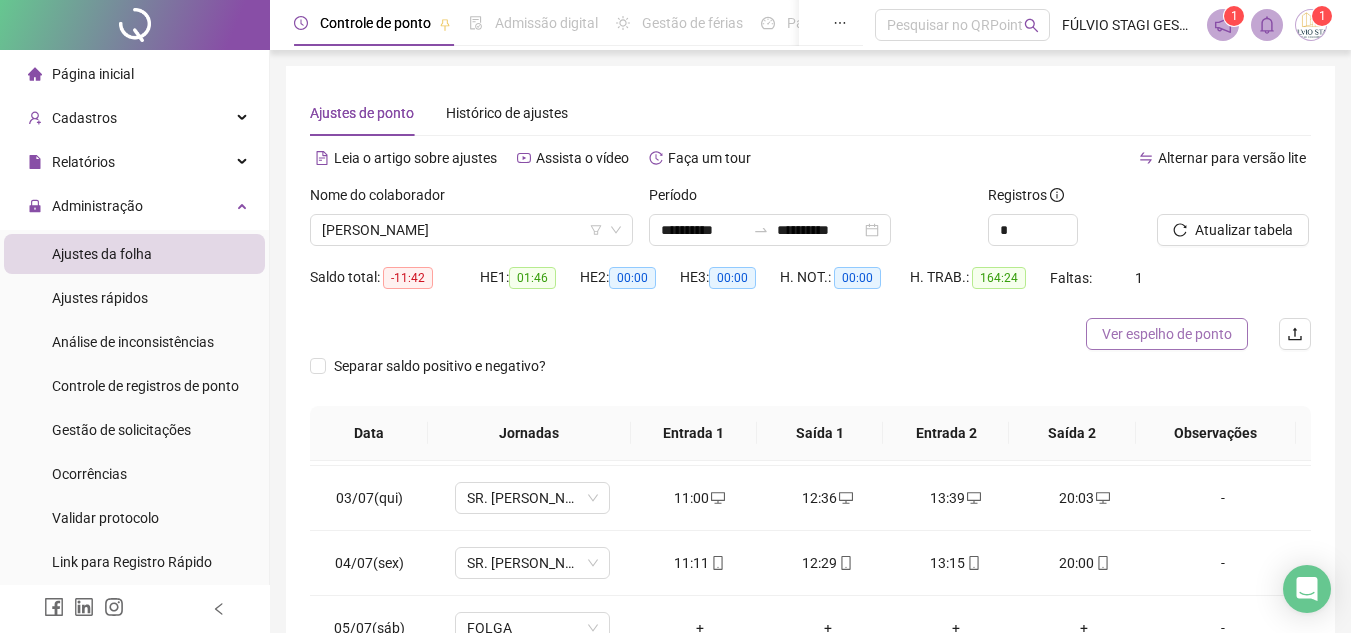 click on "Ver espelho de ponto" at bounding box center (1167, 334) 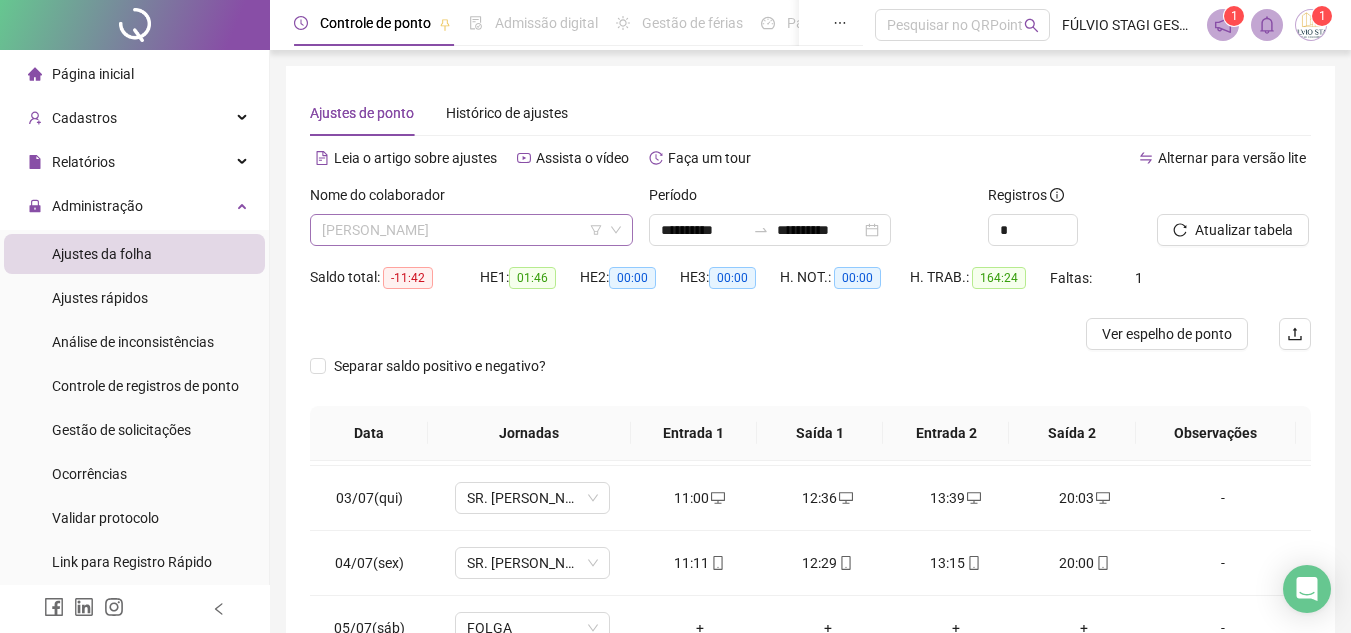 click on "[PERSON_NAME]" at bounding box center (471, 230) 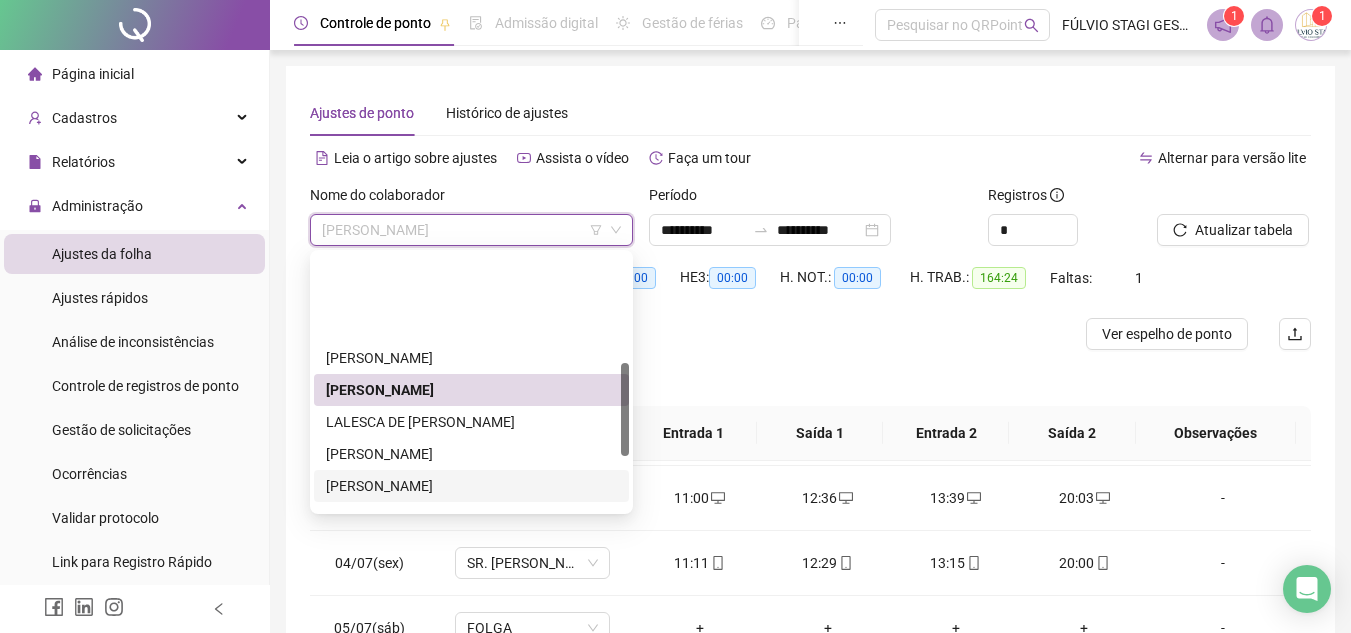 scroll, scrollTop: 300, scrollLeft: 0, axis: vertical 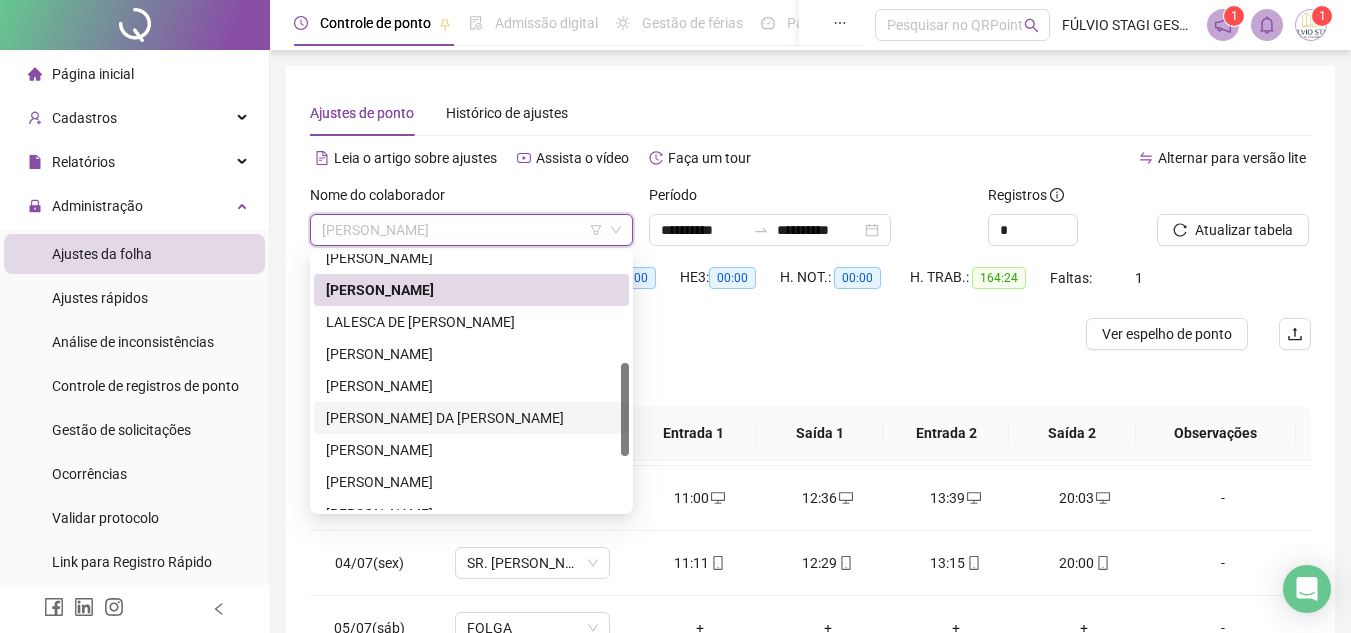 click on "[PERSON_NAME] DA [PERSON_NAME]" at bounding box center (471, 418) 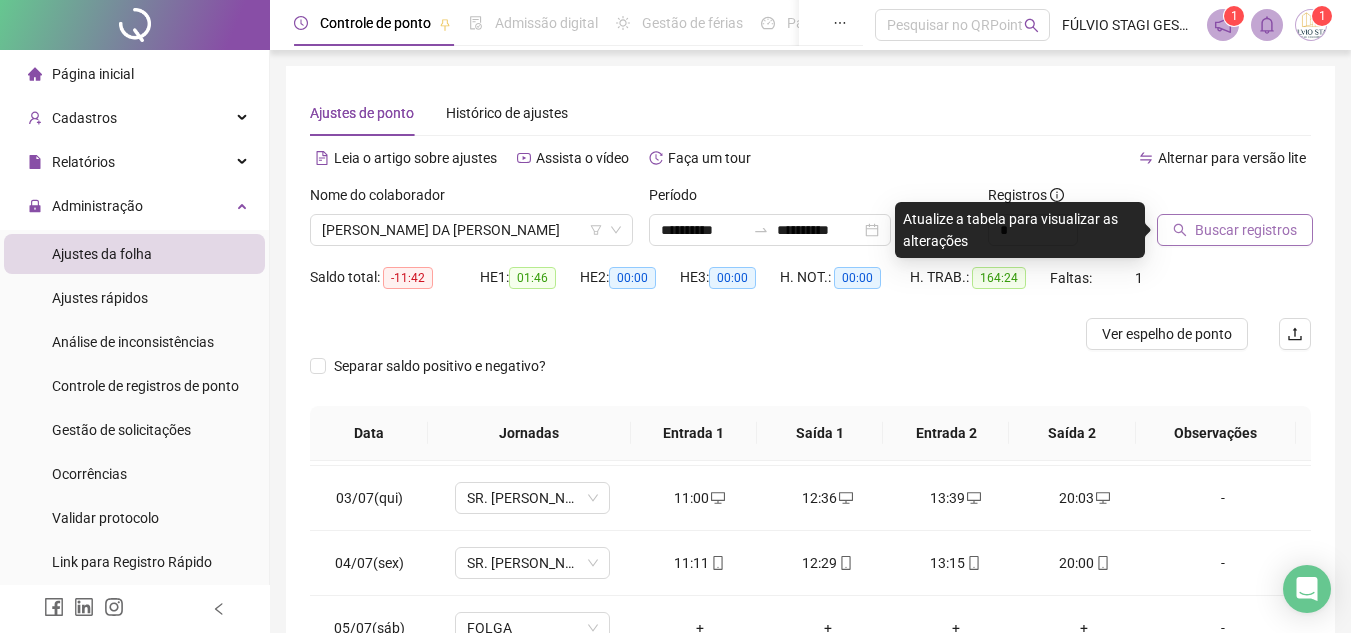 click on "Buscar registros" at bounding box center [1246, 230] 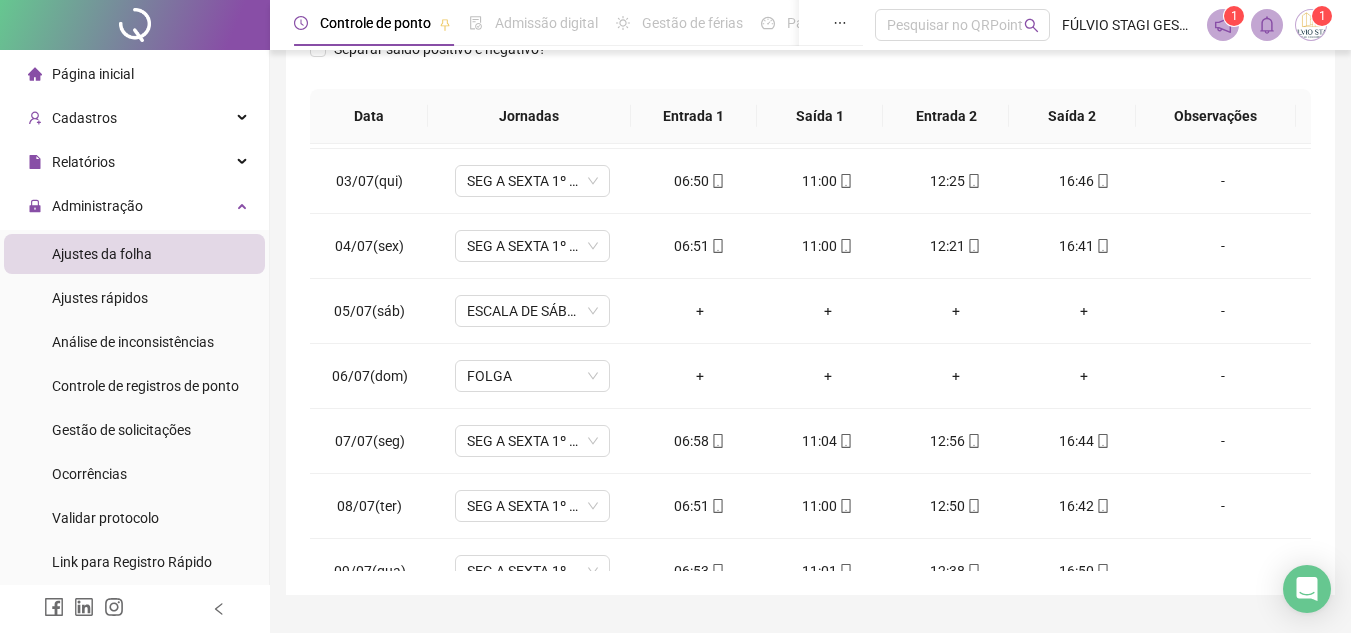 scroll, scrollTop: 365, scrollLeft: 0, axis: vertical 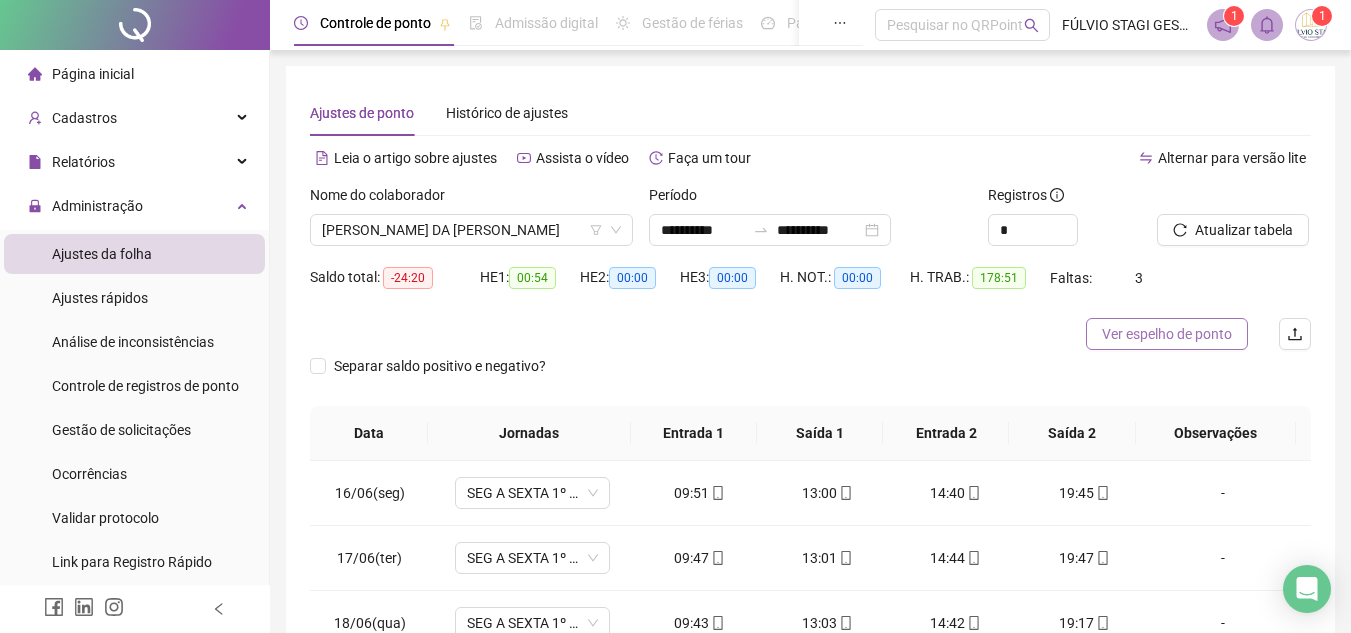 click on "Ver espelho de ponto" at bounding box center [1167, 334] 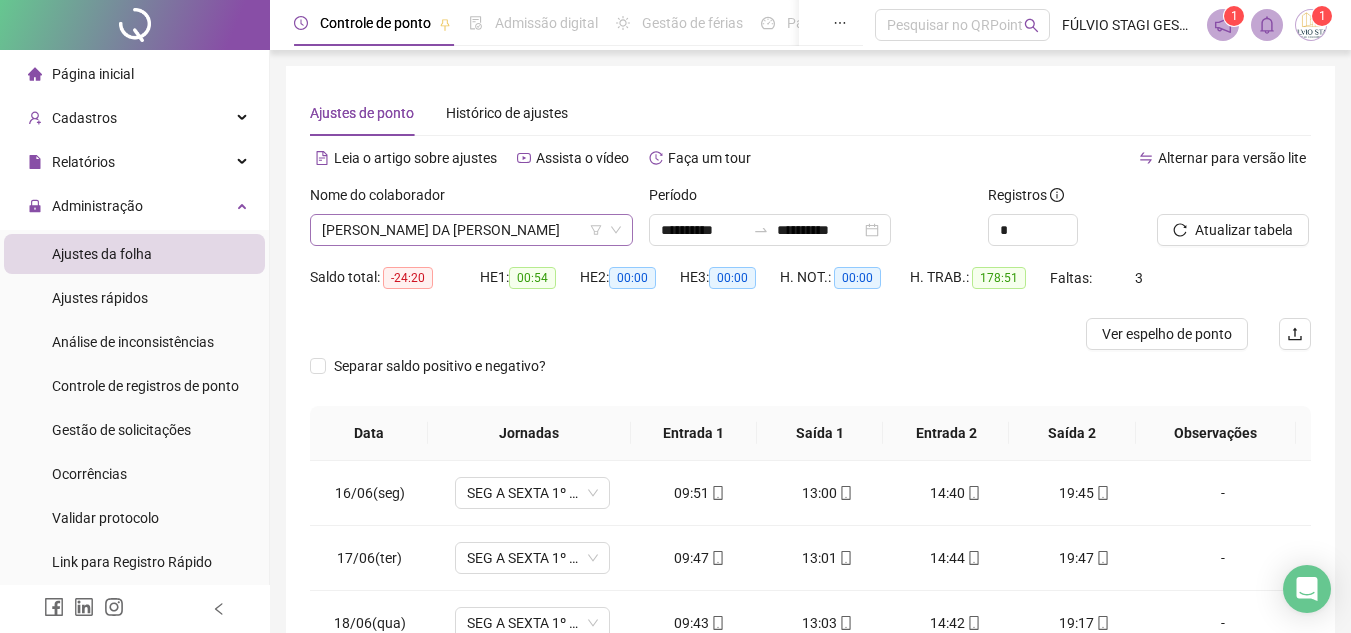 click on "[PERSON_NAME] DA [PERSON_NAME]" at bounding box center (471, 230) 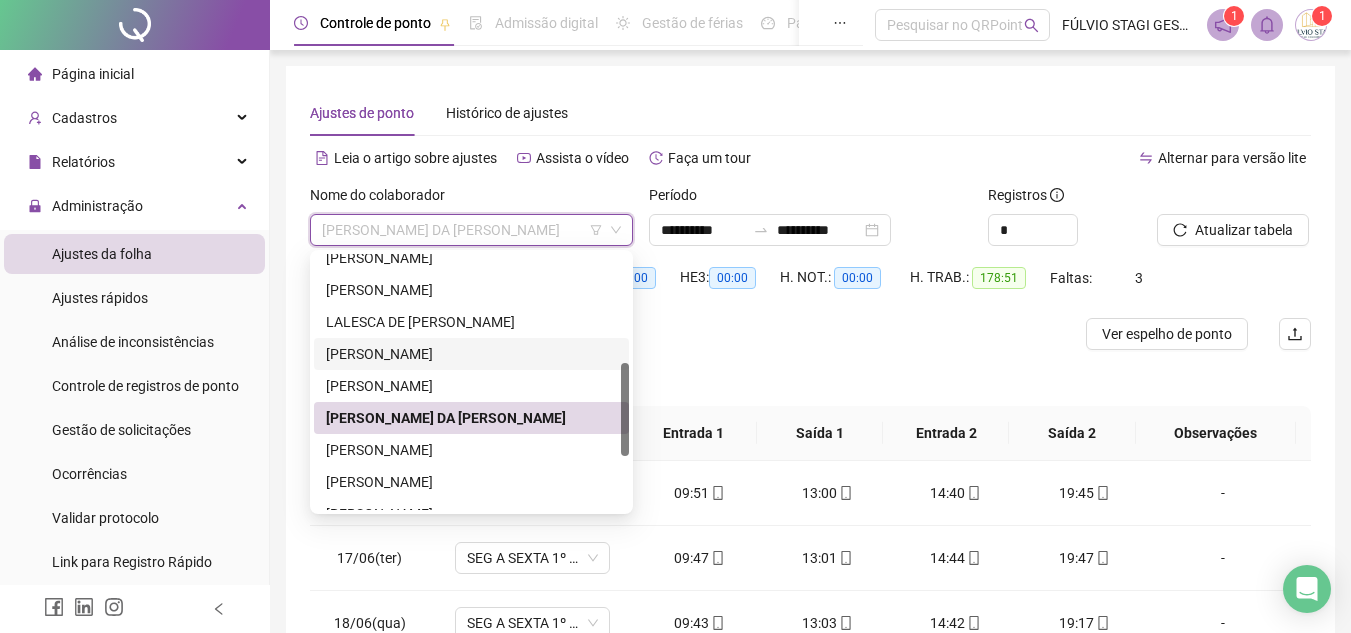 scroll, scrollTop: 448, scrollLeft: 0, axis: vertical 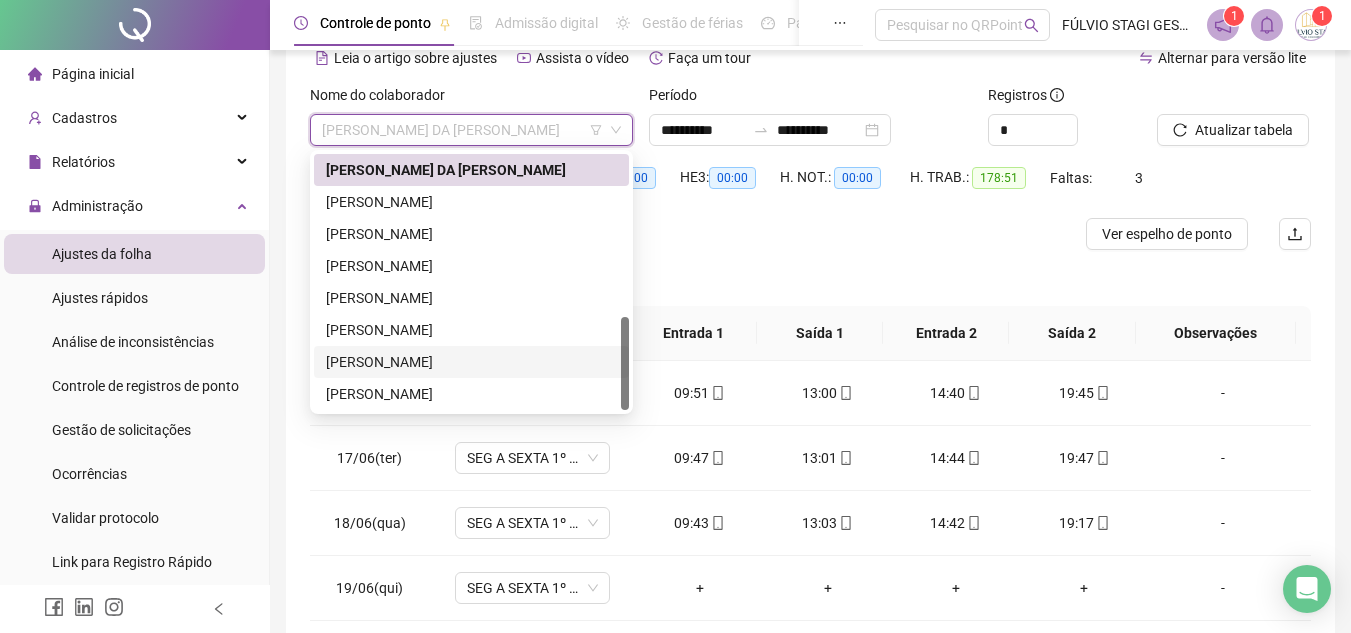 click on "[PERSON_NAME]" at bounding box center [471, 362] 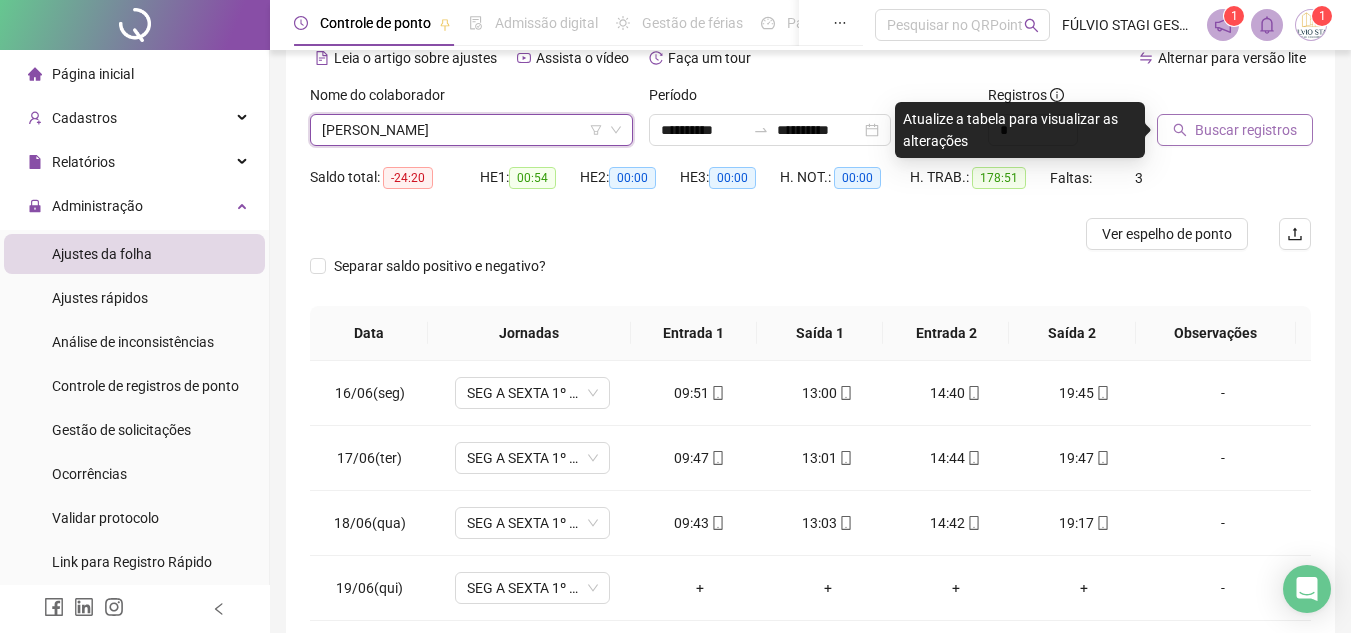 click on "Buscar registros" at bounding box center [1246, 130] 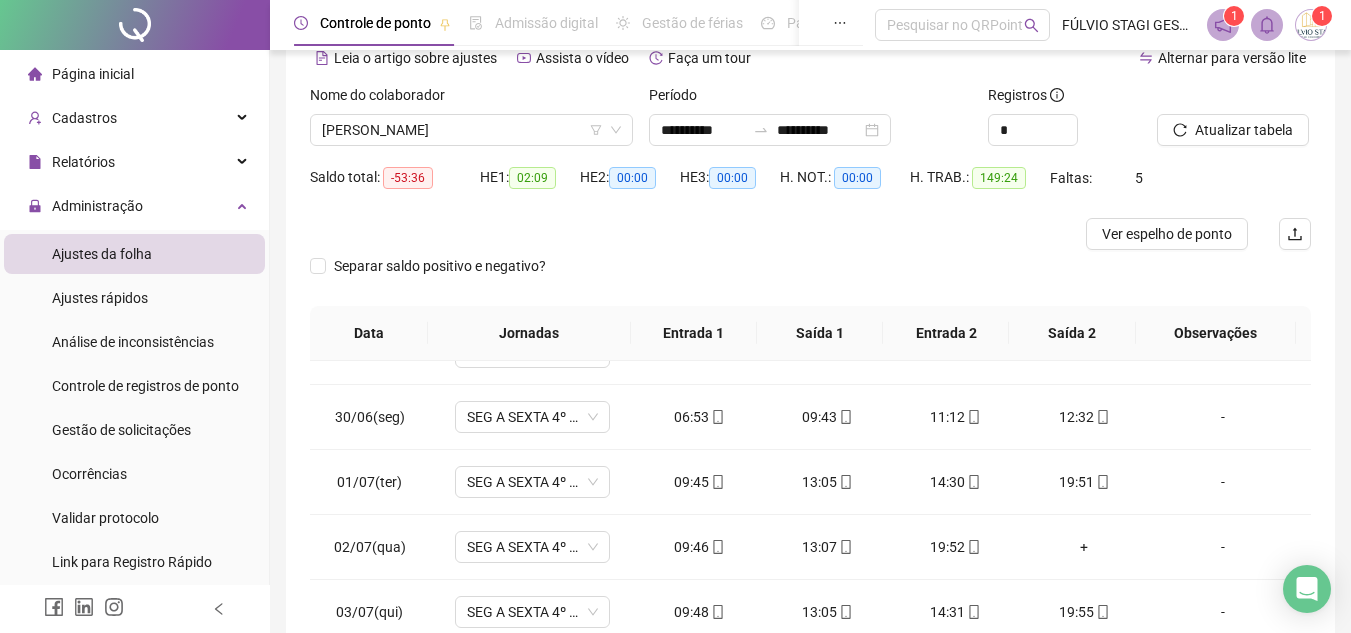 scroll, scrollTop: 900, scrollLeft: 0, axis: vertical 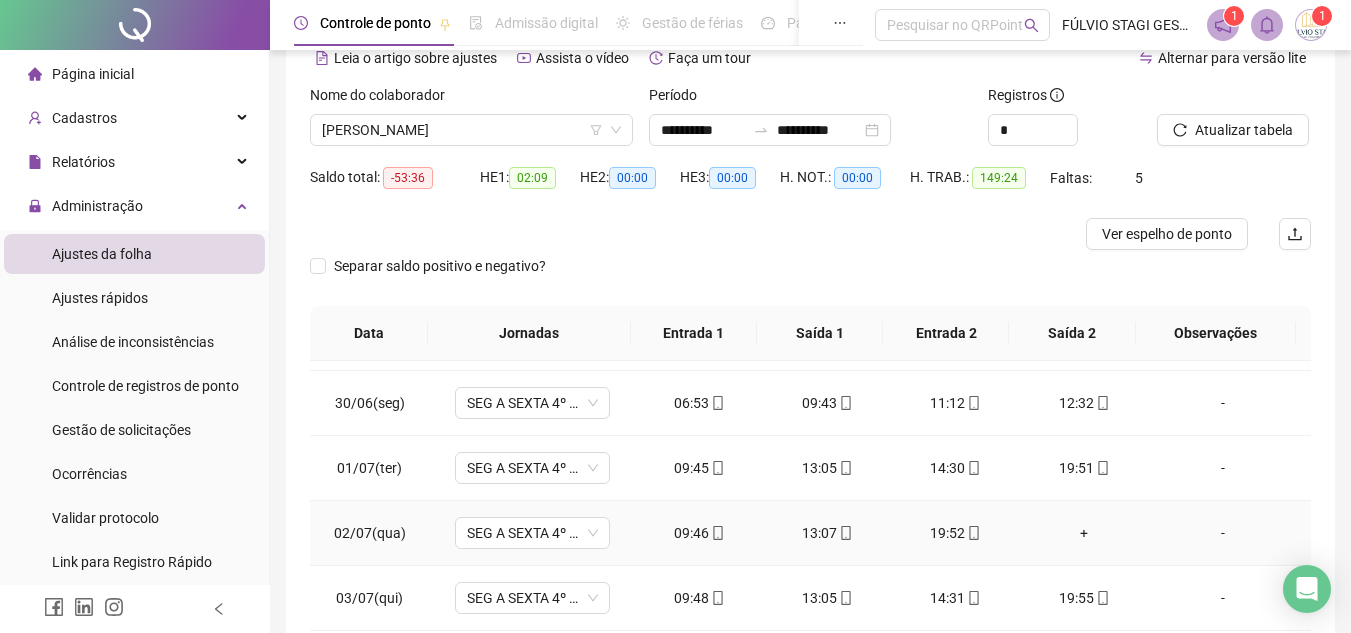 click on "+" at bounding box center (1084, 533) 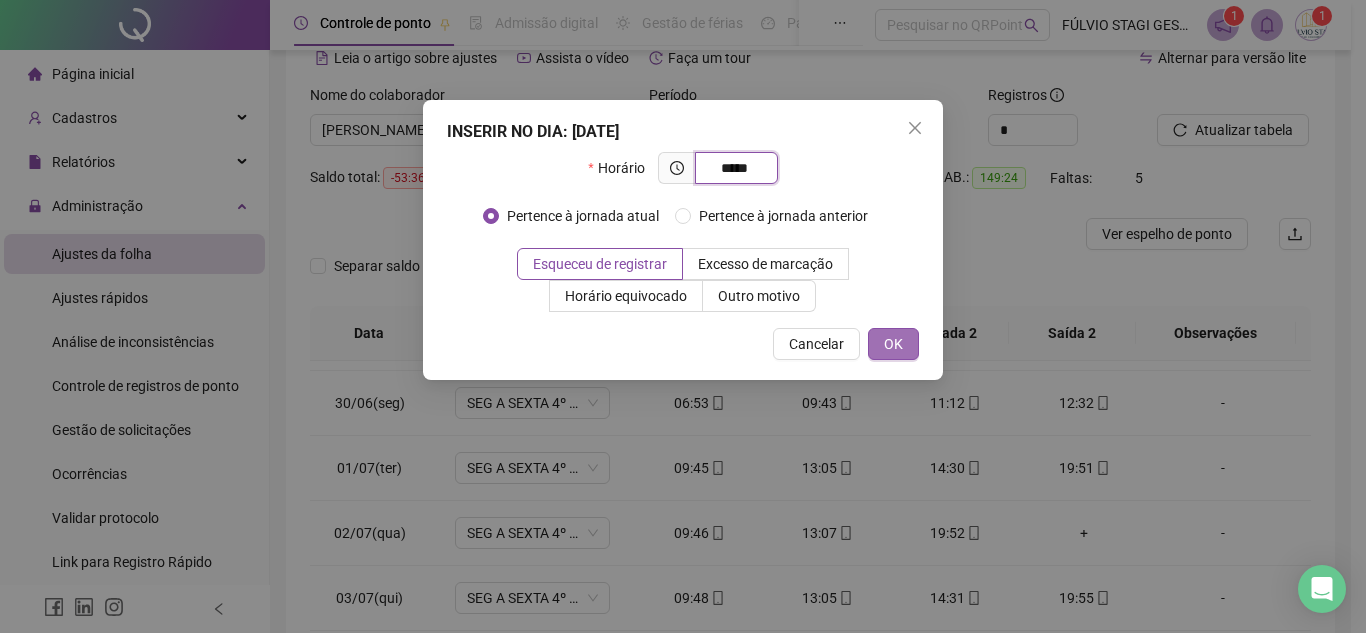 type on "*****" 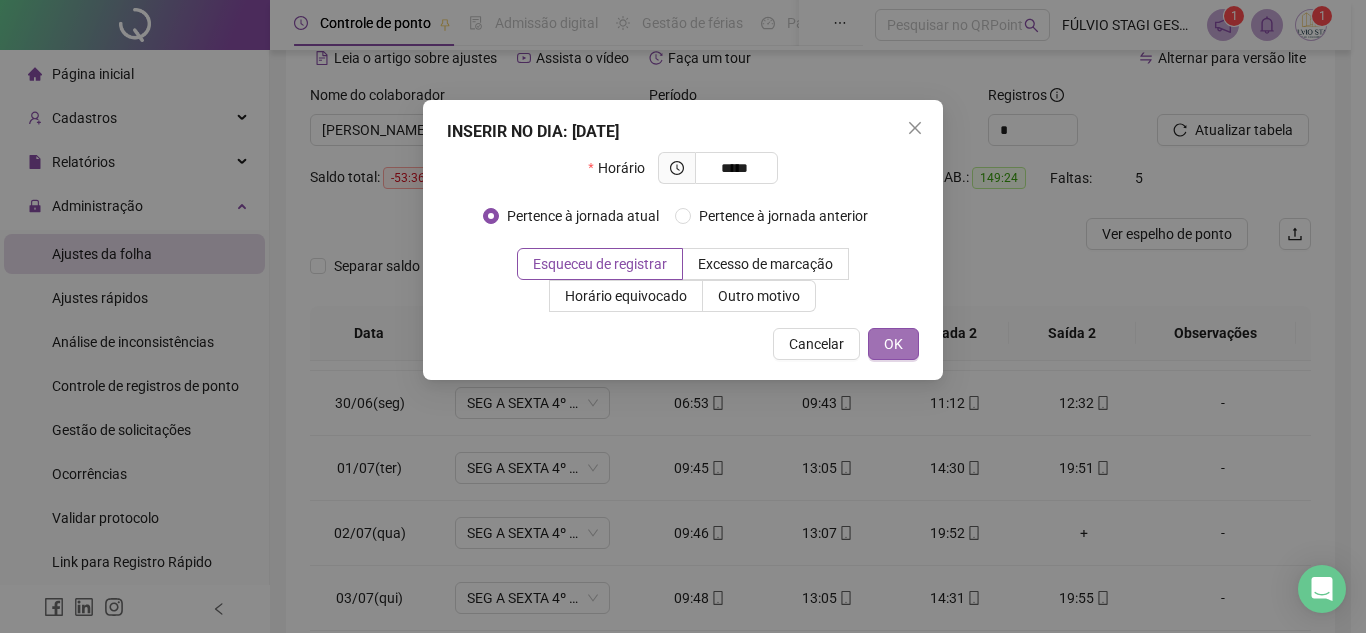 click on "OK" at bounding box center (893, 344) 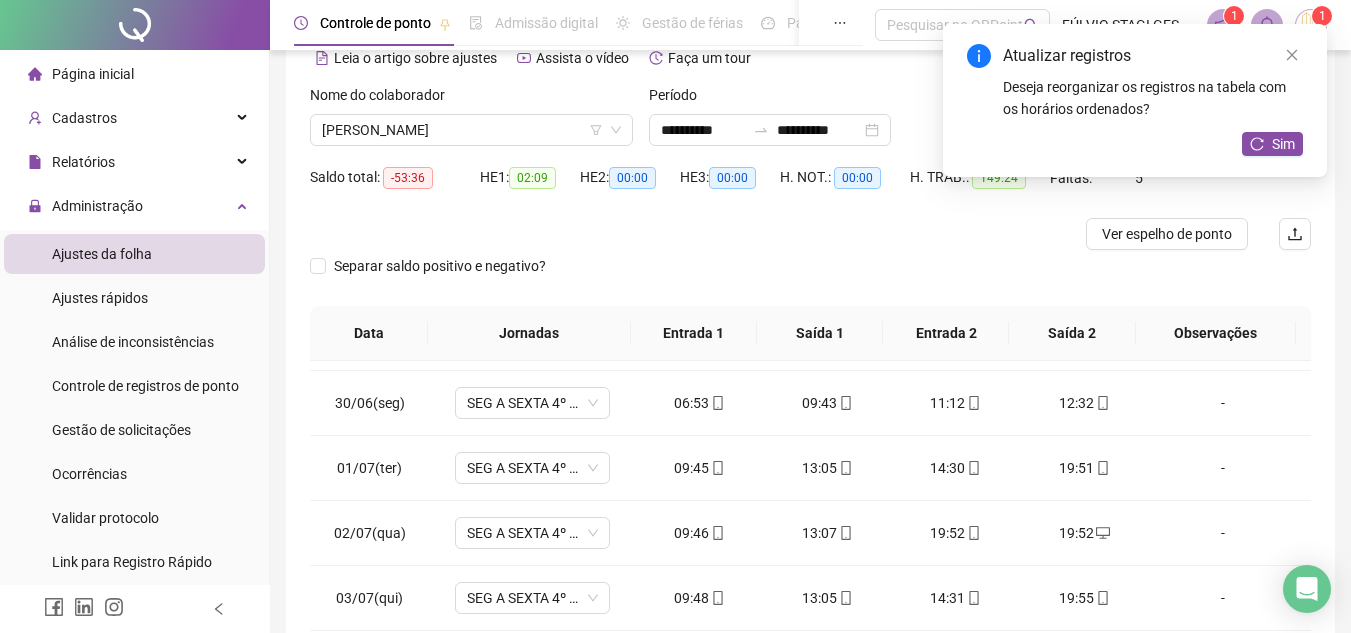 click on "19:52" at bounding box center (956, 533) 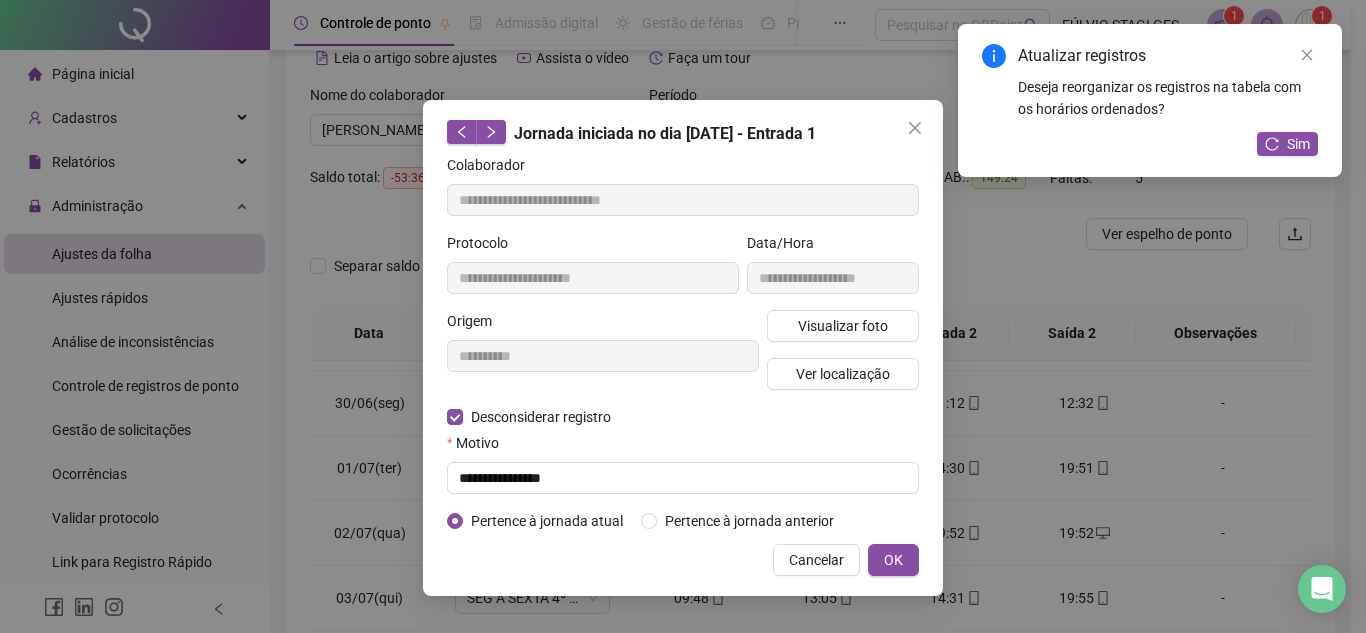 type on "**********" 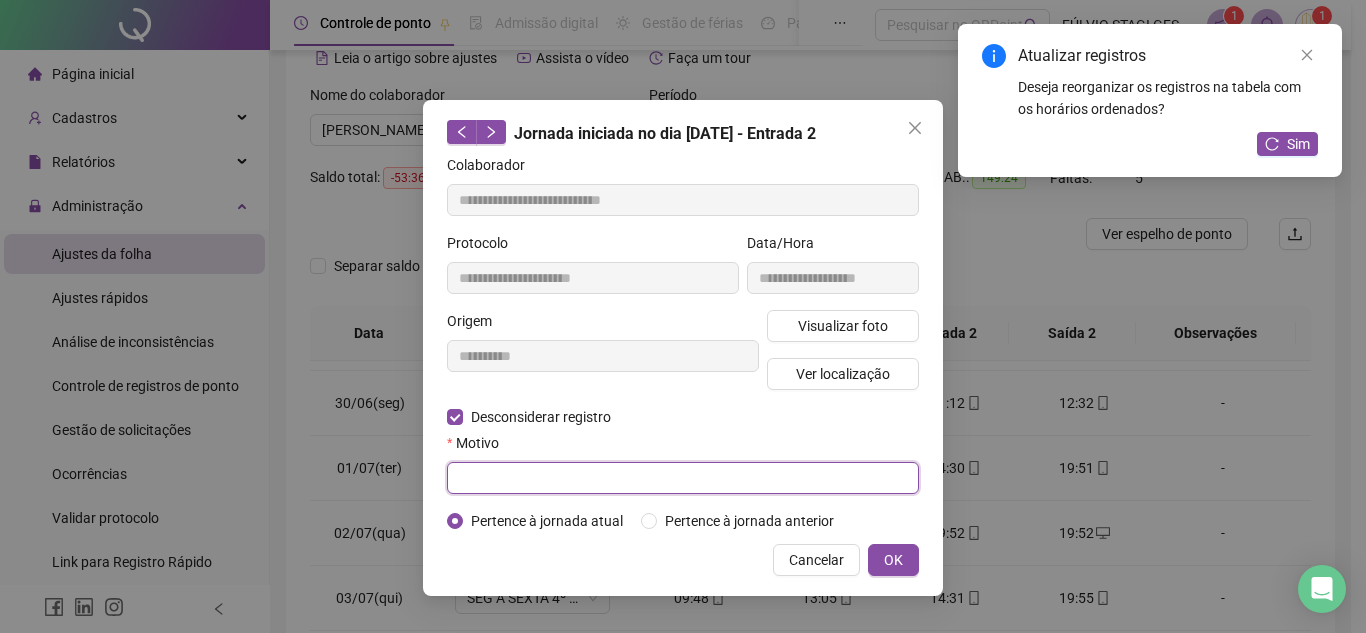 click at bounding box center [683, 478] 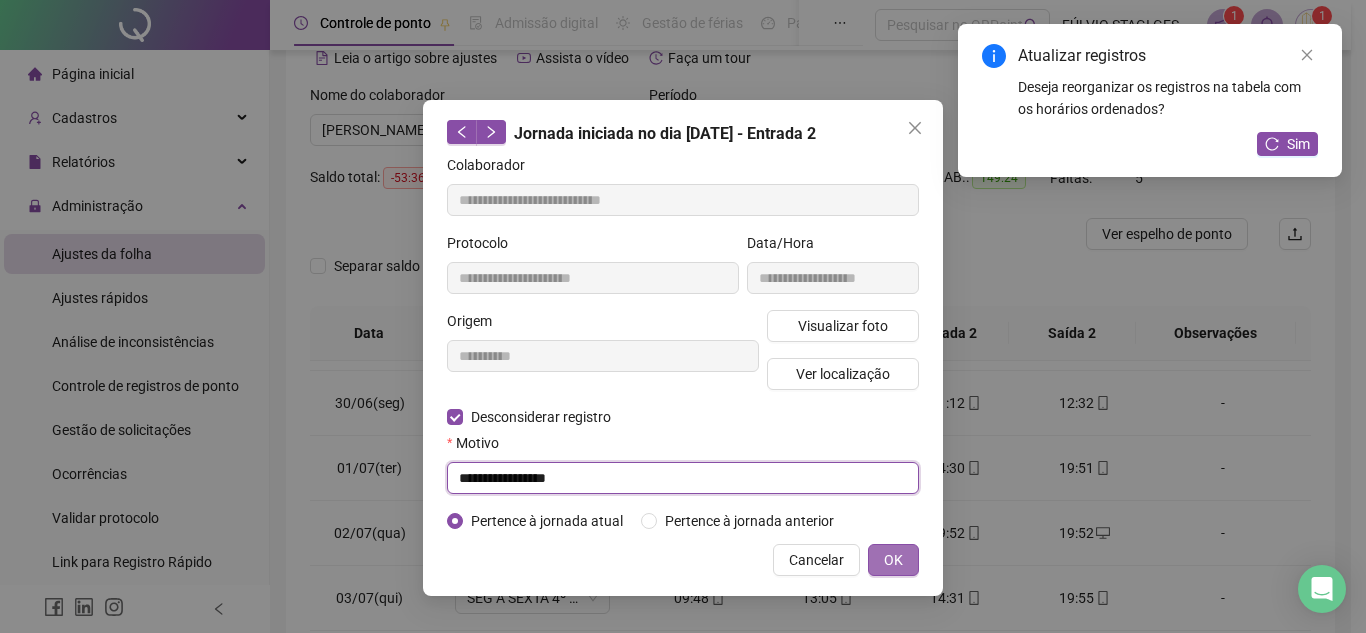 type on "**********" 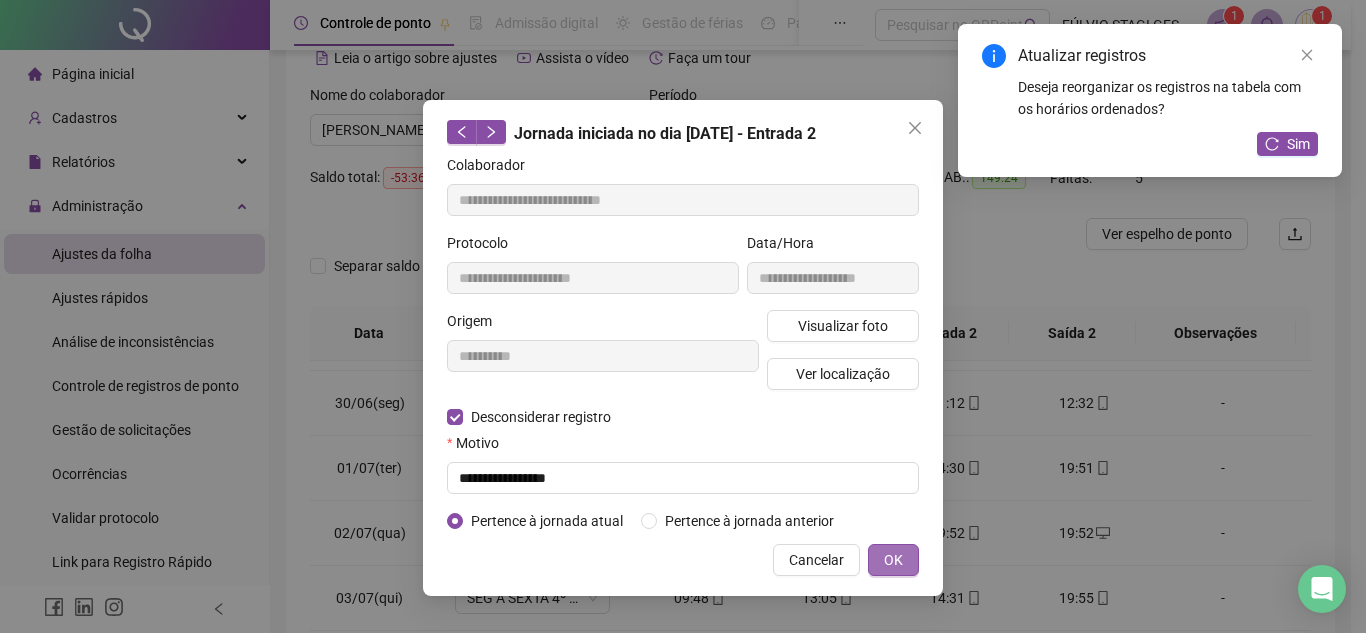 click on "OK" at bounding box center (893, 560) 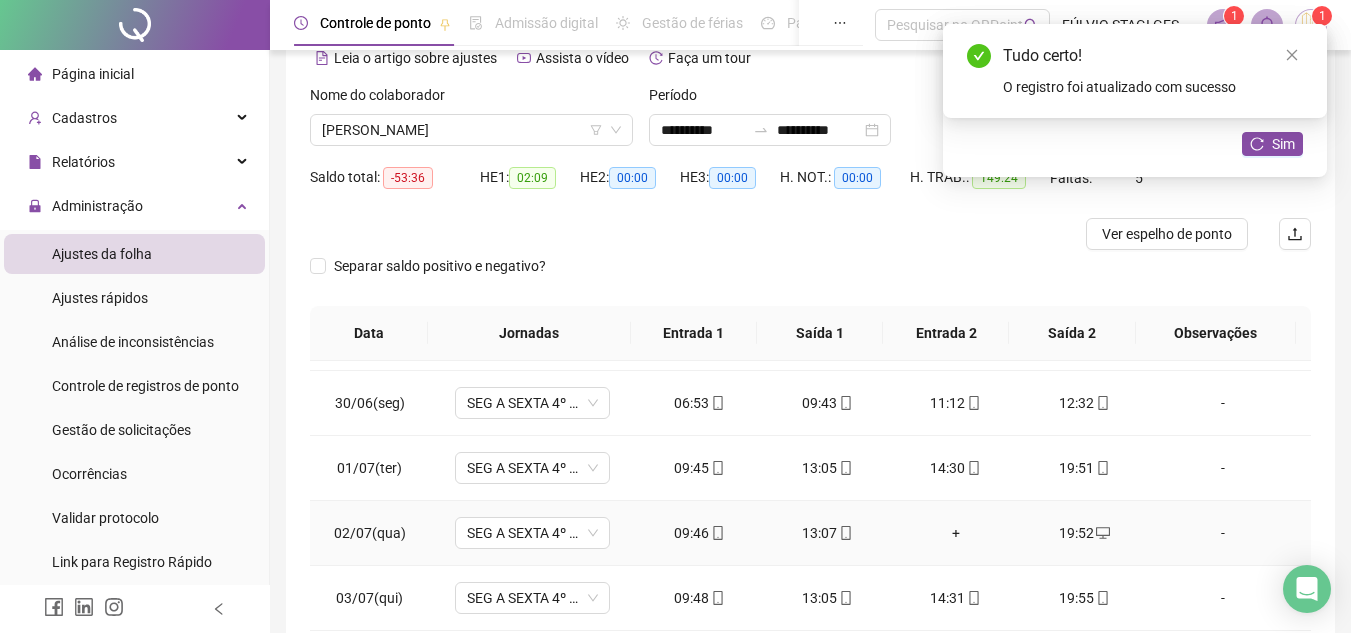 drag, startPoint x: 942, startPoint y: 531, endPoint x: 943, endPoint y: 543, distance: 12.0415945 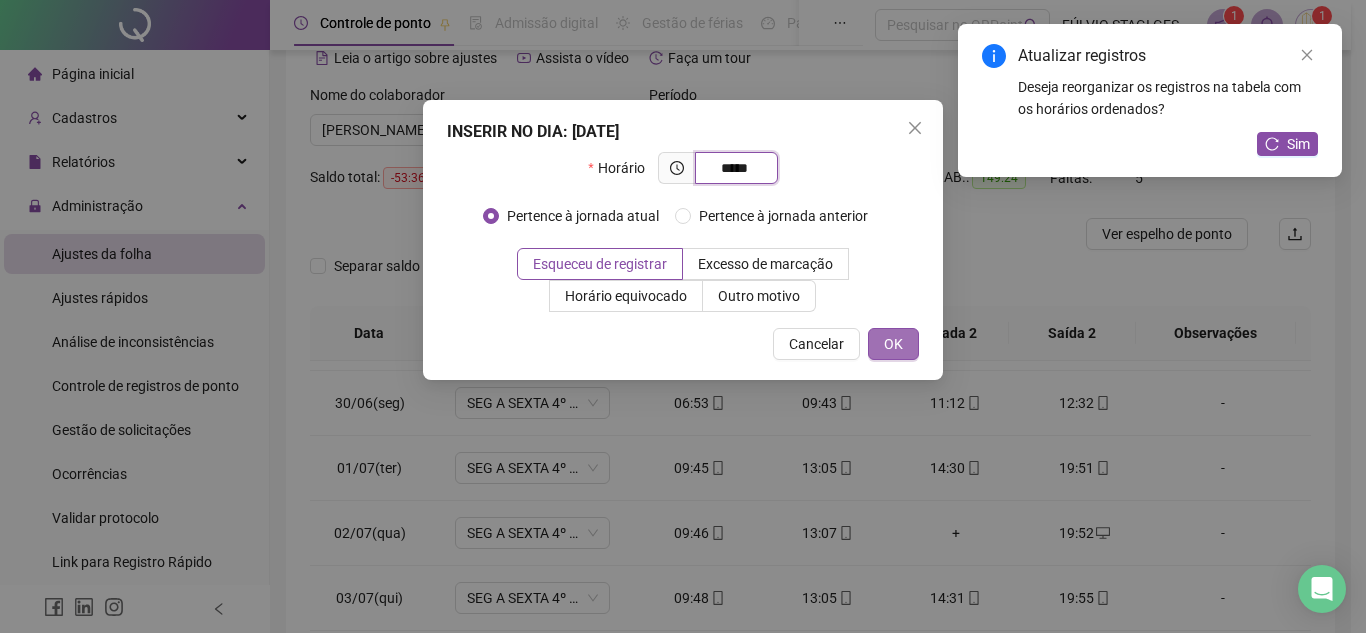type on "*****" 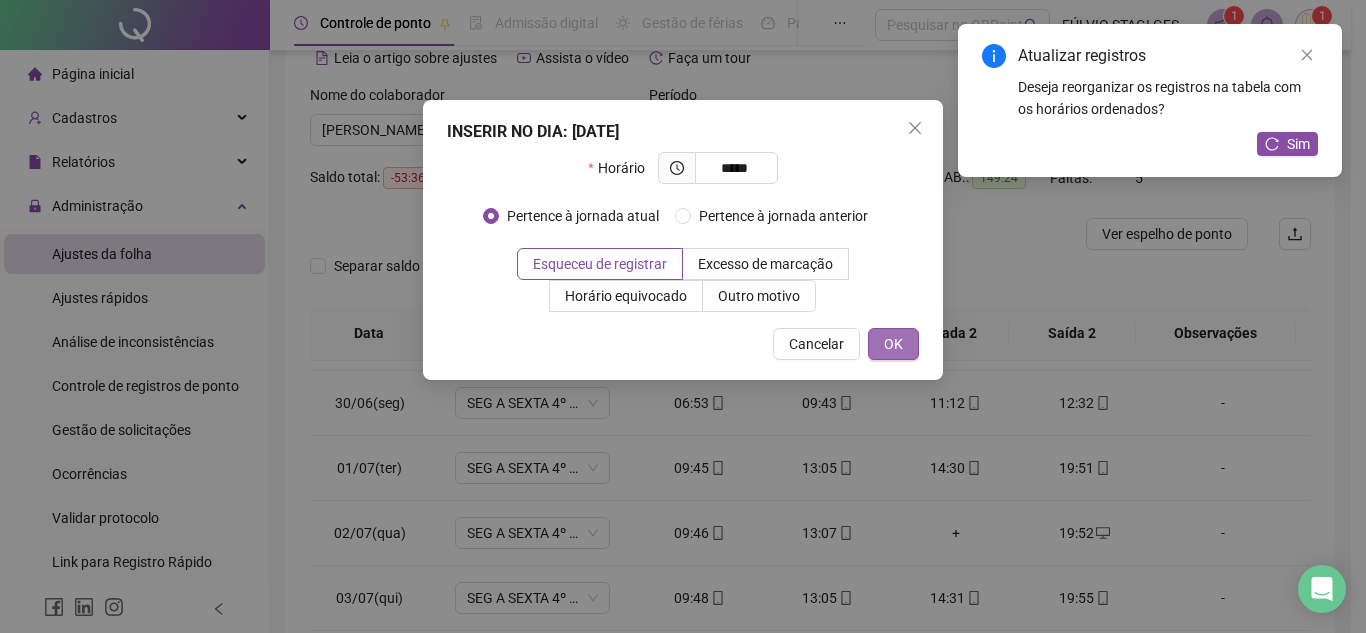 click on "OK" at bounding box center [893, 344] 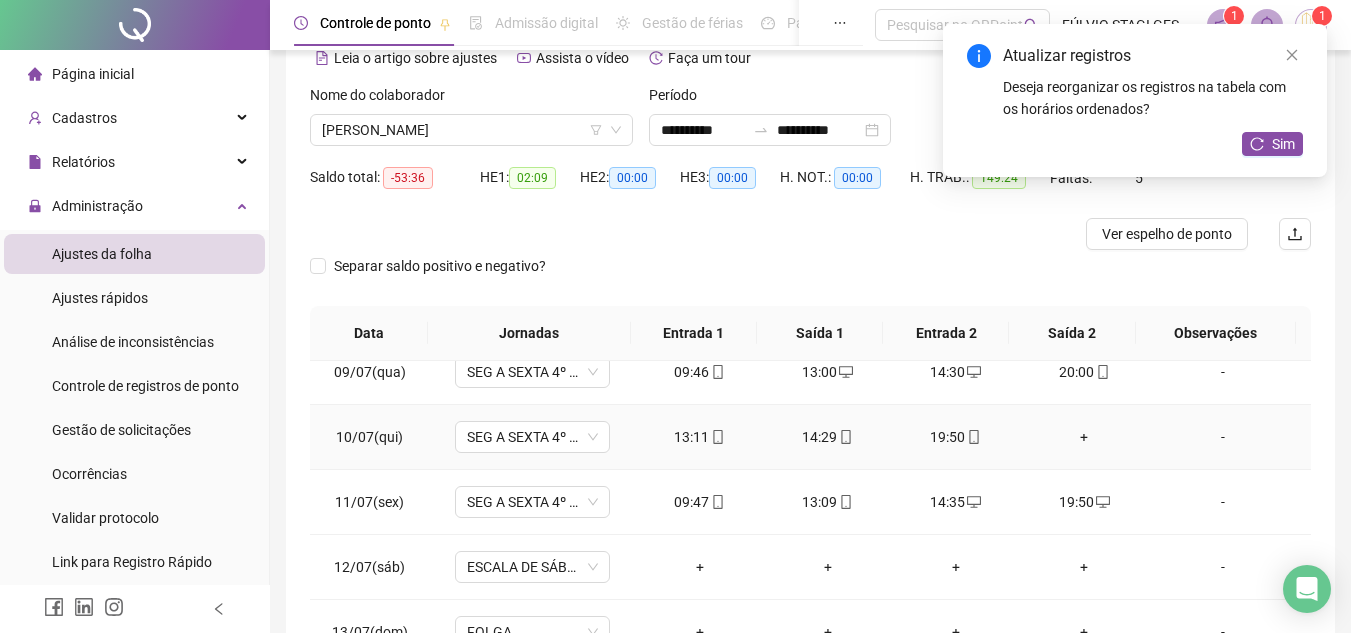scroll, scrollTop: 1523, scrollLeft: 0, axis: vertical 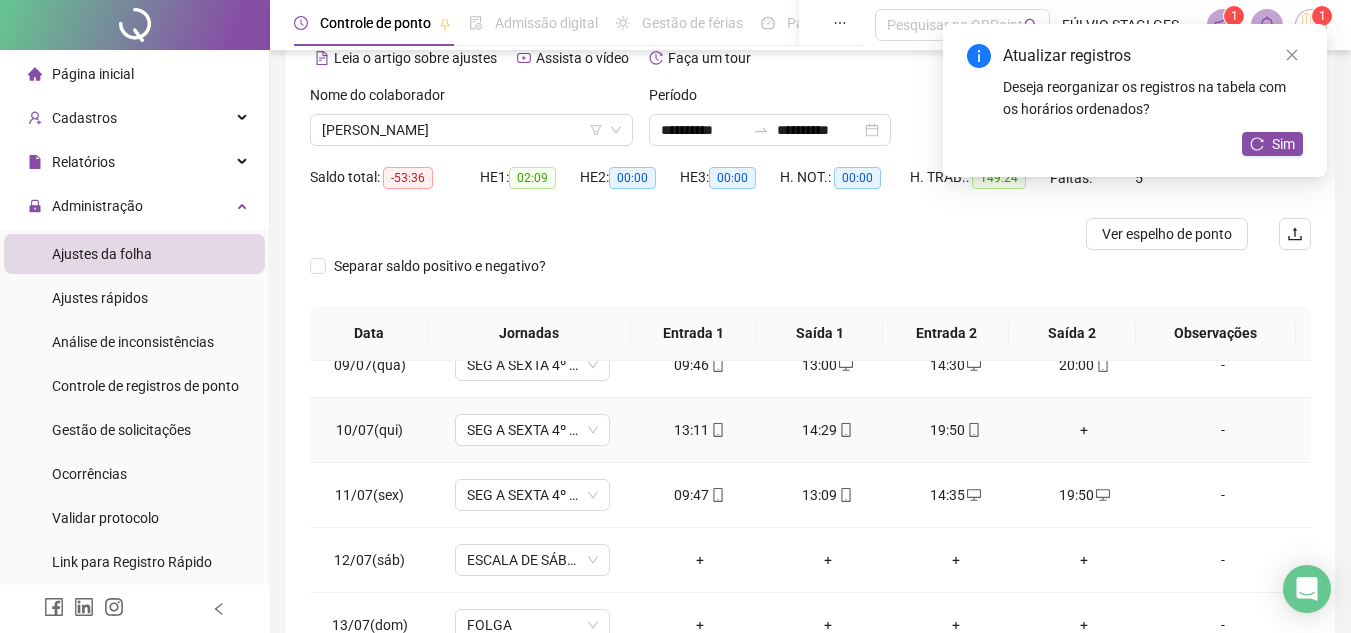 click on "+" at bounding box center (1084, 430) 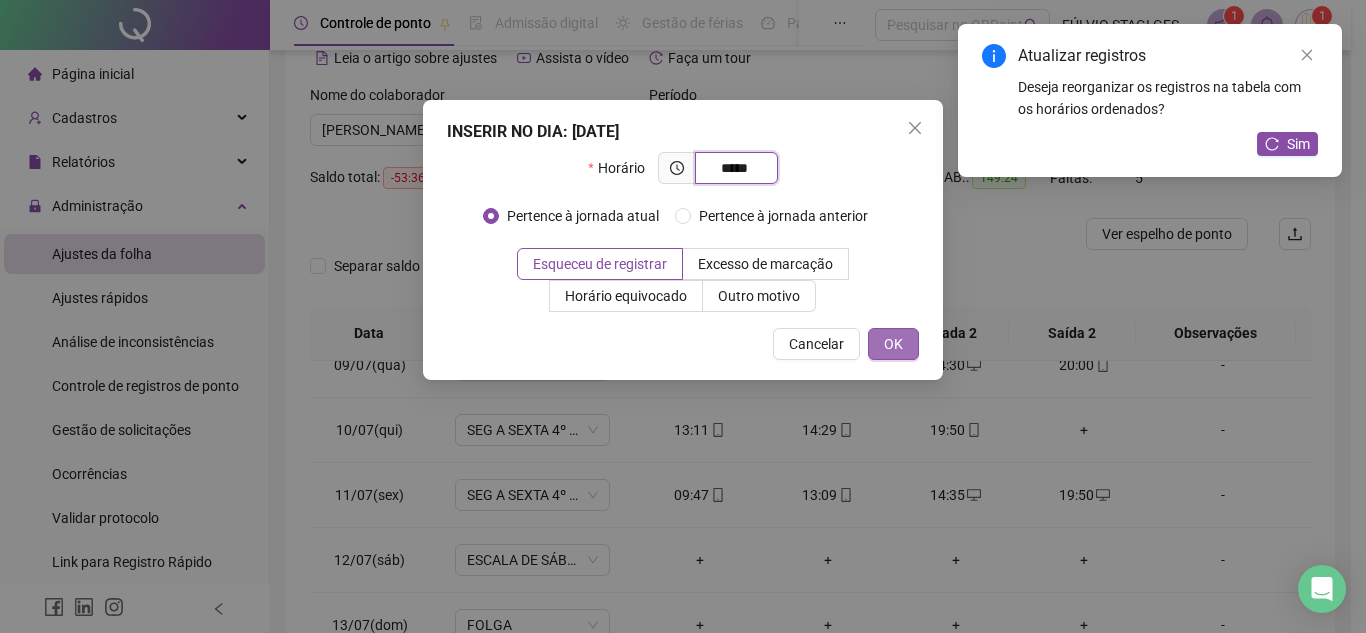 type on "*****" 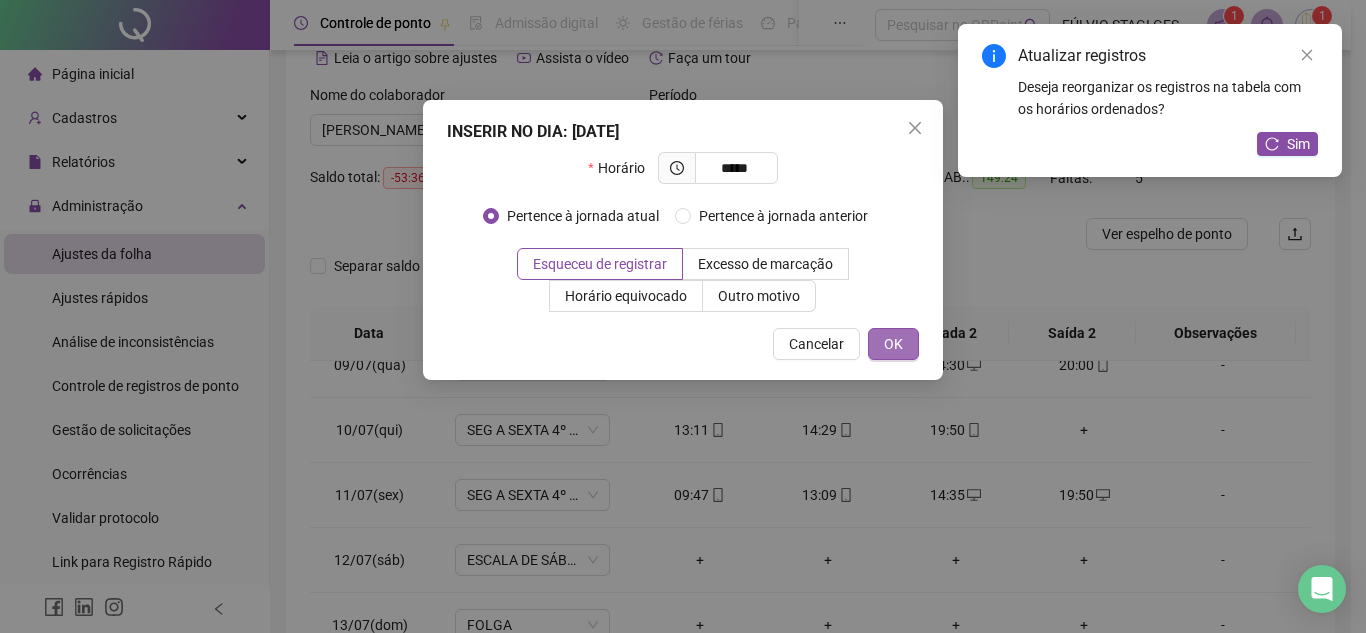 click on "OK" at bounding box center (893, 344) 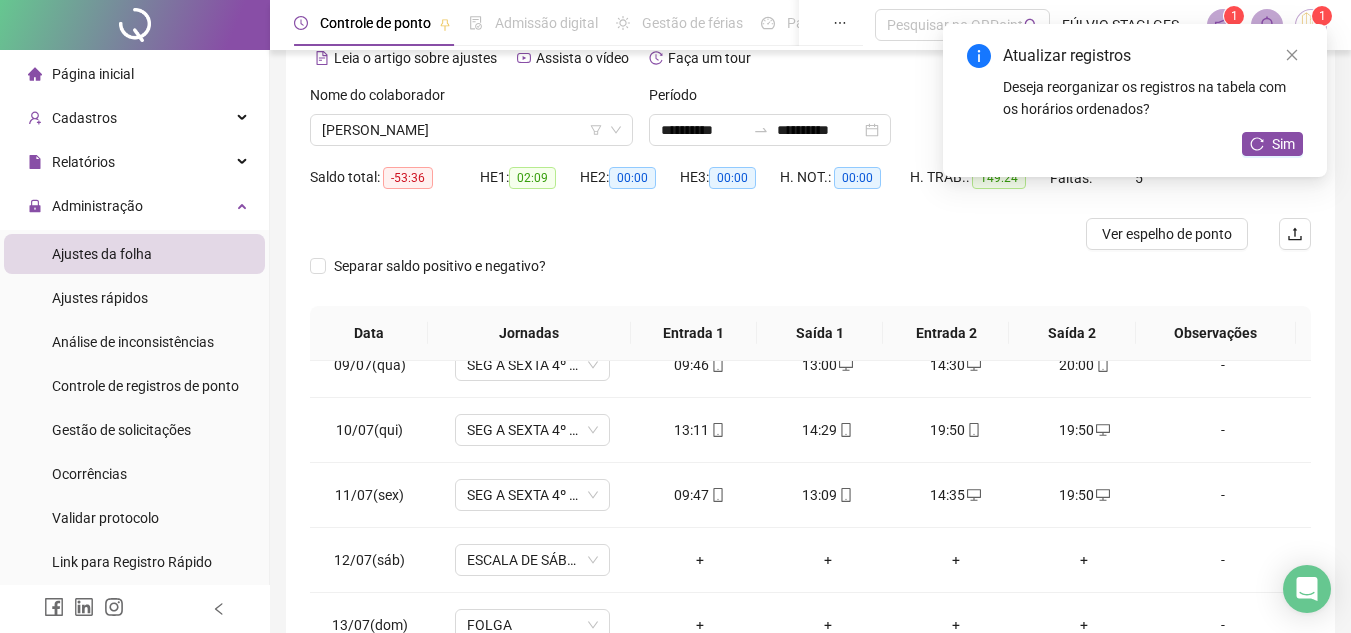click on "19:50" at bounding box center [956, 430] 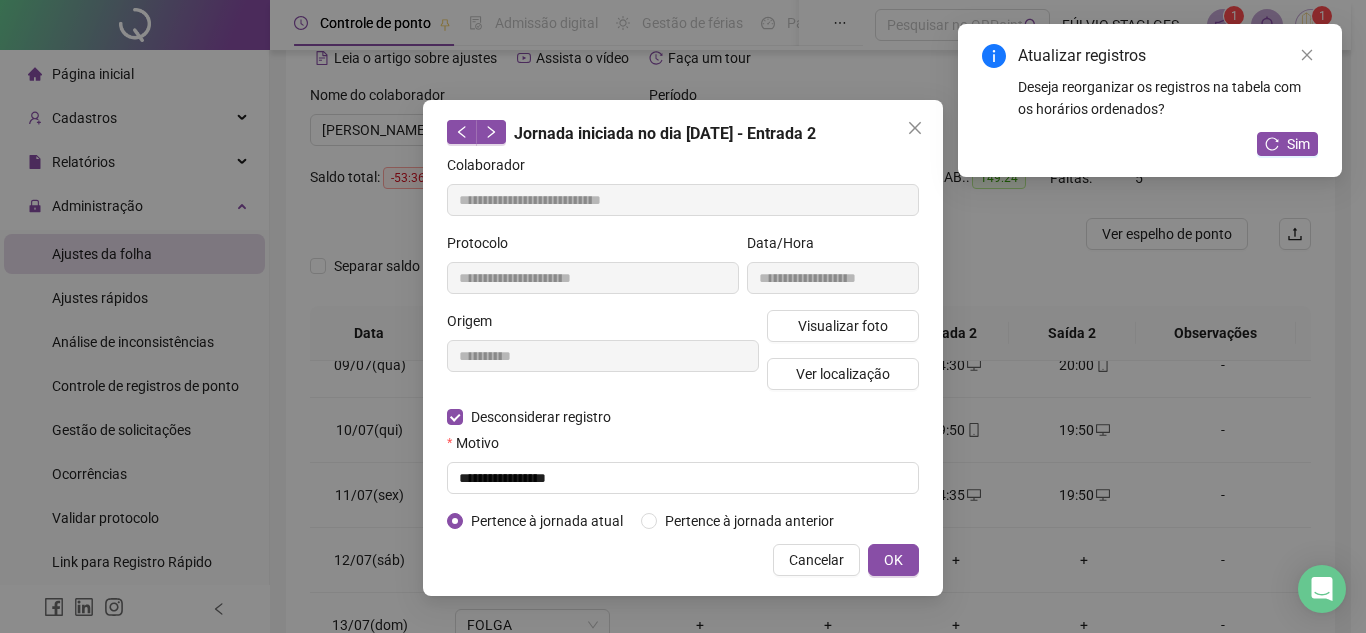 type on "**********" 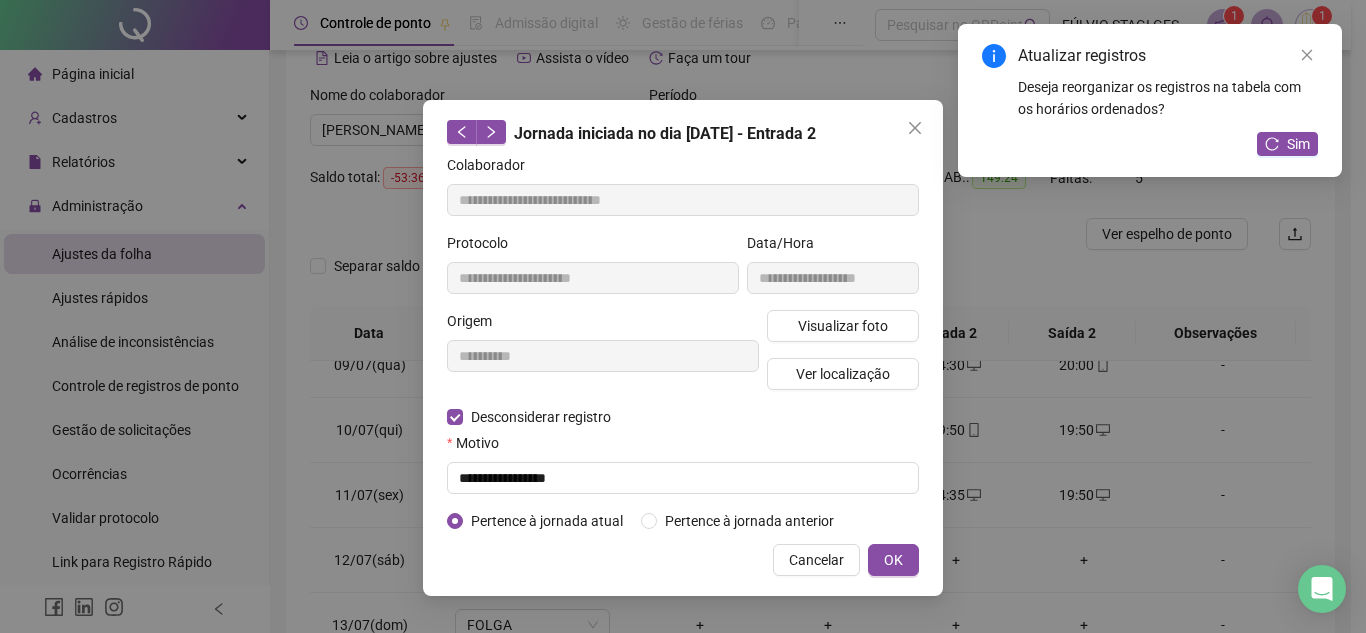 type on "**********" 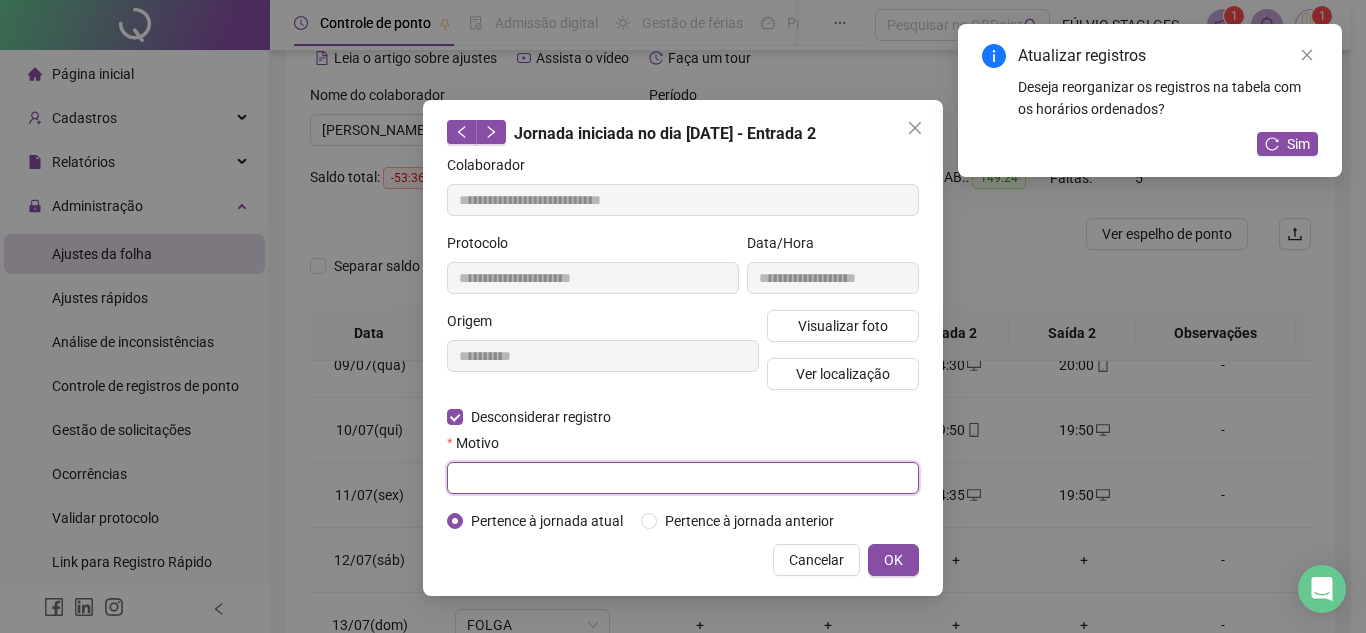 click at bounding box center (683, 478) 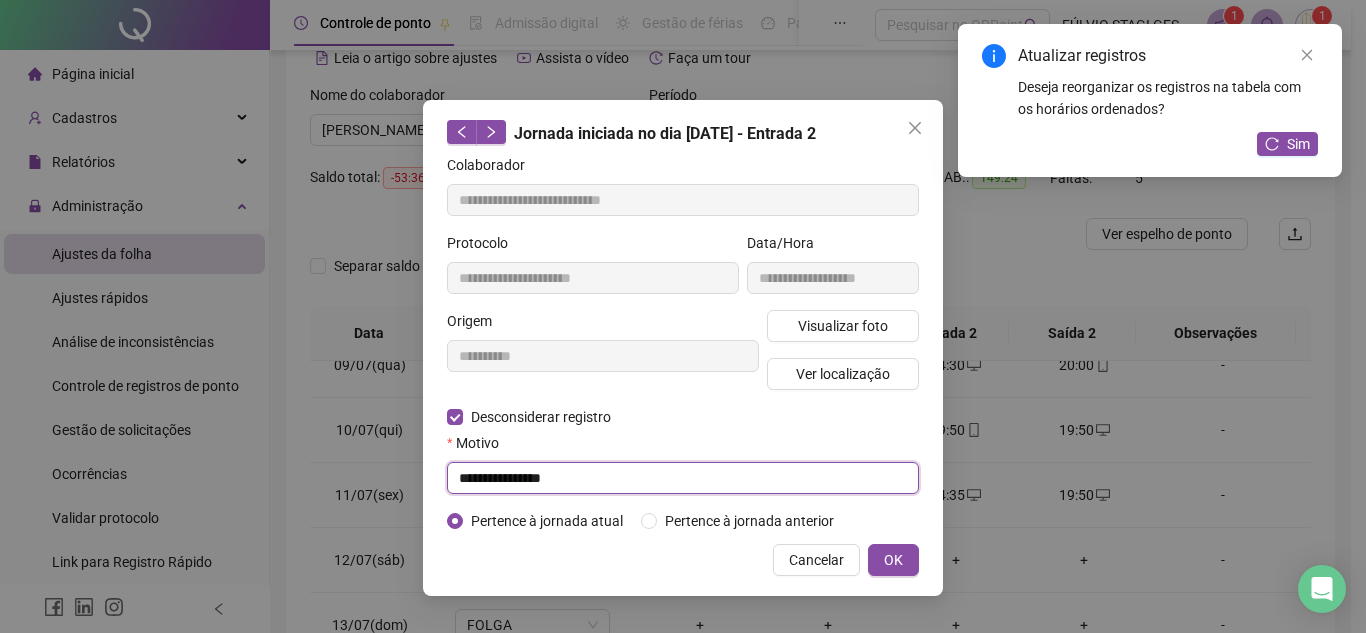 drag, startPoint x: 588, startPoint y: 476, endPoint x: 312, endPoint y: 446, distance: 277.62564 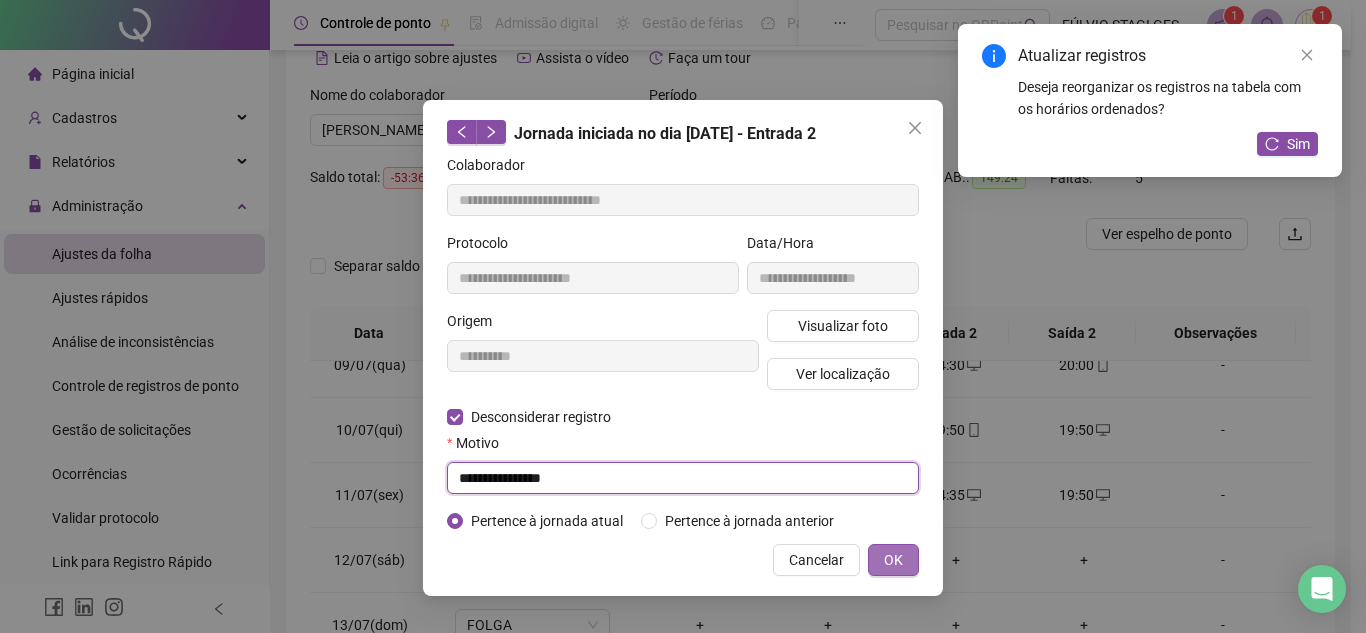 type on "**********" 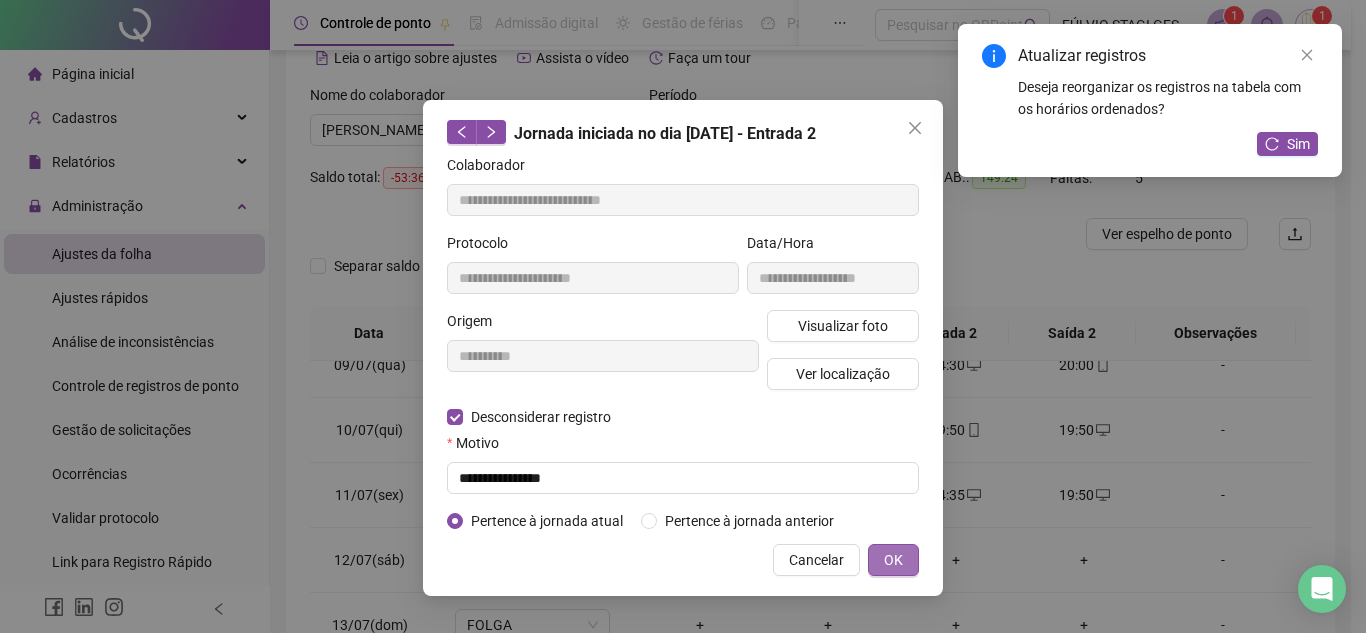 click on "OK" at bounding box center (893, 560) 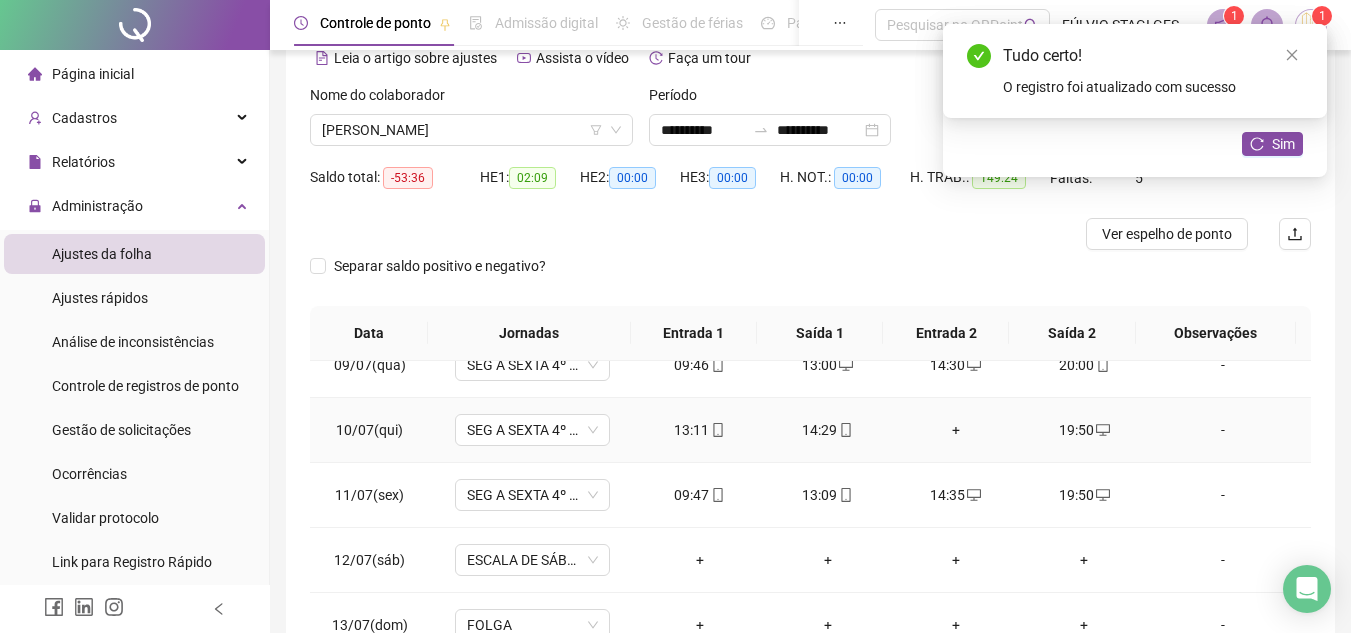 click on "+" at bounding box center (956, 430) 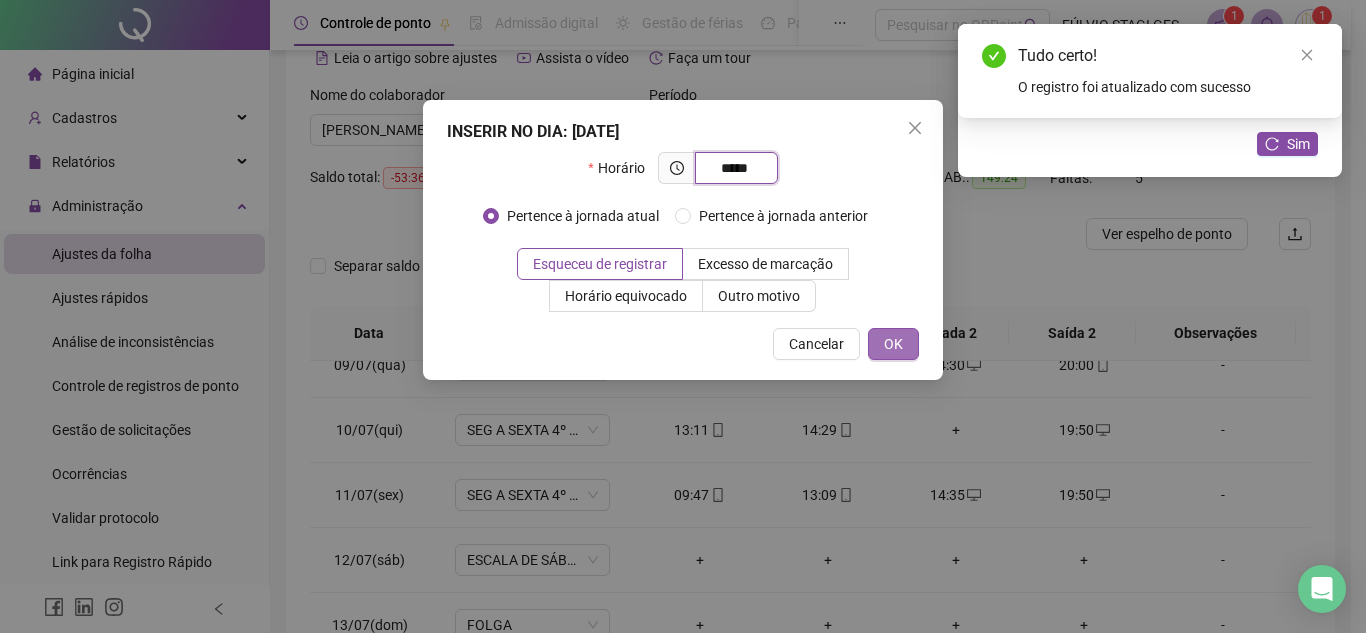 type on "*****" 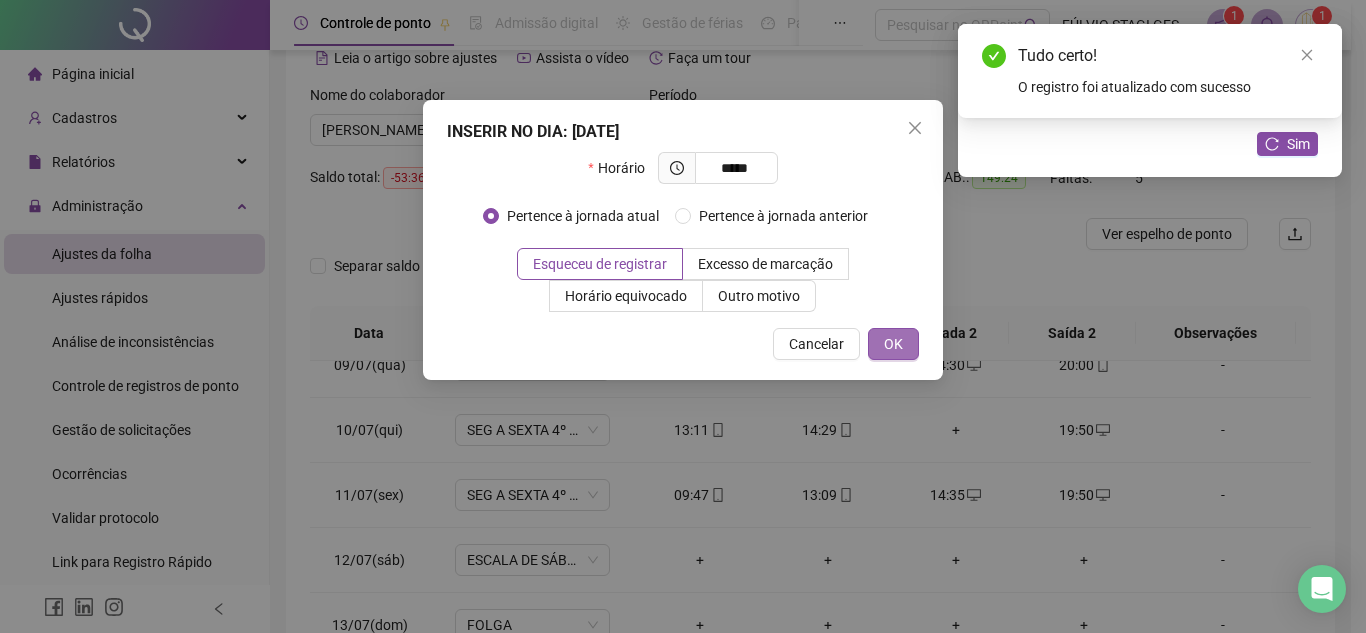 click on "OK" at bounding box center (893, 344) 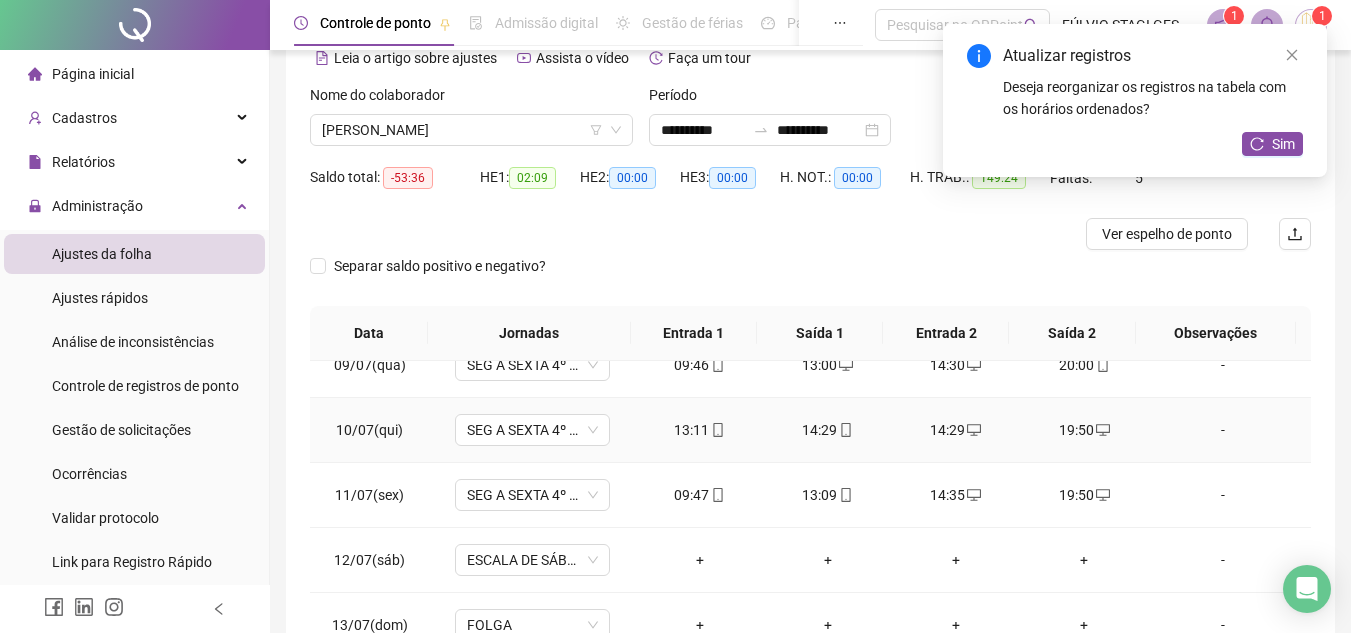 click on "14:29" at bounding box center [828, 430] 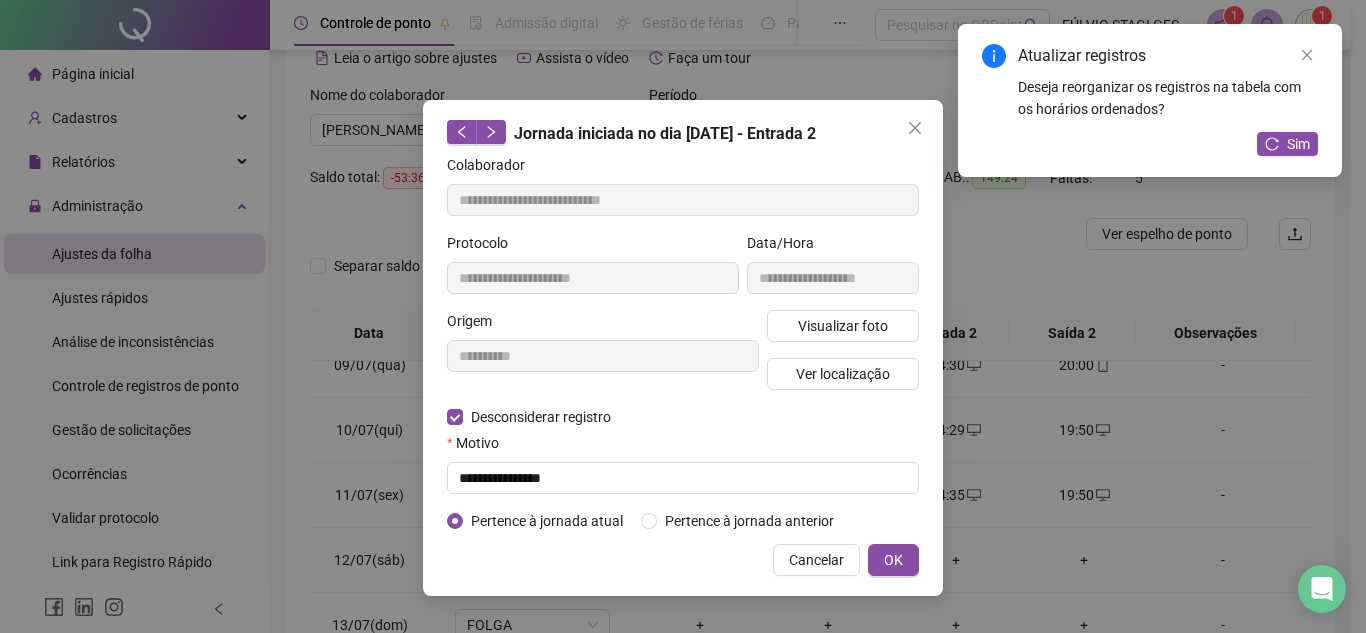 type on "**********" 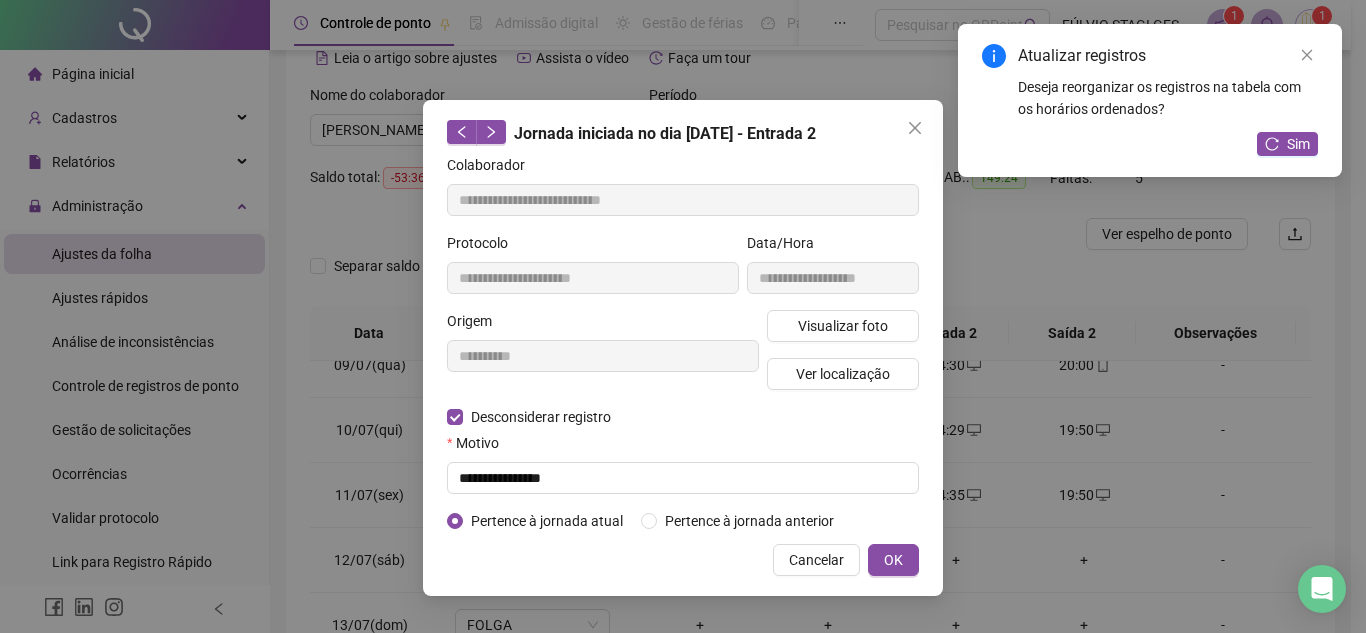 type on "**********" 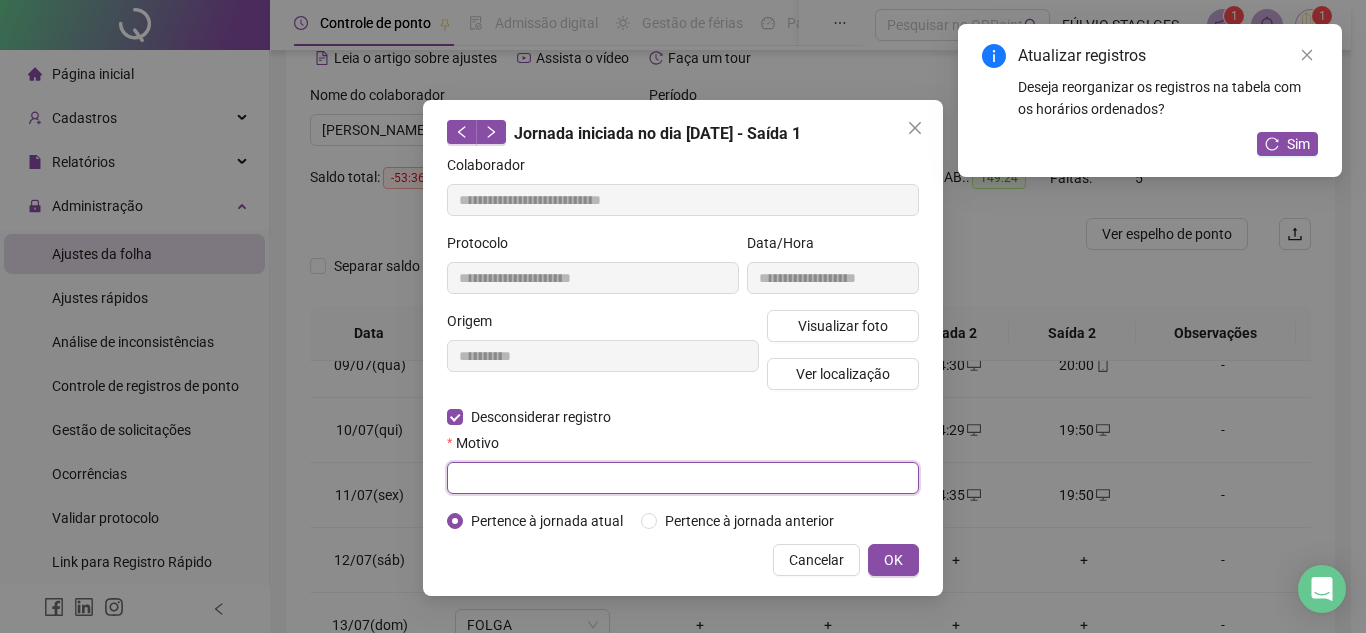 click at bounding box center (683, 478) 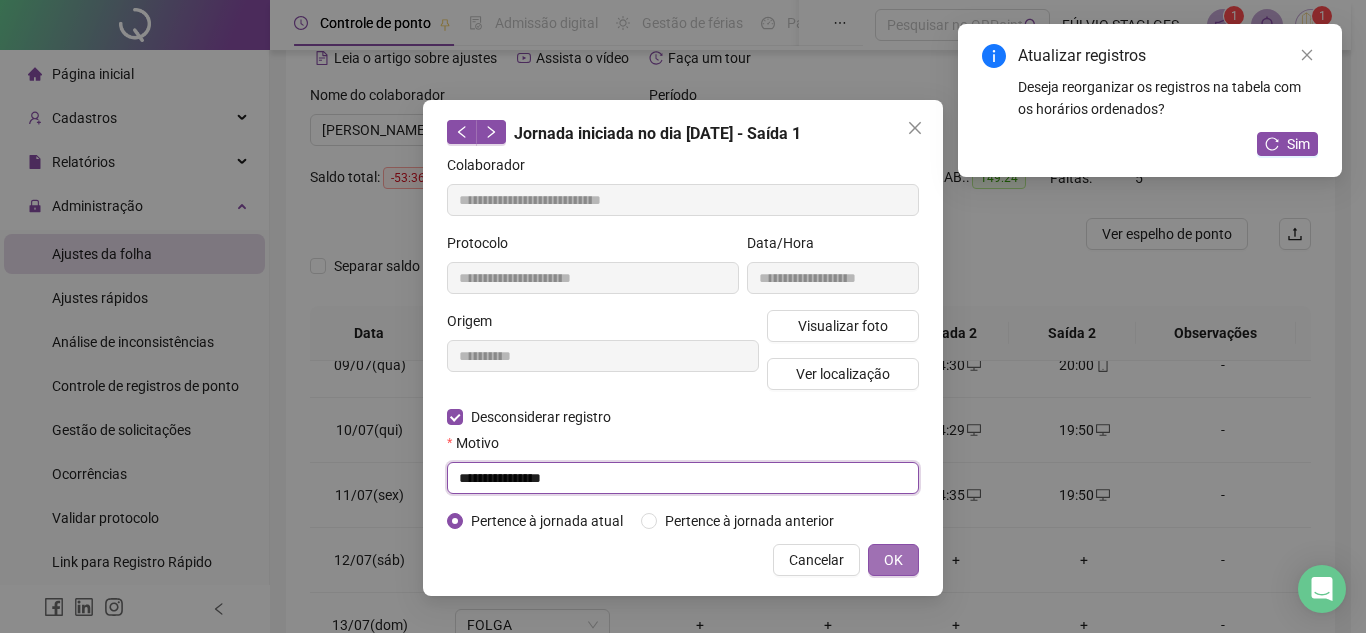 type on "**********" 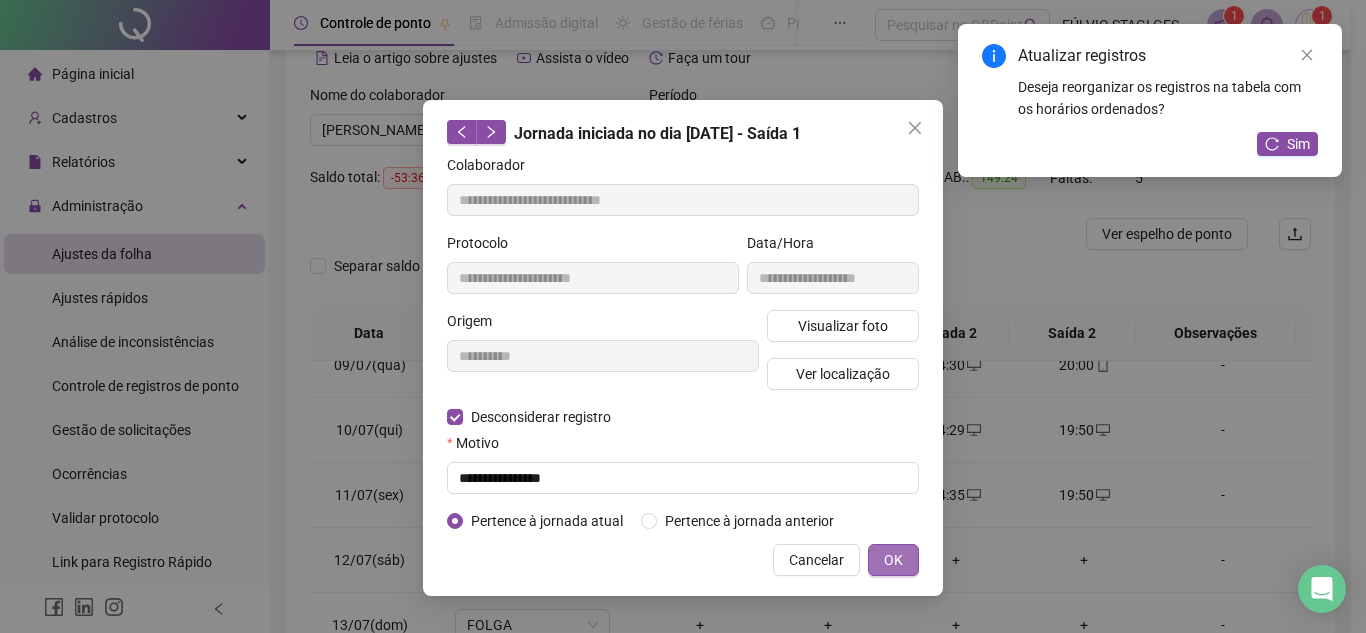 click on "OK" at bounding box center [893, 560] 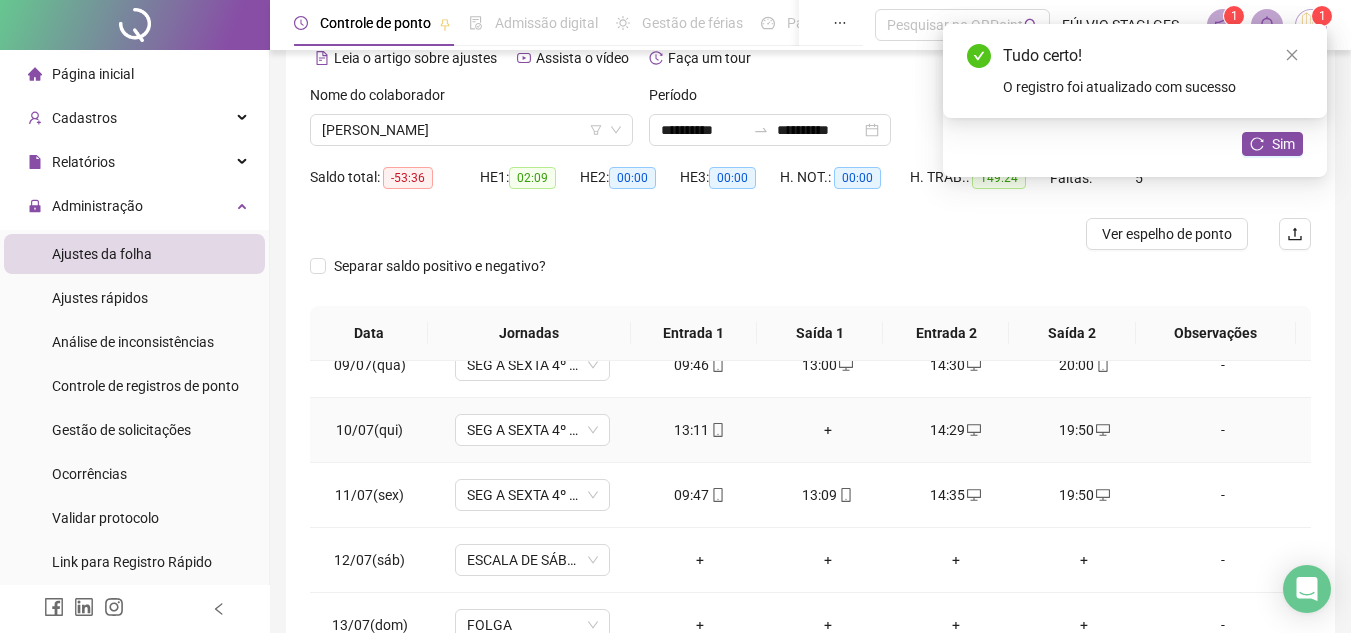 click on "+" at bounding box center (828, 430) 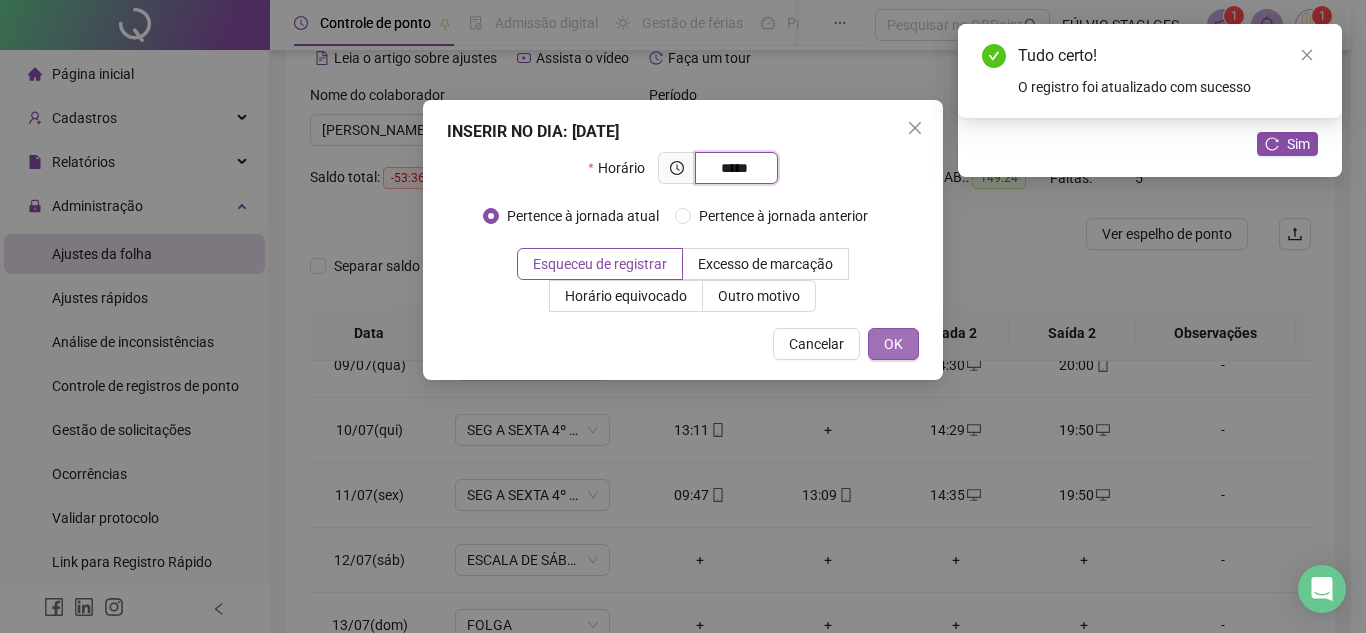 type on "*****" 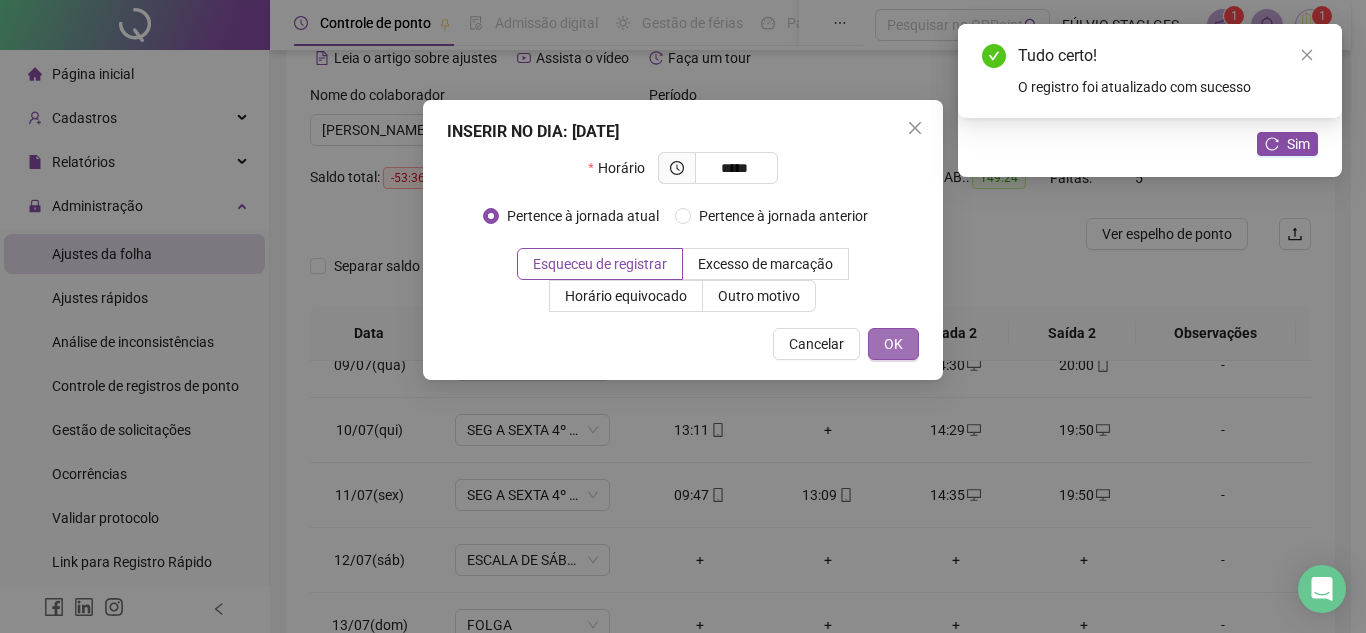 click on "OK" at bounding box center [893, 344] 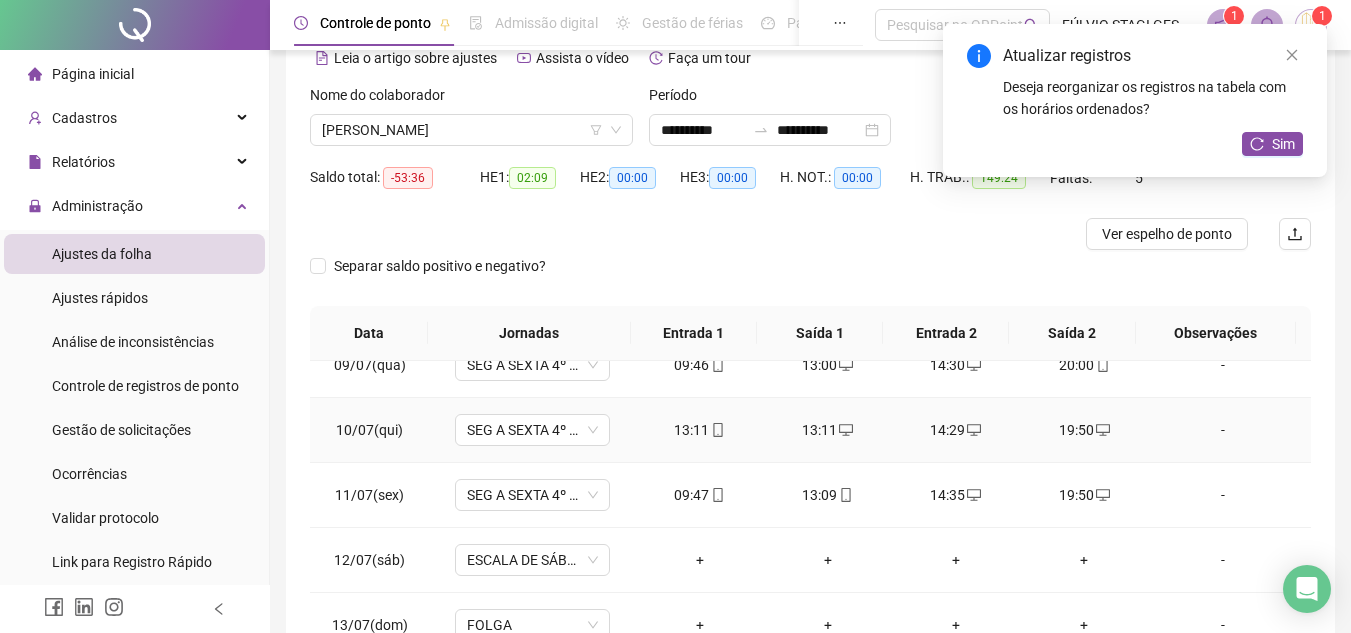 click on "13:11" at bounding box center [700, 430] 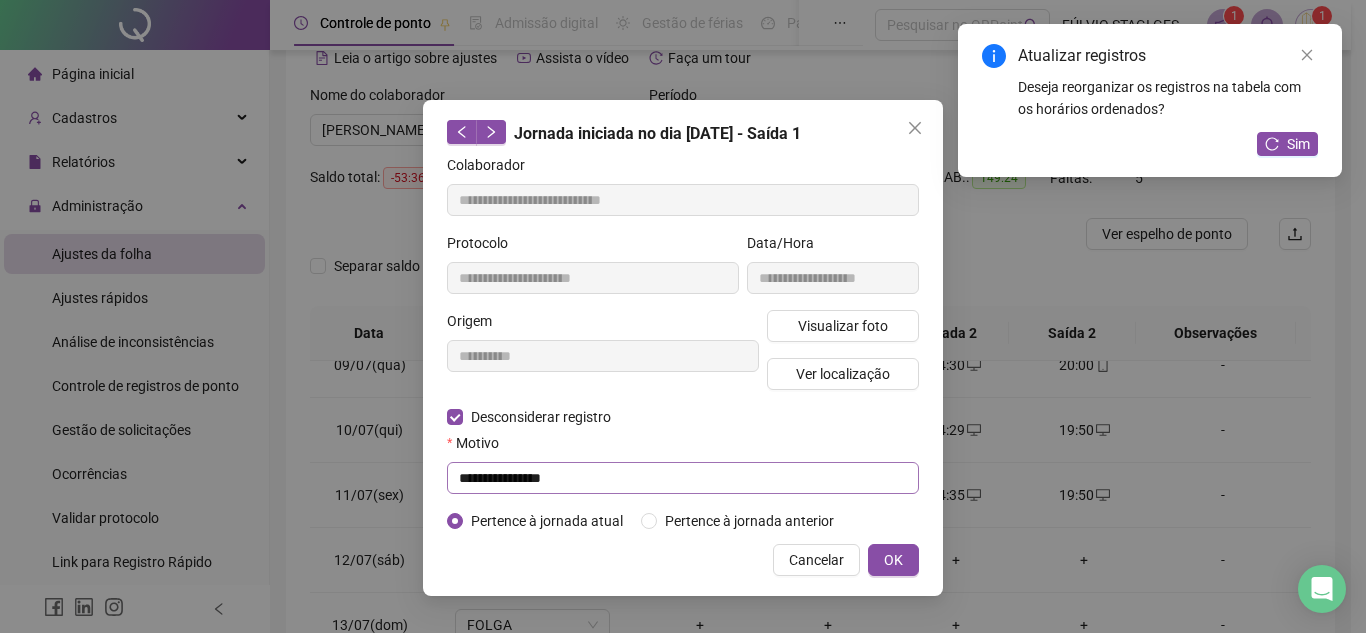 type on "**********" 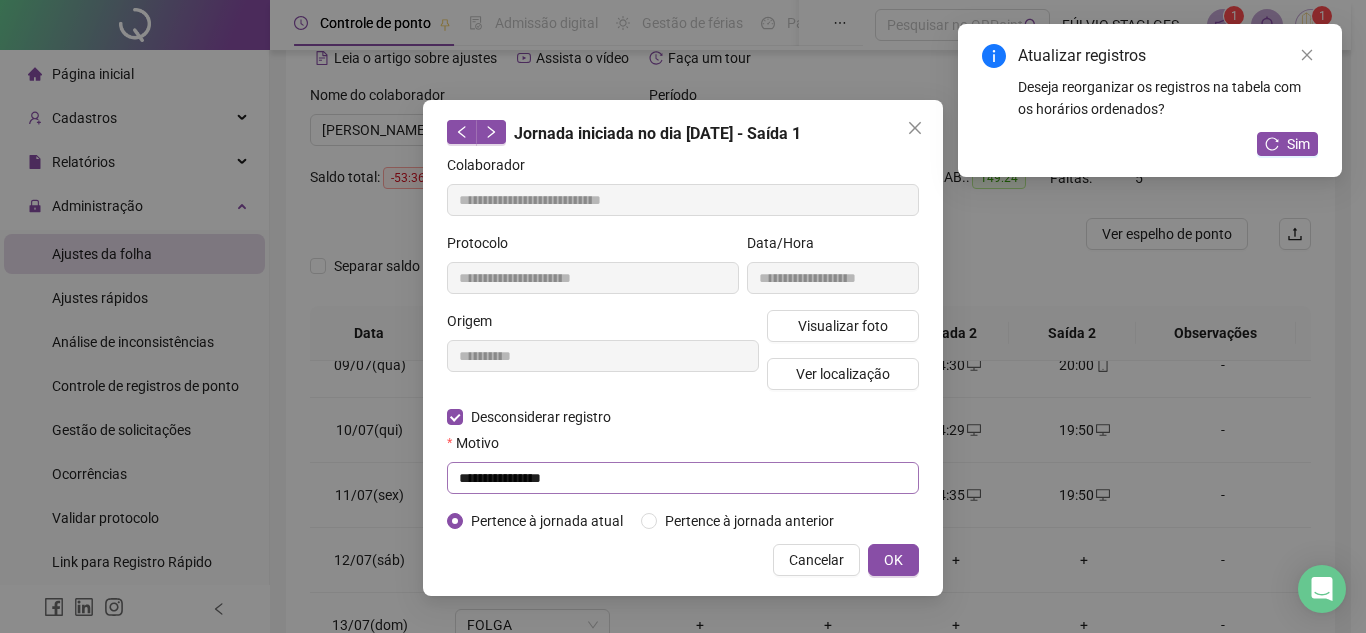 type on "**********" 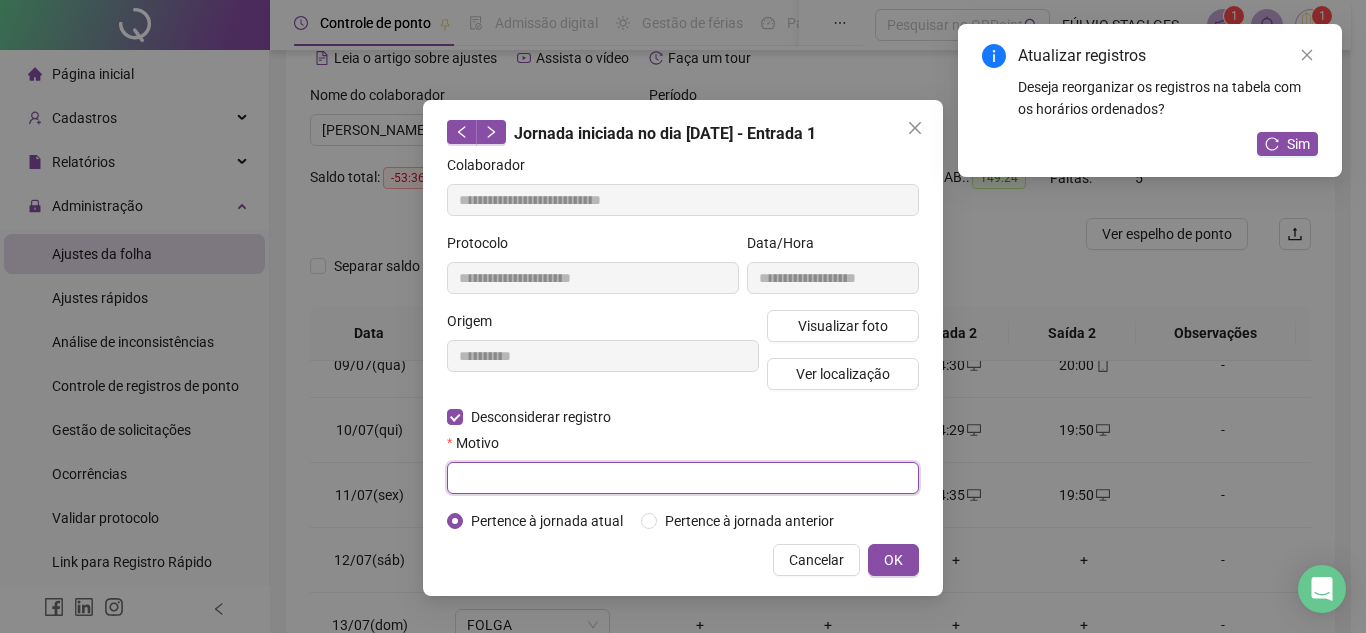 click at bounding box center [683, 478] 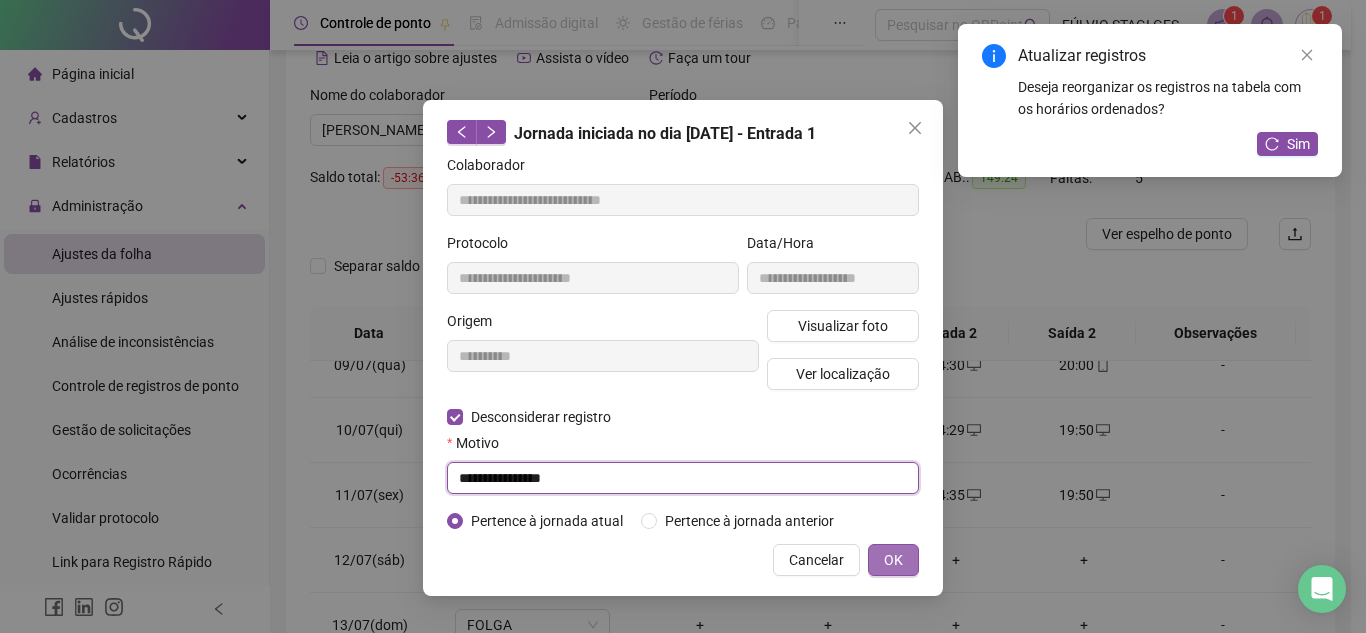 type on "**********" 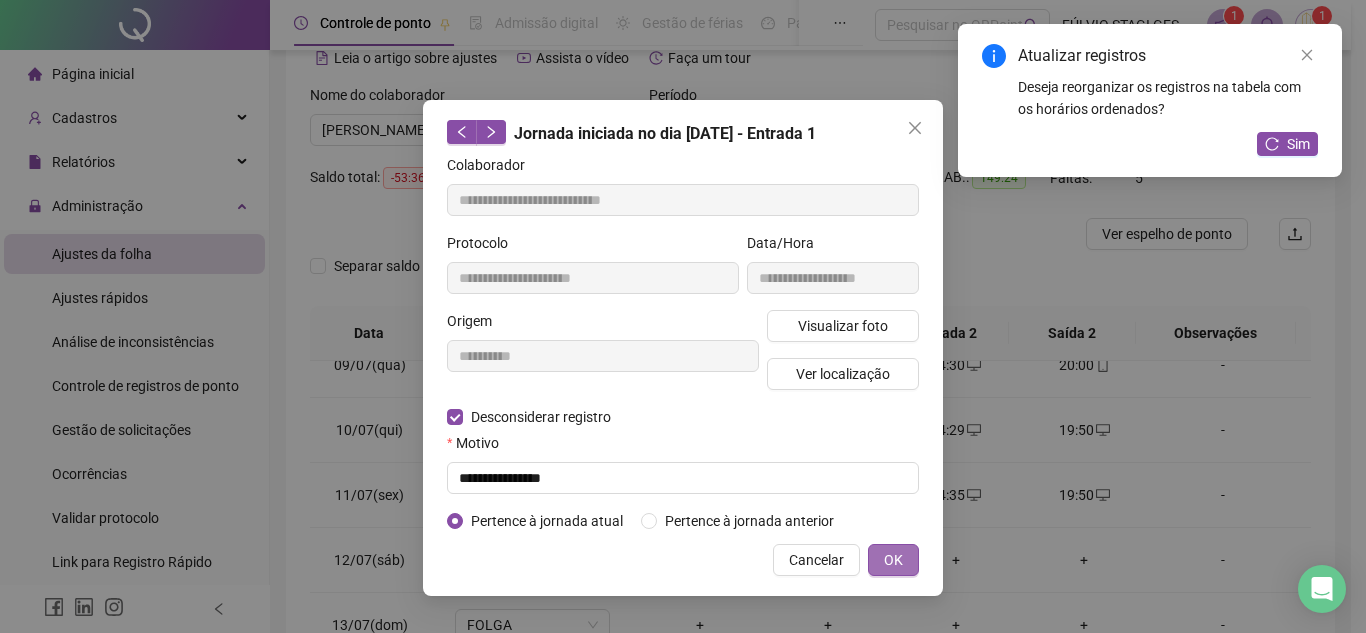 click on "OK" at bounding box center (893, 560) 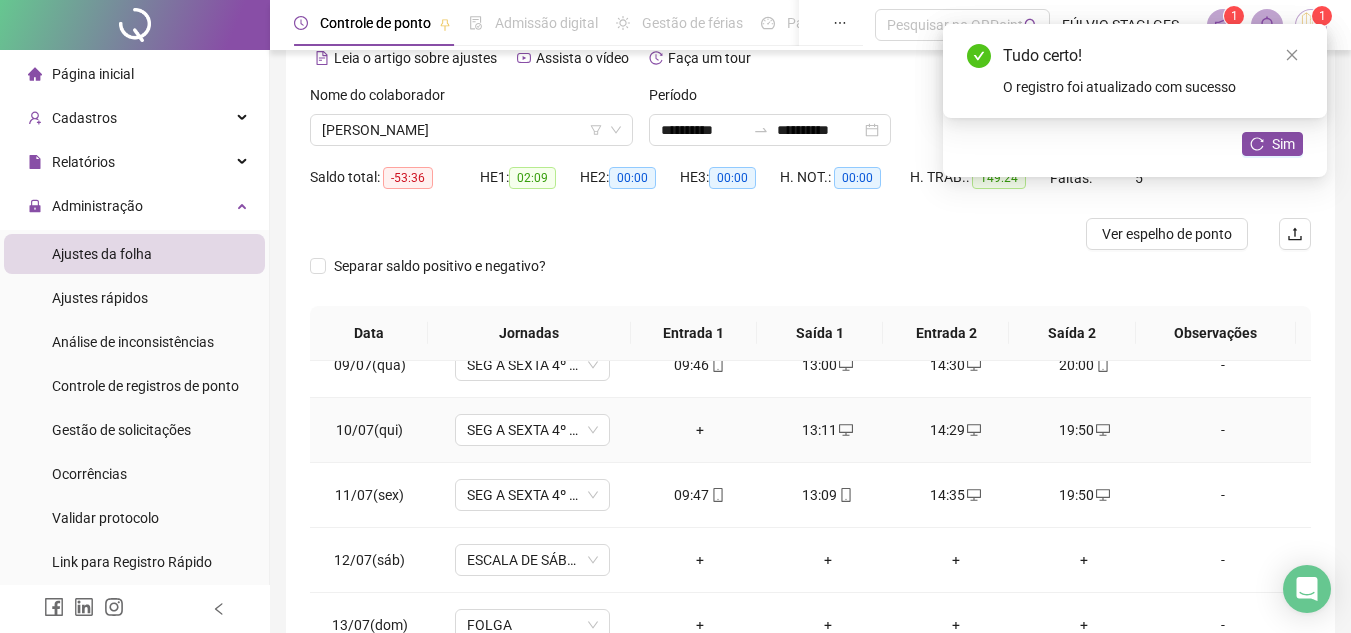 click on "+" at bounding box center [700, 430] 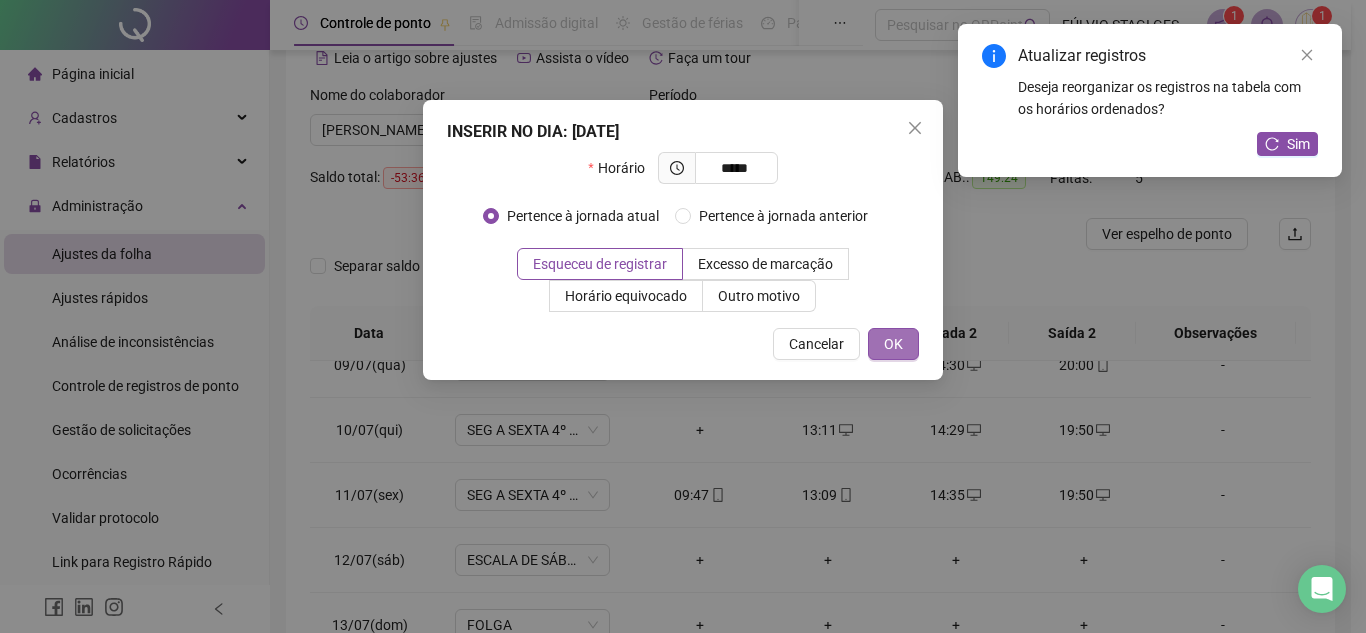 type on "*****" 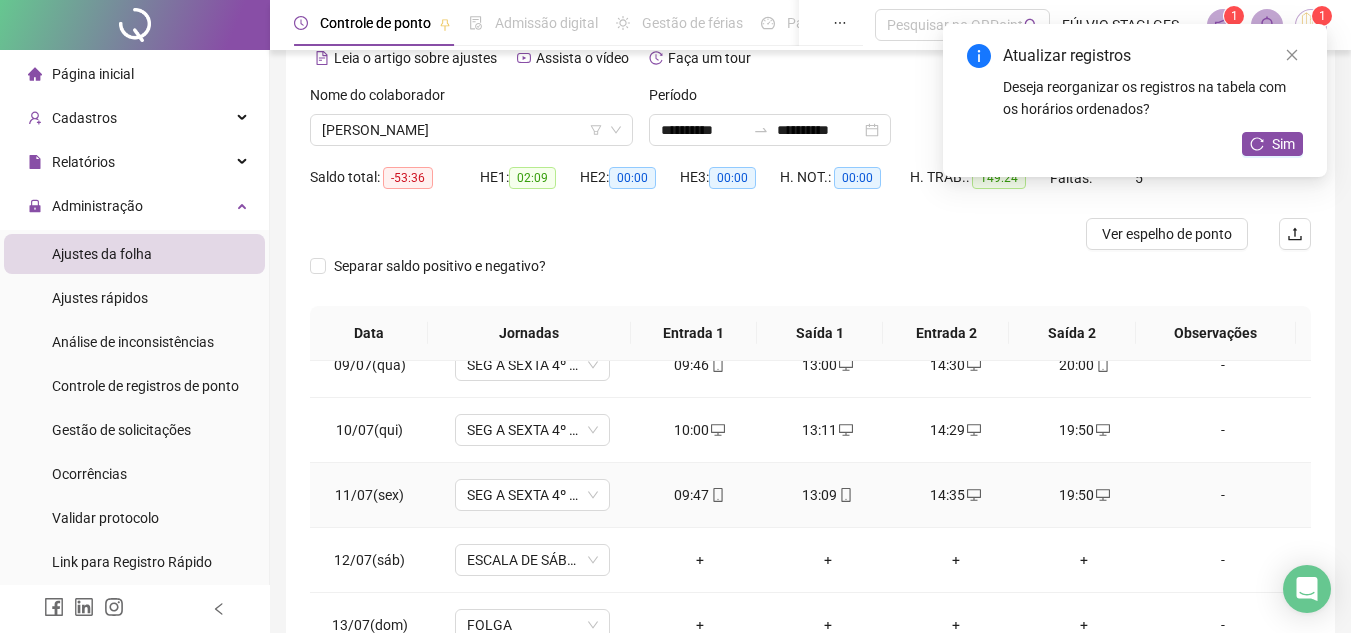 scroll, scrollTop: 365, scrollLeft: 0, axis: vertical 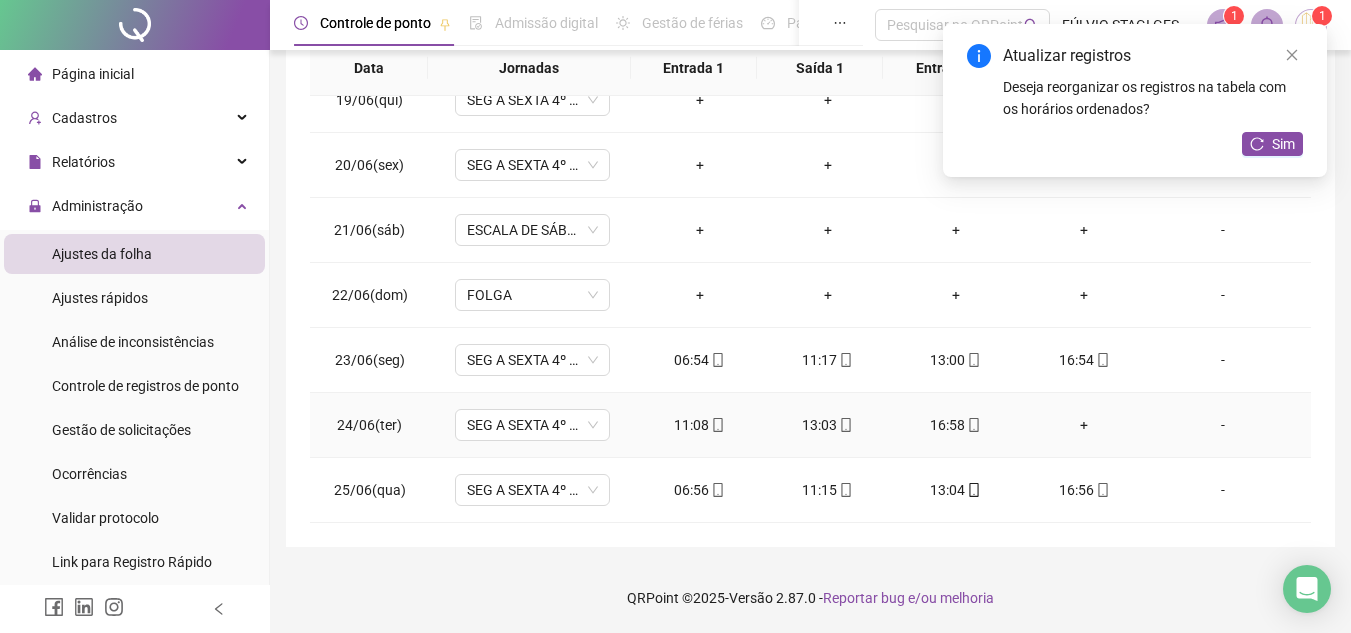 click on "+" at bounding box center [1084, 425] 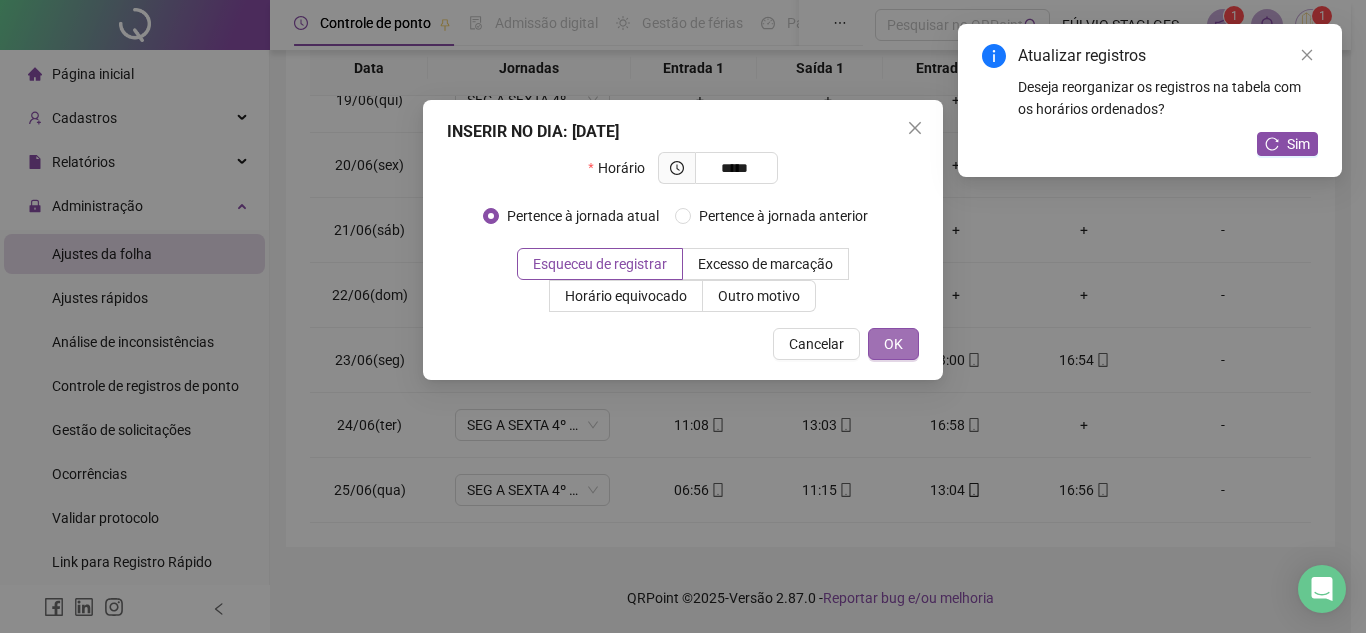 type on "*****" 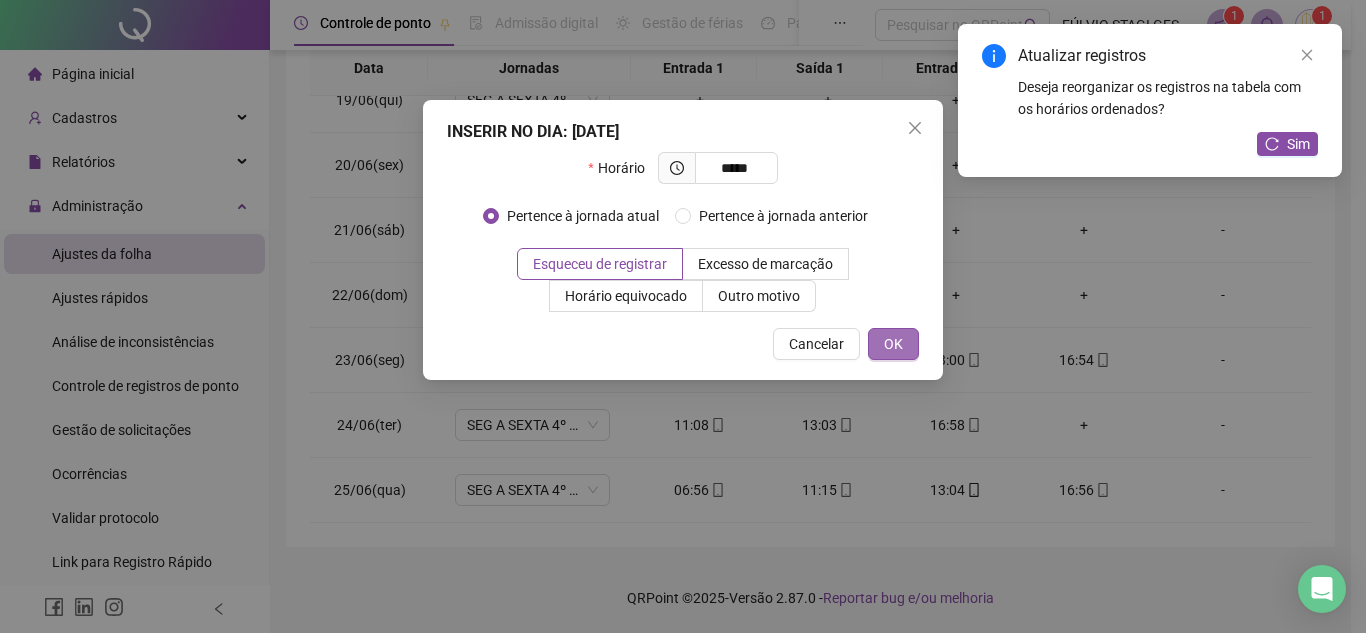 click on "OK" at bounding box center [893, 344] 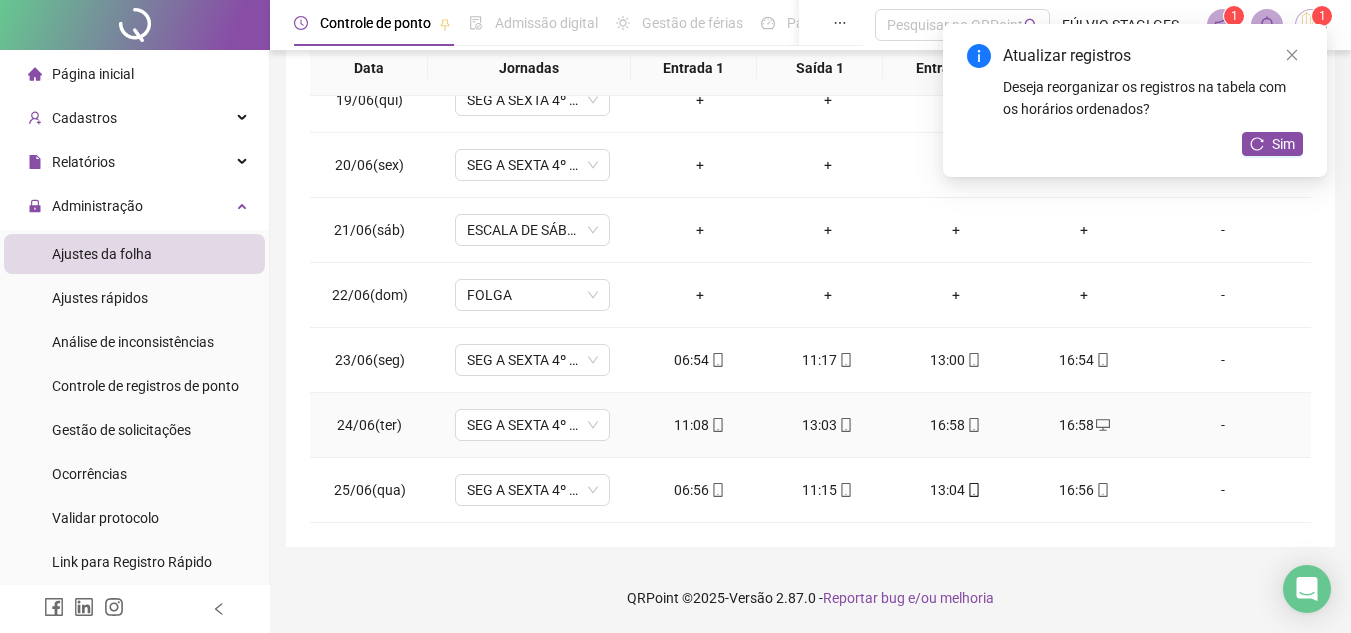 click on "16:58" at bounding box center [956, 425] 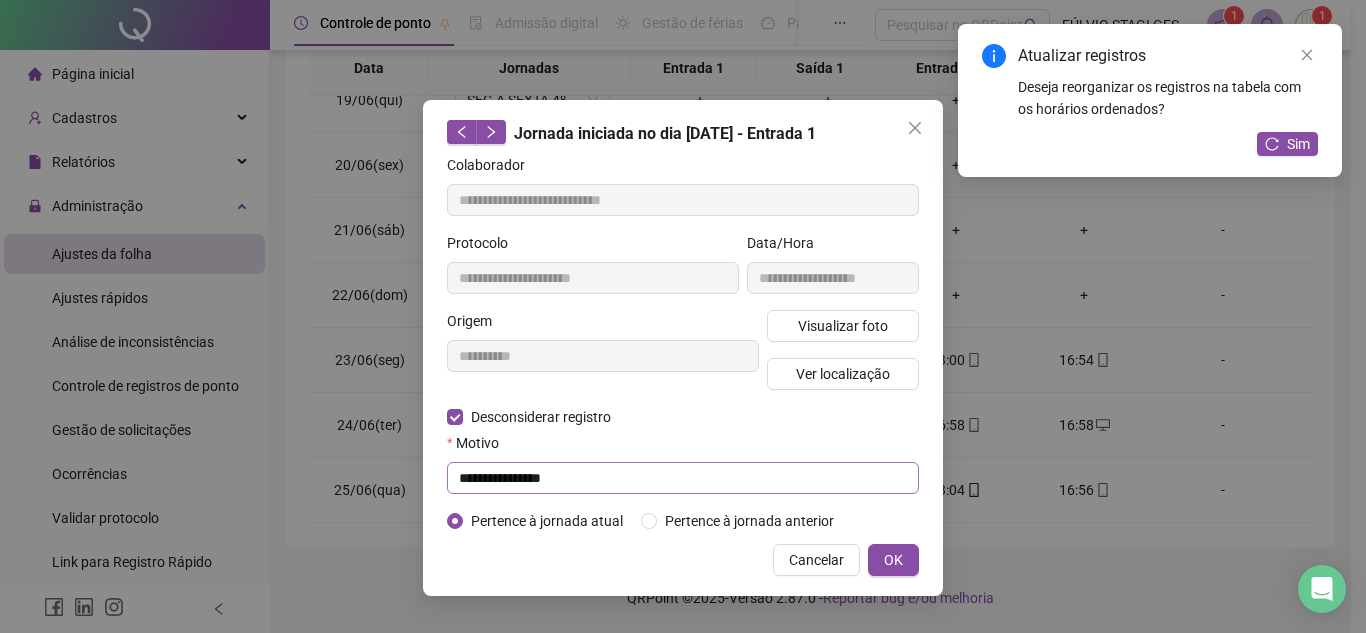 type on "**********" 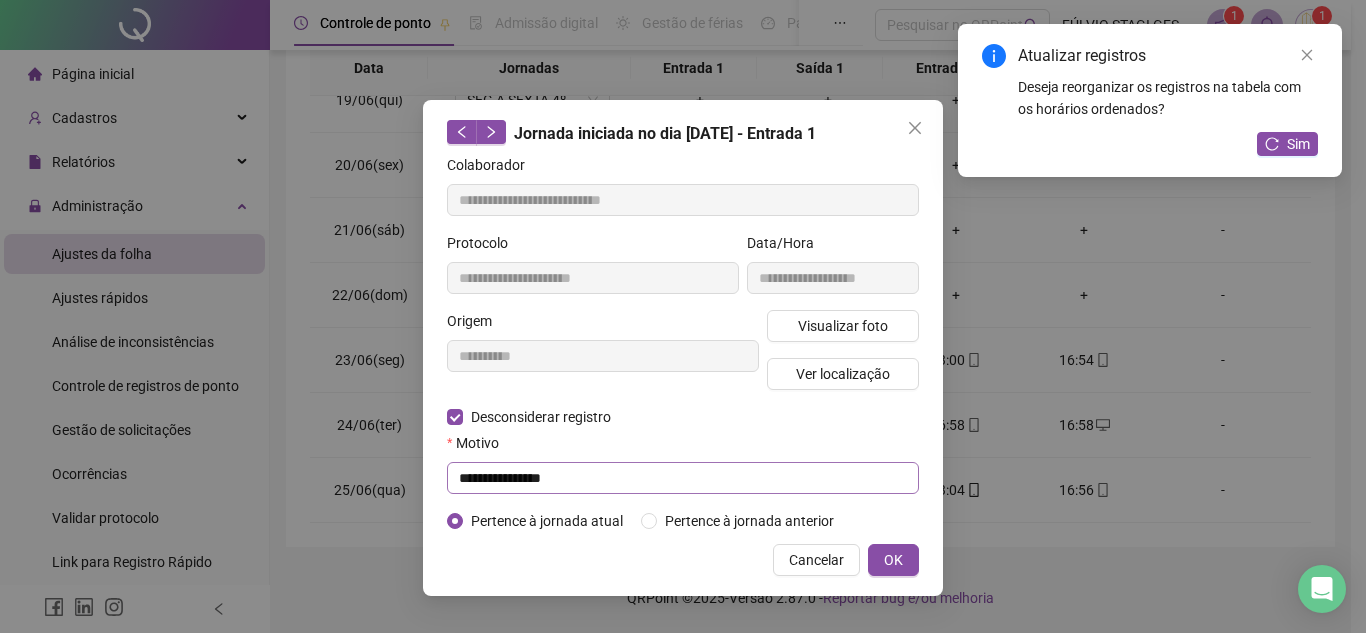 type on "**********" 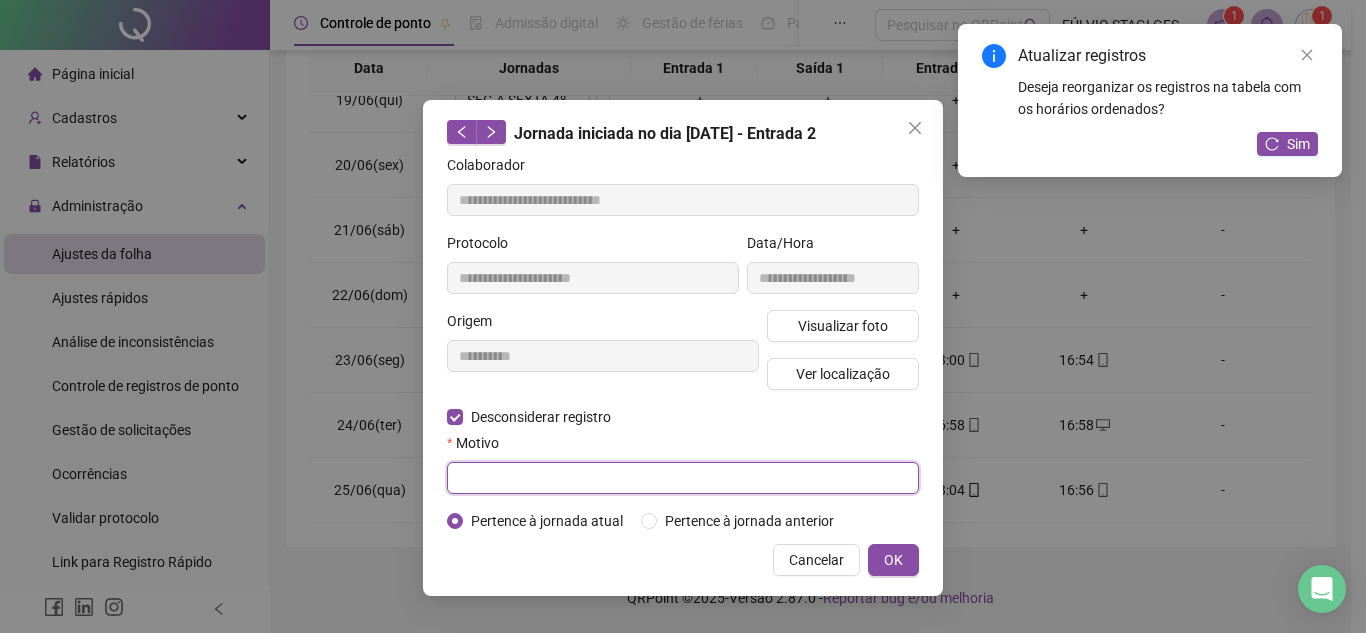 click at bounding box center (683, 478) 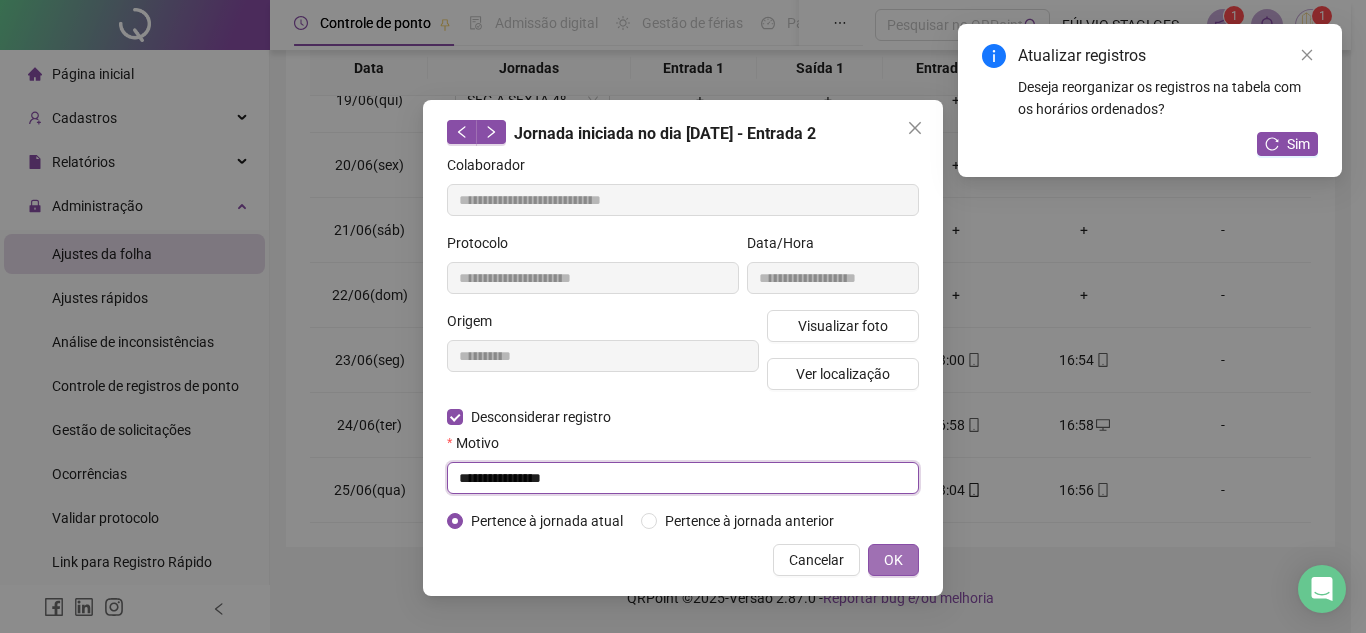 type on "**********" 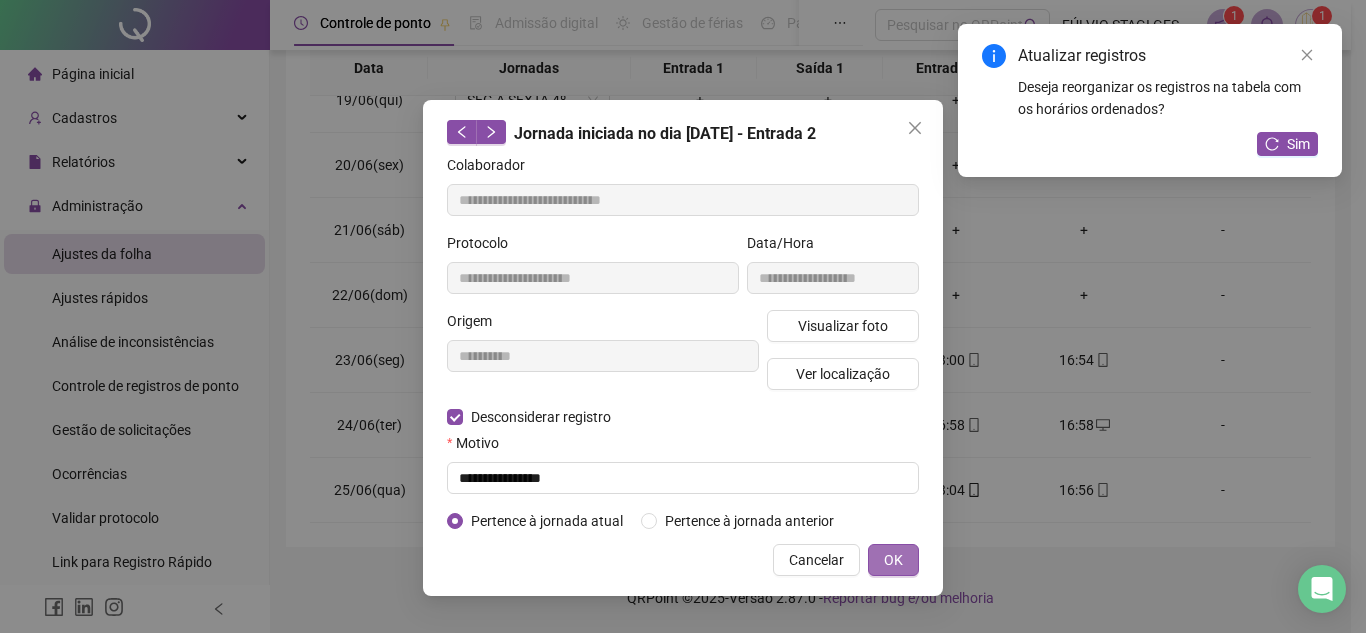 click on "OK" at bounding box center (893, 560) 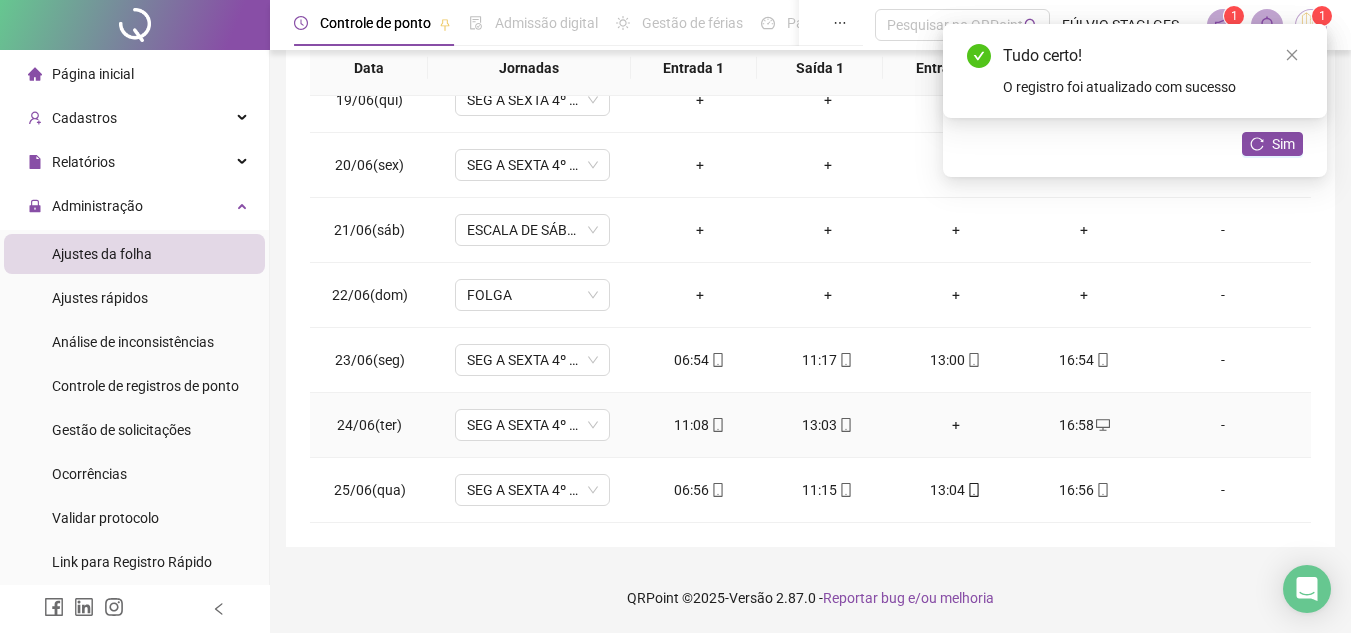 click on "+" at bounding box center (956, 425) 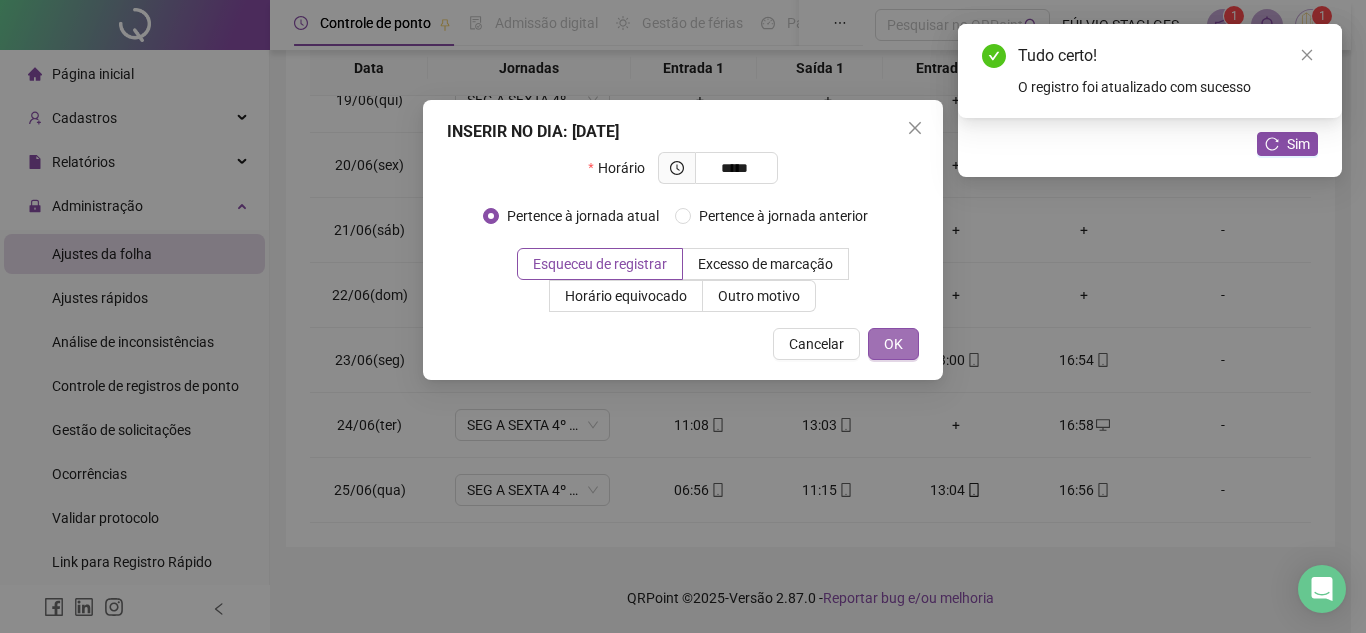 type on "*****" 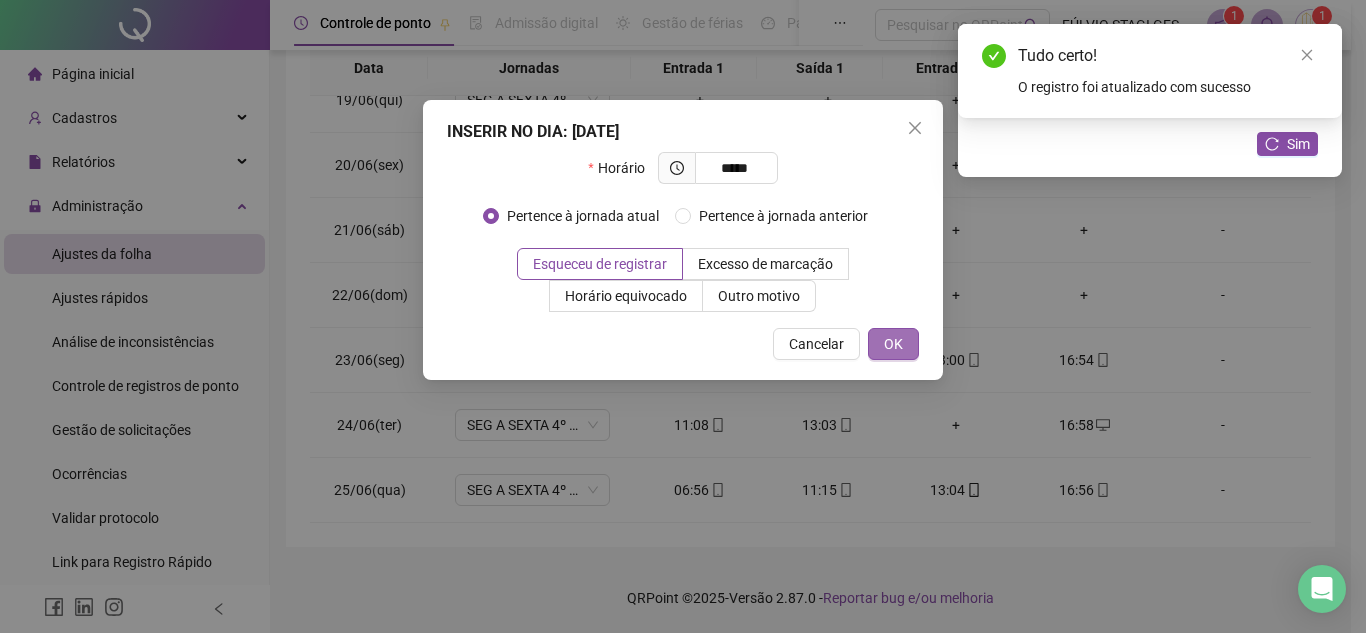 click on "OK" at bounding box center (893, 344) 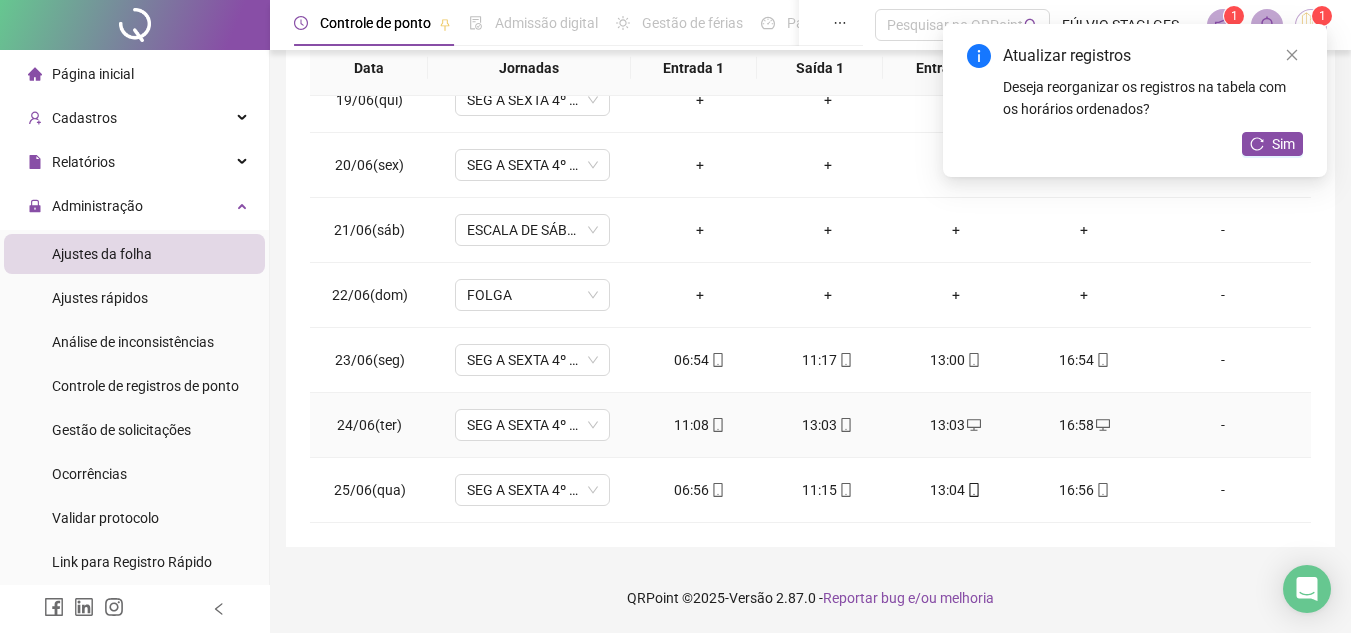 click on "13:03" at bounding box center [828, 425] 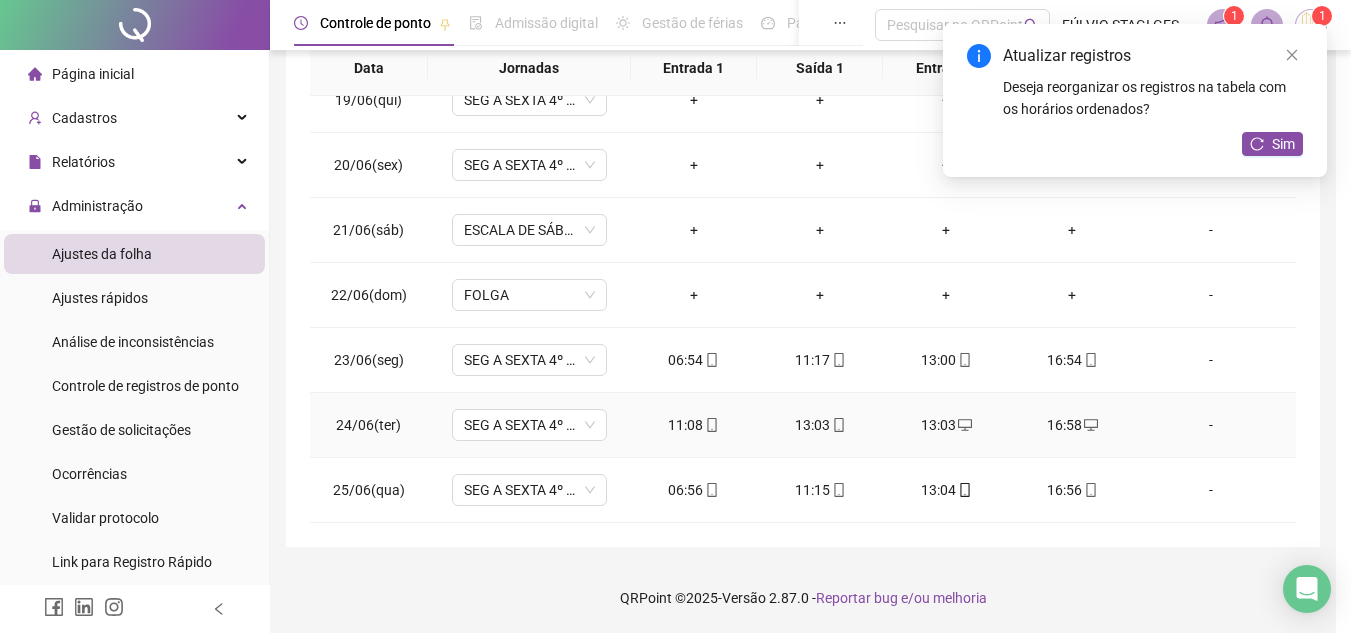 type on "**********" 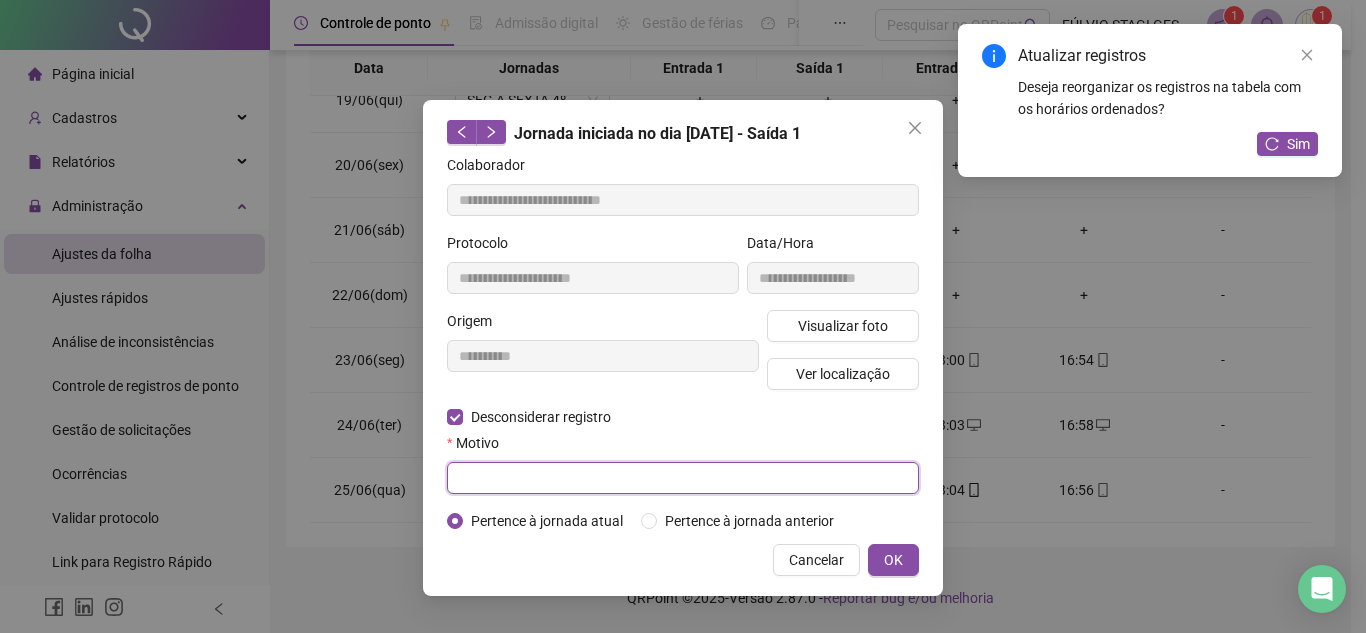 click at bounding box center [683, 478] 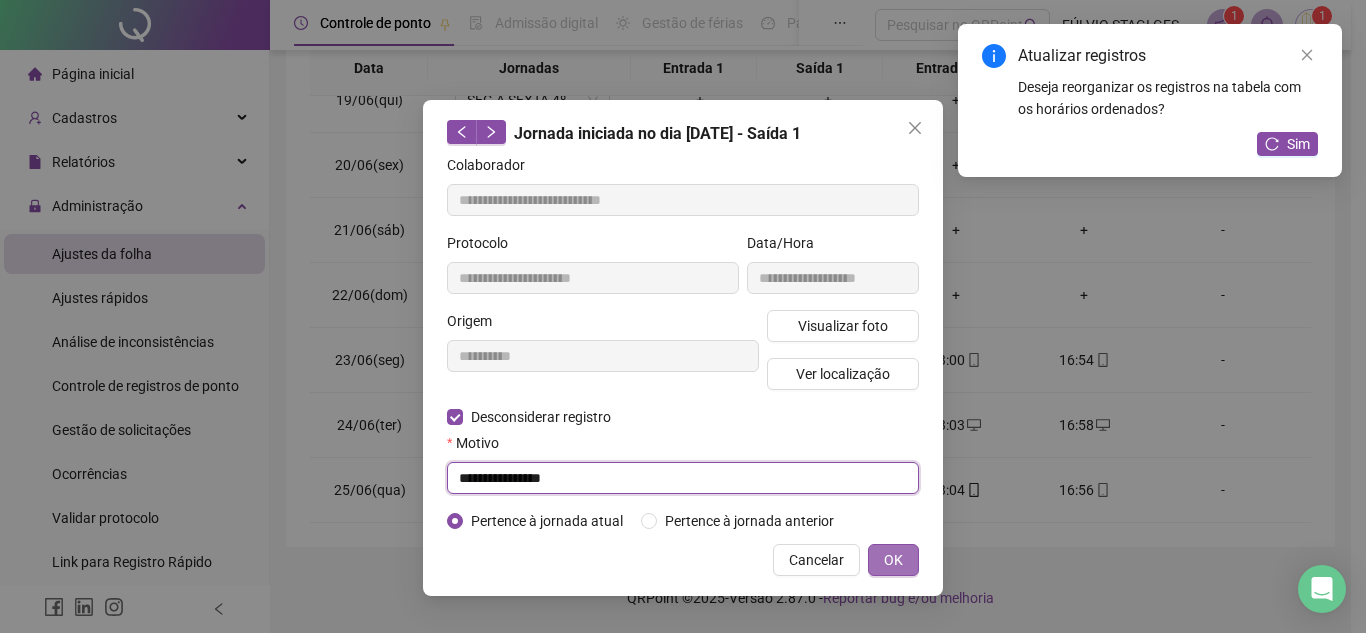 type on "**********" 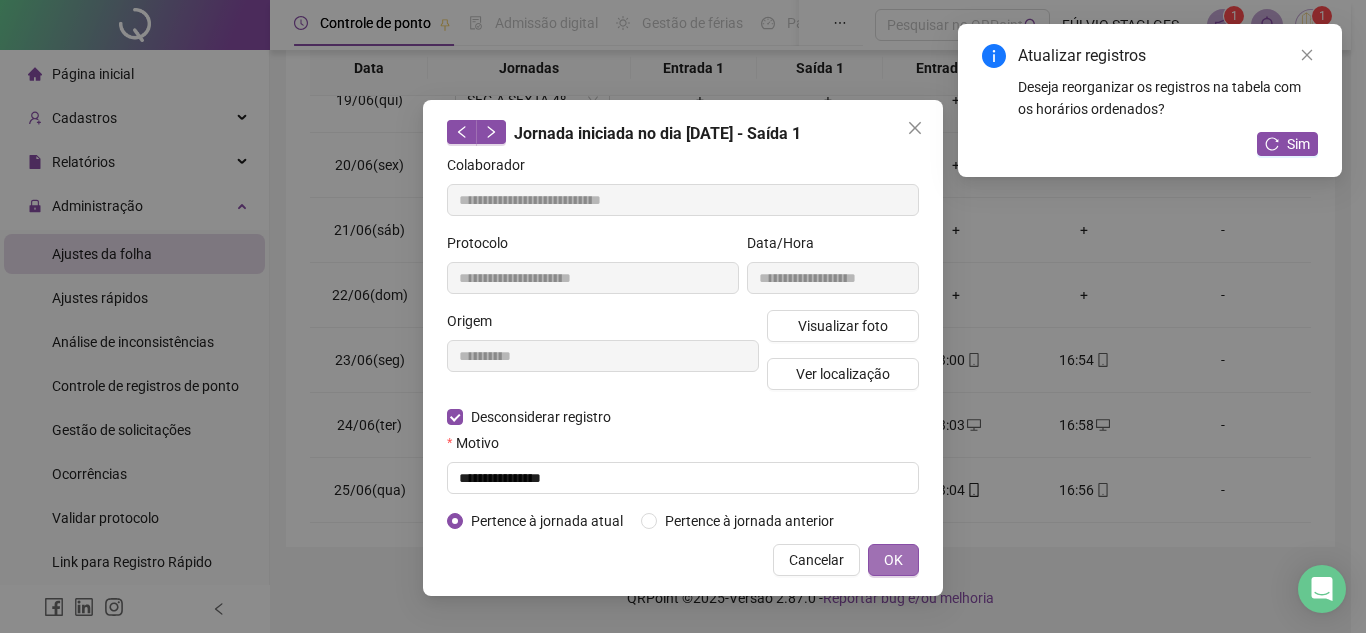 click on "OK" at bounding box center [893, 560] 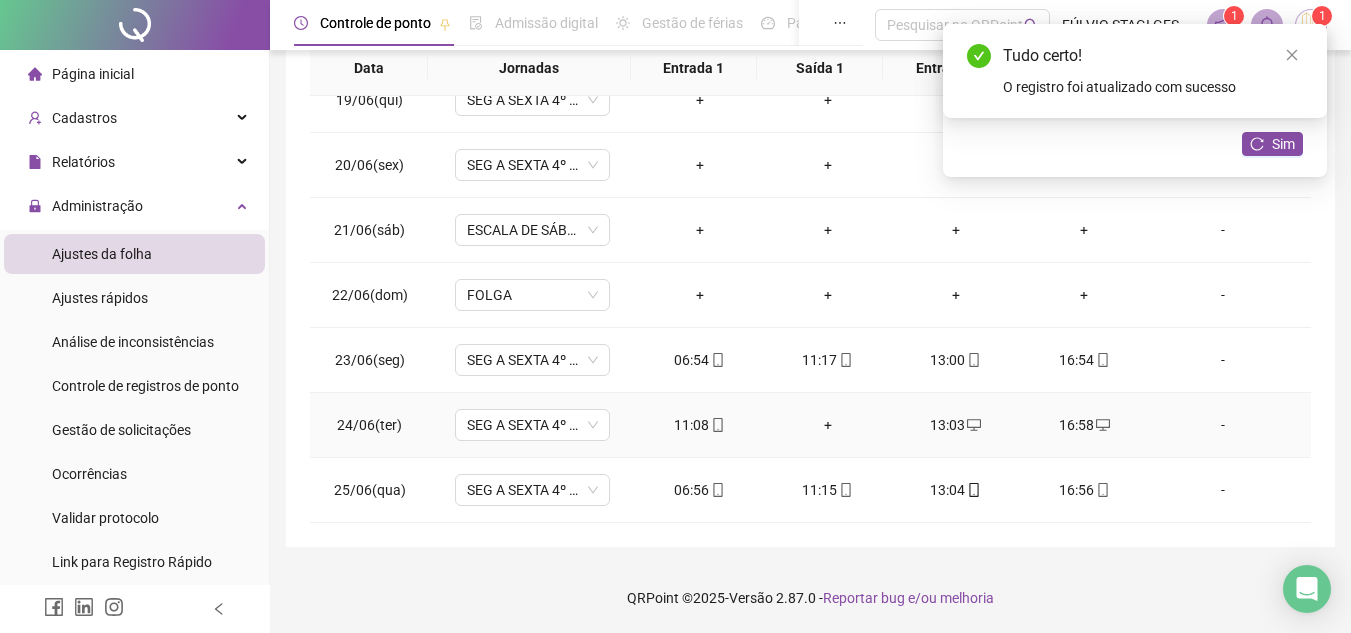 click on "+" at bounding box center [828, 425] 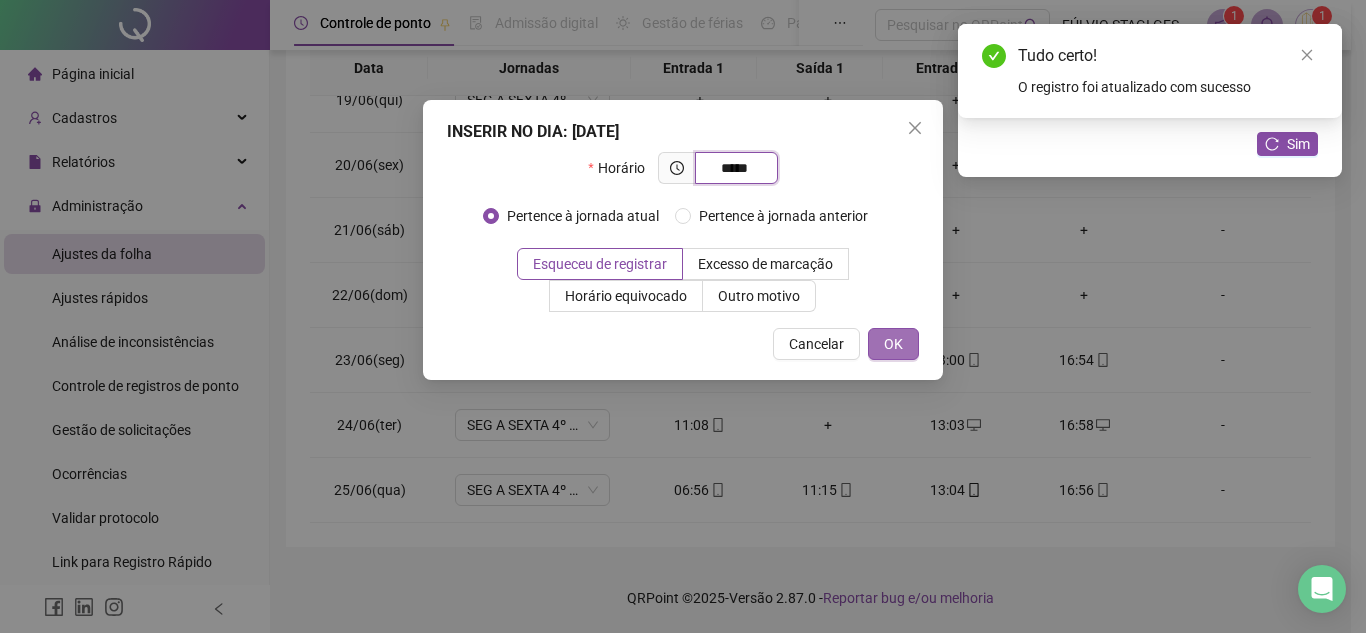 type on "*****" 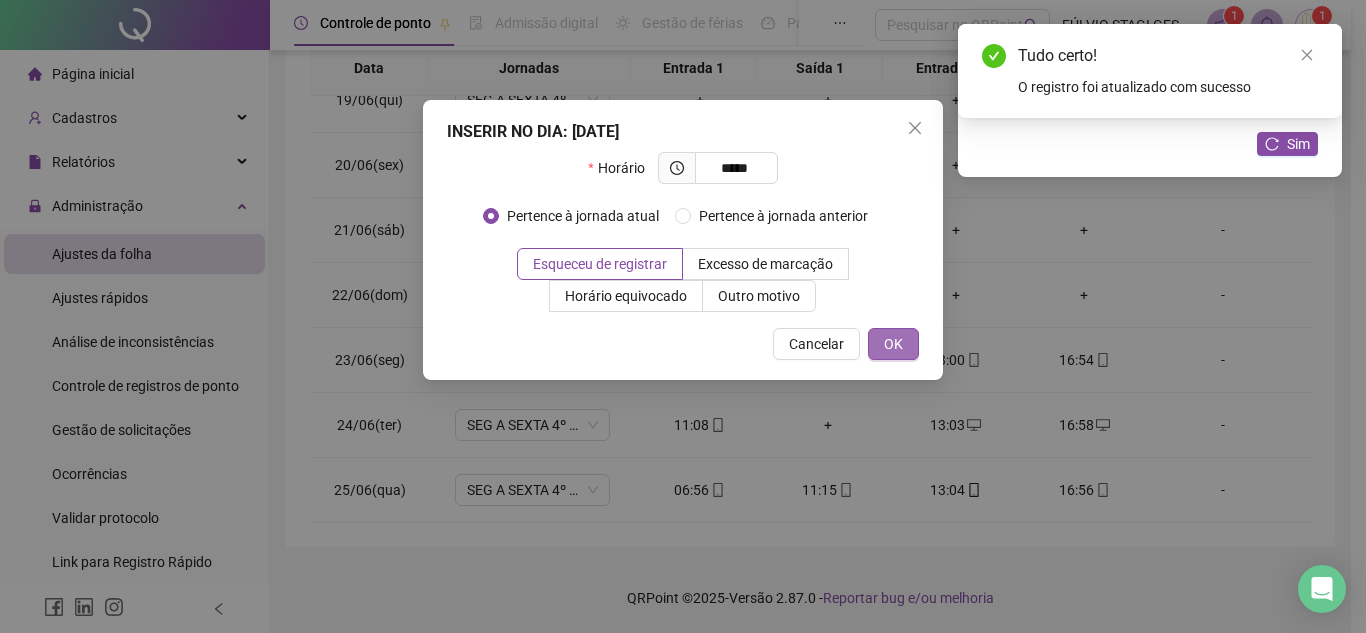 click on "OK" at bounding box center (893, 344) 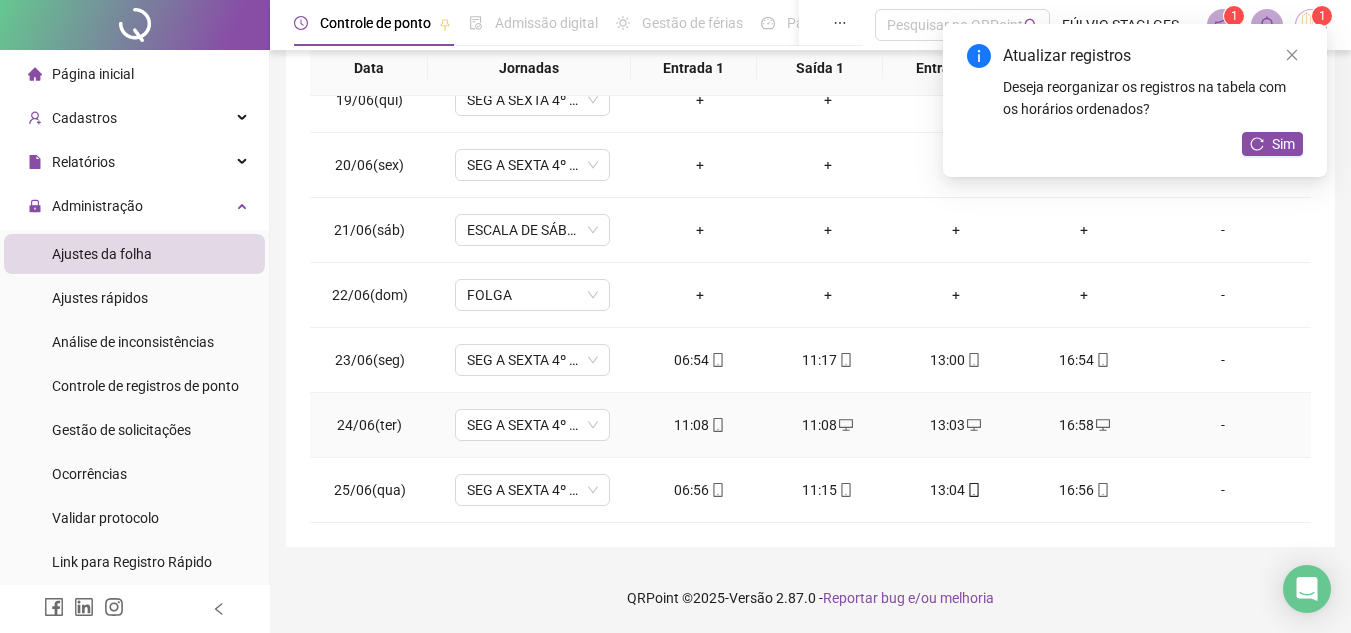 click on "11:08" at bounding box center (700, 425) 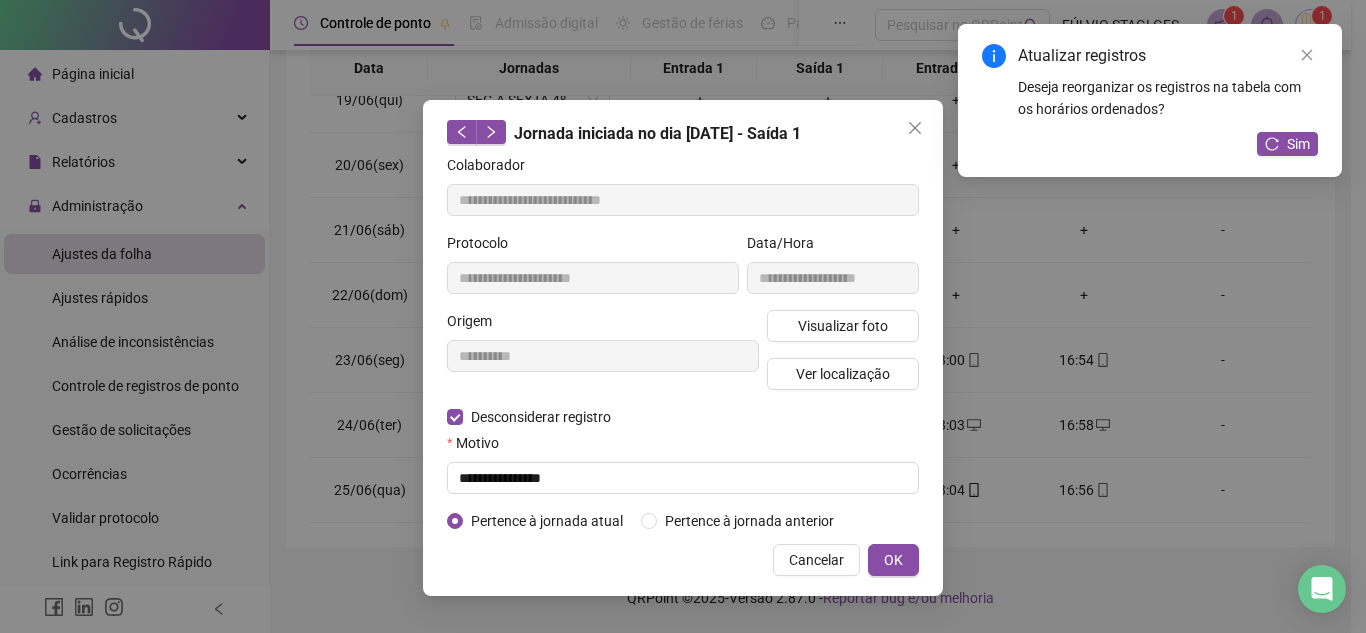 type on "**********" 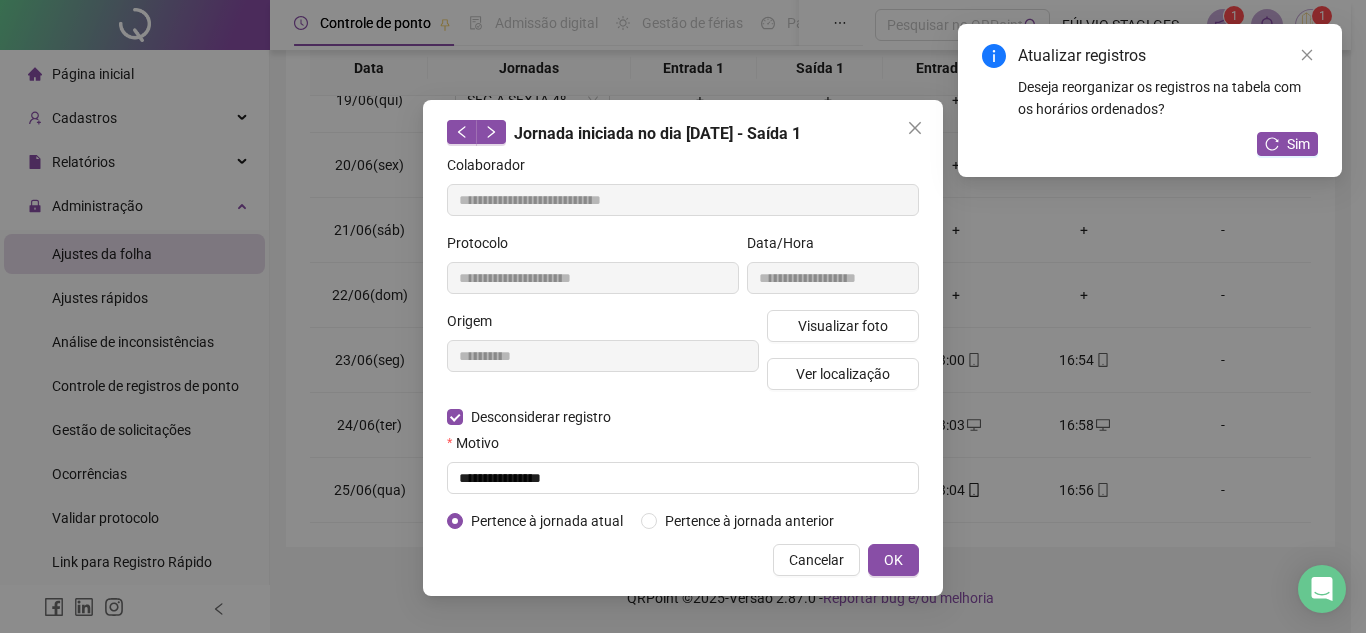 type on "**********" 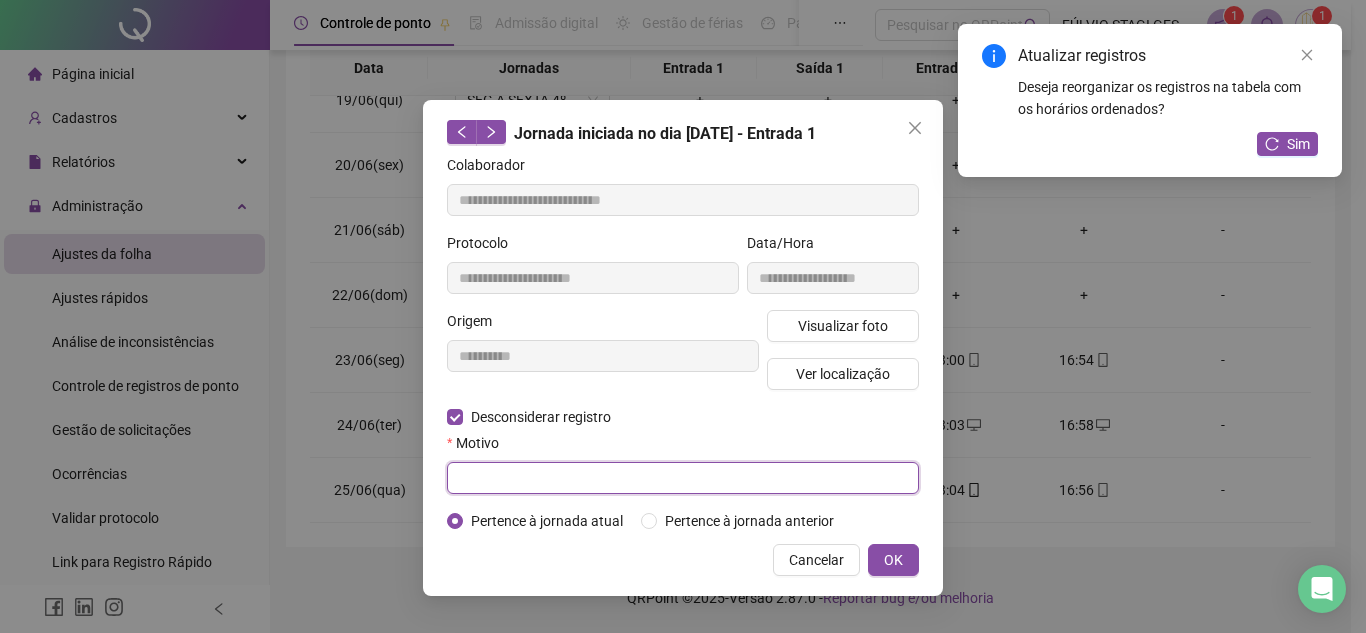 click at bounding box center (683, 478) 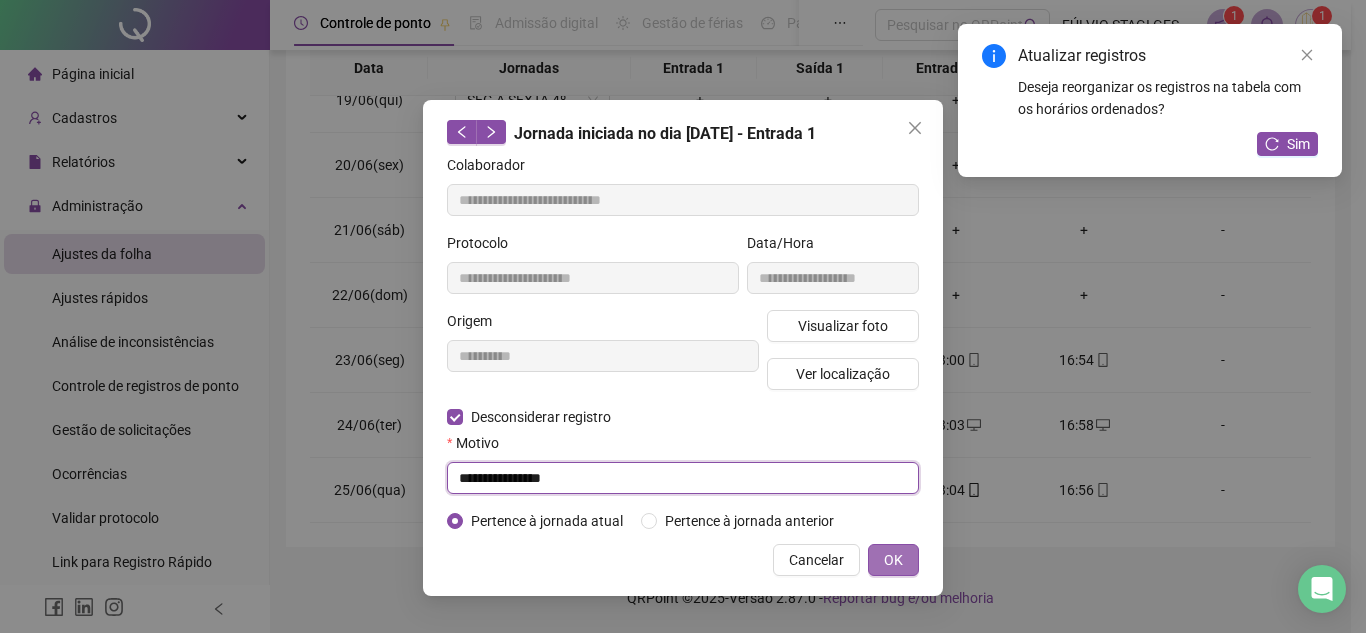 type on "**********" 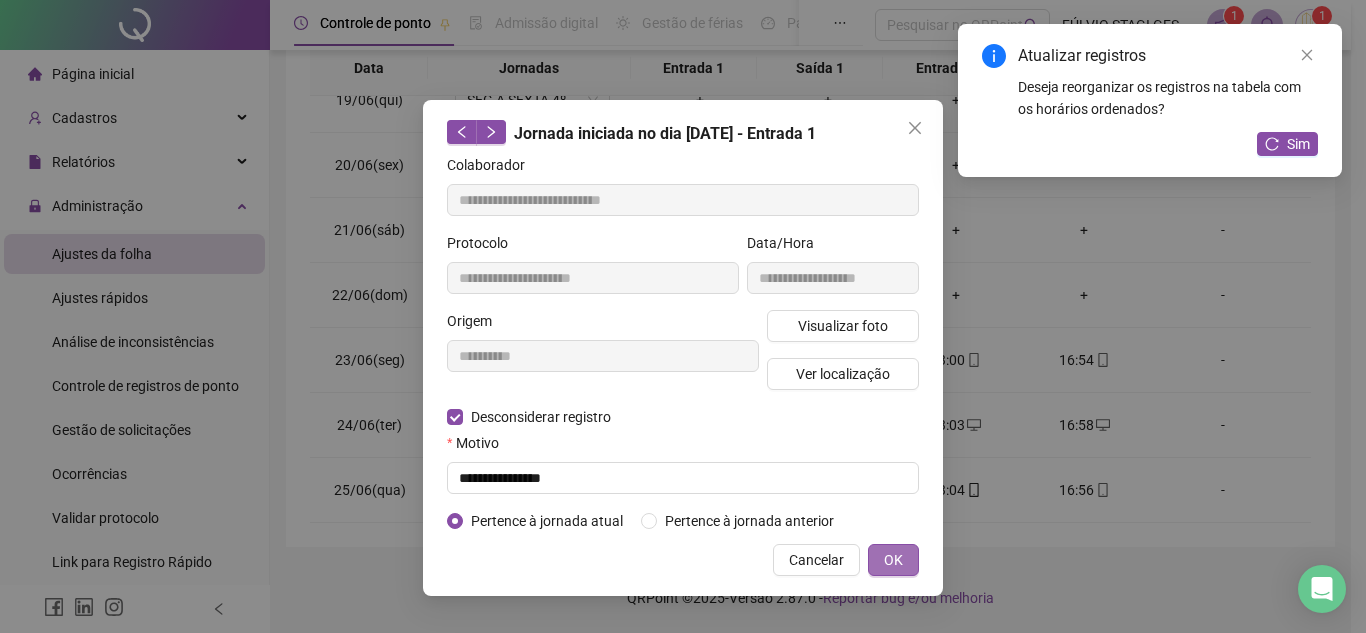click on "OK" at bounding box center [893, 560] 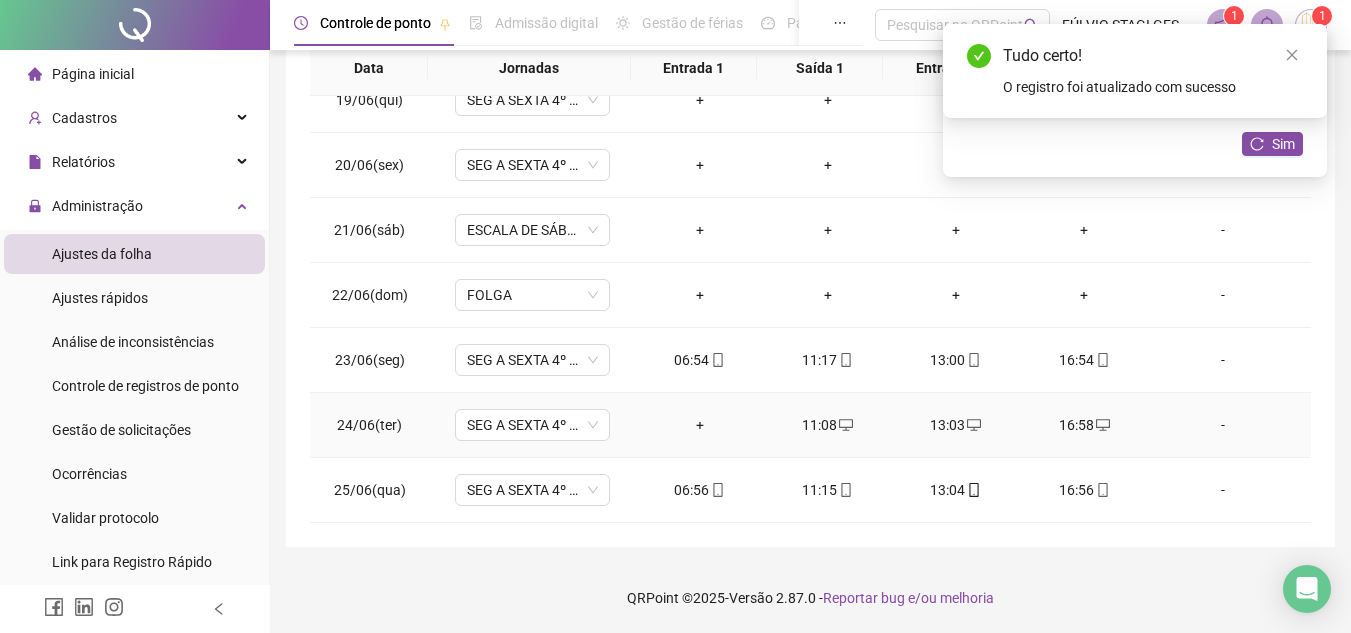 click on "+" at bounding box center (700, 425) 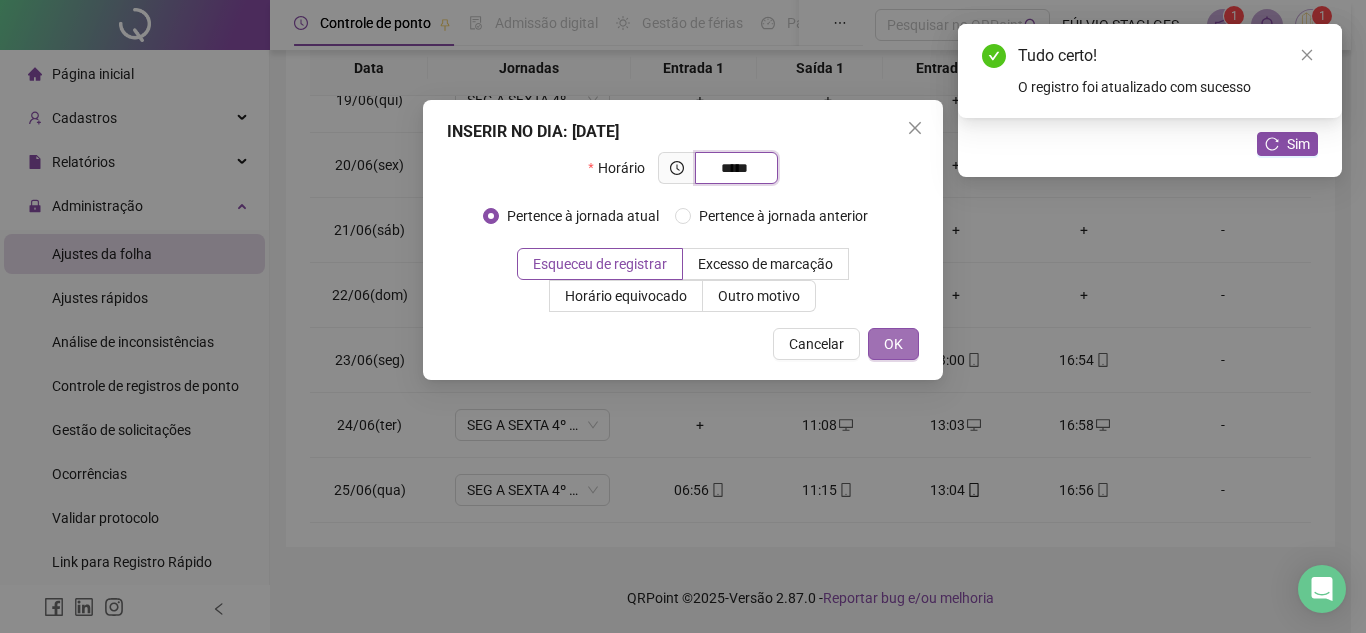 type on "*****" 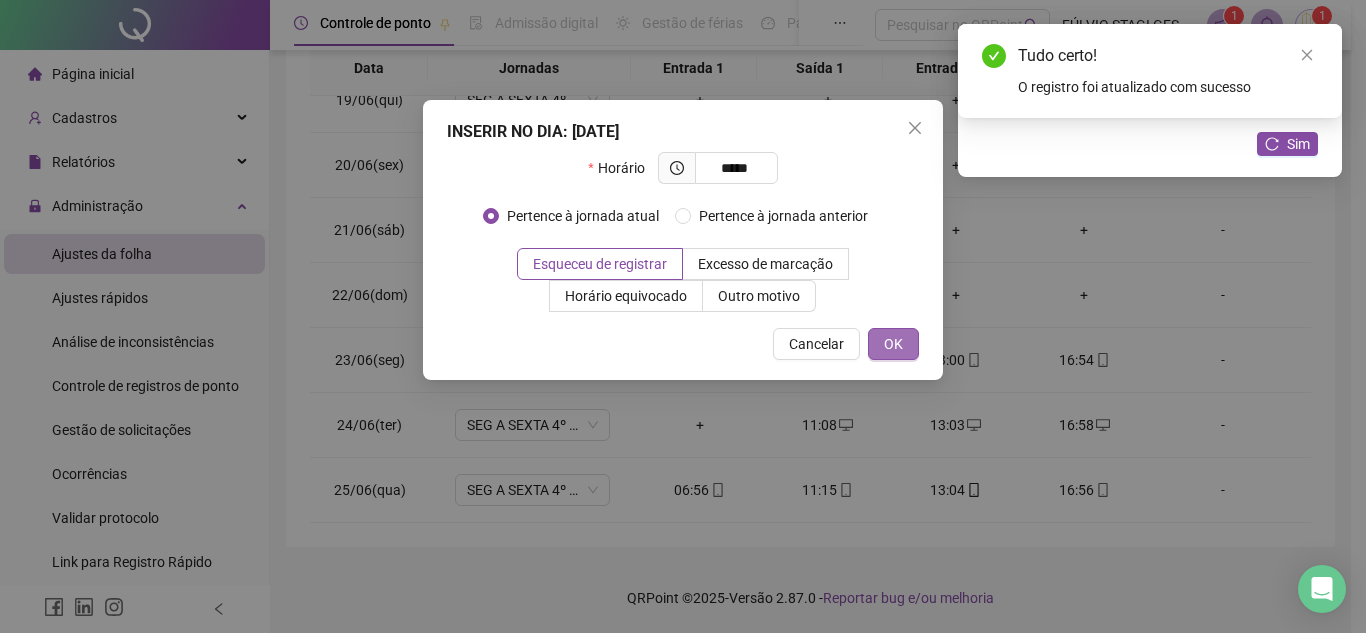 click on "OK" at bounding box center [893, 344] 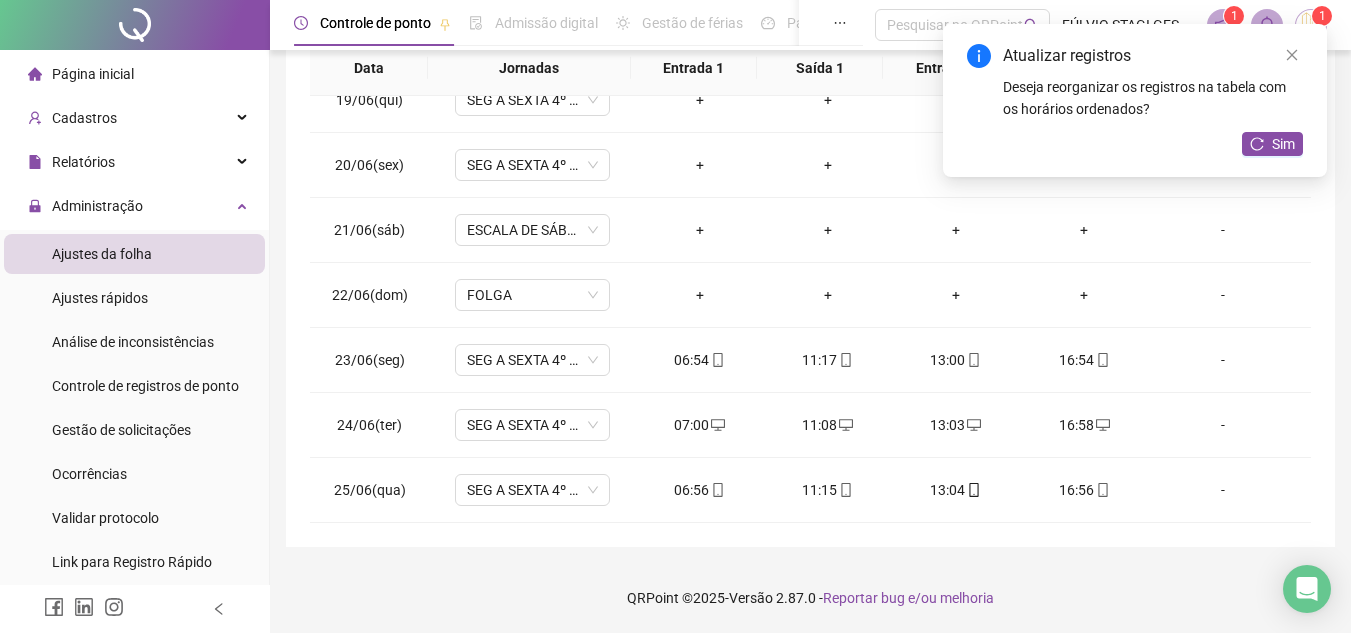 click on "13:03" at bounding box center [956, 425] 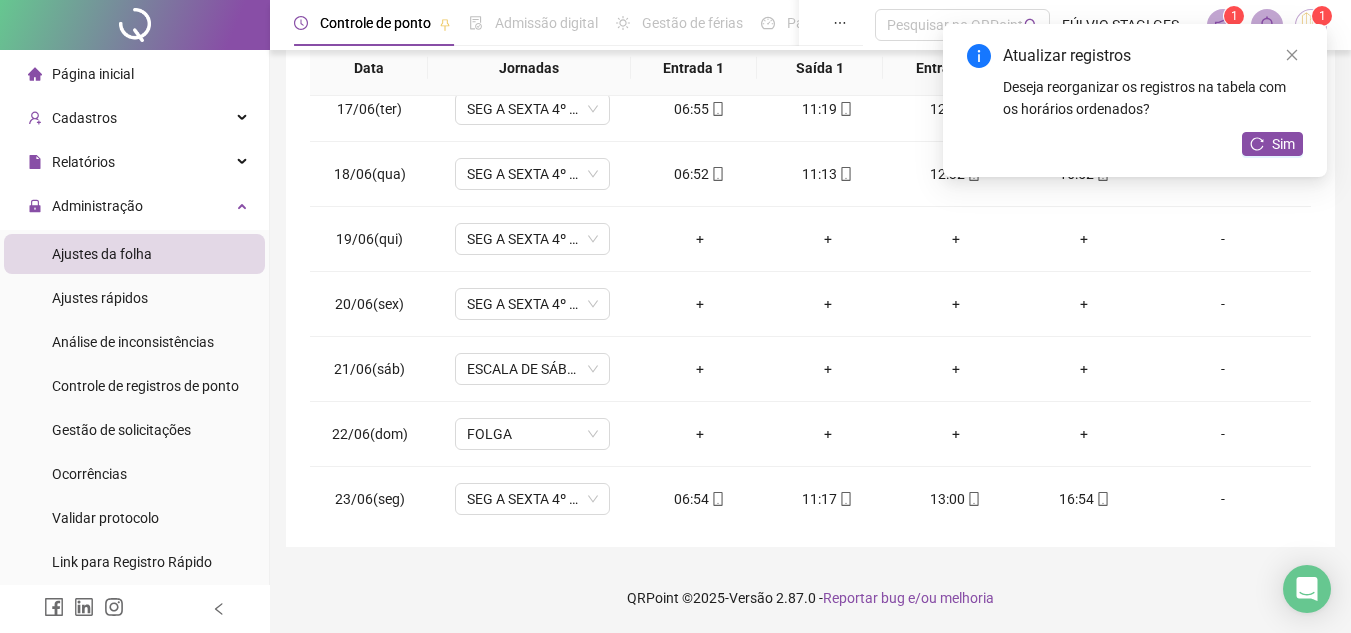 scroll, scrollTop: 0, scrollLeft: 0, axis: both 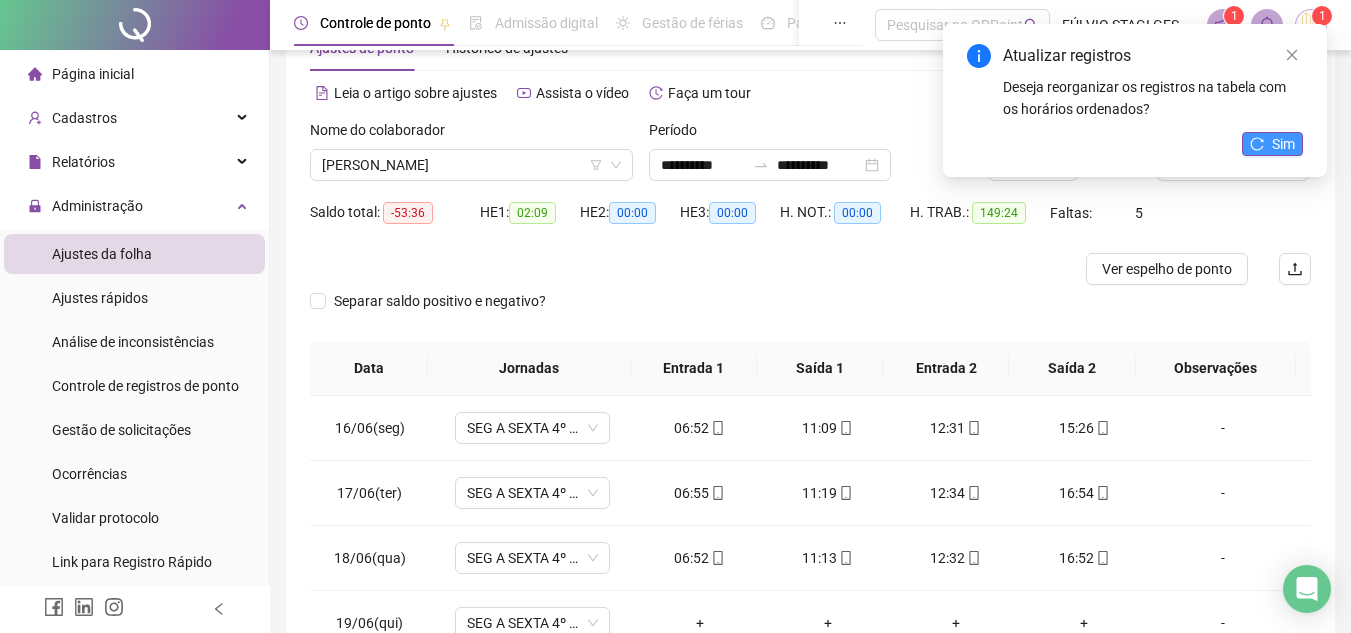 click on "Sim" at bounding box center (1272, 144) 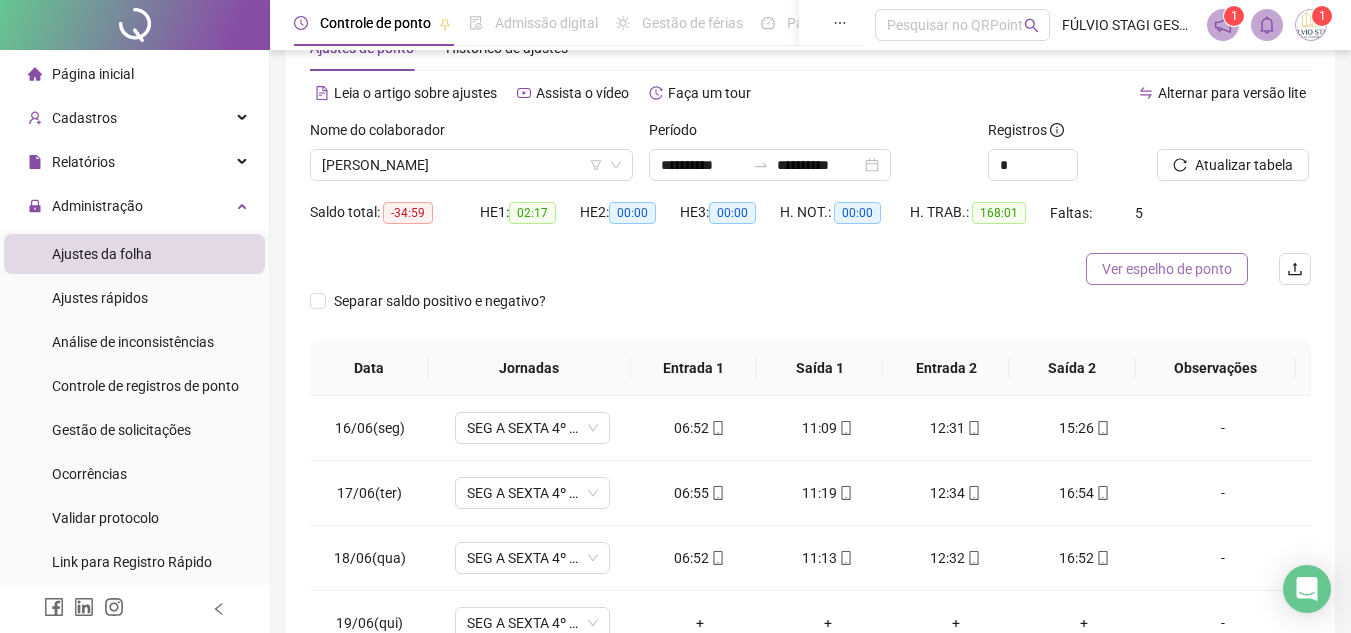 click on "Ver espelho de ponto" at bounding box center [1167, 269] 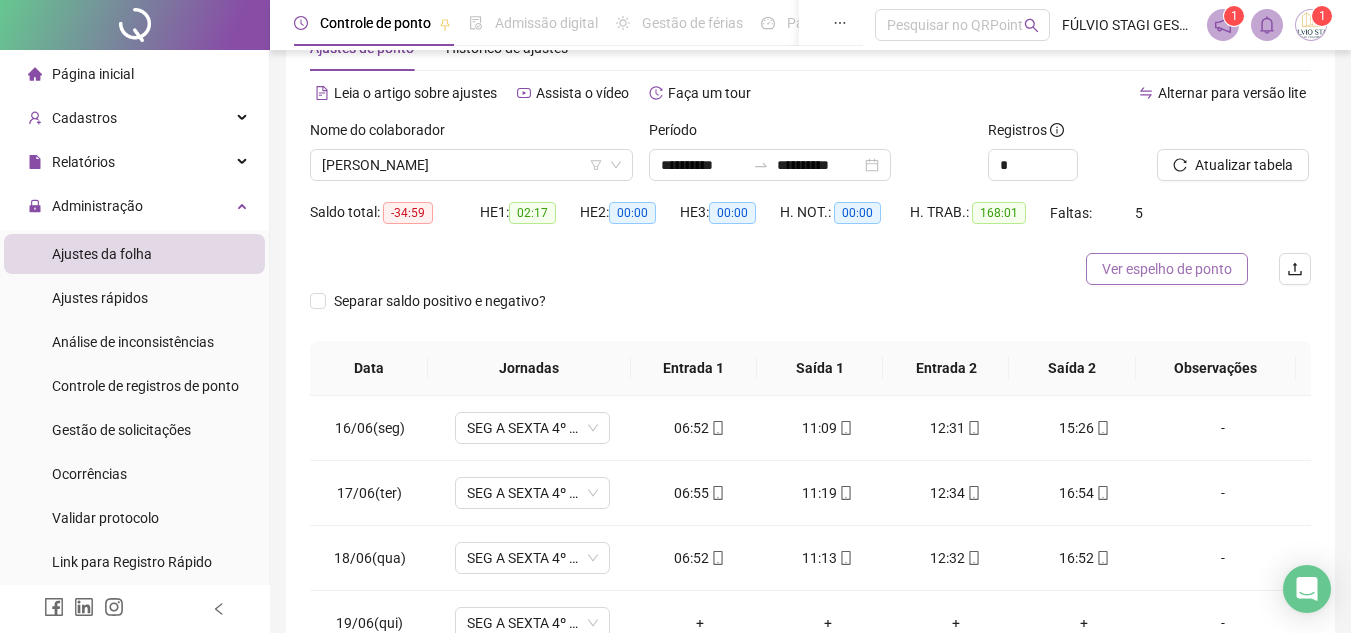 click on "Ver espelho de ponto" at bounding box center [1167, 269] 